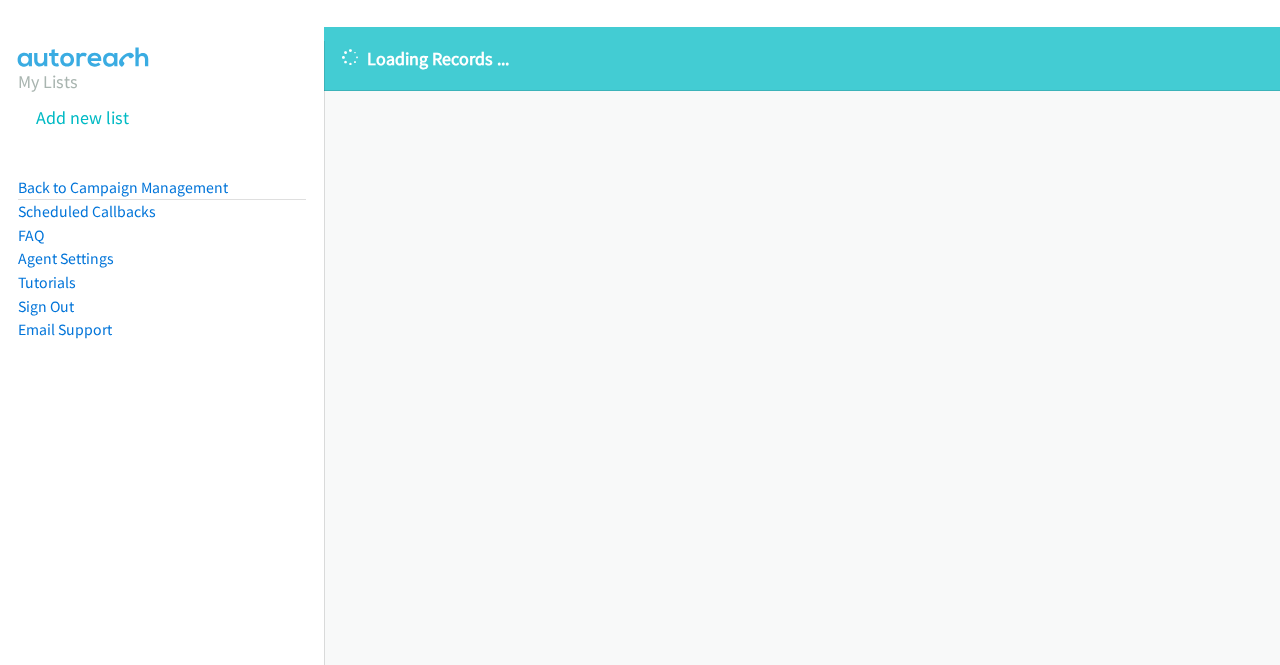 scroll, scrollTop: 0, scrollLeft: 0, axis: both 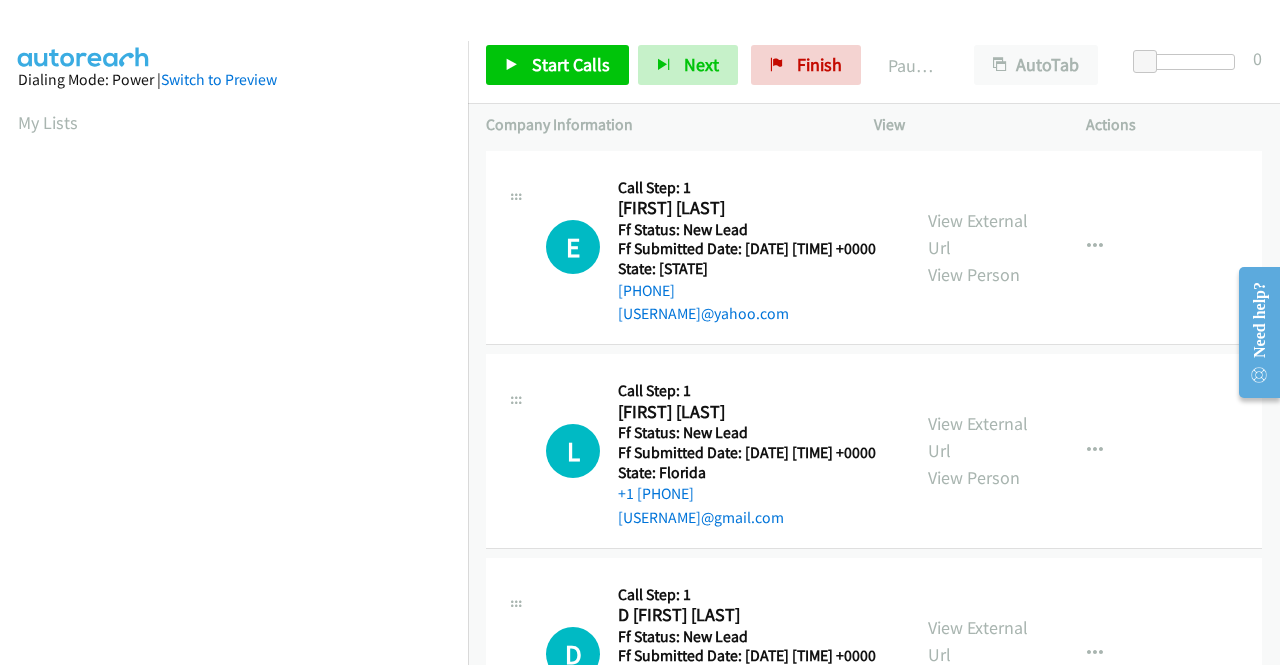 click on "E
Callback Scheduled
Call Step: 1
Erika Smith
America/New_York
Ff Status: New Lead
Ff Submitted Date: 2025-08-03 12:56:09 +0000
State: New York
+1 917-226-2388
ecsmith30@yahoo.com
Call was successful?
View External Url
View Person
View External Url
Email
Schedule/Manage Callback
Skip Call
Add to do not call list" at bounding box center [874, 248] 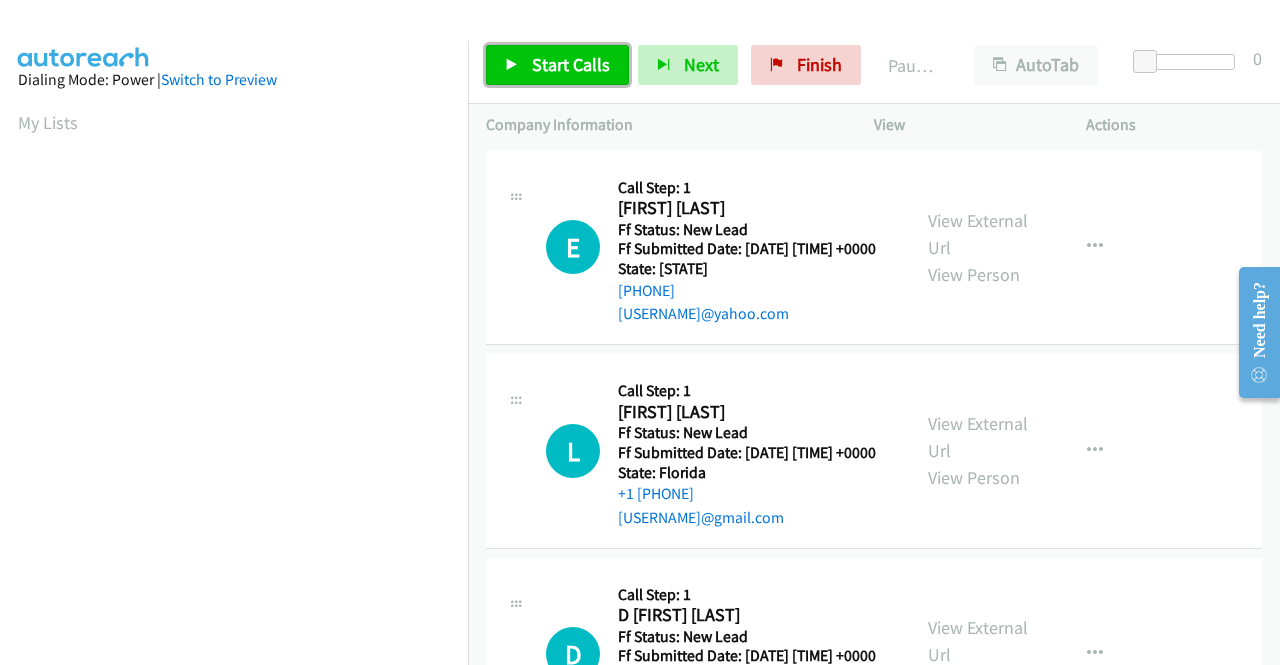 click on "Start Calls" at bounding box center [557, 65] 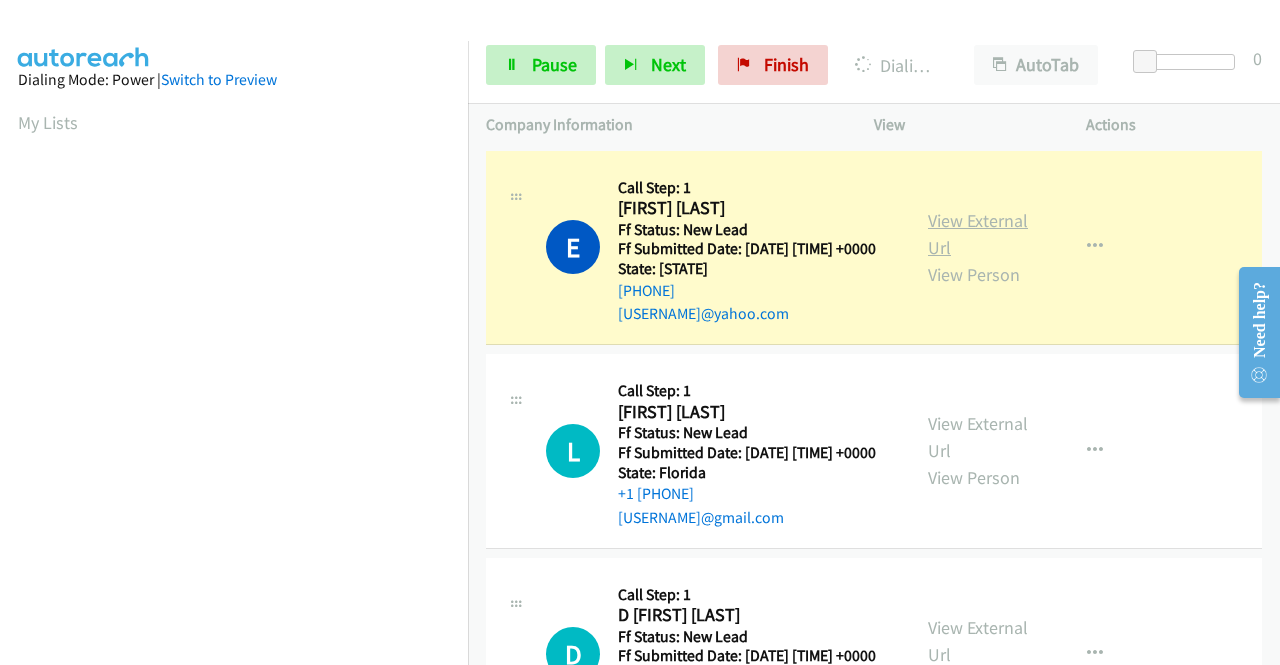 click on "View External Url" at bounding box center [978, 234] 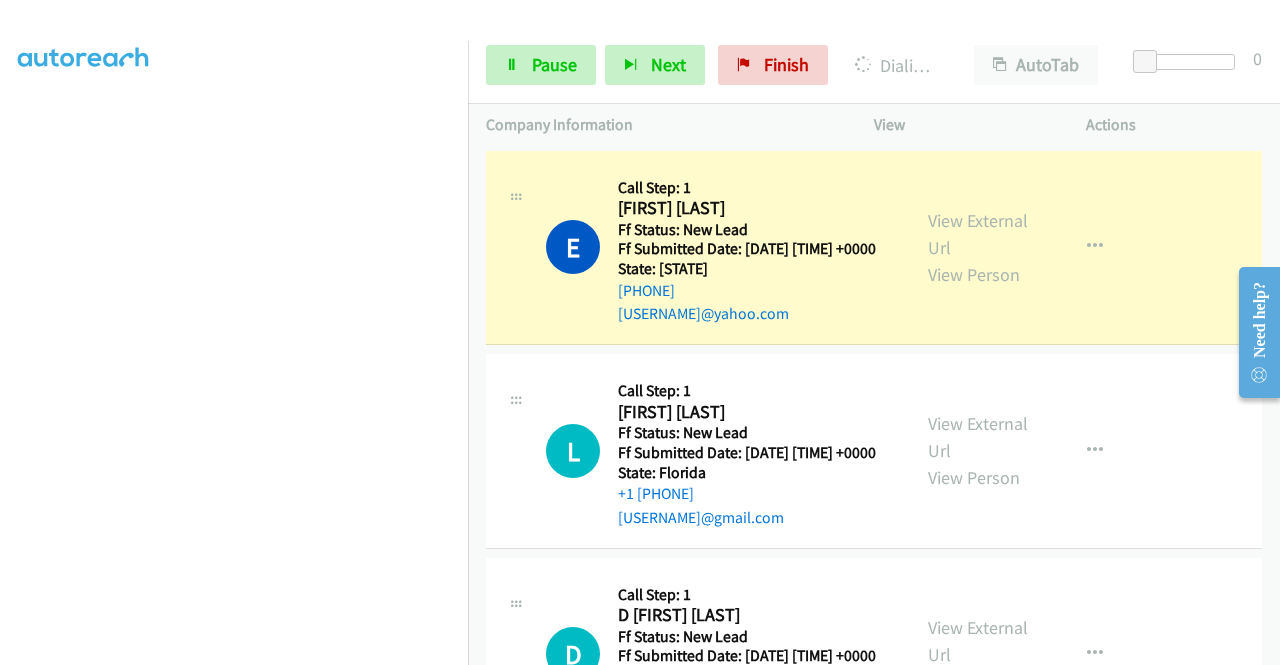 scroll, scrollTop: 456, scrollLeft: 0, axis: vertical 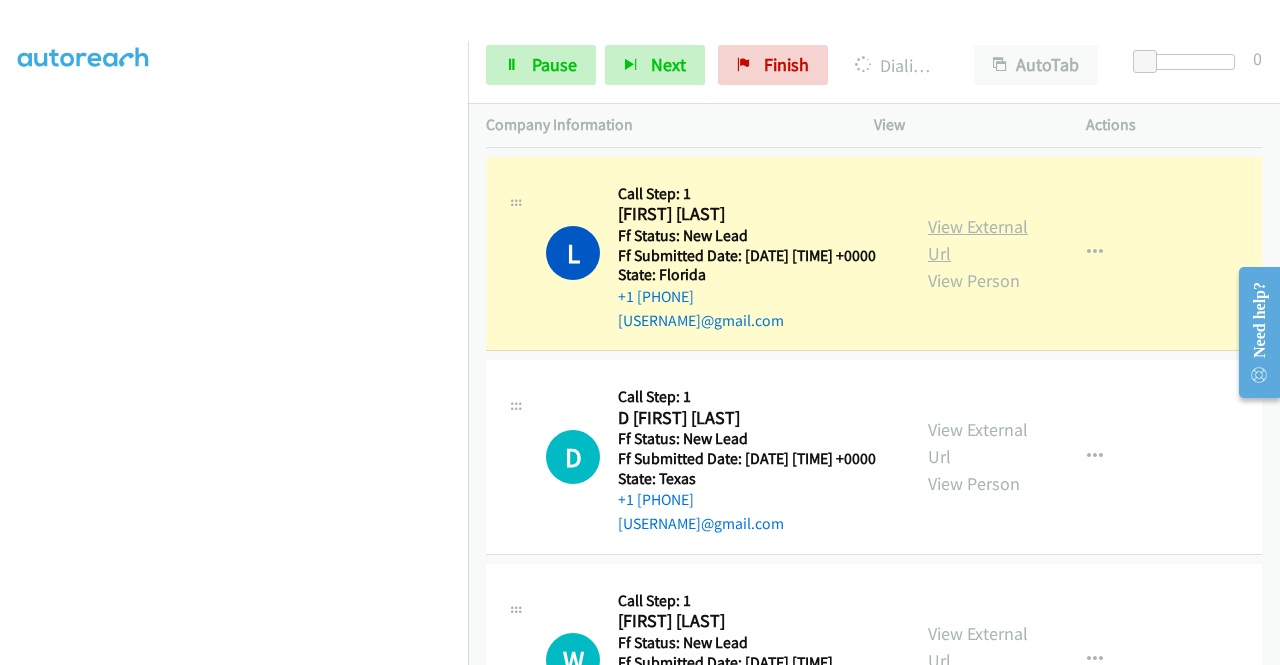 click on "View External Url" at bounding box center [978, 240] 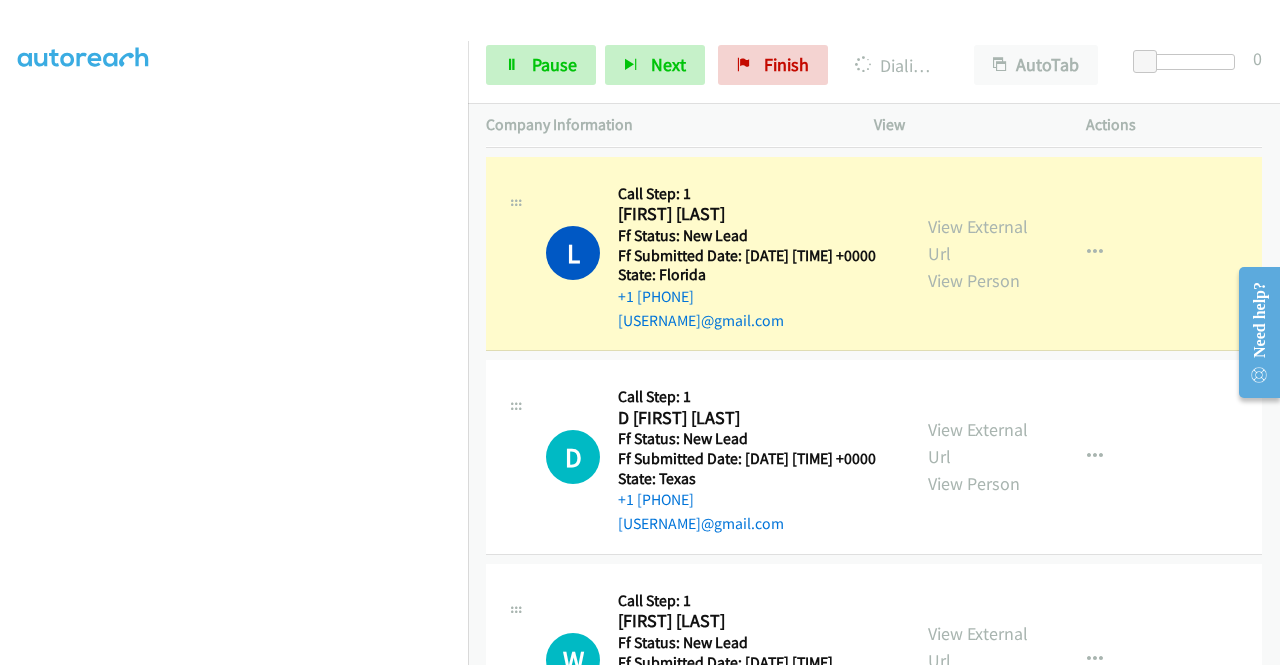 scroll, scrollTop: 0, scrollLeft: 0, axis: both 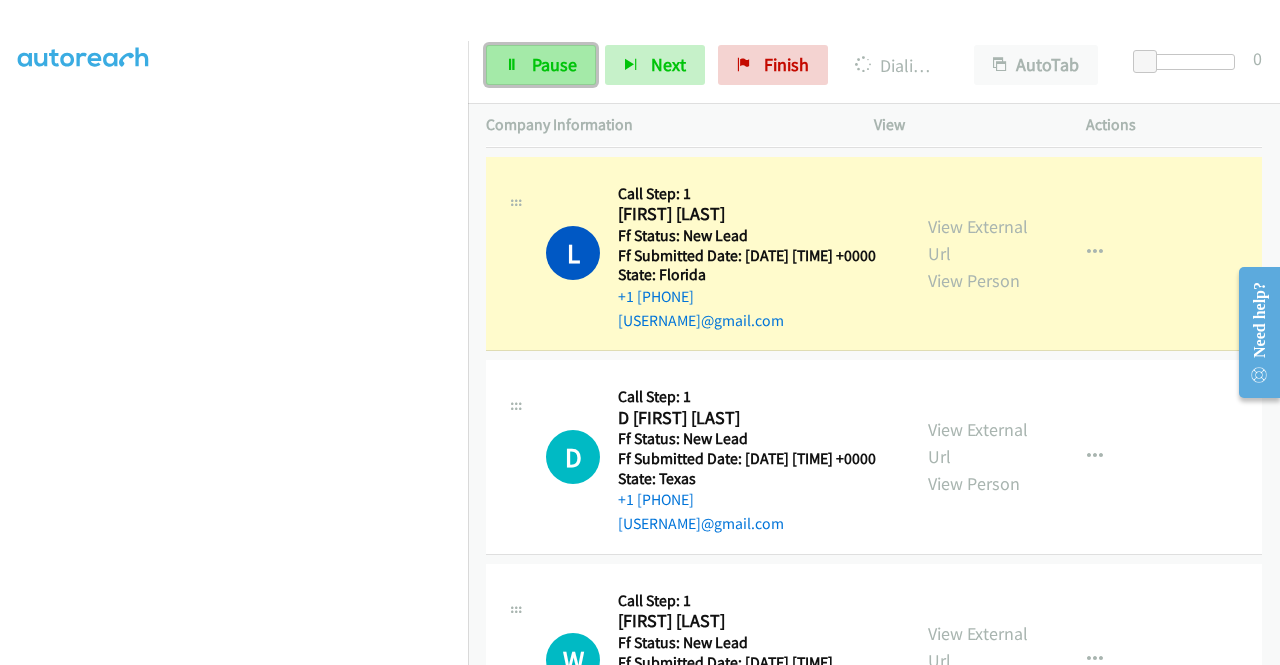 click on "Pause" at bounding box center [554, 64] 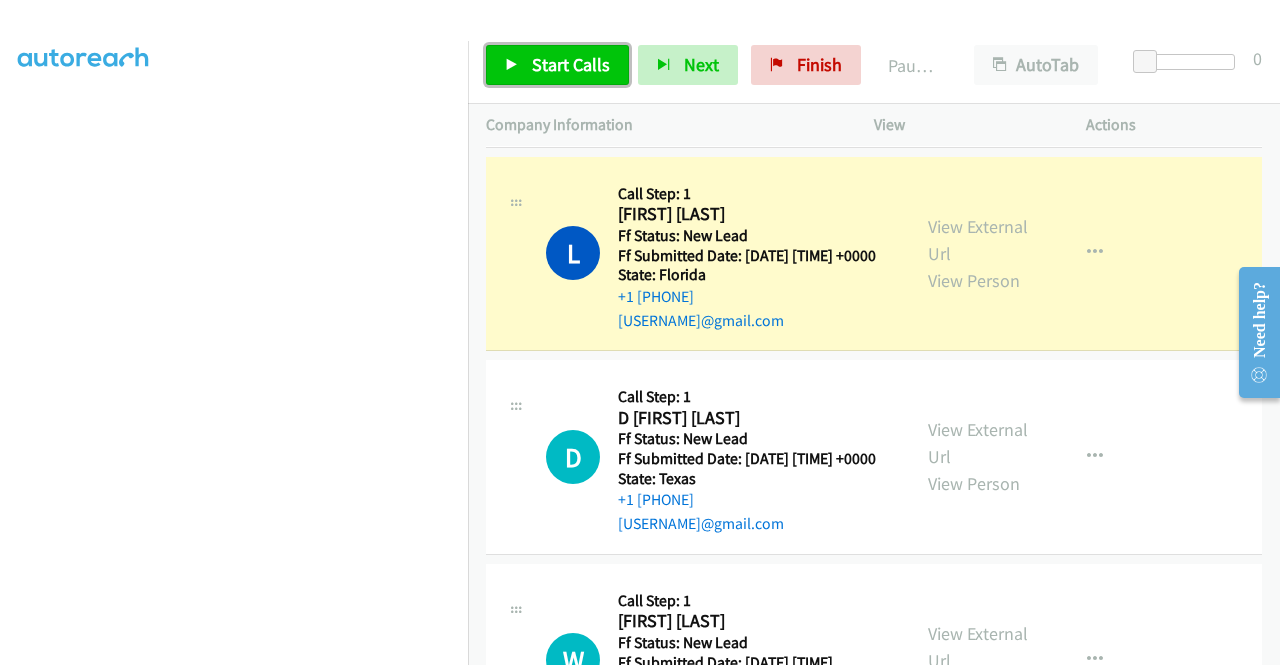 click on "Start Calls" at bounding box center (557, 65) 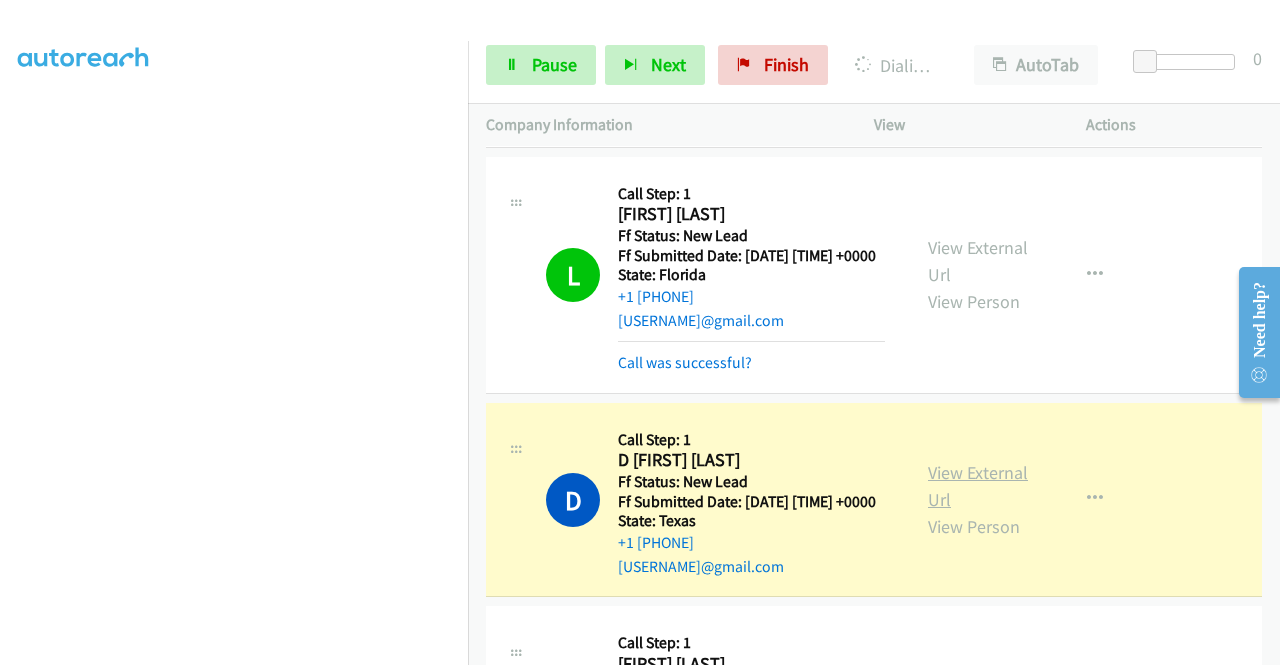 click on "View External Url" at bounding box center [978, 486] 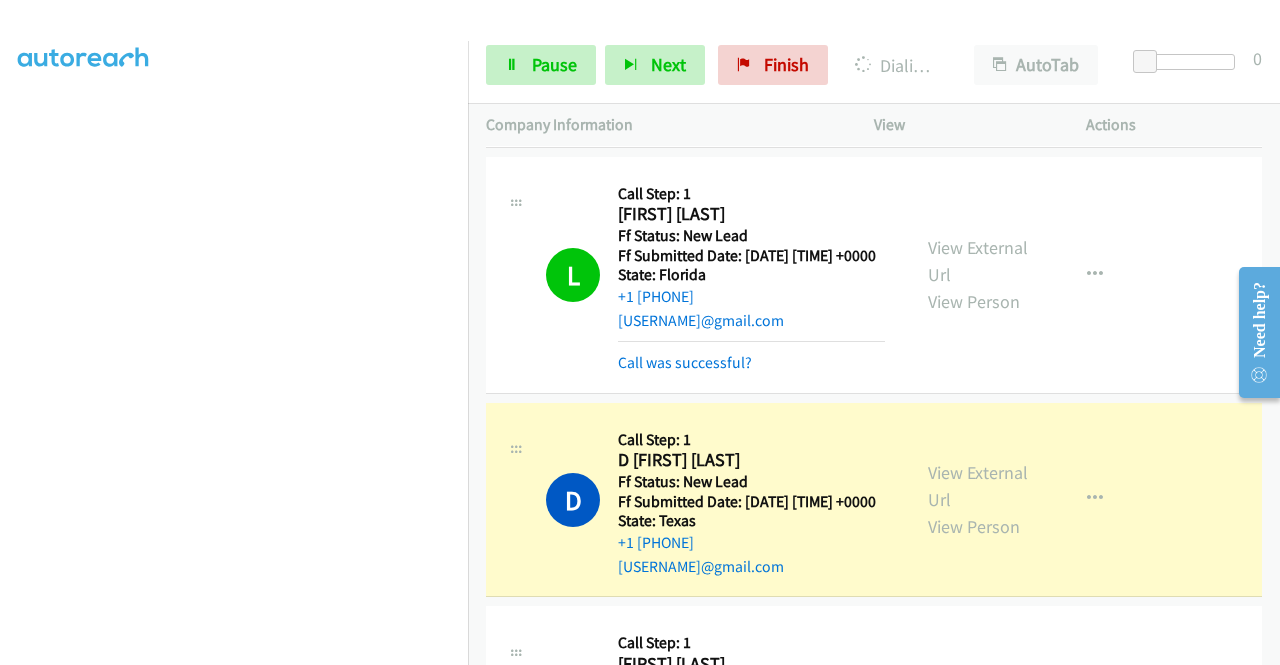 scroll, scrollTop: 0, scrollLeft: 0, axis: both 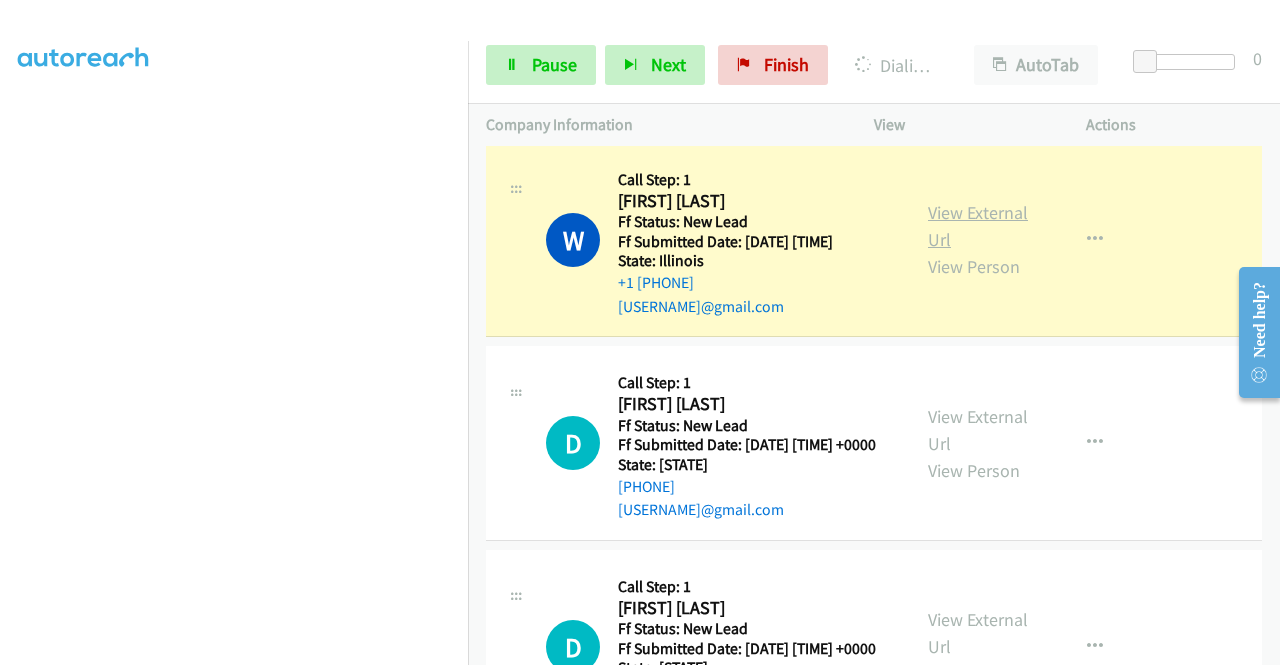 click on "View External Url" at bounding box center [978, 226] 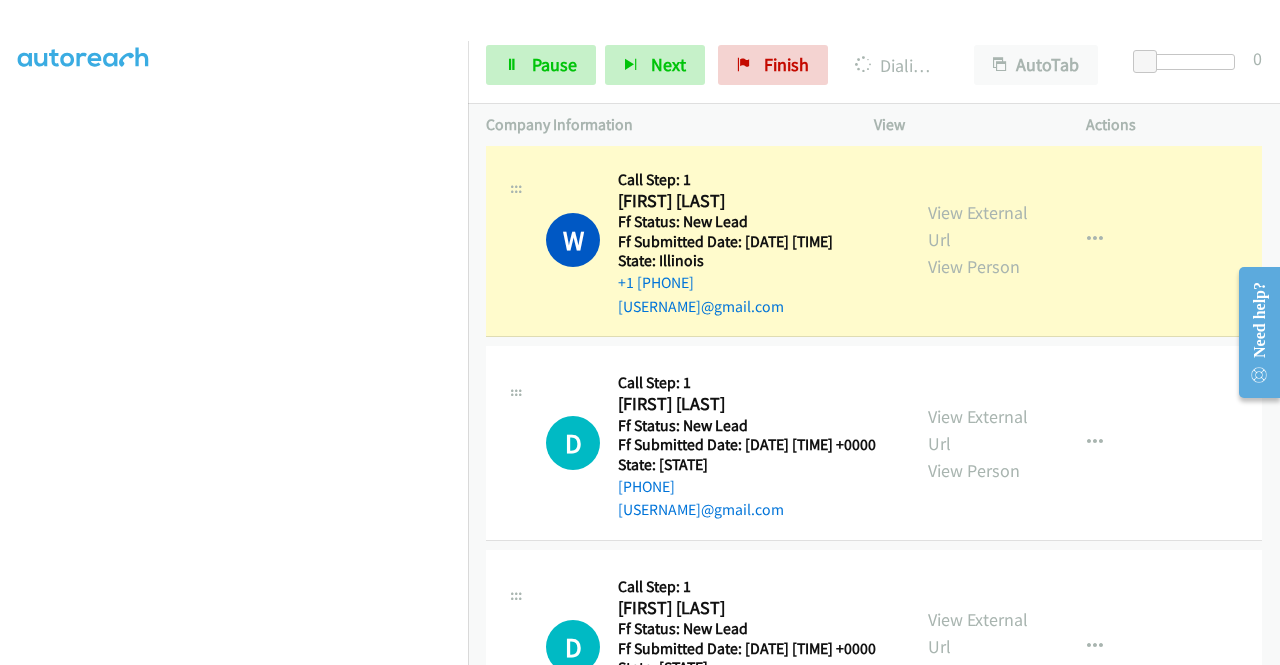 scroll, scrollTop: 0, scrollLeft: 0, axis: both 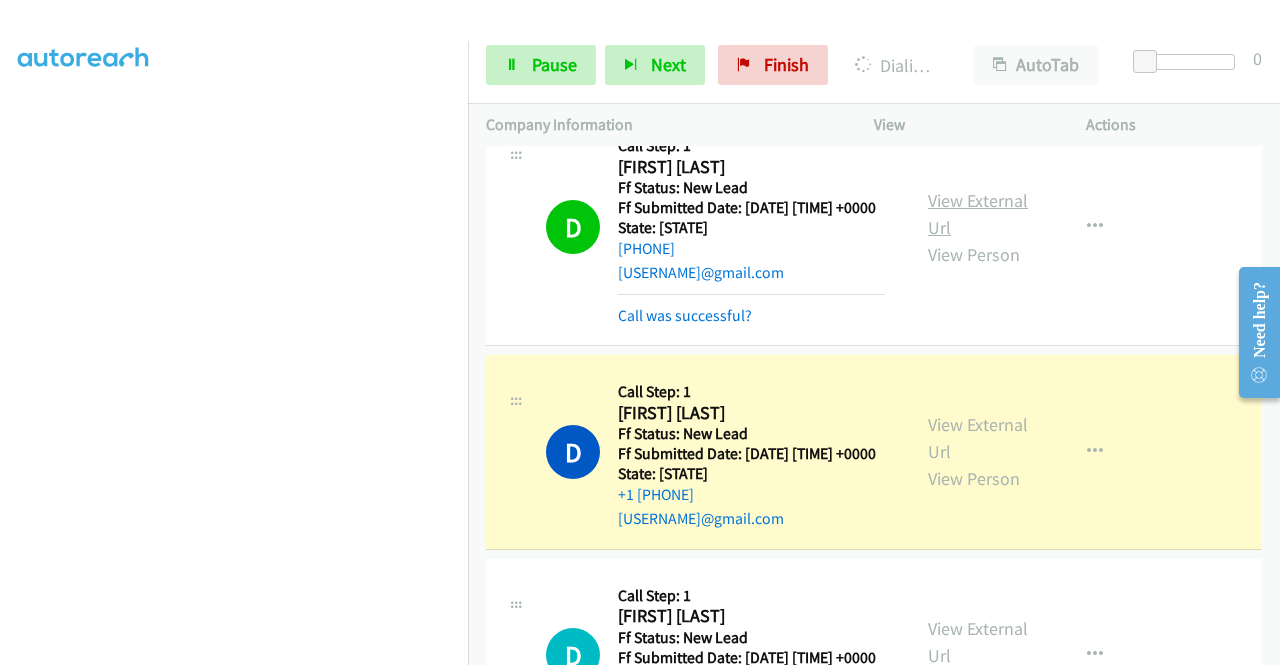click on "View External Url" at bounding box center (978, 214) 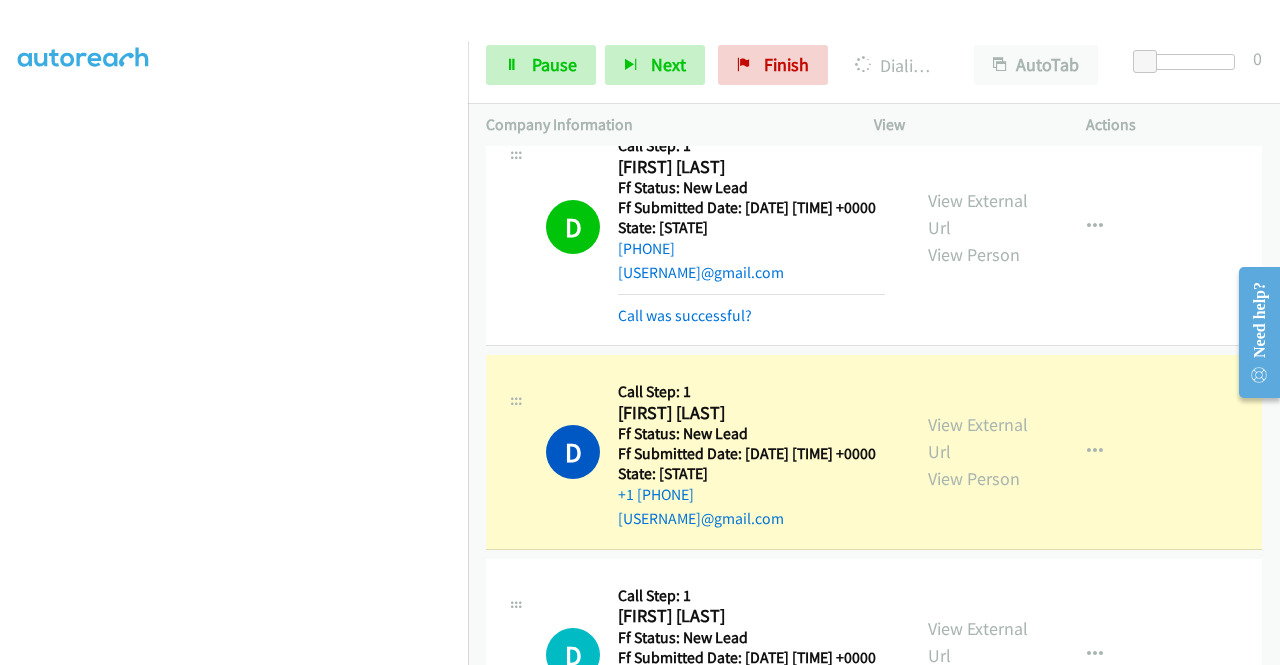 click on "View External Url
View Person
View External Url
Email
Schedule/Manage Callback
Skip Call
Add to do not call list" at bounding box center [1025, 452] 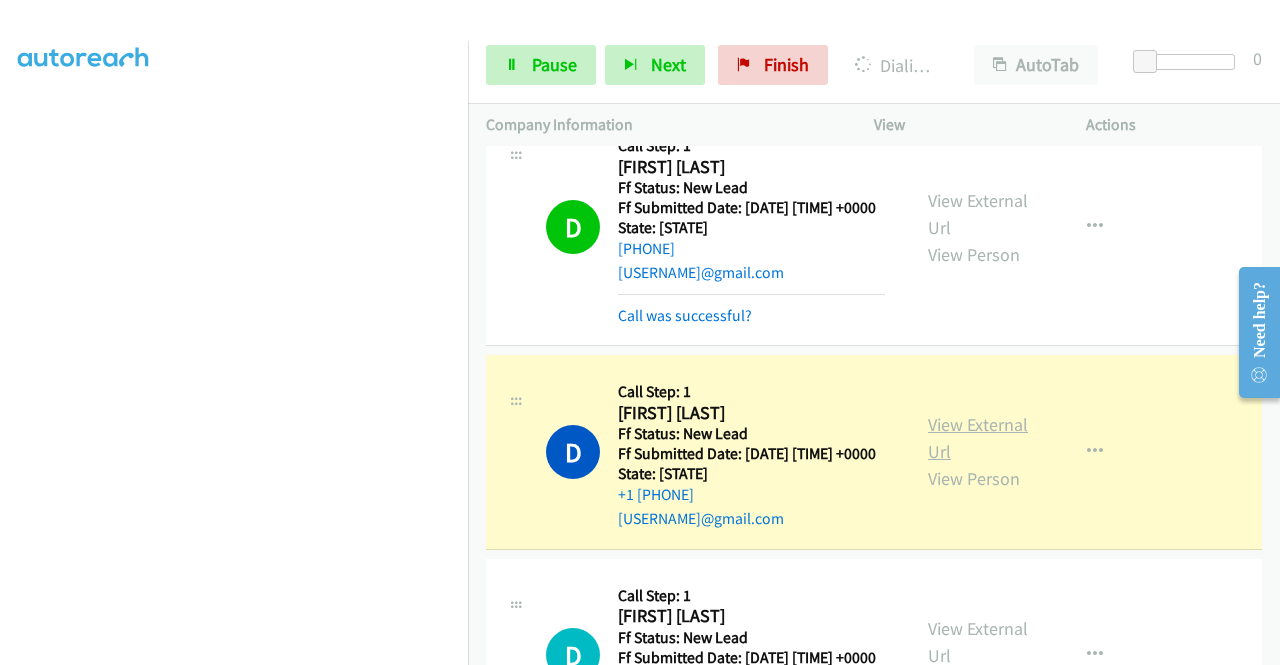 click on "View External Url" at bounding box center [978, 438] 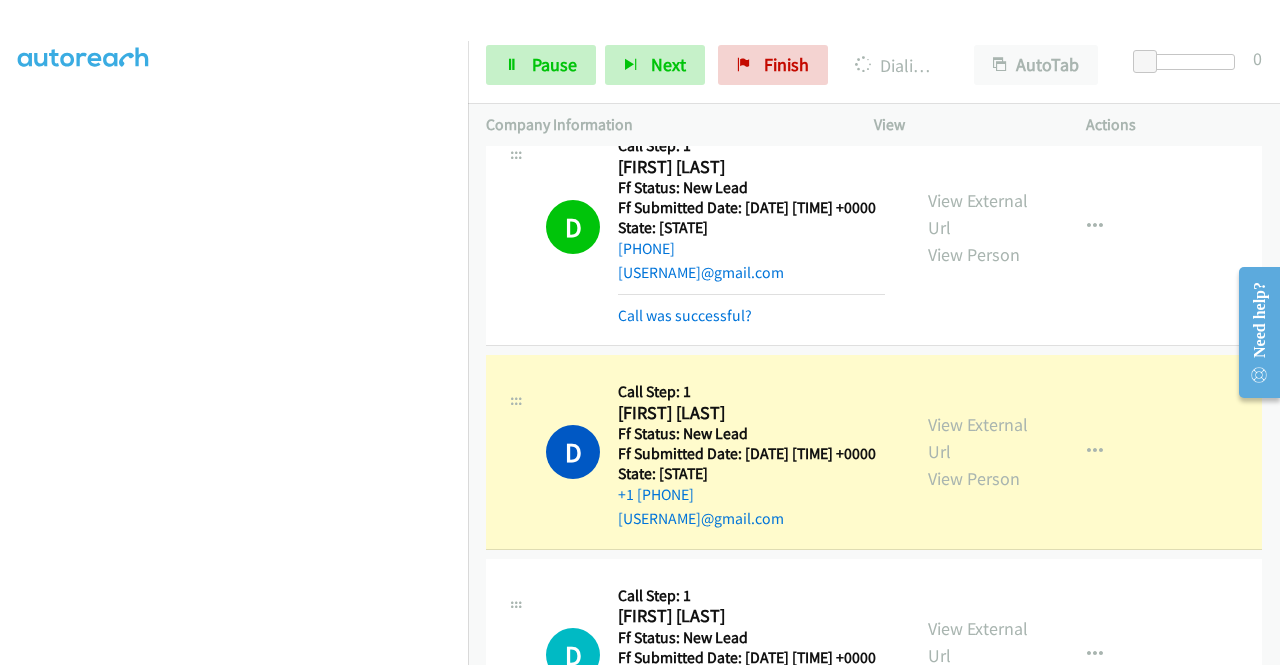 scroll, scrollTop: 0, scrollLeft: 0, axis: both 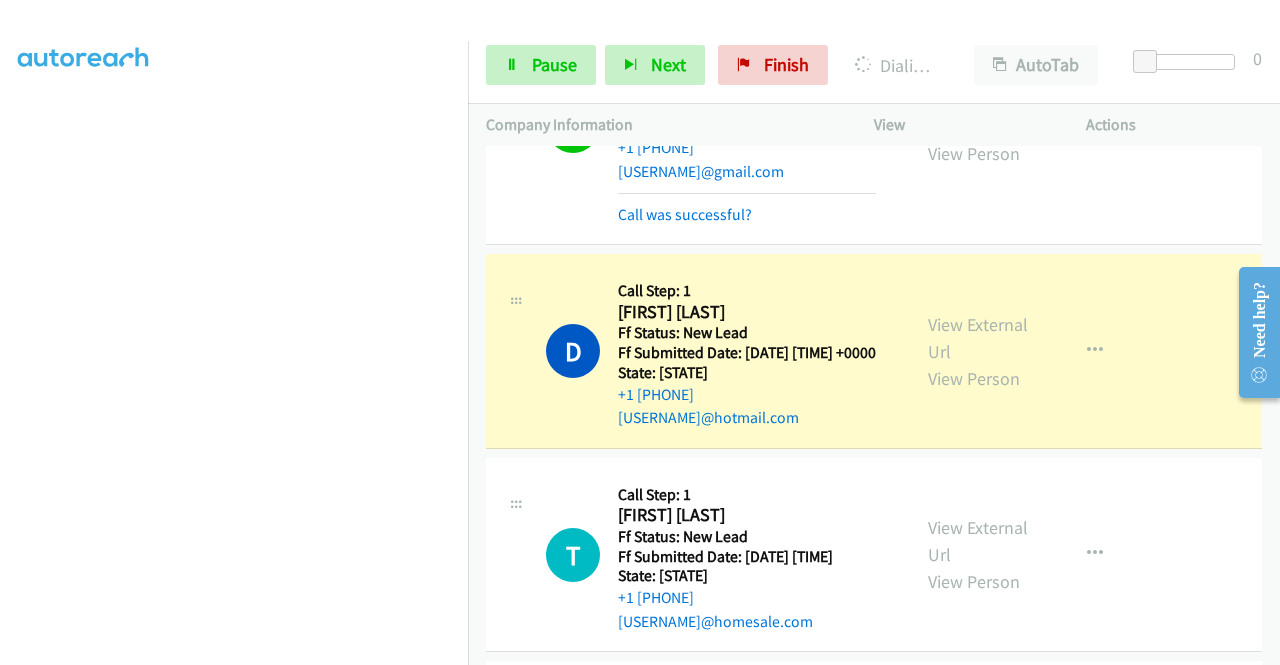 click on "View External Url
View Person
View External Url
Email
Schedule/Manage Callback
Skip Call
Add to do not call list" at bounding box center [1025, 351] 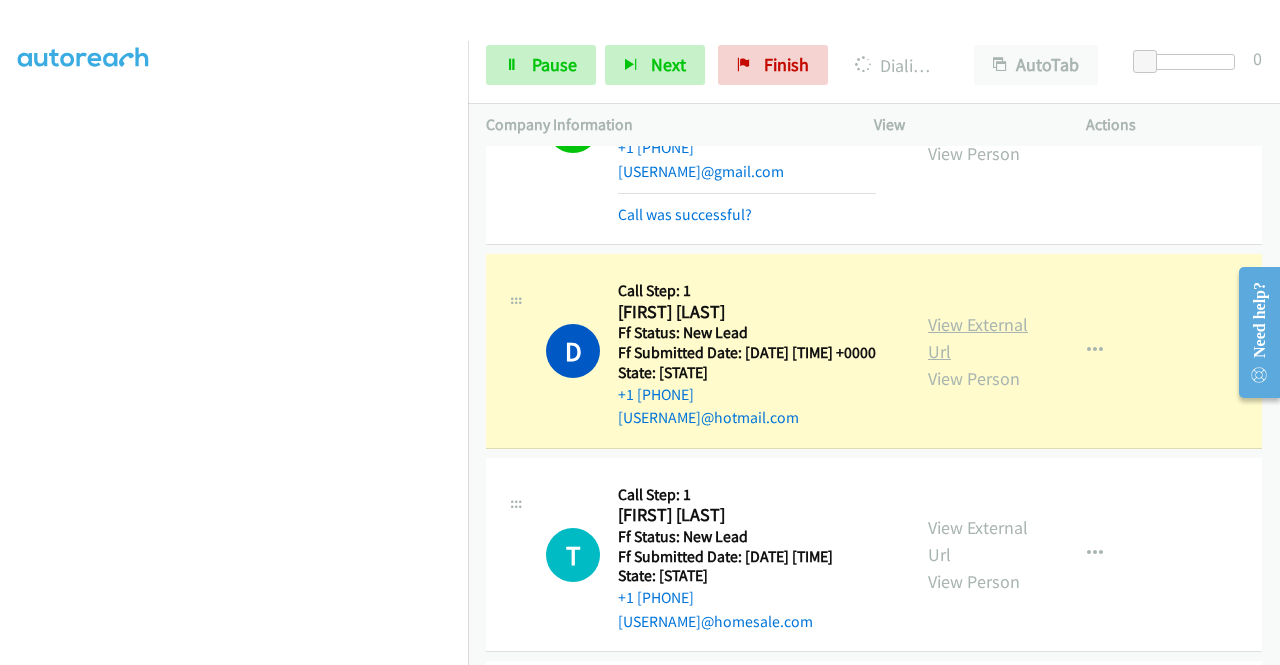 click on "View External Url" at bounding box center (978, 338) 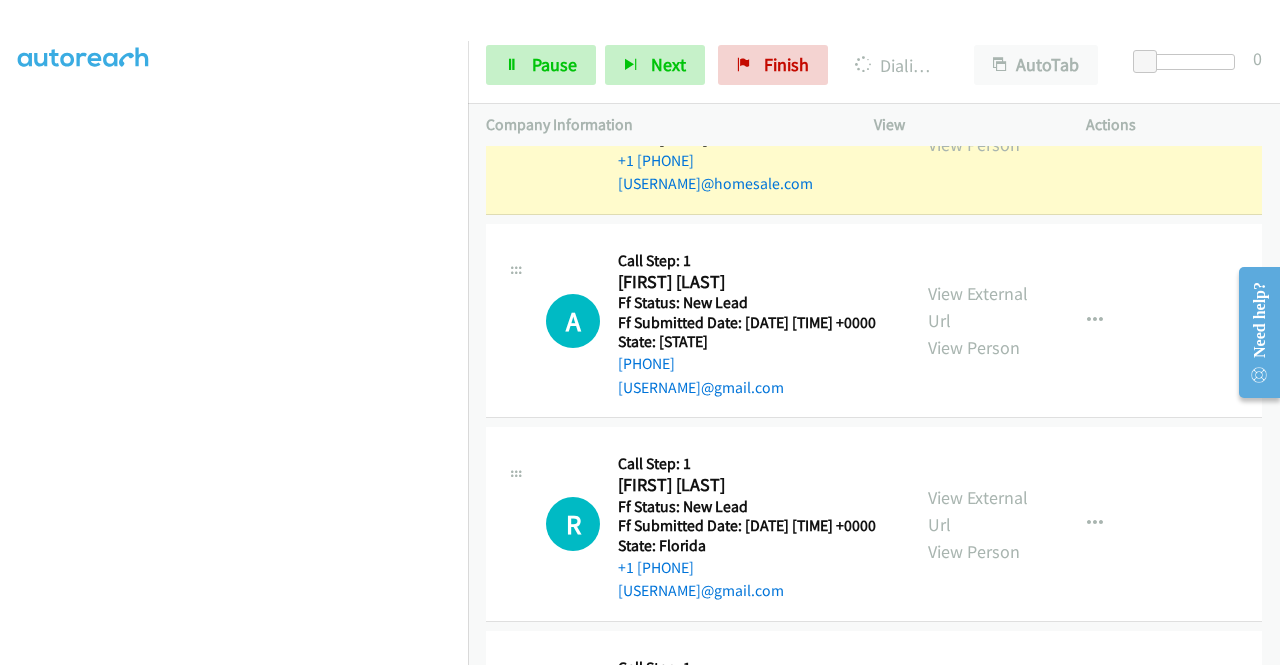 scroll, scrollTop: 1933, scrollLeft: 0, axis: vertical 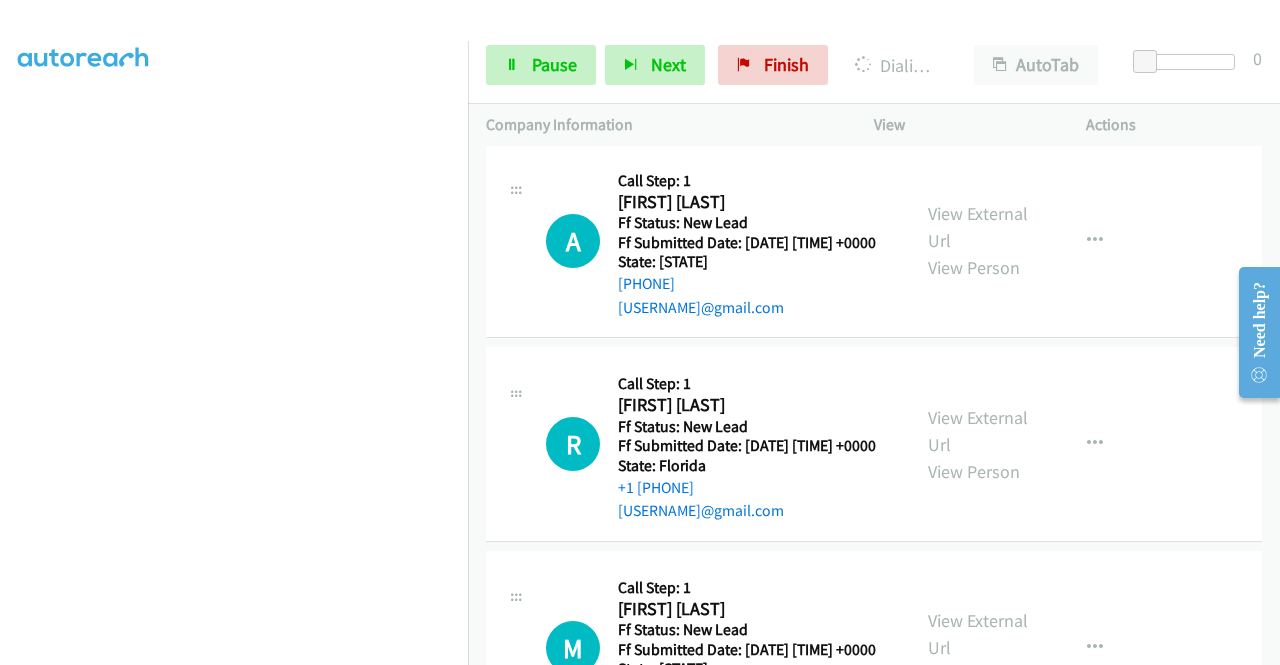 click on "View External Url" at bounding box center (978, 24) 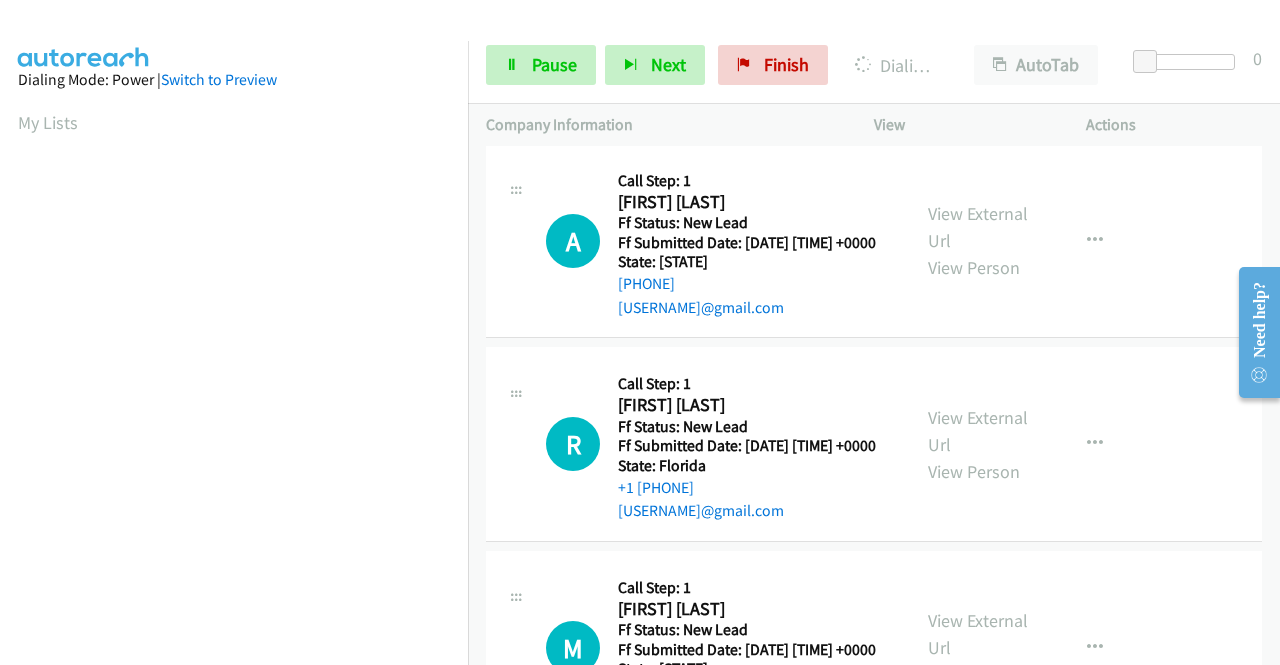 scroll, scrollTop: 456, scrollLeft: 0, axis: vertical 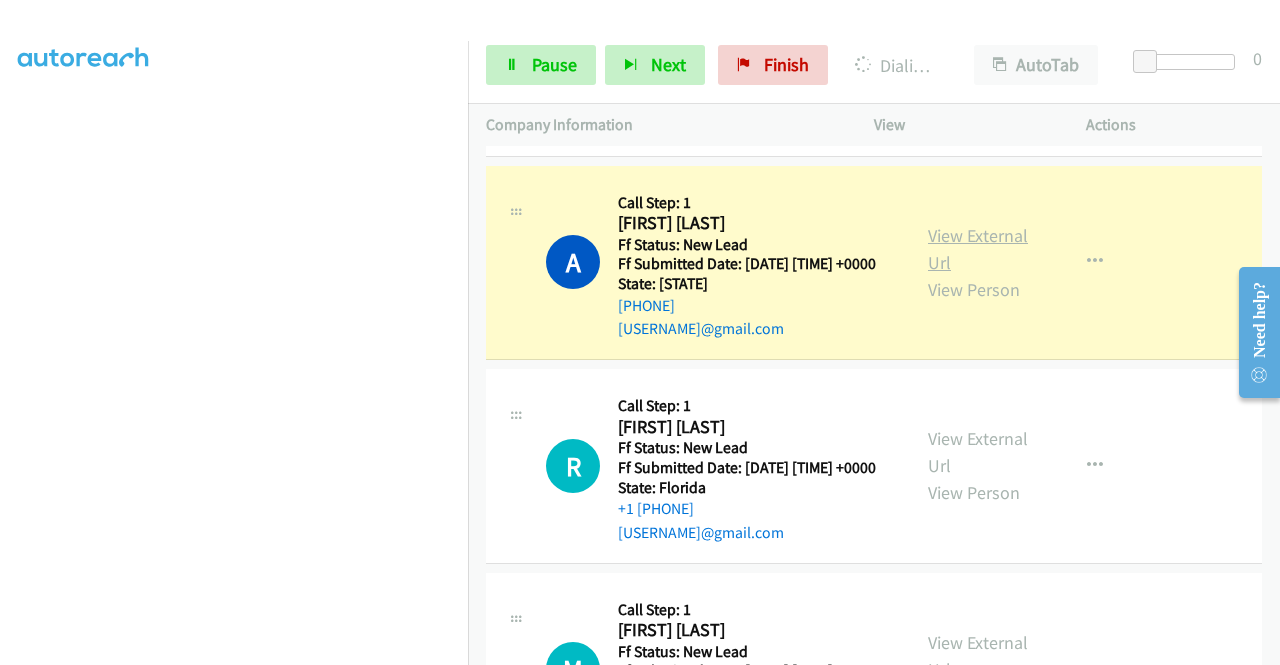 click on "View External Url" at bounding box center (978, 249) 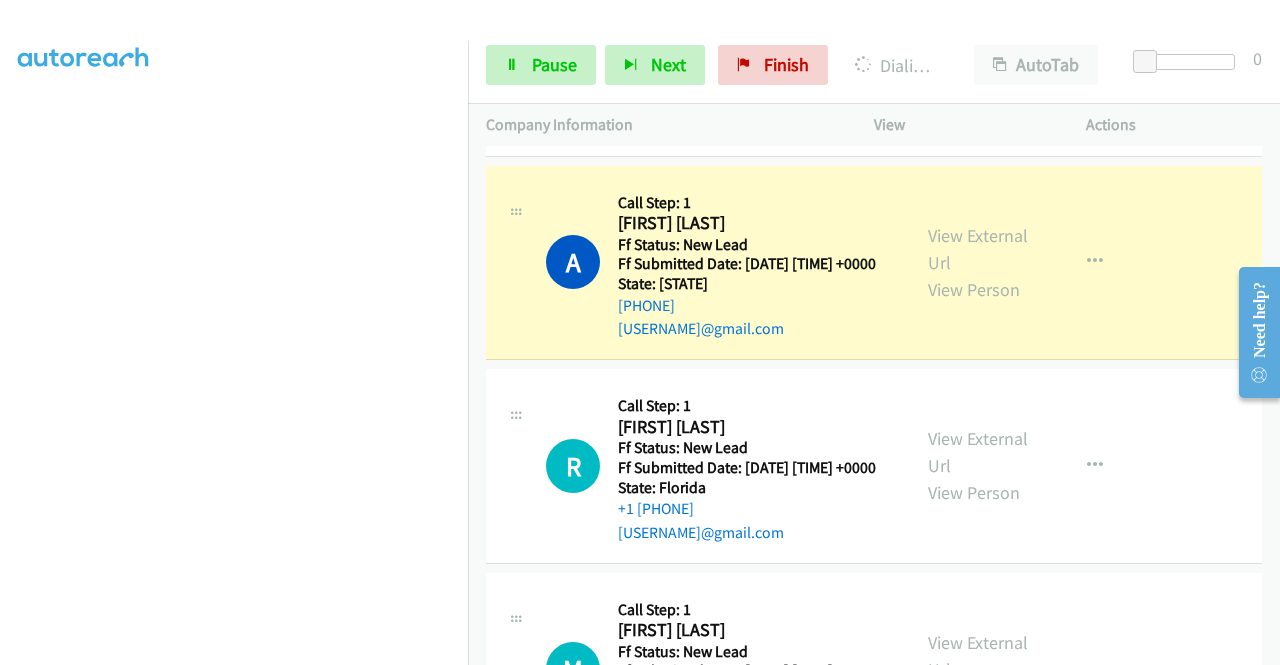 scroll, scrollTop: 0, scrollLeft: 0, axis: both 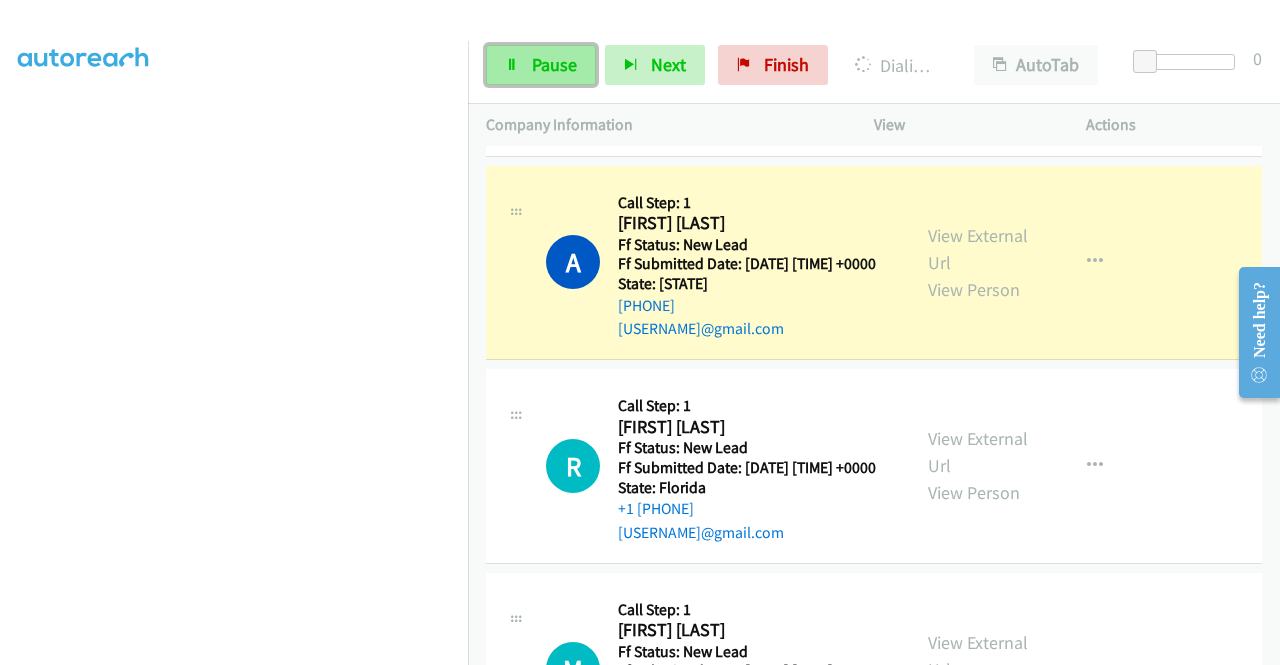 click on "Pause" at bounding box center (554, 64) 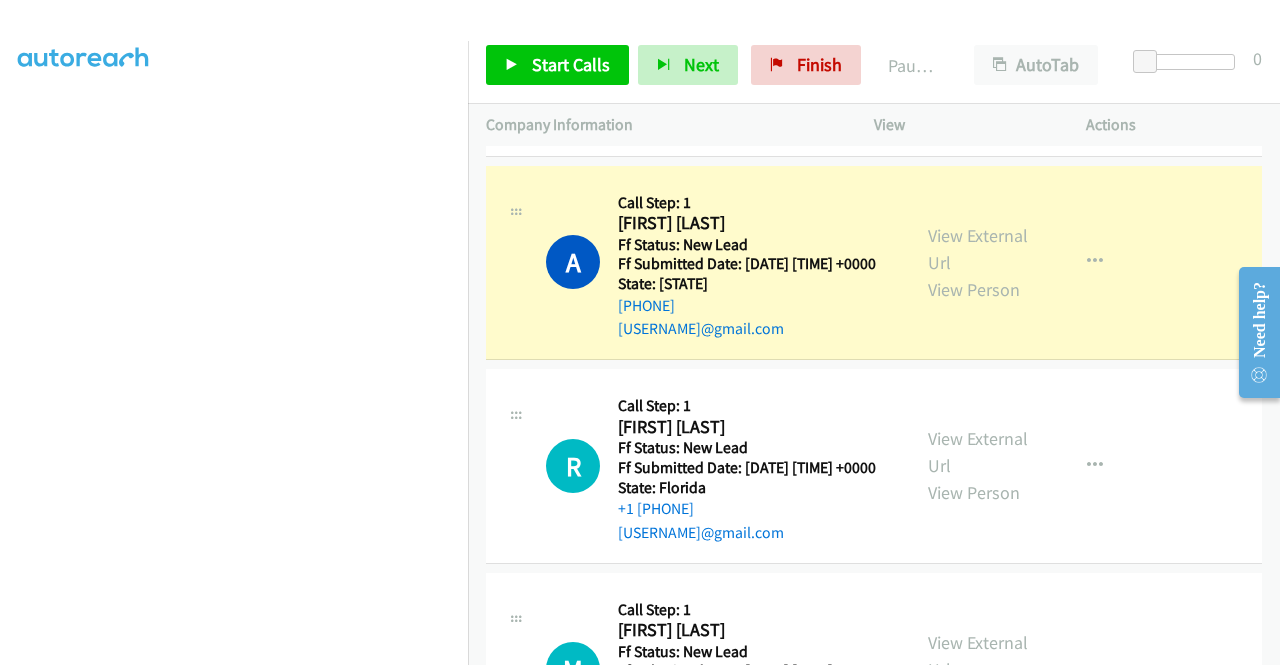 scroll, scrollTop: 0, scrollLeft: 0, axis: both 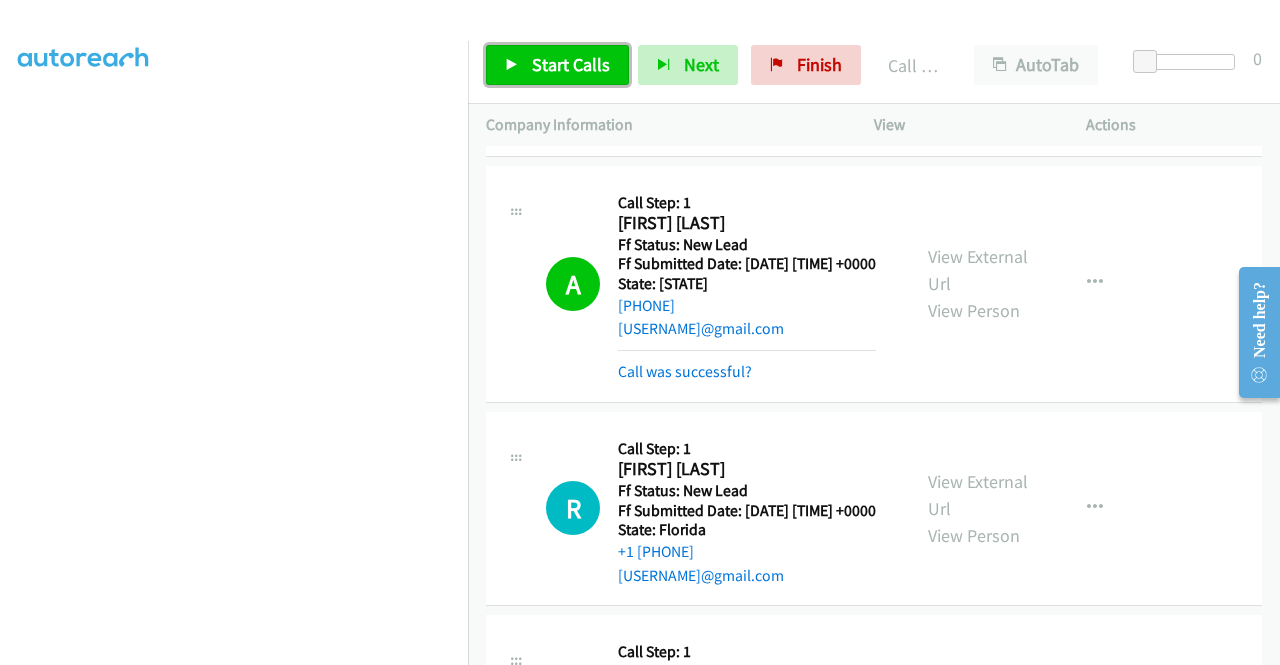 click on "Start Calls" at bounding box center [557, 65] 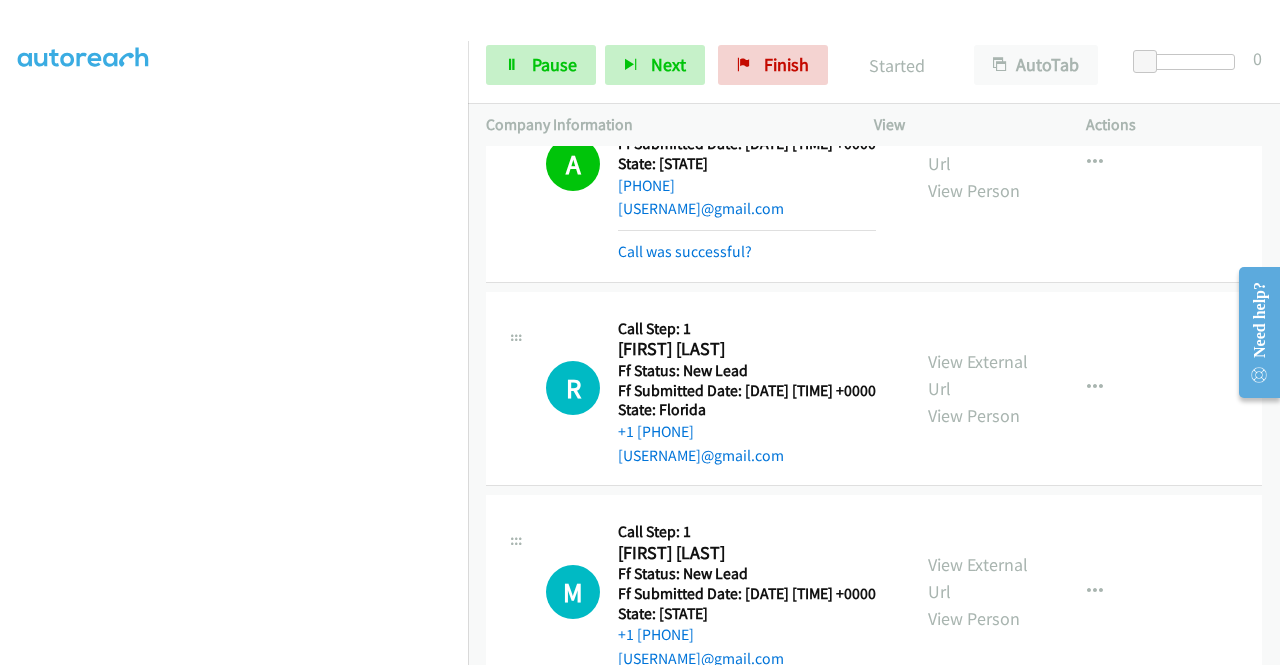 scroll, scrollTop: 2060, scrollLeft: 0, axis: vertical 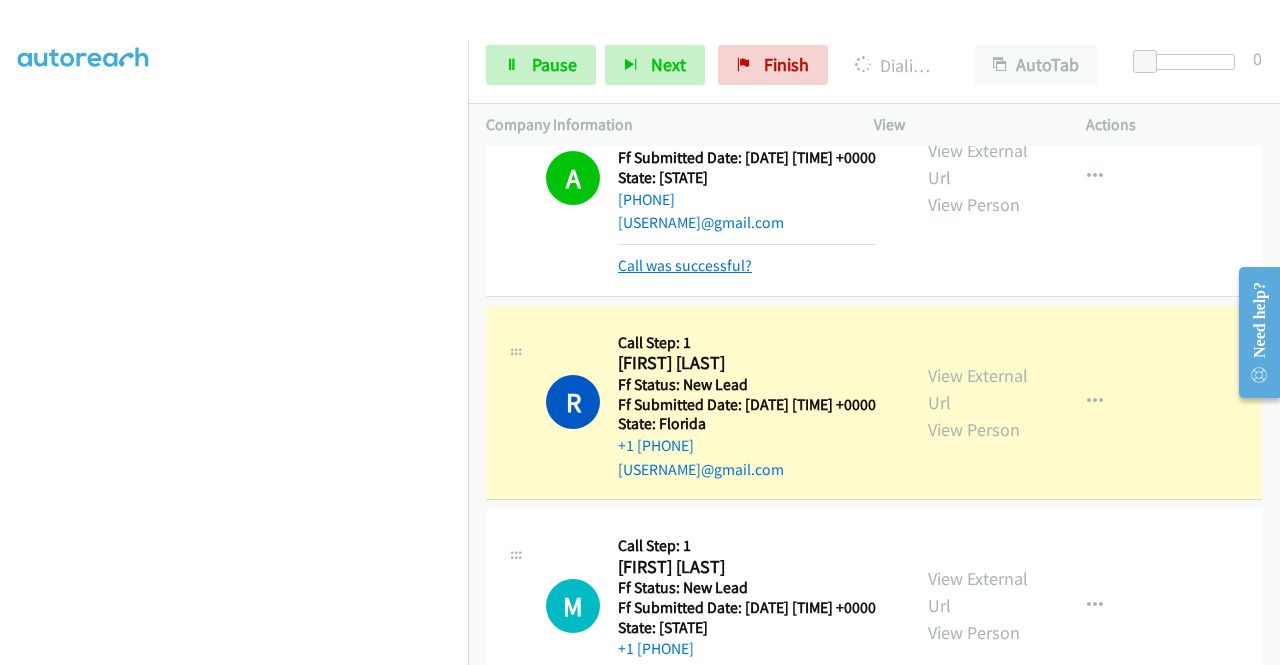 click on "Call was successful?" at bounding box center (685, 265) 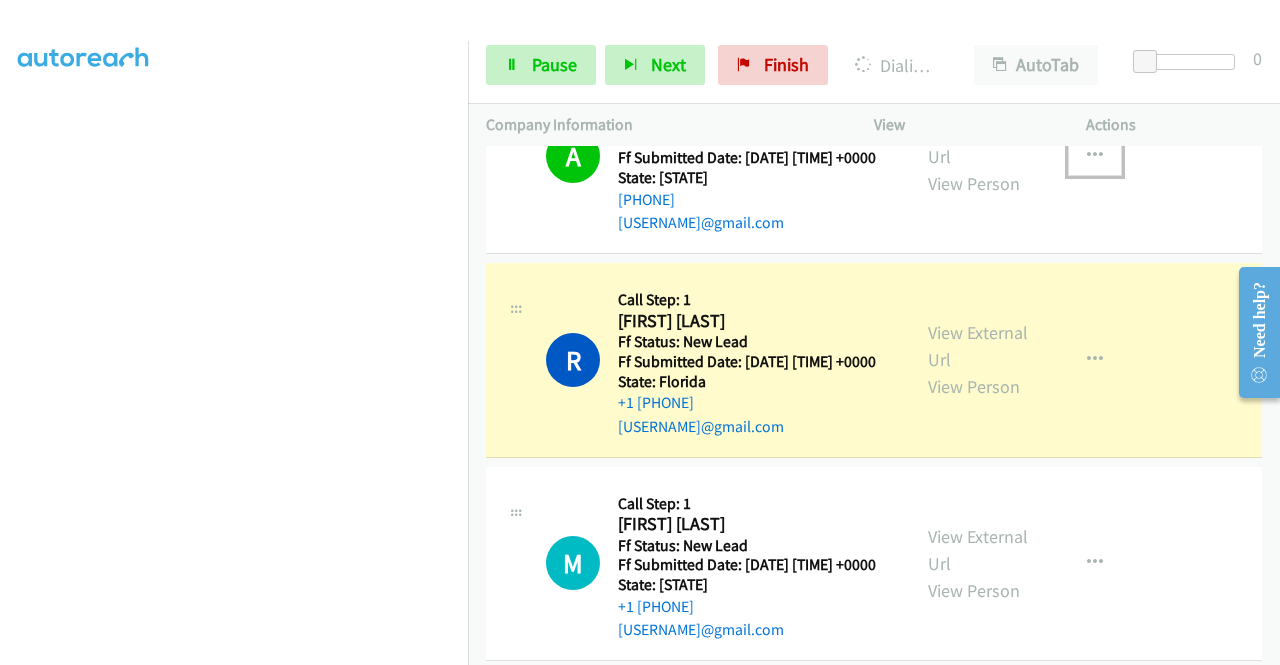 click at bounding box center (1095, 156) 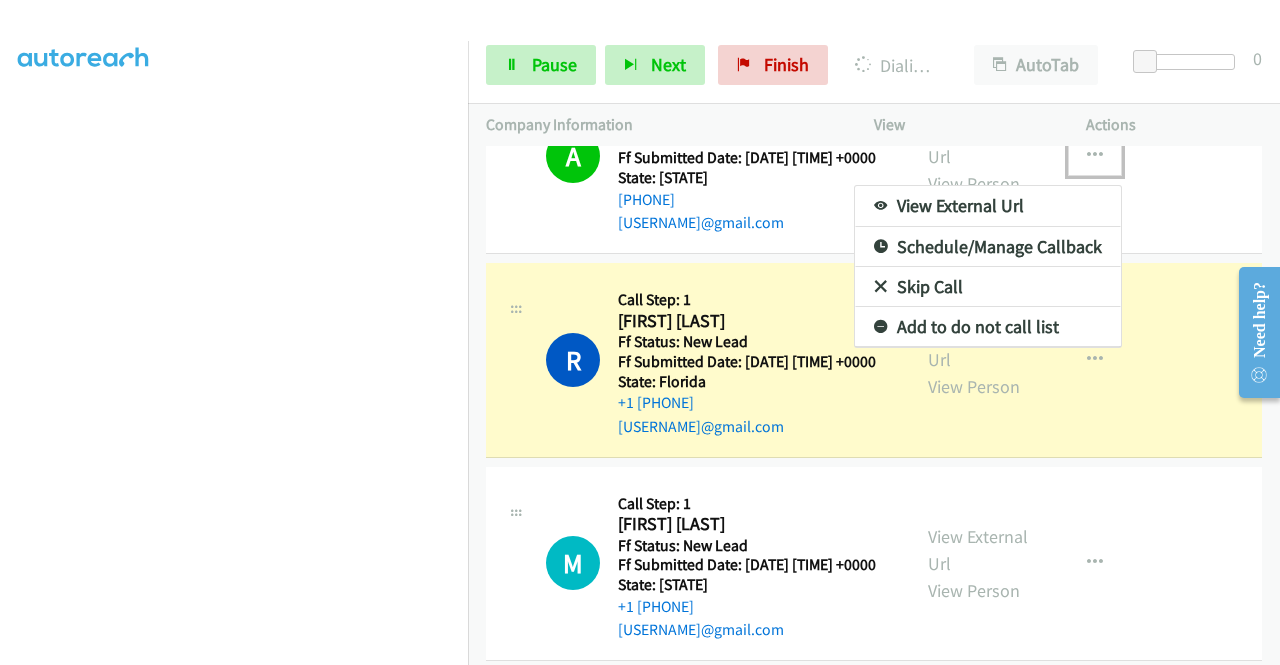 click on "Add to do not call list" at bounding box center (988, 327) 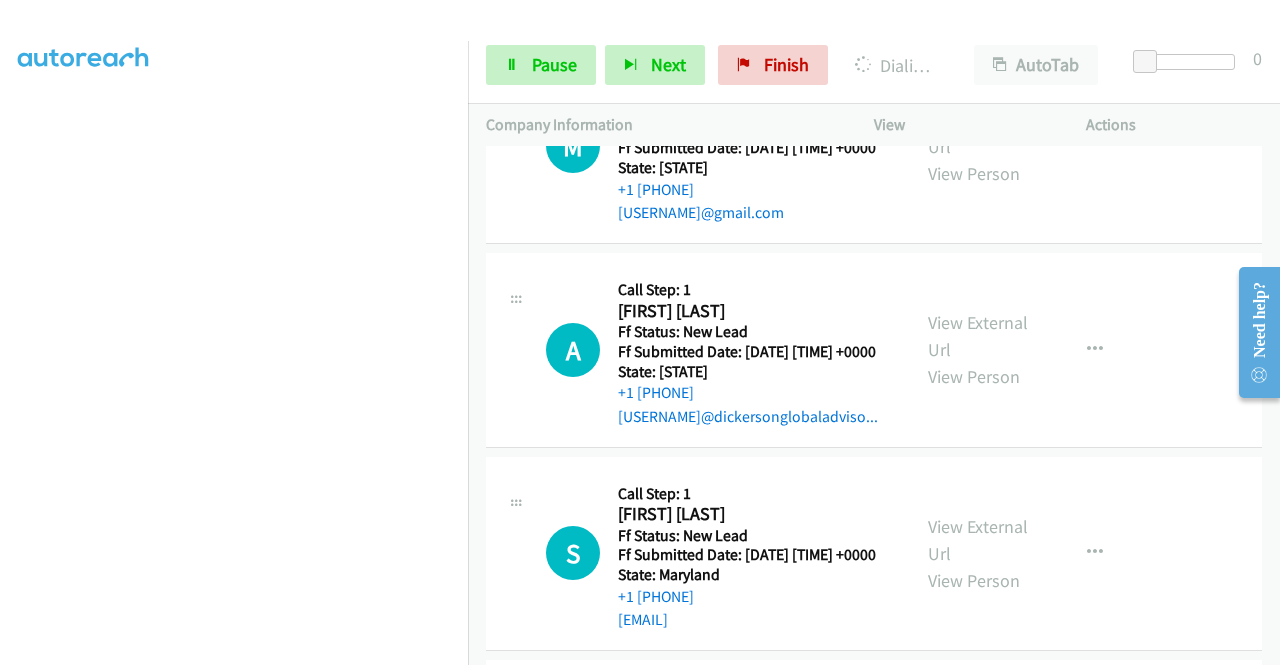scroll, scrollTop: 2354, scrollLeft: 0, axis: vertical 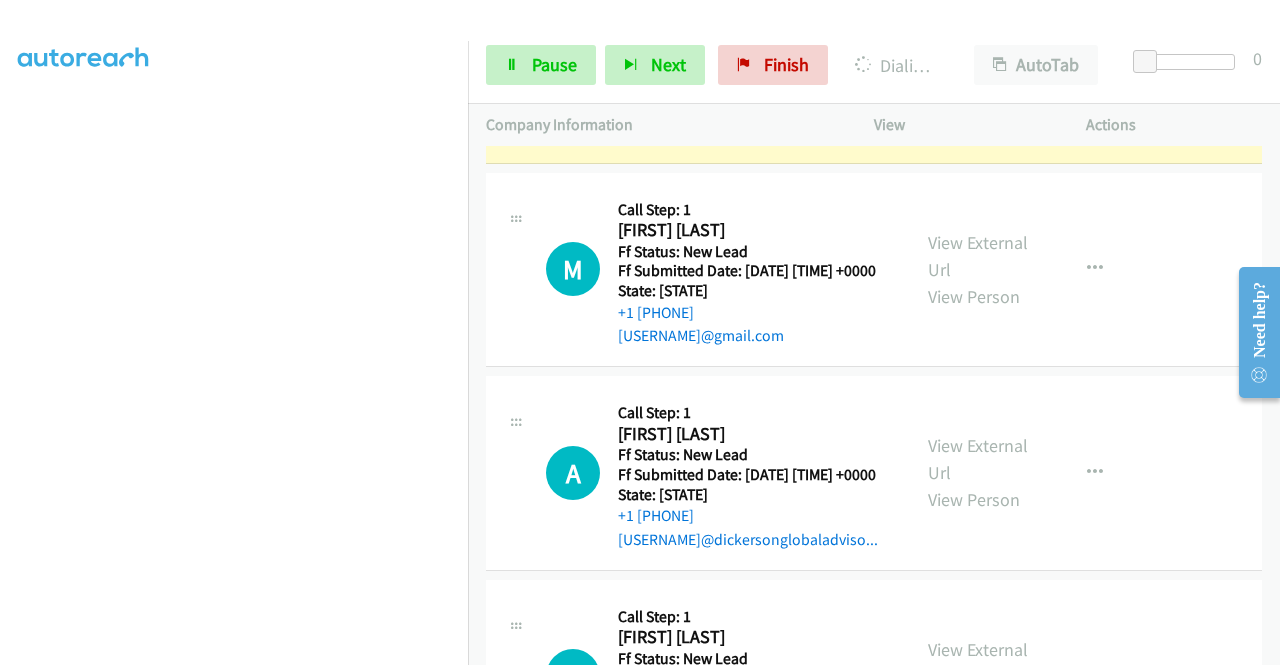 click on "View External Url" at bounding box center [978, 52] 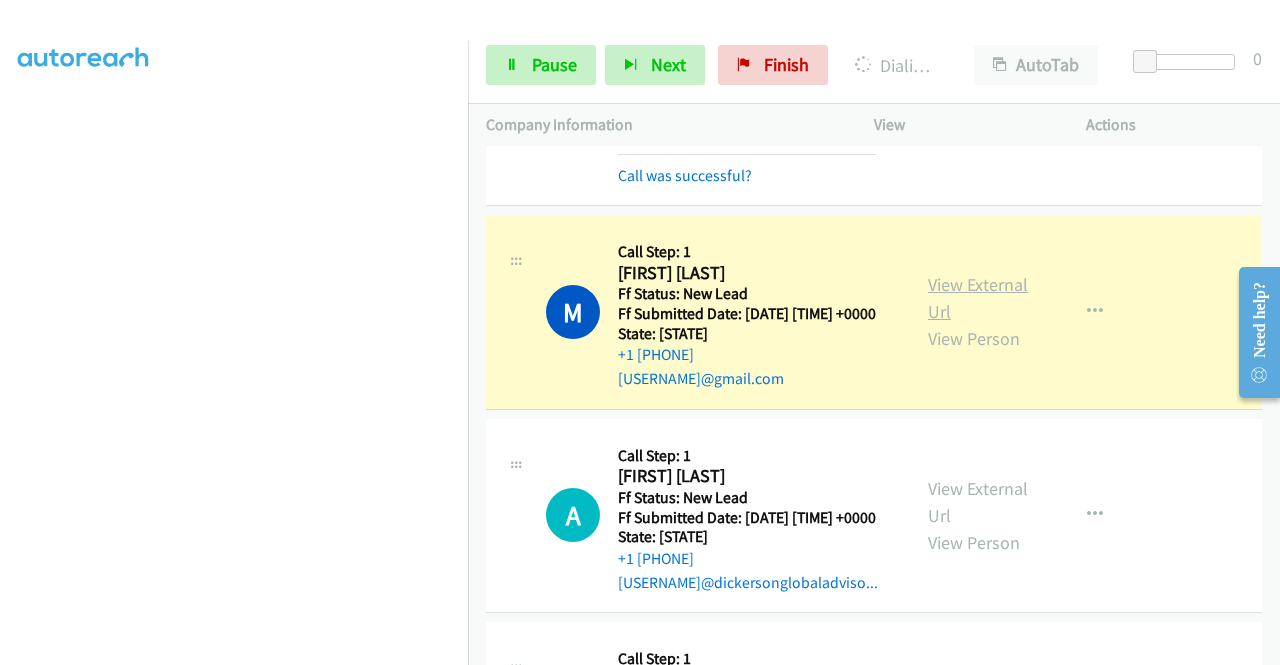click on "View External Url" at bounding box center [978, 298] 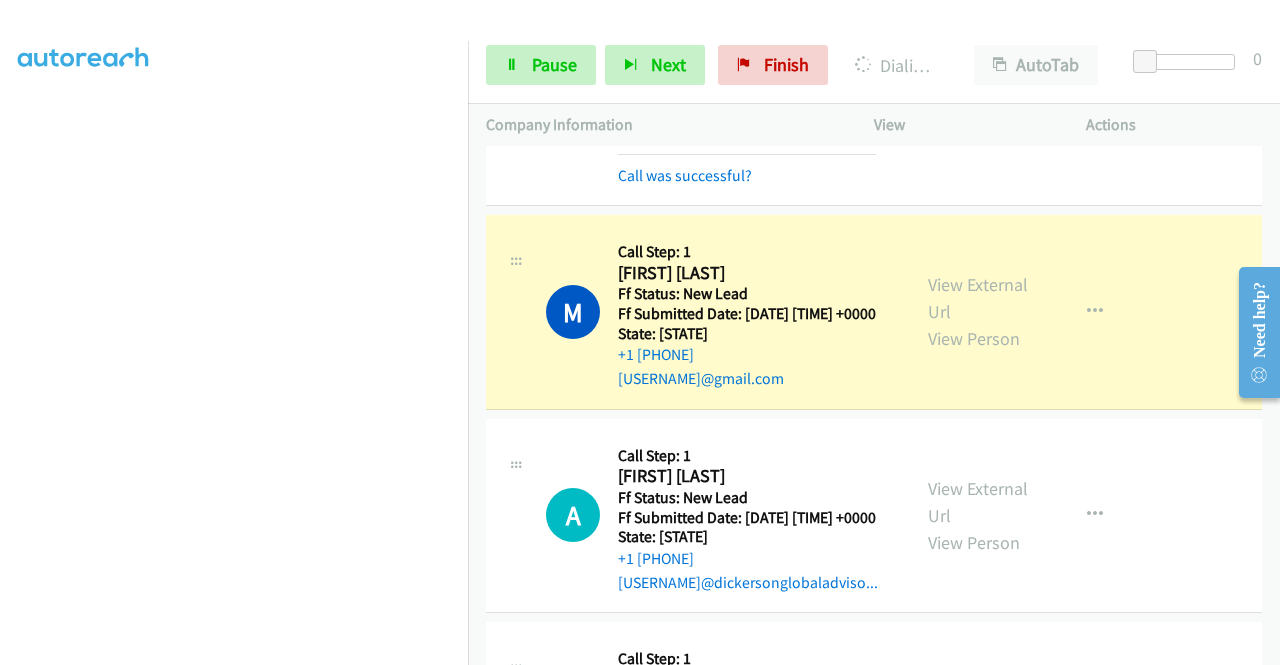 scroll, scrollTop: 456, scrollLeft: 0, axis: vertical 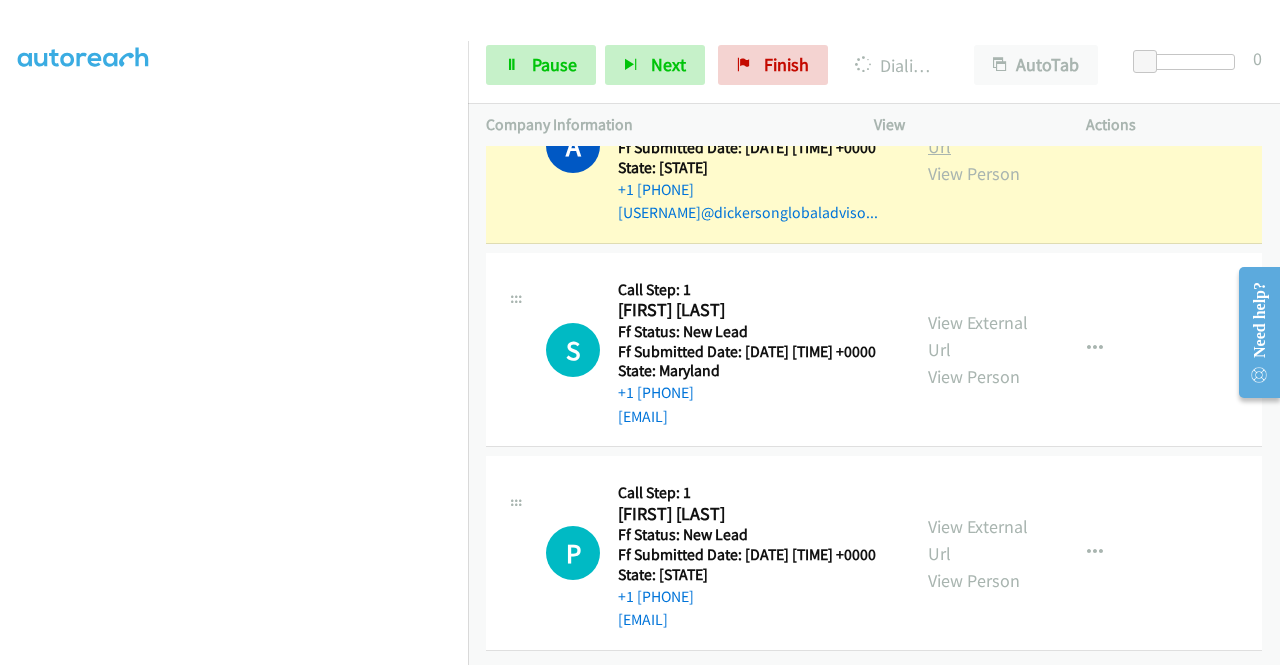 click on "View External Url" at bounding box center (978, 133) 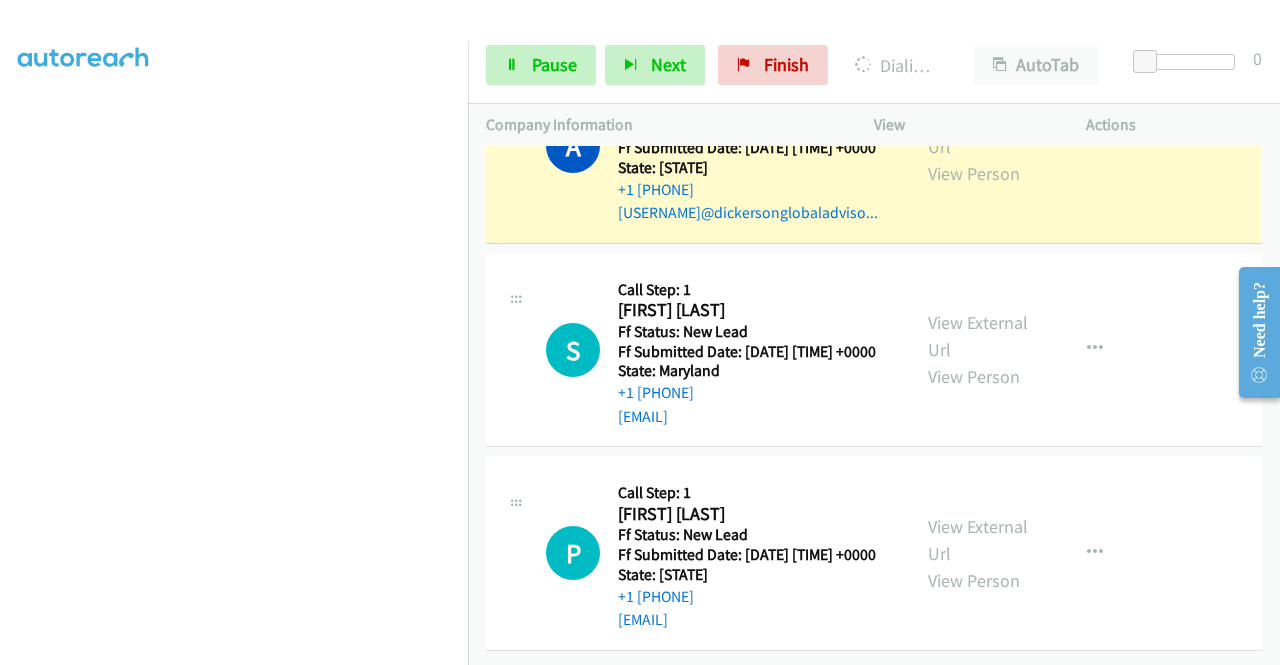 scroll, scrollTop: 40, scrollLeft: 0, axis: vertical 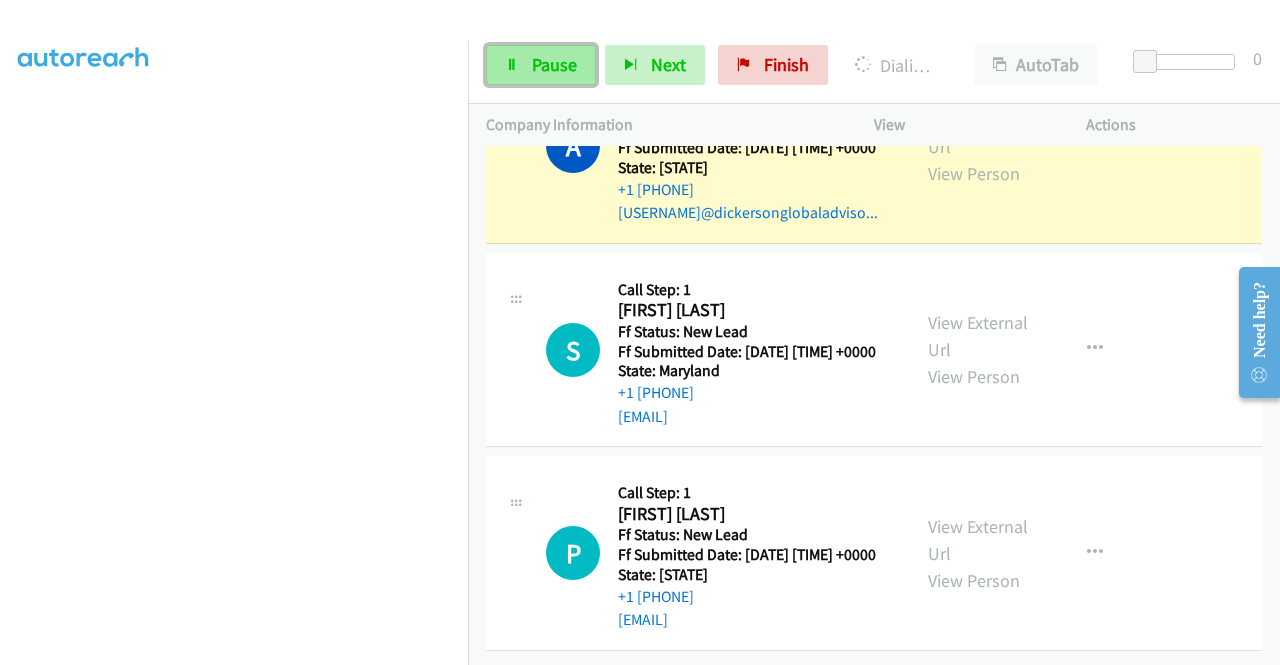 click on "Pause" at bounding box center (554, 64) 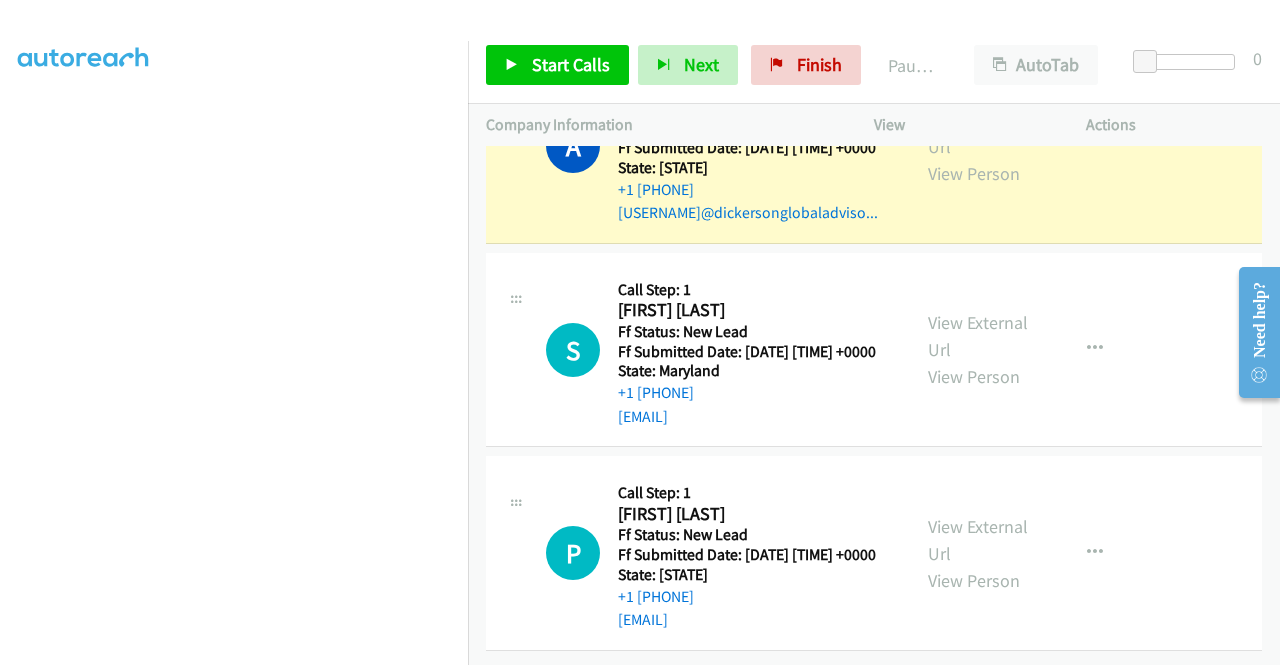 scroll, scrollTop: 0, scrollLeft: 0, axis: both 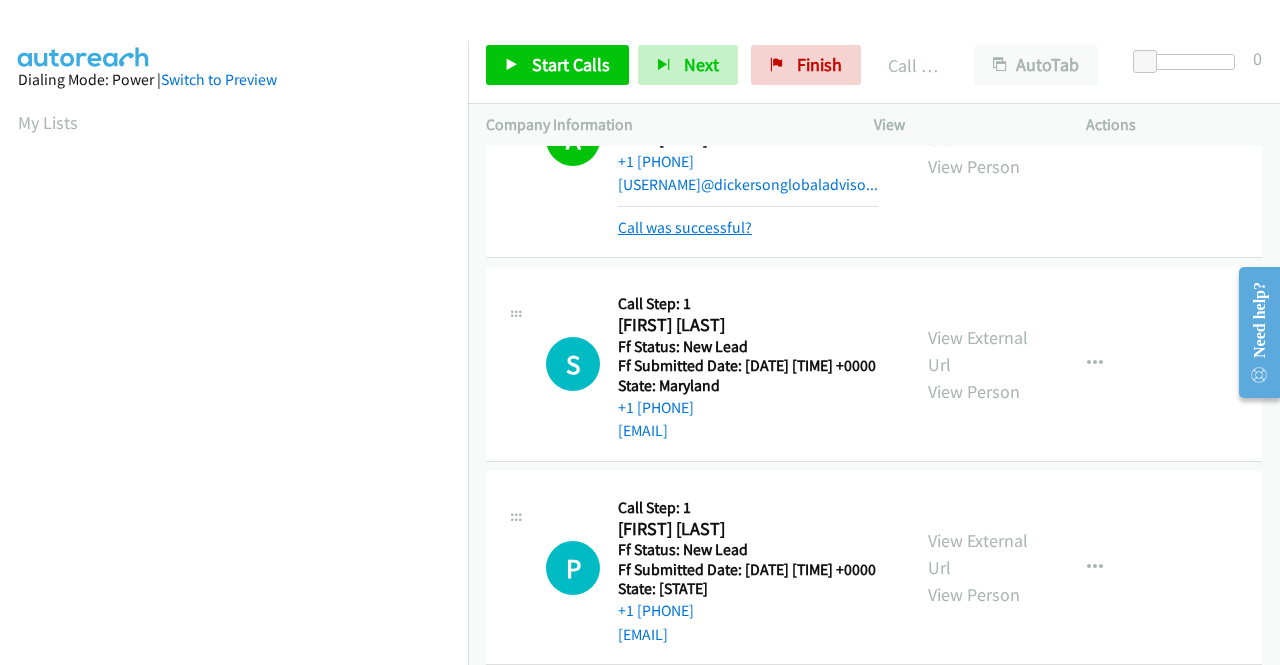 click on "Call was successful?" at bounding box center (685, 227) 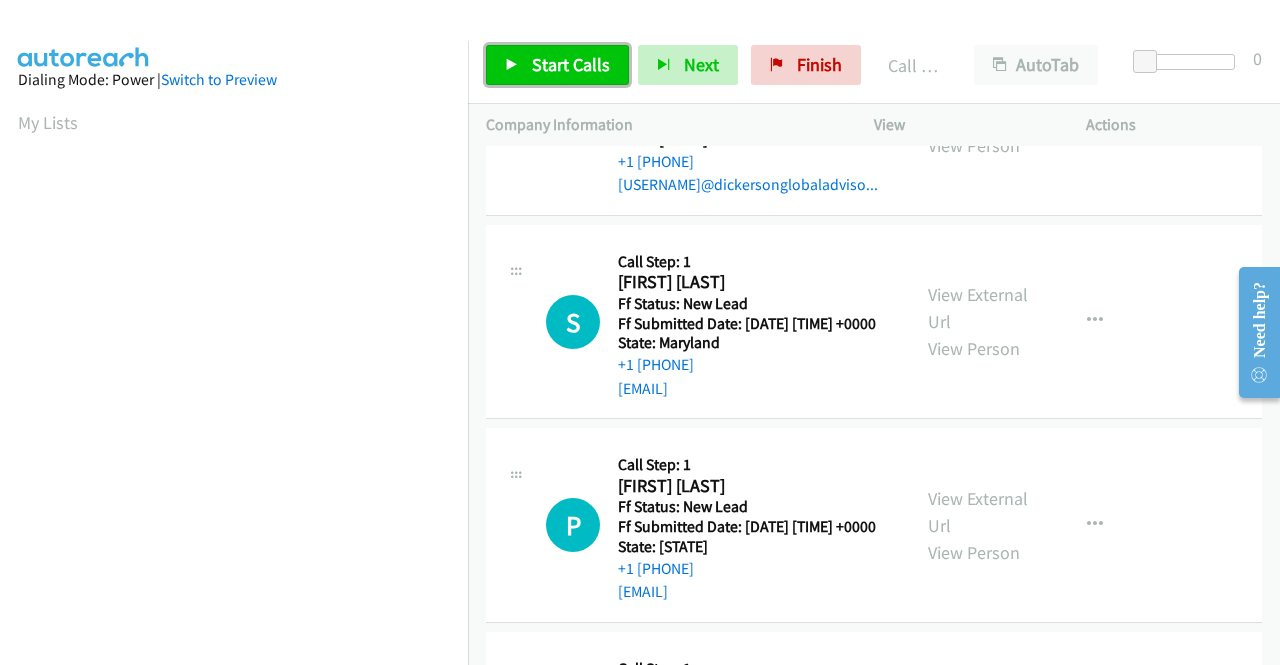 click on "Start Calls" at bounding box center [571, 64] 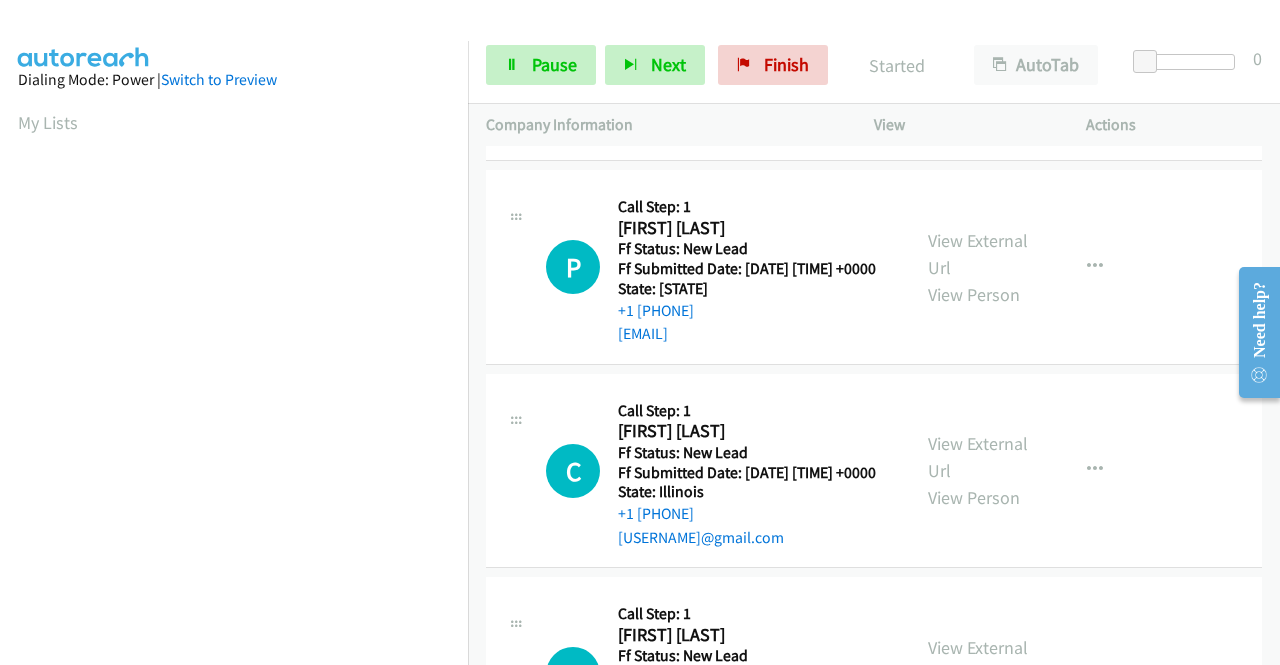 scroll, scrollTop: 3060, scrollLeft: 0, axis: vertical 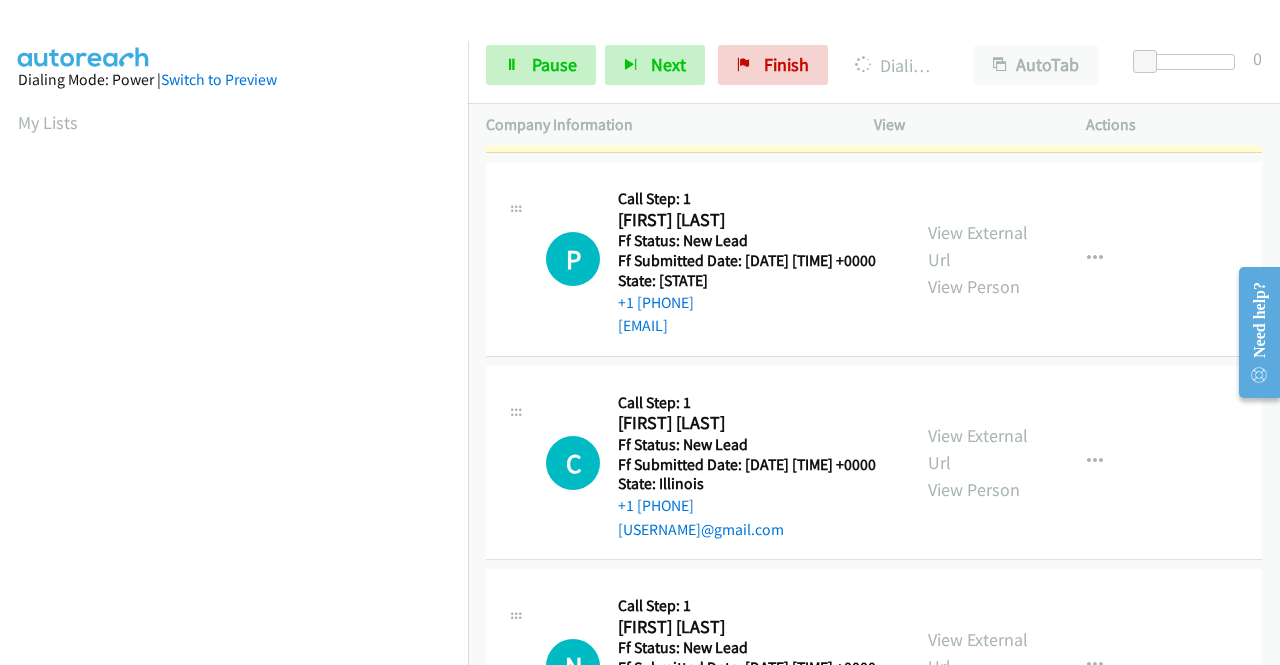 click on "View External Url" at bounding box center (978, 42) 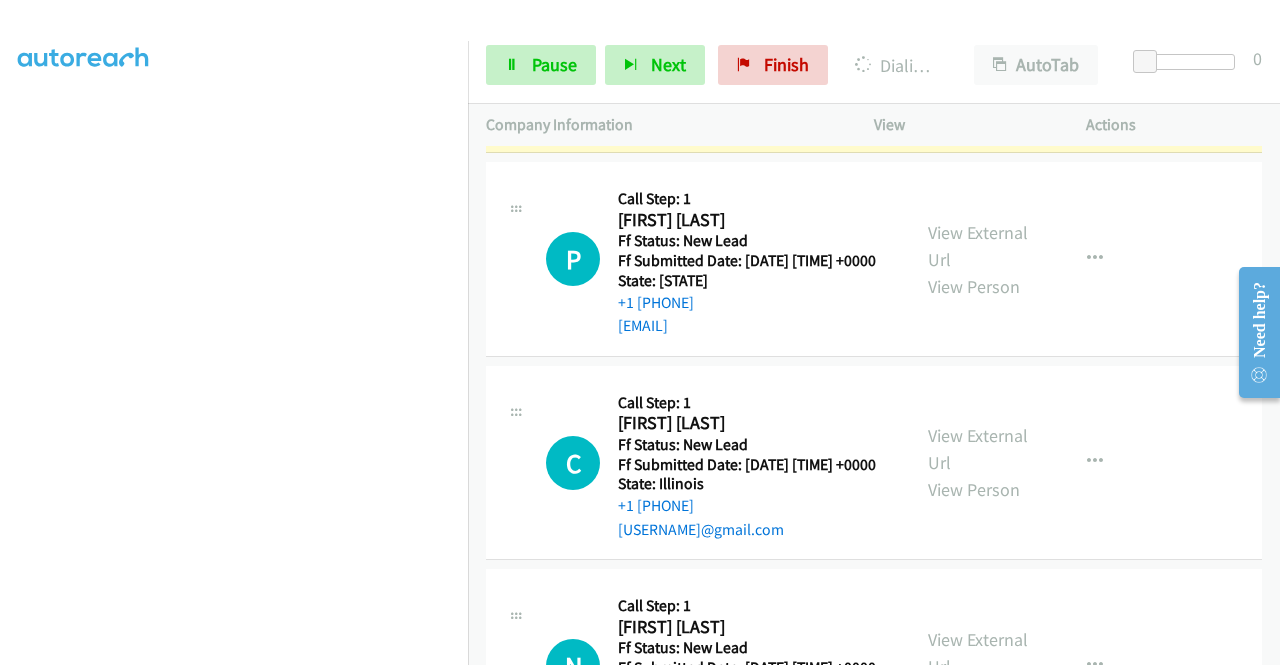 scroll, scrollTop: 0, scrollLeft: 0, axis: both 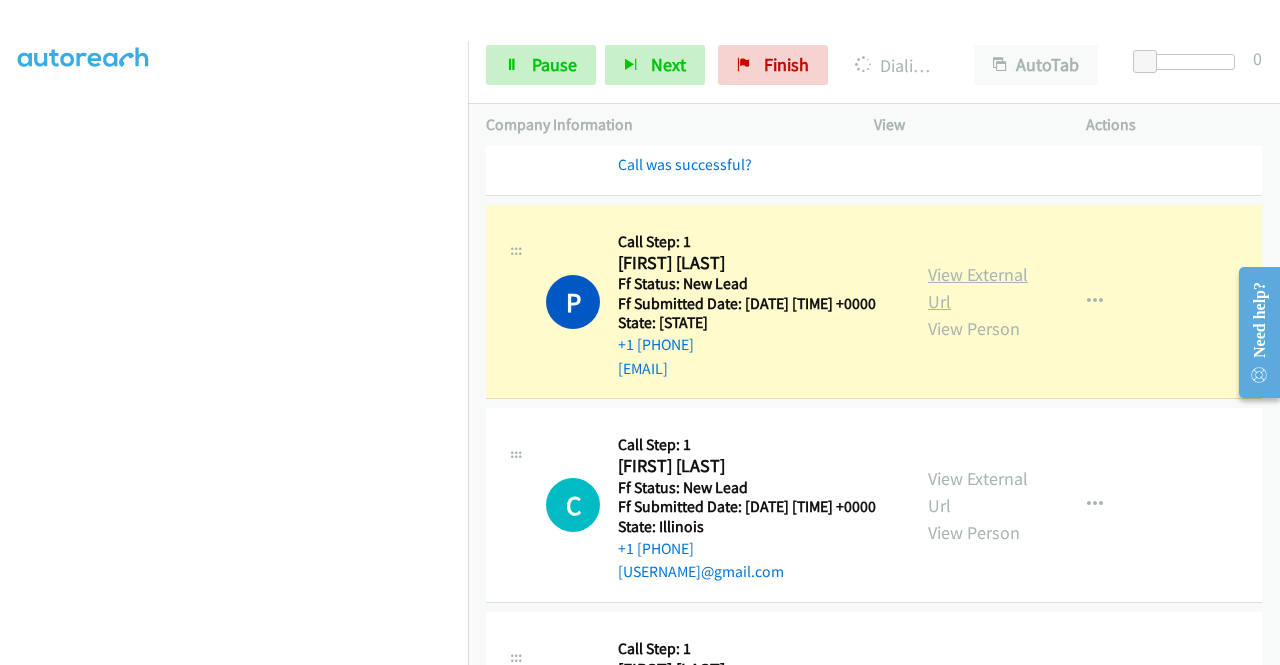 click on "View External Url" at bounding box center (978, 288) 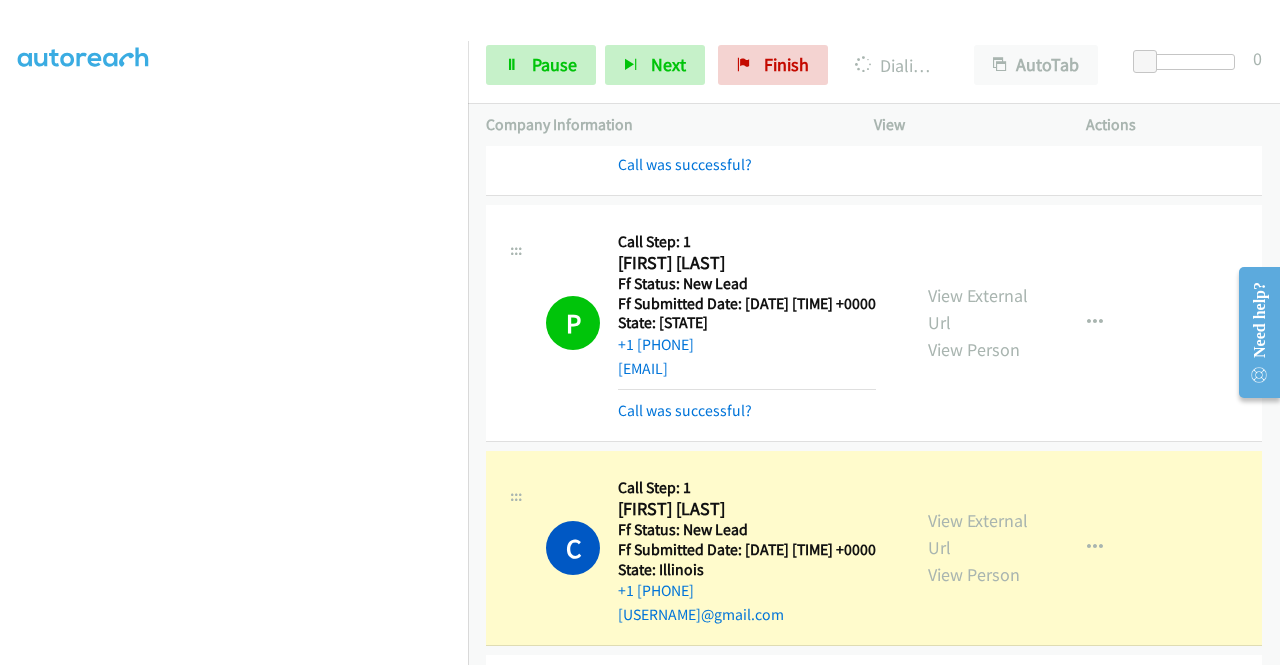 scroll, scrollTop: 0, scrollLeft: 0, axis: both 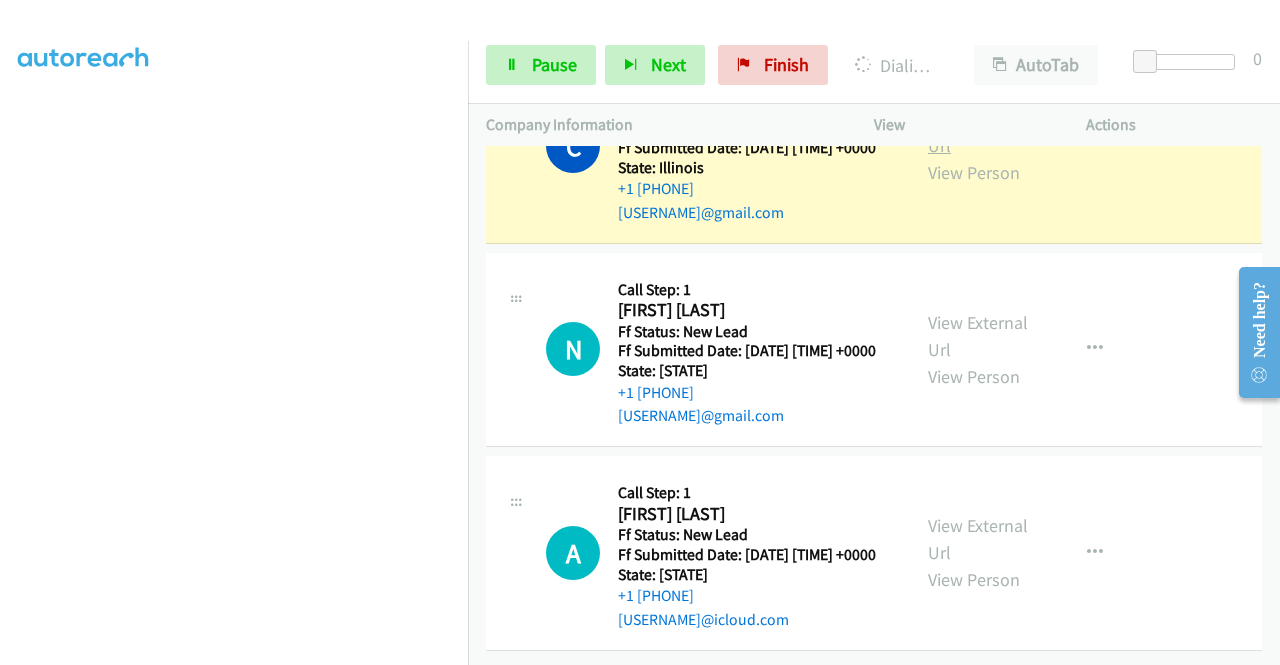click on "View External Url" at bounding box center (978, 132) 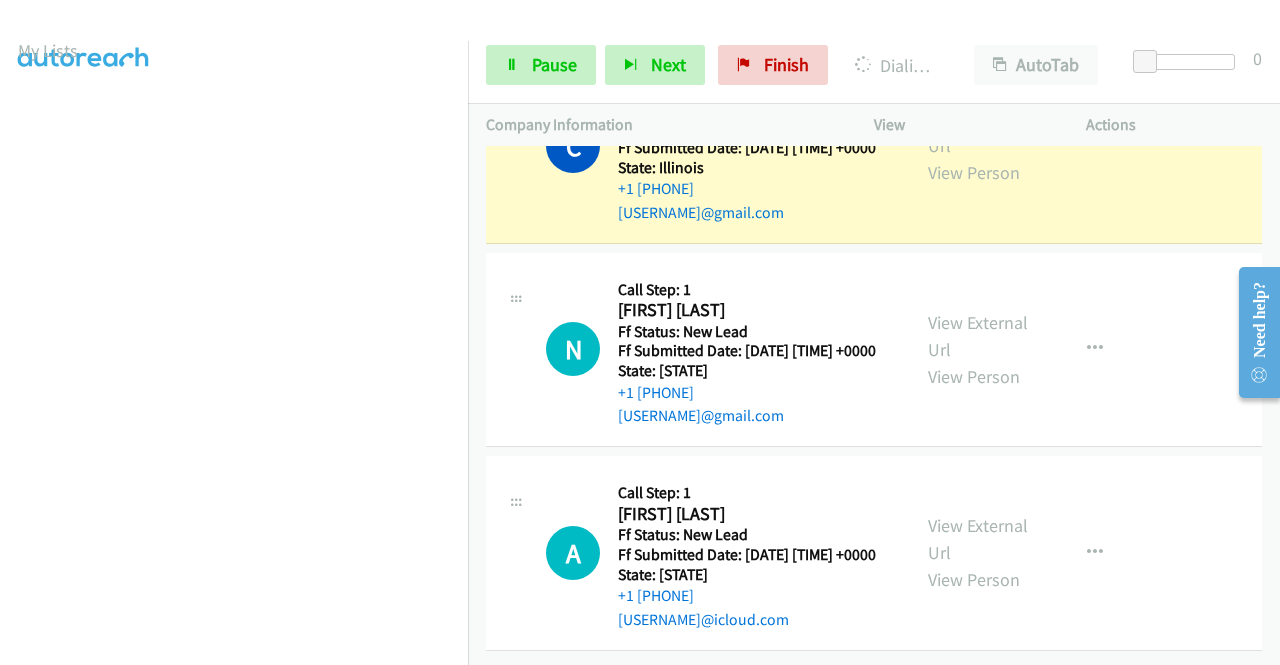 scroll, scrollTop: 0, scrollLeft: 0, axis: both 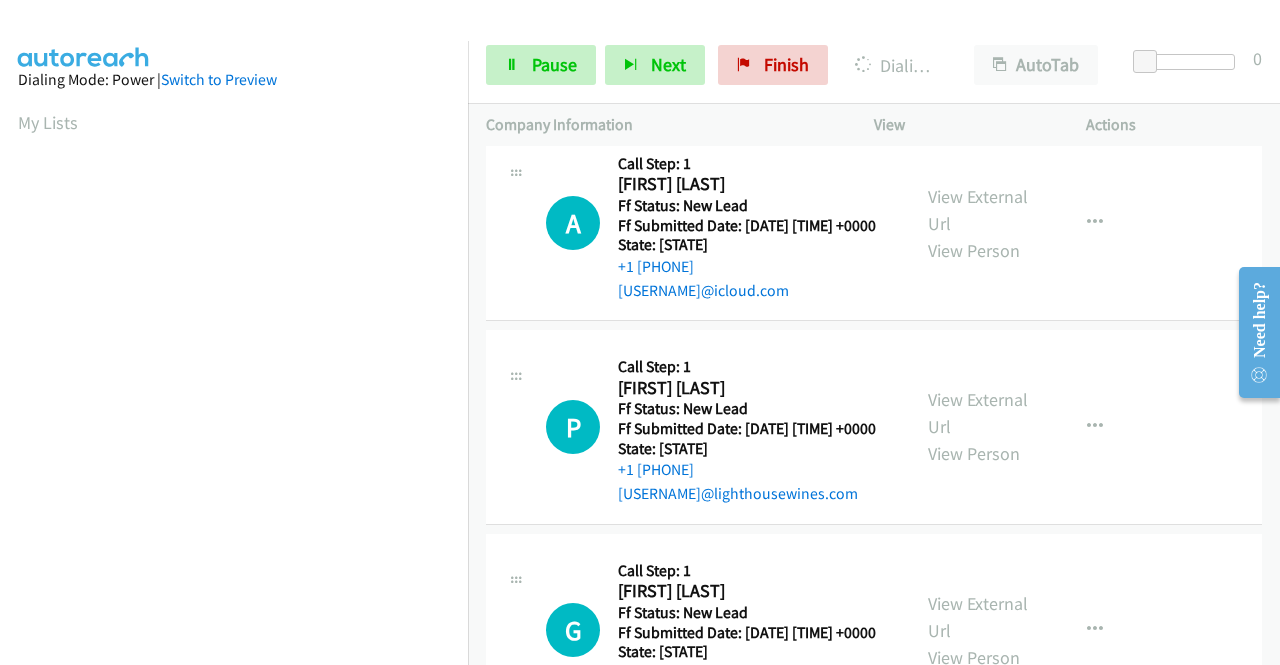 click on "View External Url" at bounding box center [978, 6] 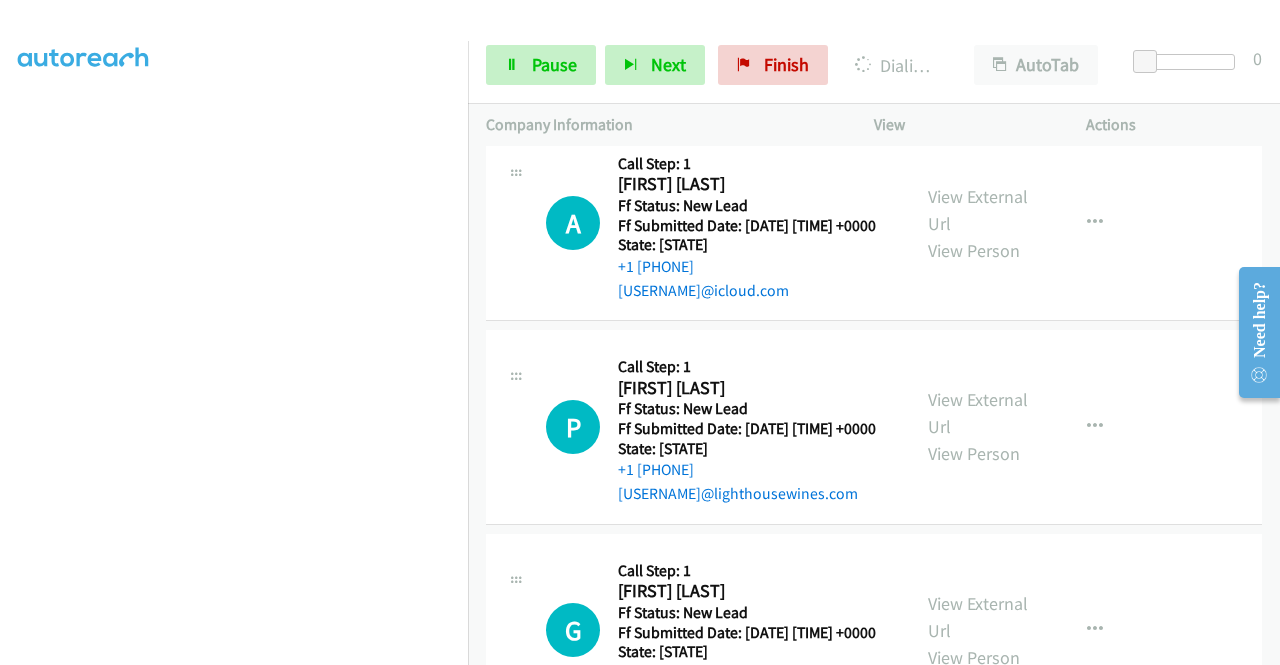 scroll, scrollTop: 0, scrollLeft: 0, axis: both 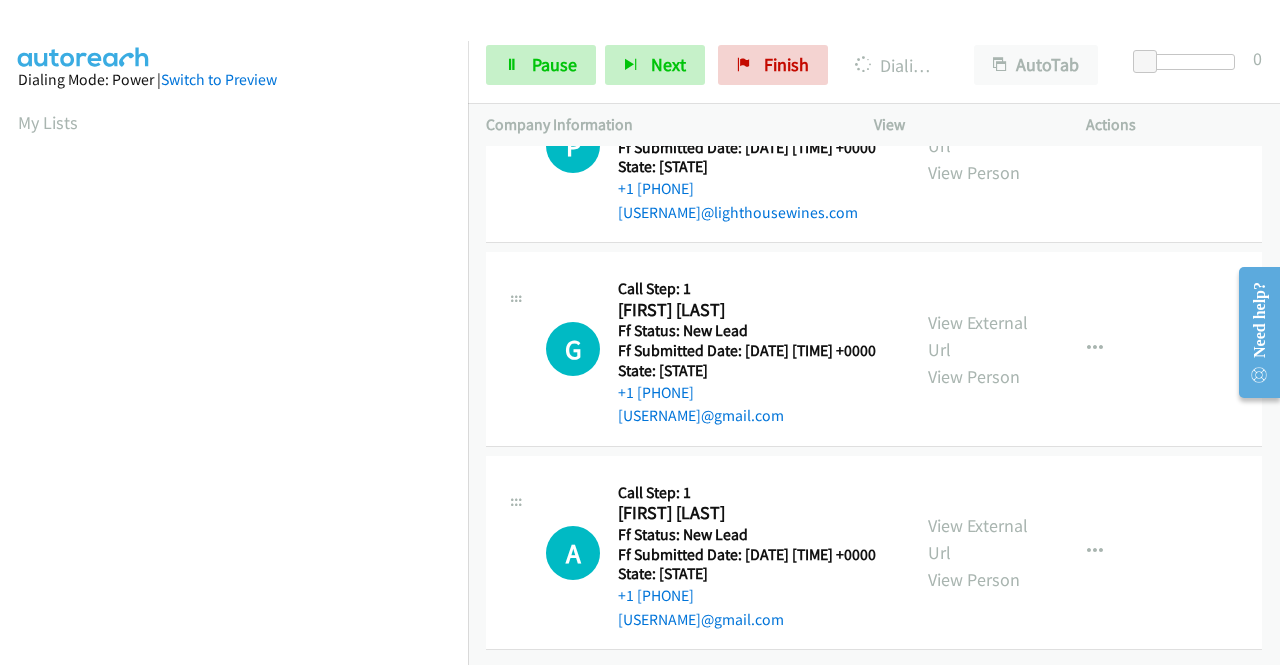 click on "View External Url" at bounding box center [978, -71] 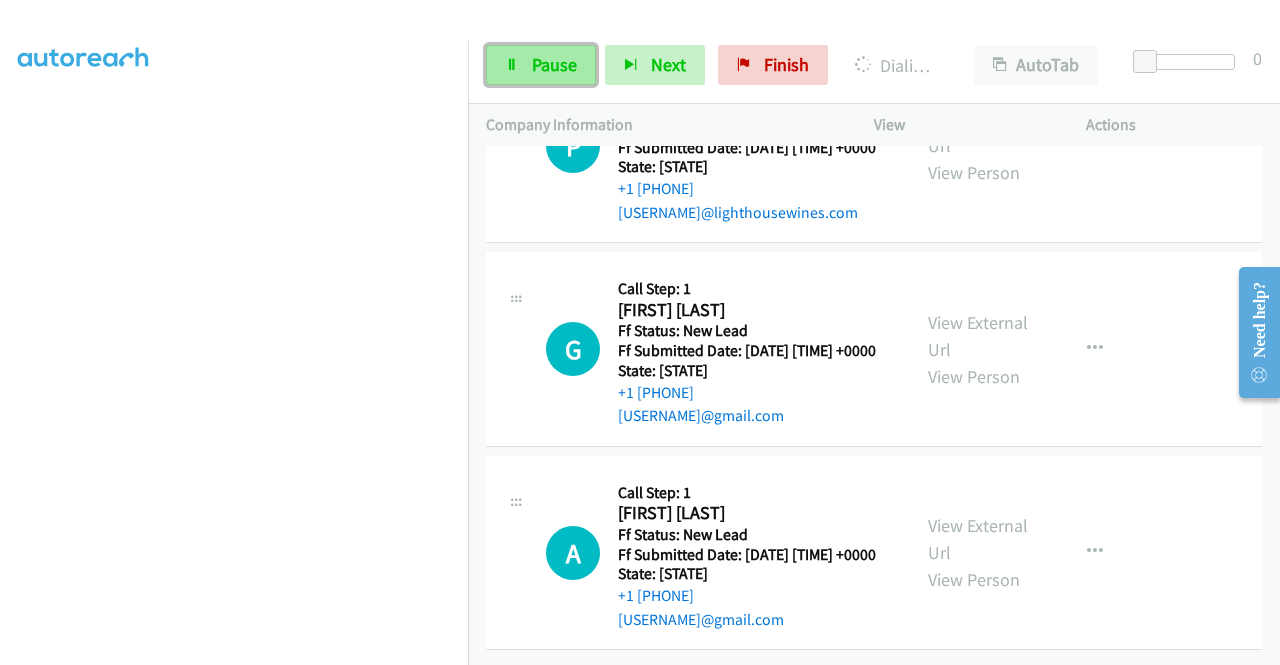 click on "Pause" at bounding box center [541, 65] 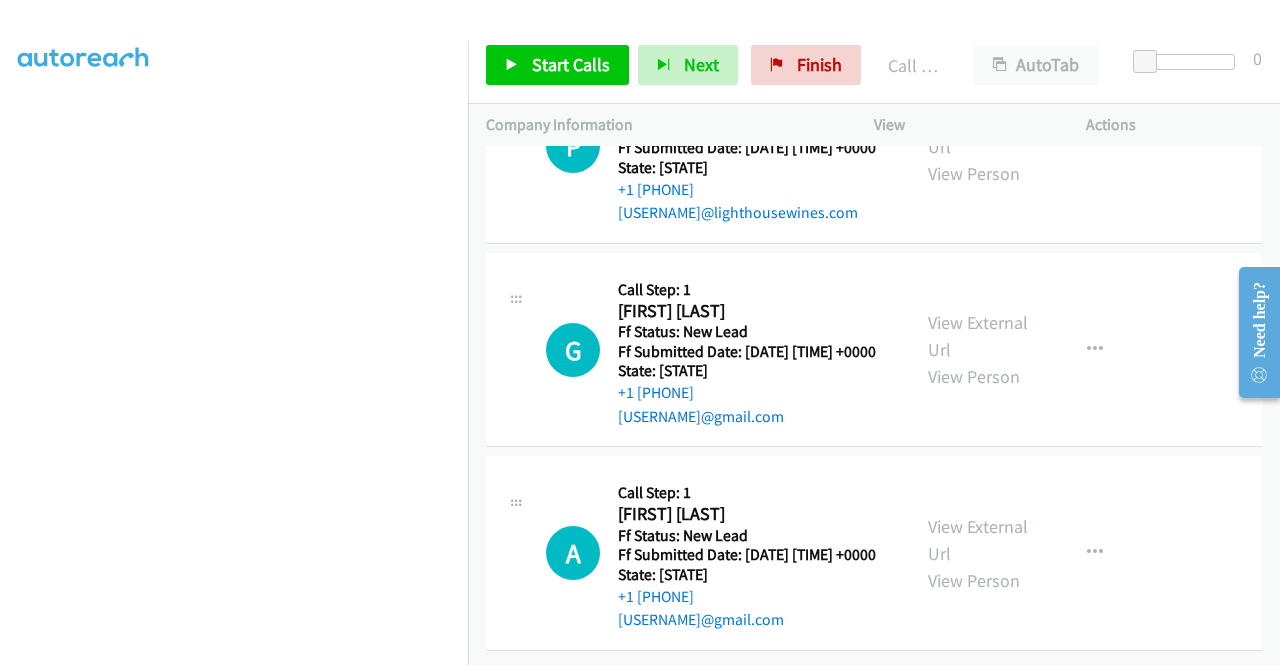 scroll, scrollTop: 4398, scrollLeft: 0, axis: vertical 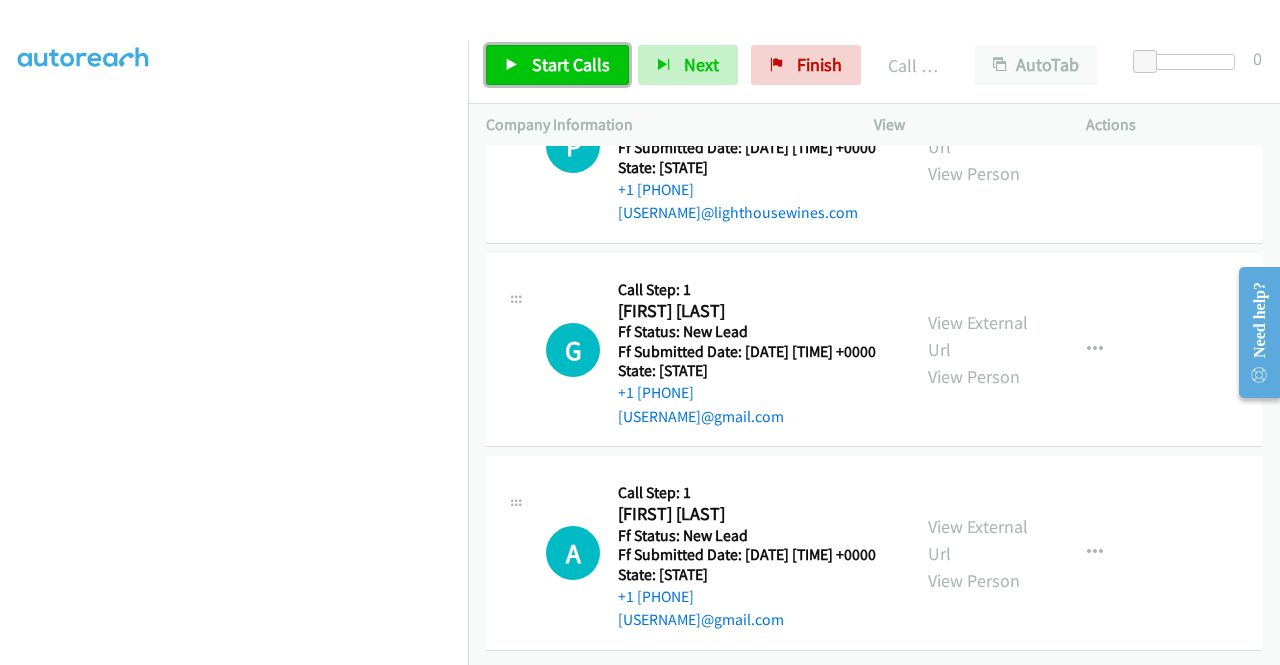 click on "Start Calls" at bounding box center (571, 64) 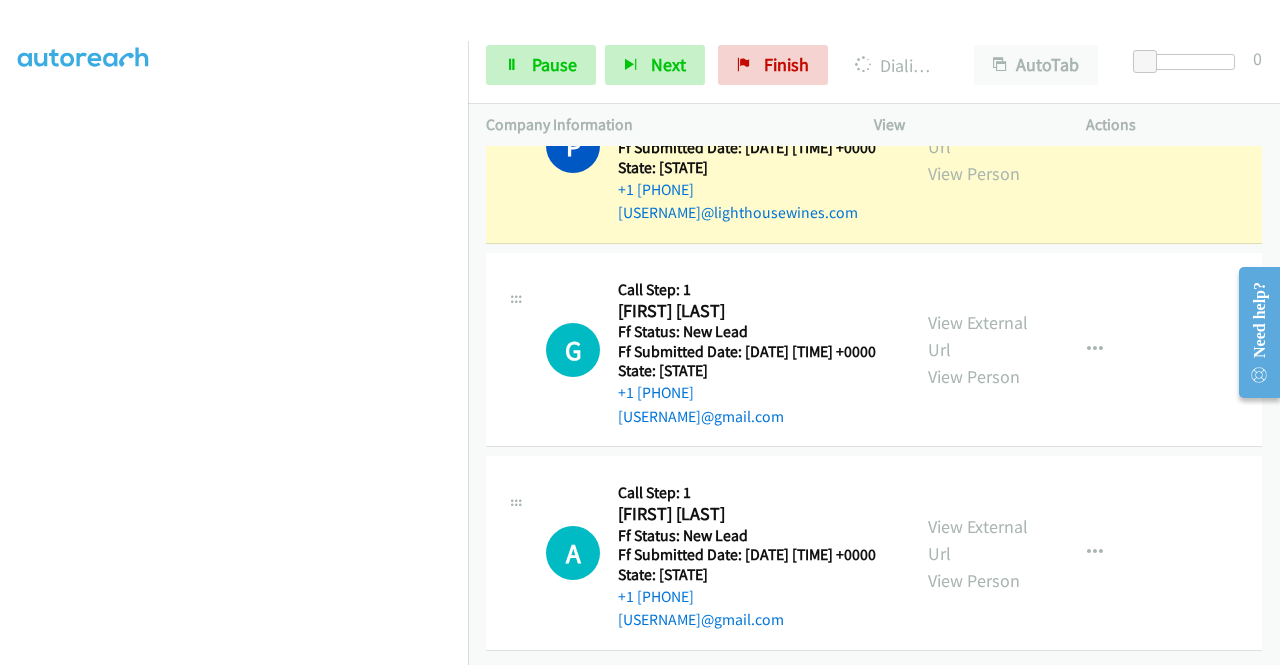 scroll, scrollTop: 0, scrollLeft: 0, axis: both 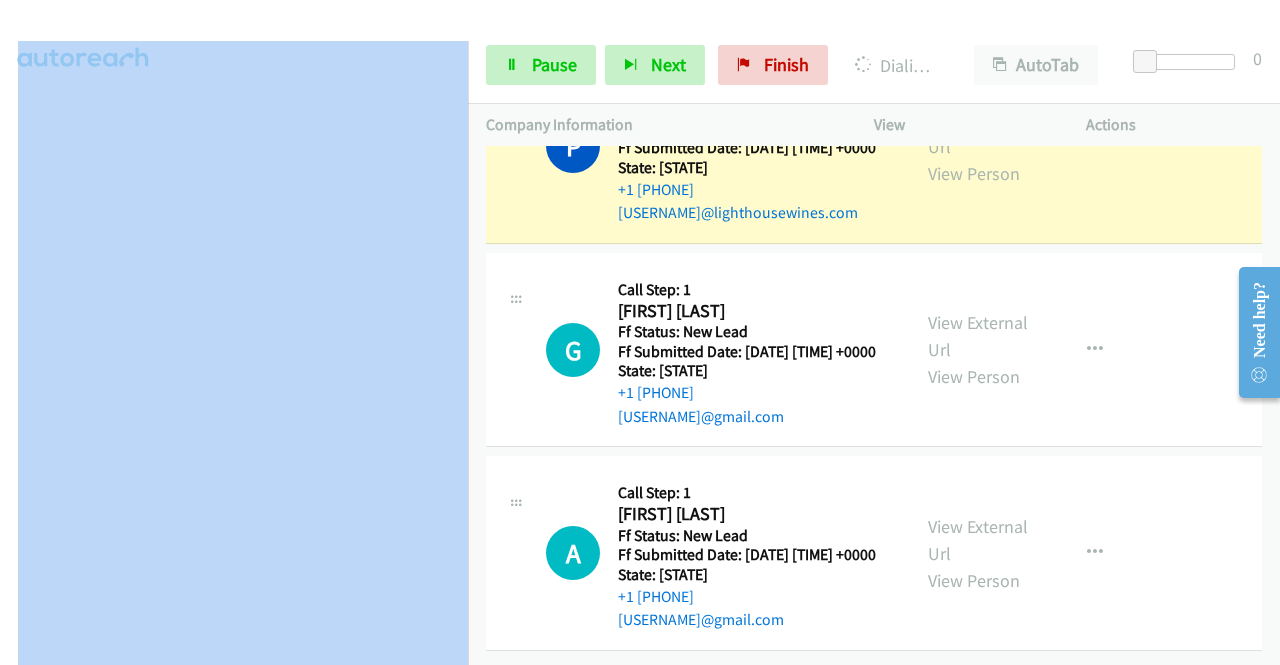click on "Dialing Mode: Power
|
Switch to Preview
My Lists" at bounding box center [234, 154] 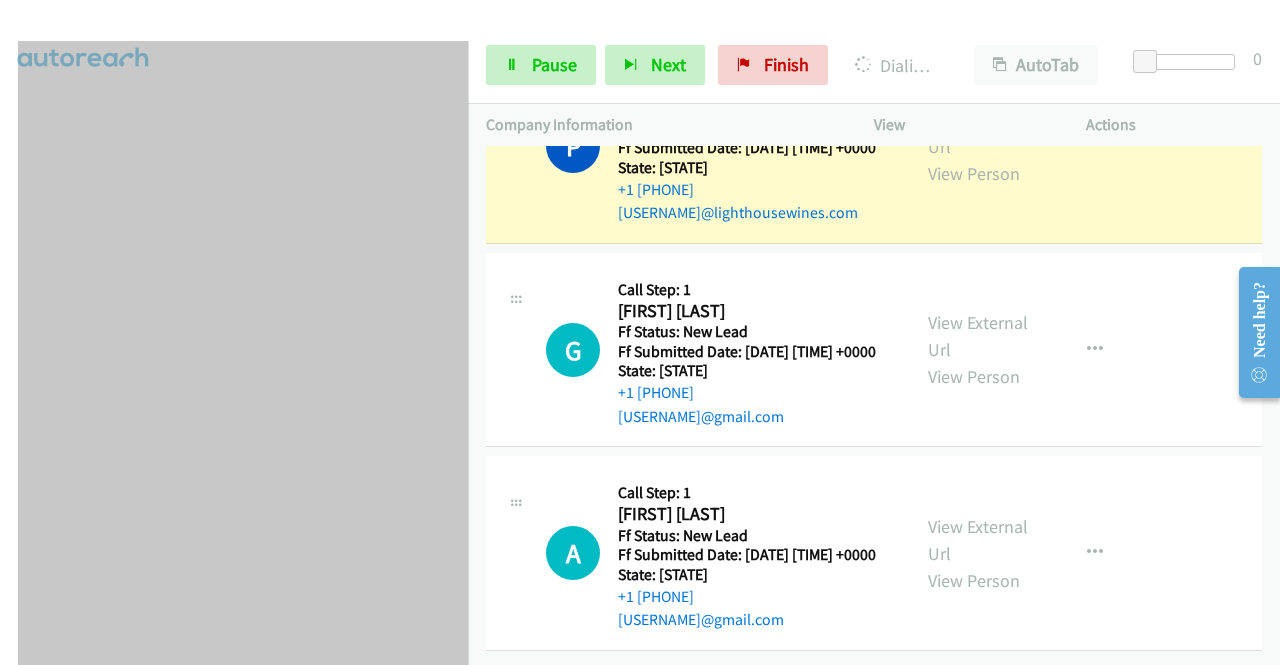 scroll, scrollTop: 0, scrollLeft: 0, axis: both 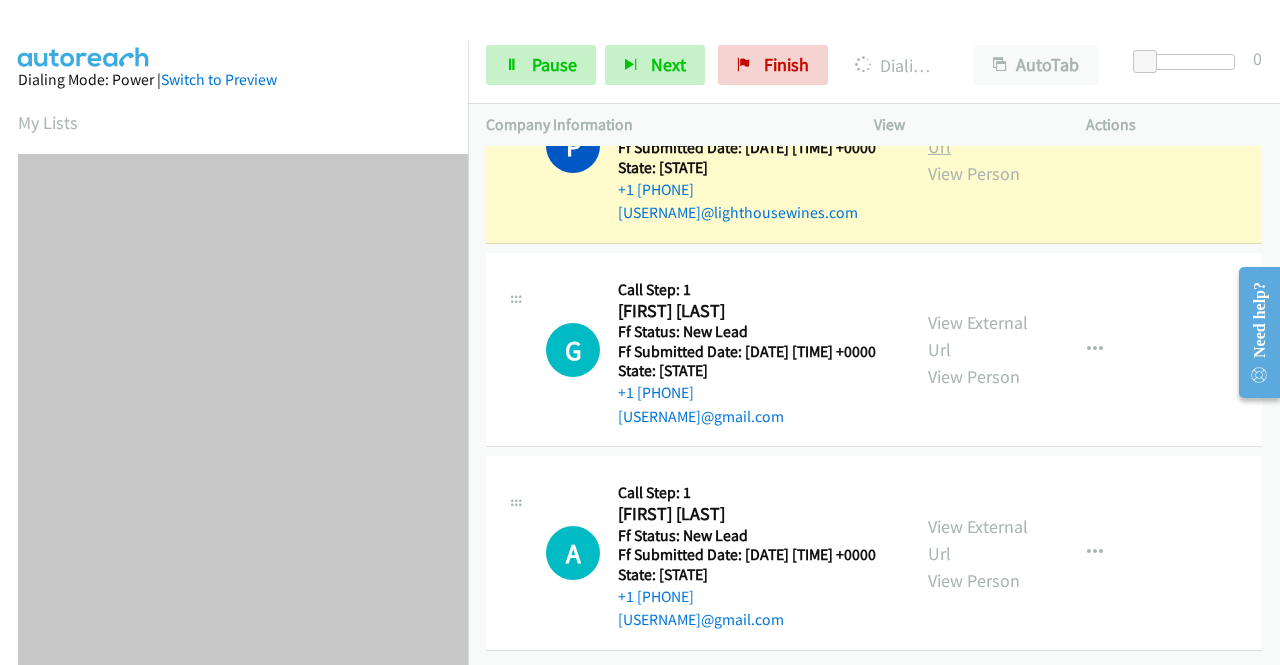 click on "View External Url" at bounding box center (978, 133) 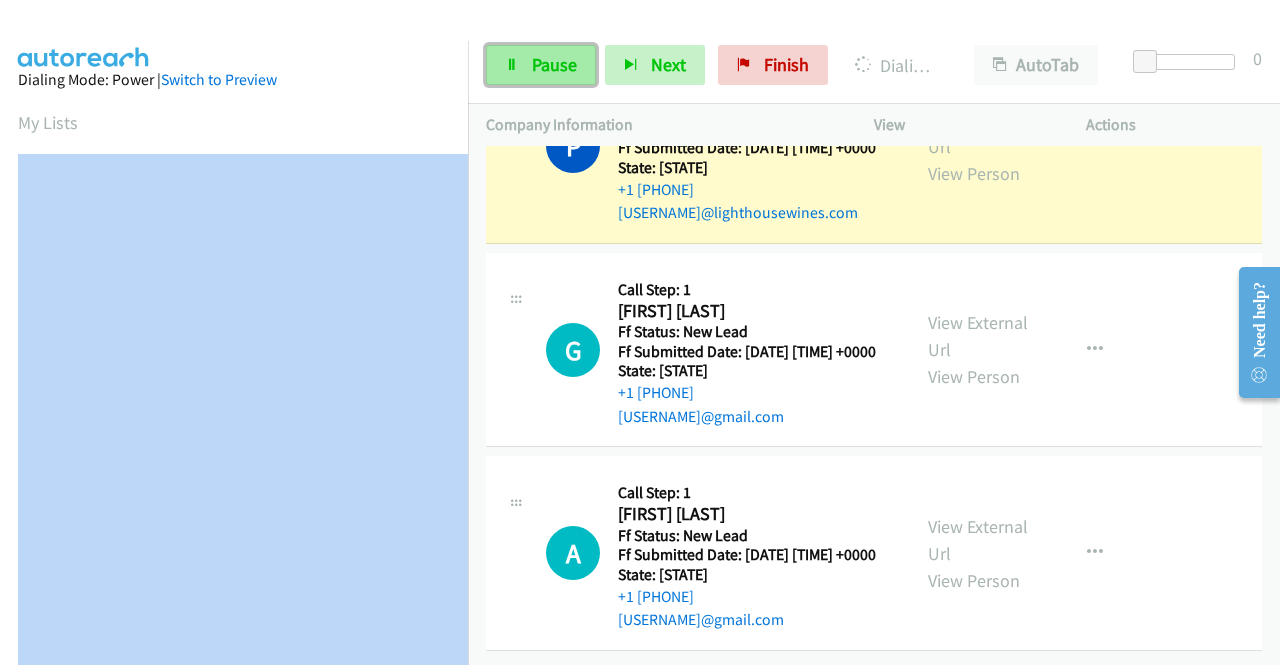 click on "Pause" at bounding box center (541, 65) 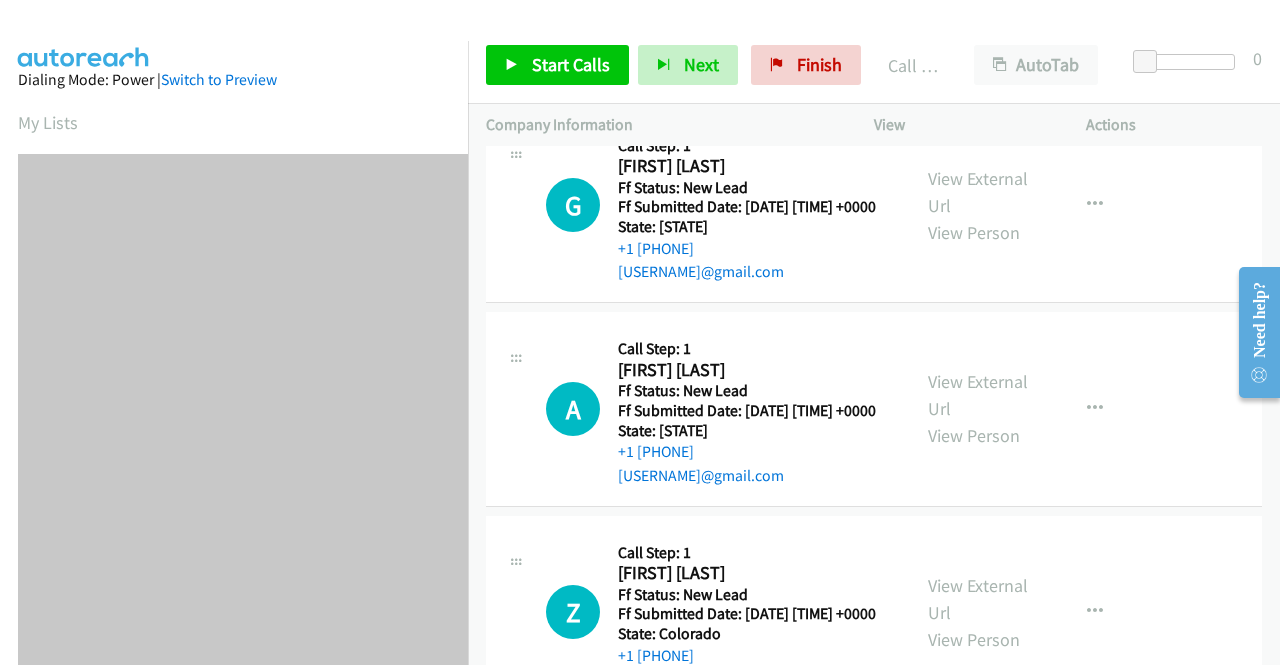 click on "P
Callback Scheduled
Call Step: 1
Paula Roberts
America/New_York
Ff Status: New Lead
Ff Submitted Date: 2025-08-03 13:45:00 +0000
State: Massachusetts
+1 781-640-7147
paula@lighthousewines.com
Call was successful?
View External Url
View Person
View External Url
Email
Schedule/Manage Callback
Skip Call
Add to do not call list" at bounding box center (874, -20) 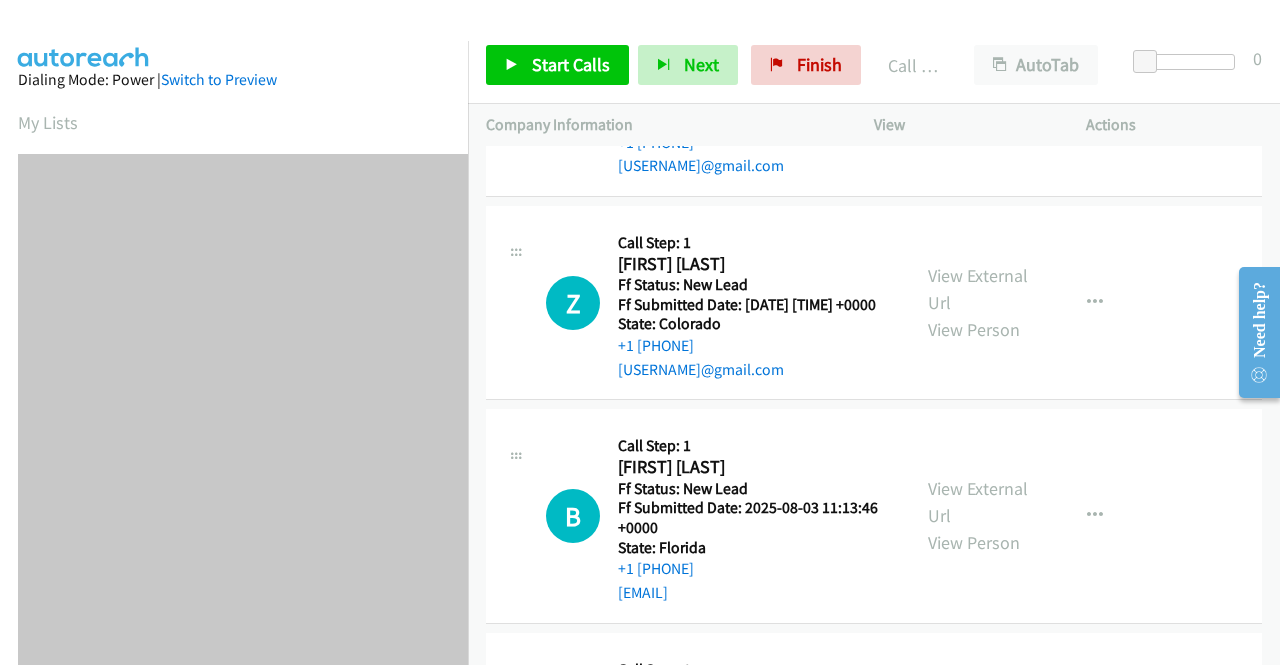 scroll, scrollTop: 4630, scrollLeft: 0, axis: vertical 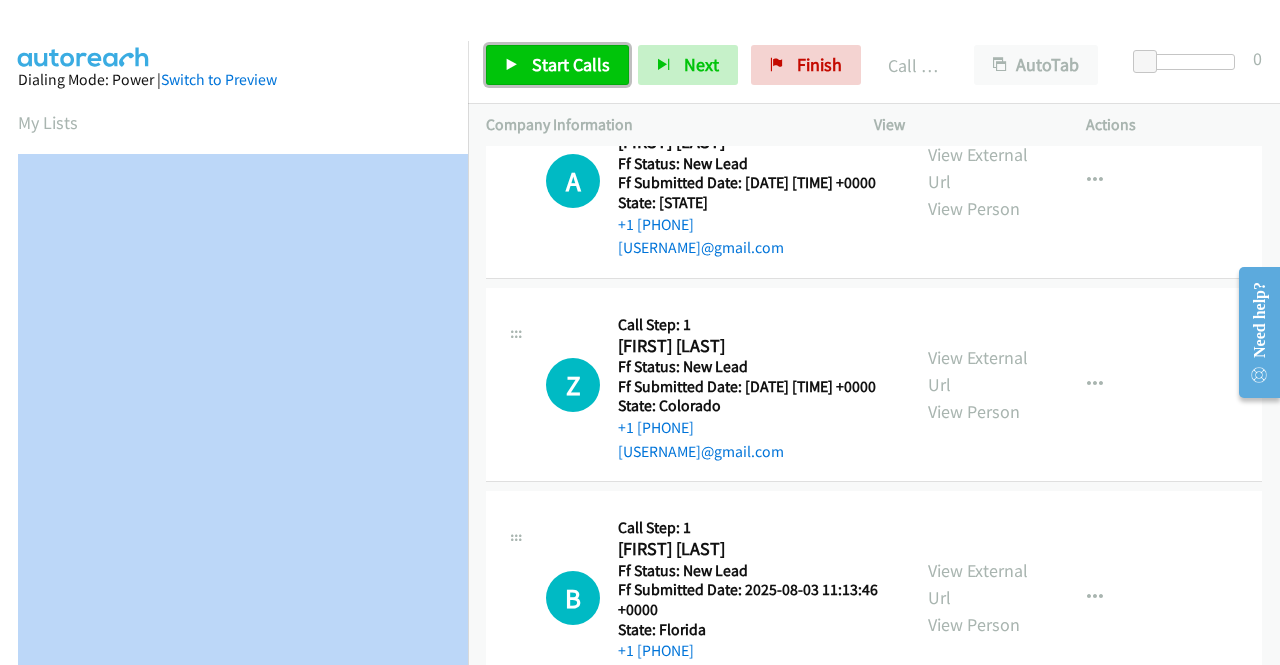click on "Start Calls" at bounding box center [571, 64] 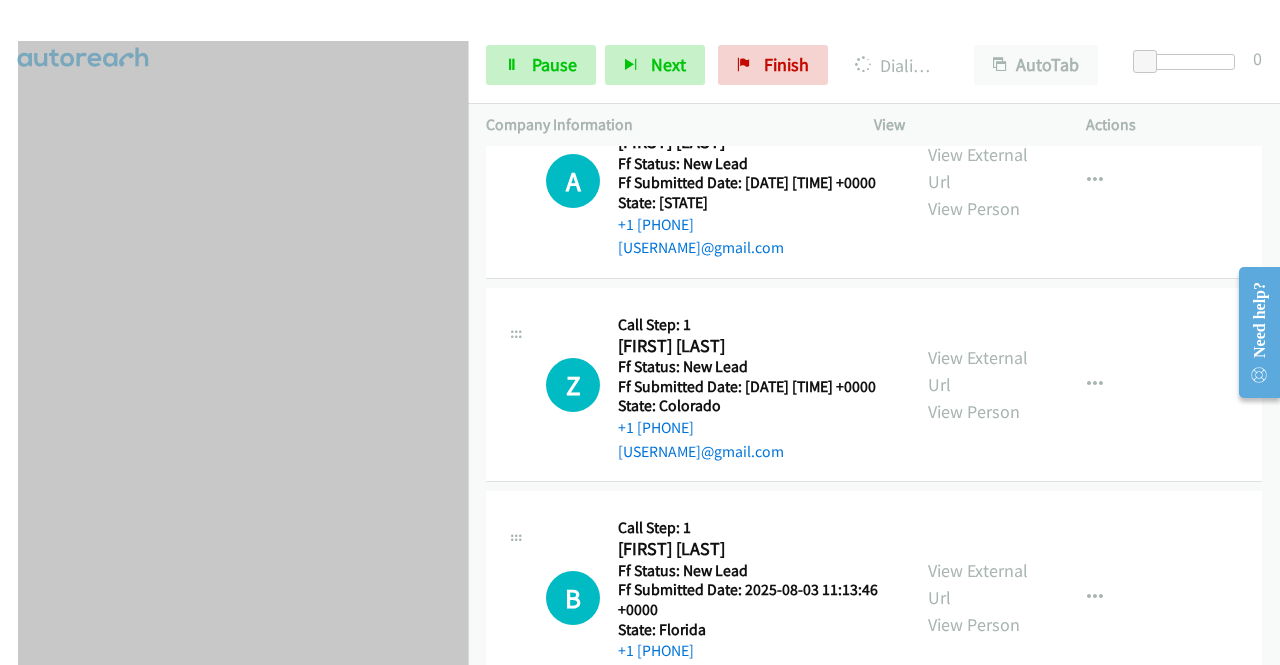 scroll, scrollTop: 456, scrollLeft: 0, axis: vertical 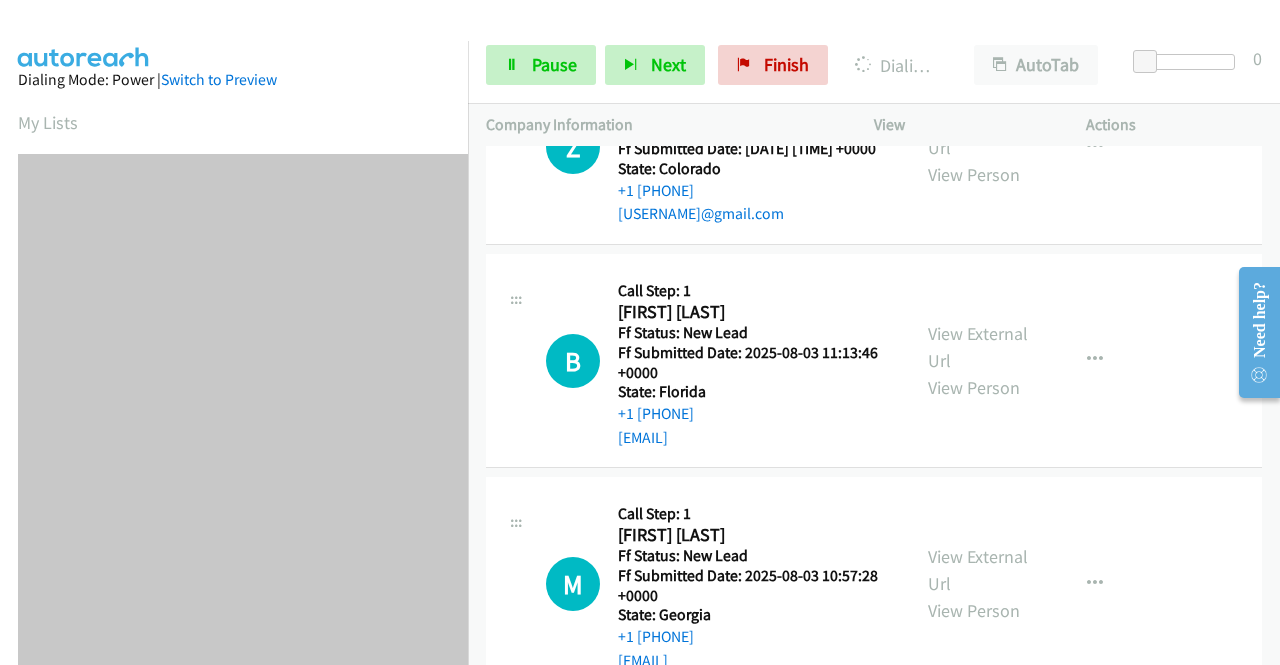 click on "View External Url" at bounding box center [978, -70] 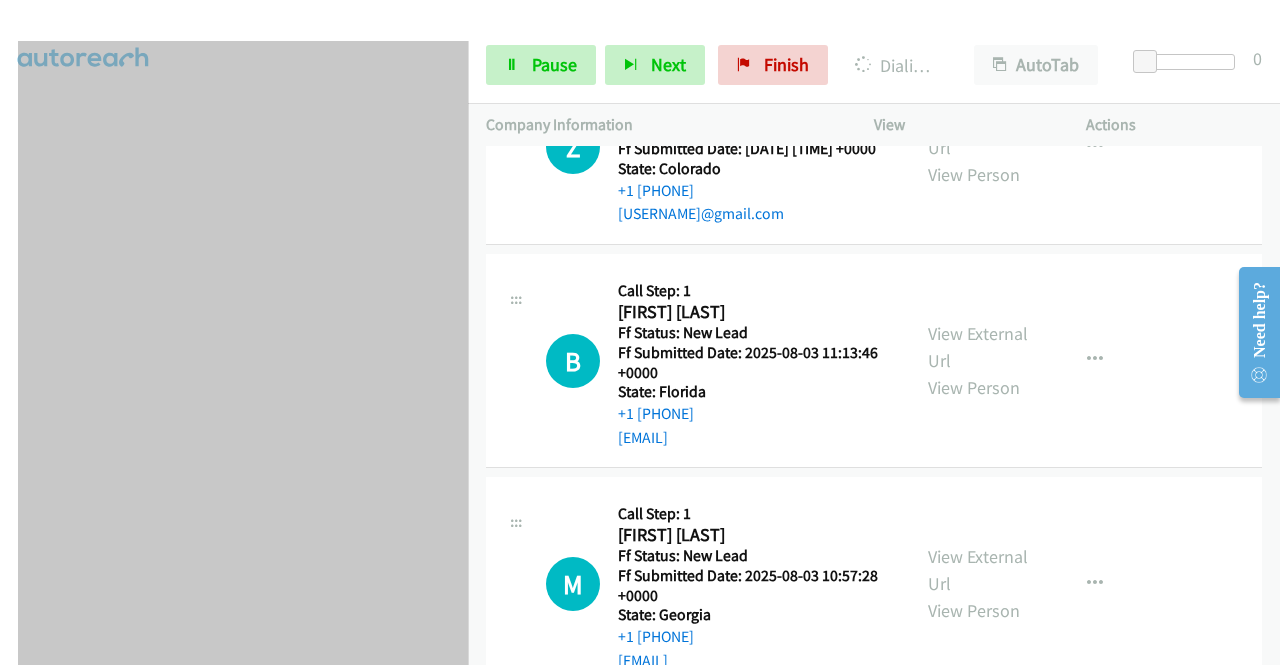 scroll, scrollTop: 40, scrollLeft: 0, axis: vertical 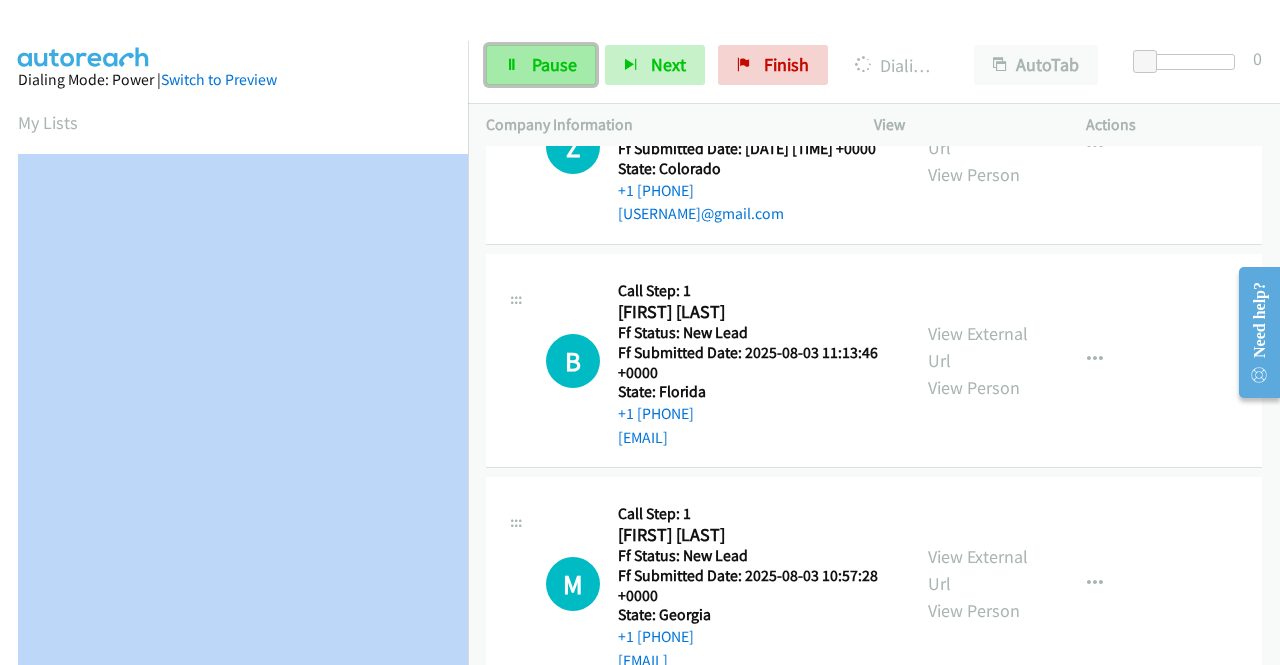 click on "Pause" at bounding box center (554, 64) 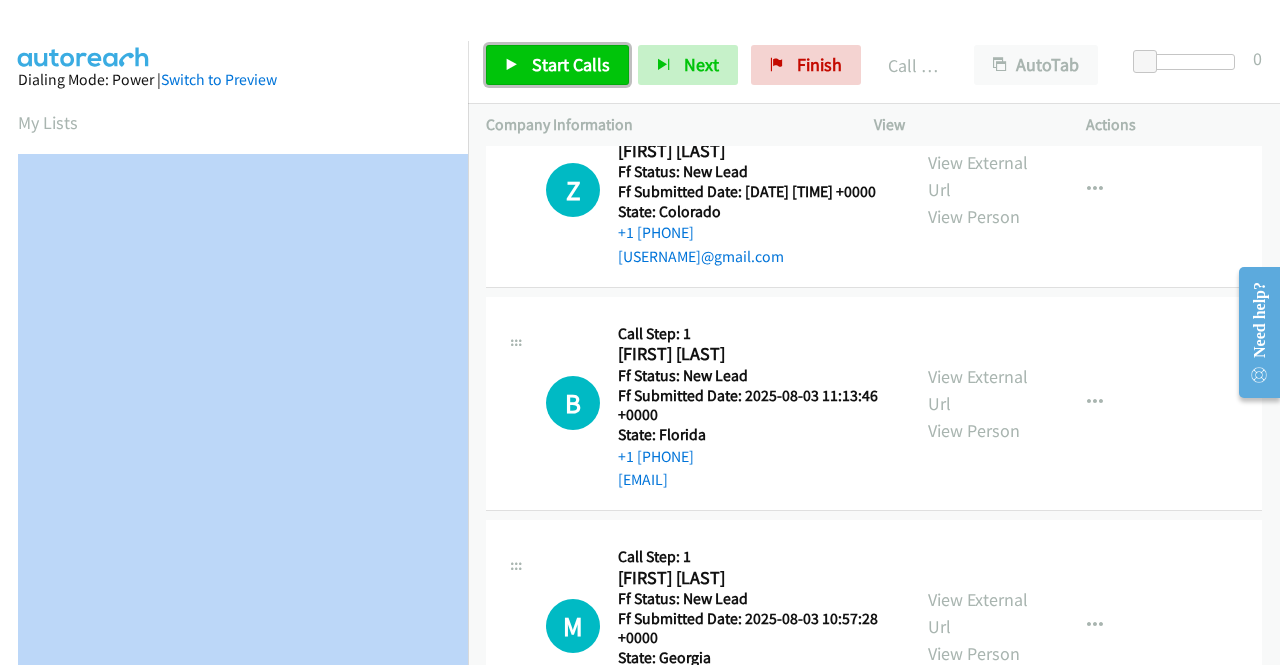 click on "Start Calls" at bounding box center (557, 65) 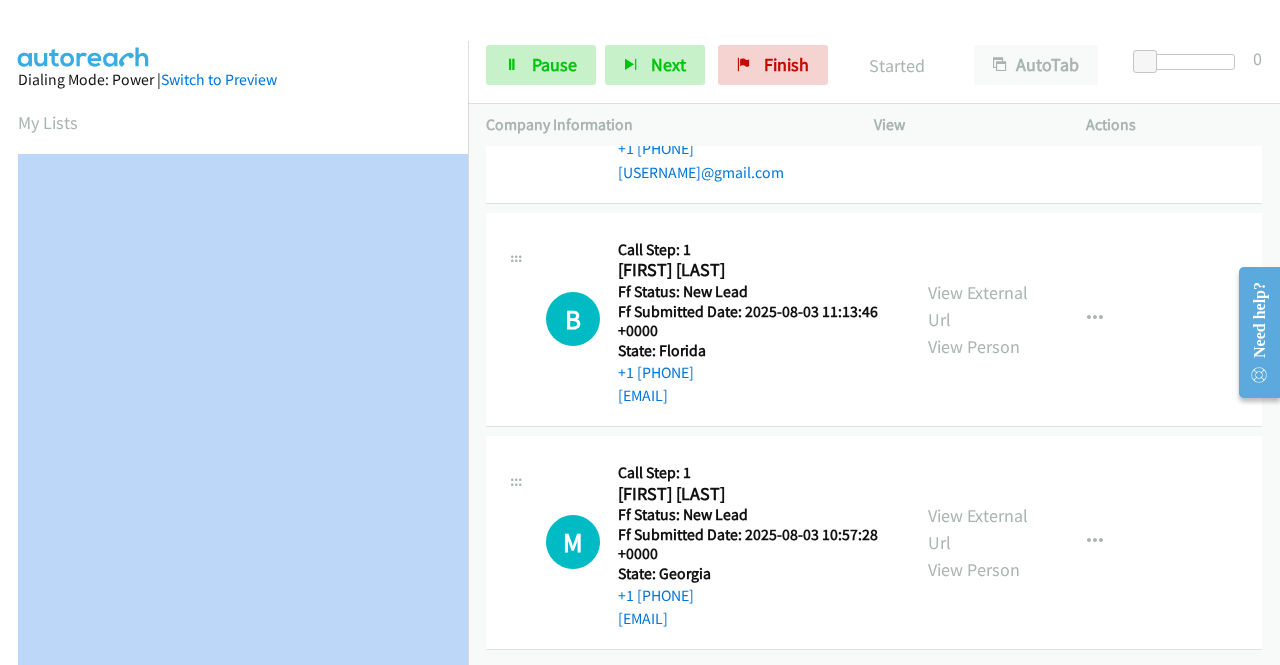 scroll, scrollTop: 5092, scrollLeft: 0, axis: vertical 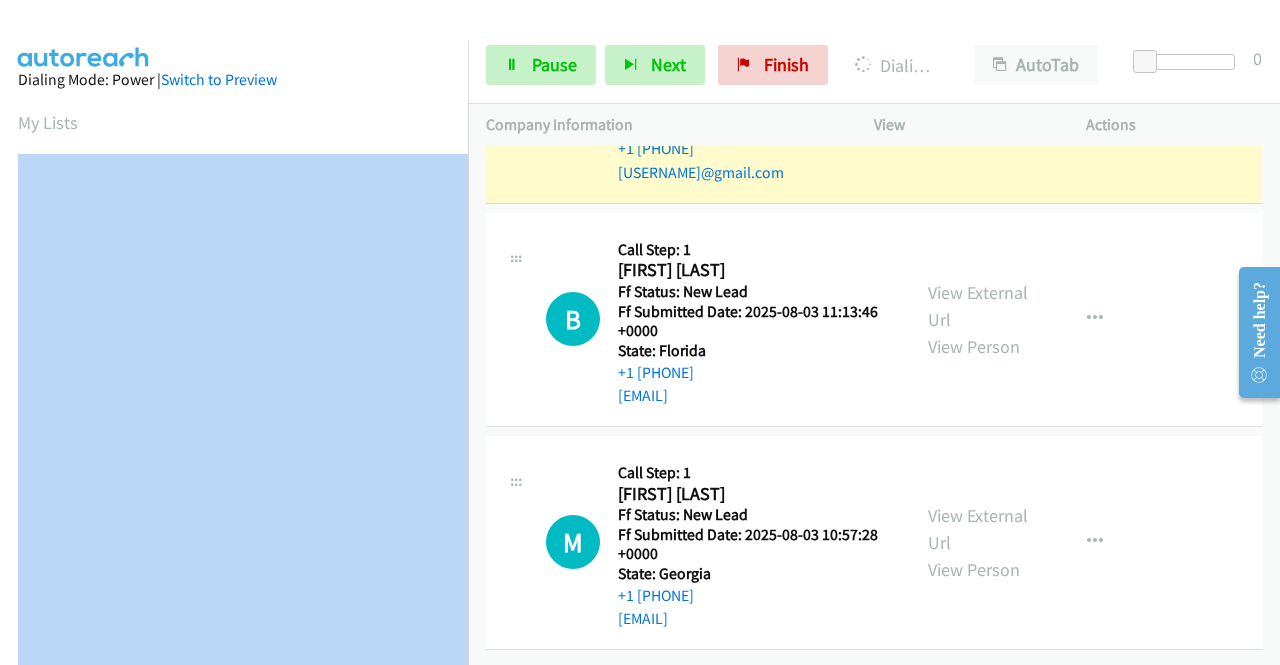 click on "View External Url
View Person" at bounding box center [980, 105] 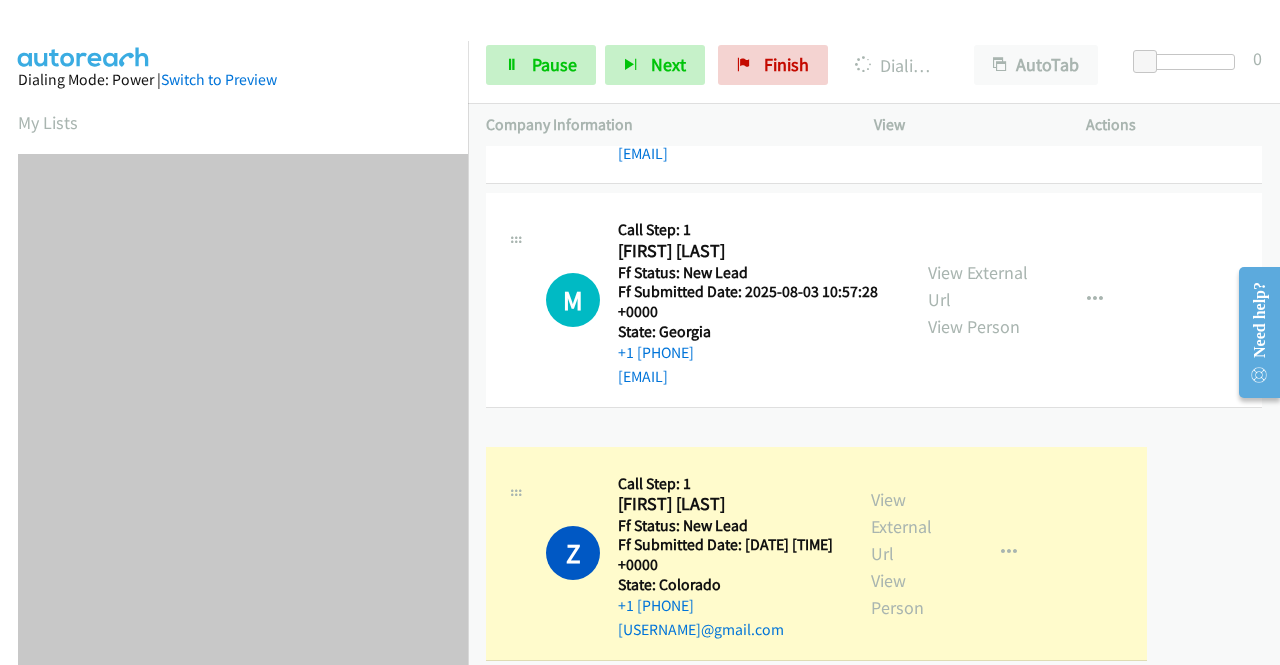 drag, startPoint x: 469, startPoint y: 239, endPoint x: 454, endPoint y: 370, distance: 131.85599 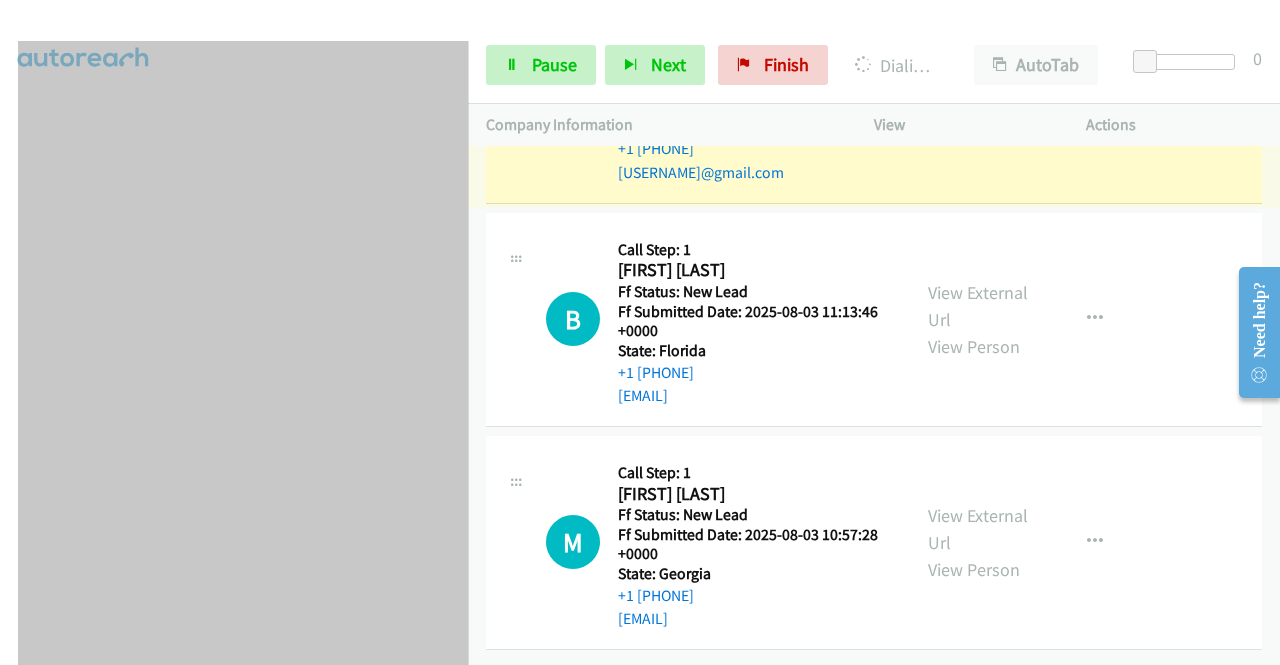 scroll, scrollTop: 456, scrollLeft: 0, axis: vertical 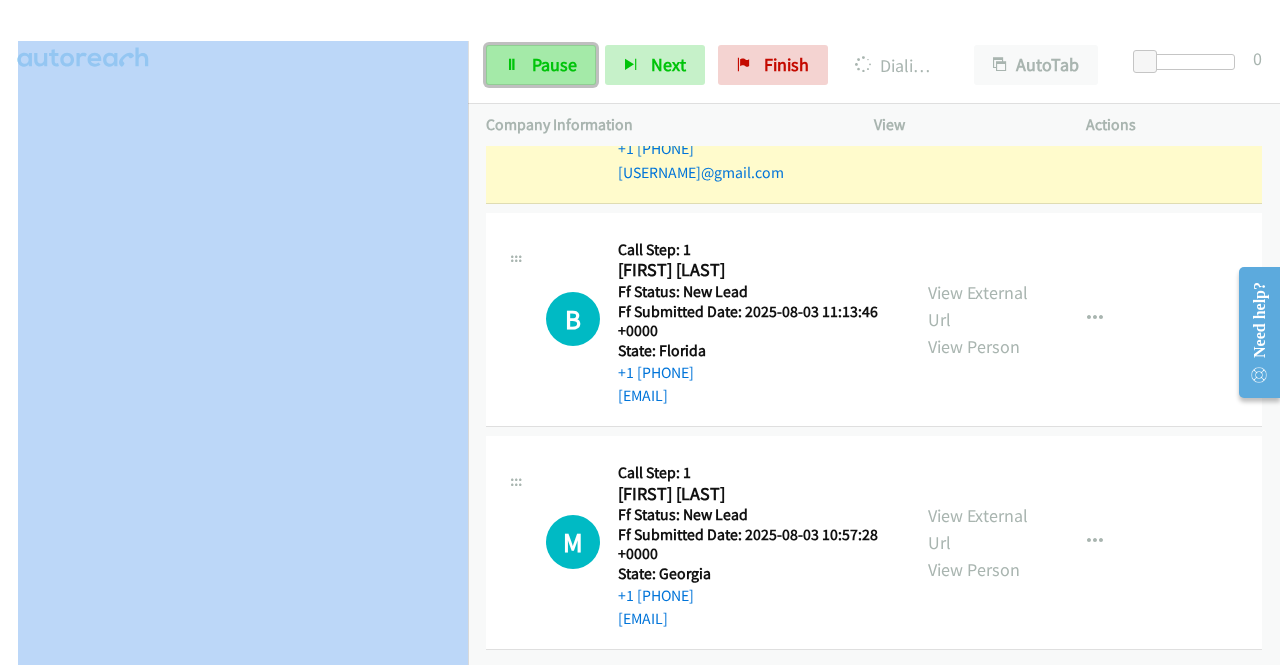 click on "Pause" at bounding box center (541, 65) 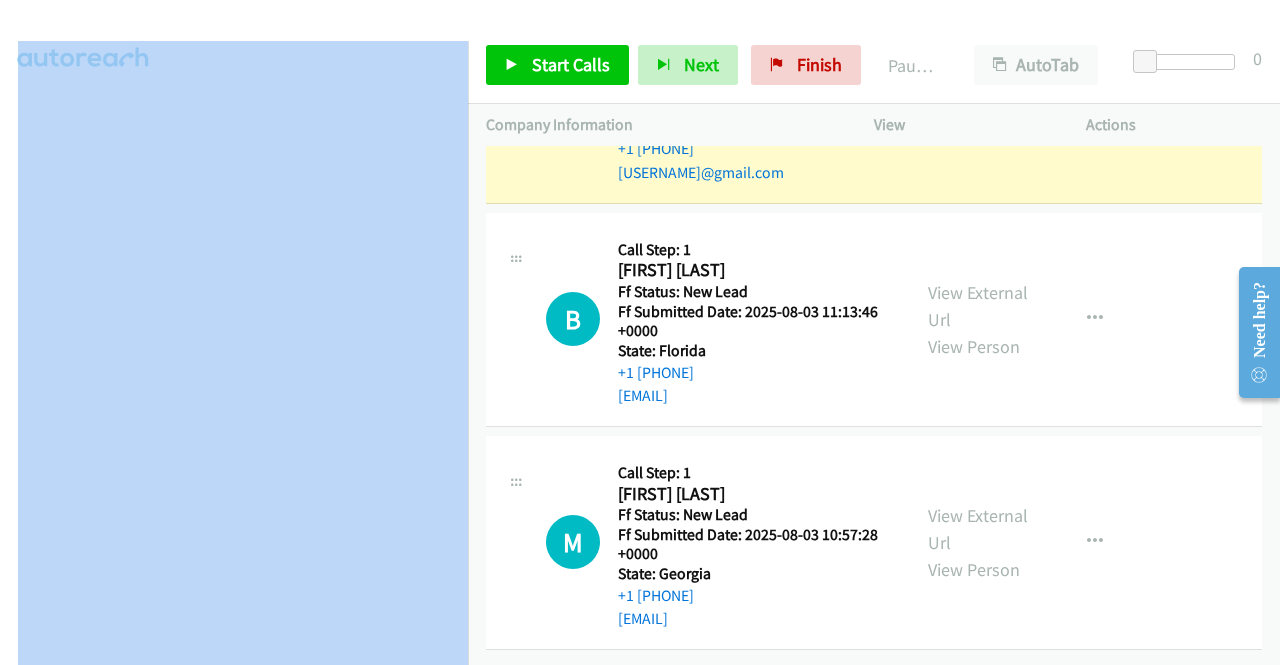 scroll, scrollTop: 0, scrollLeft: 0, axis: both 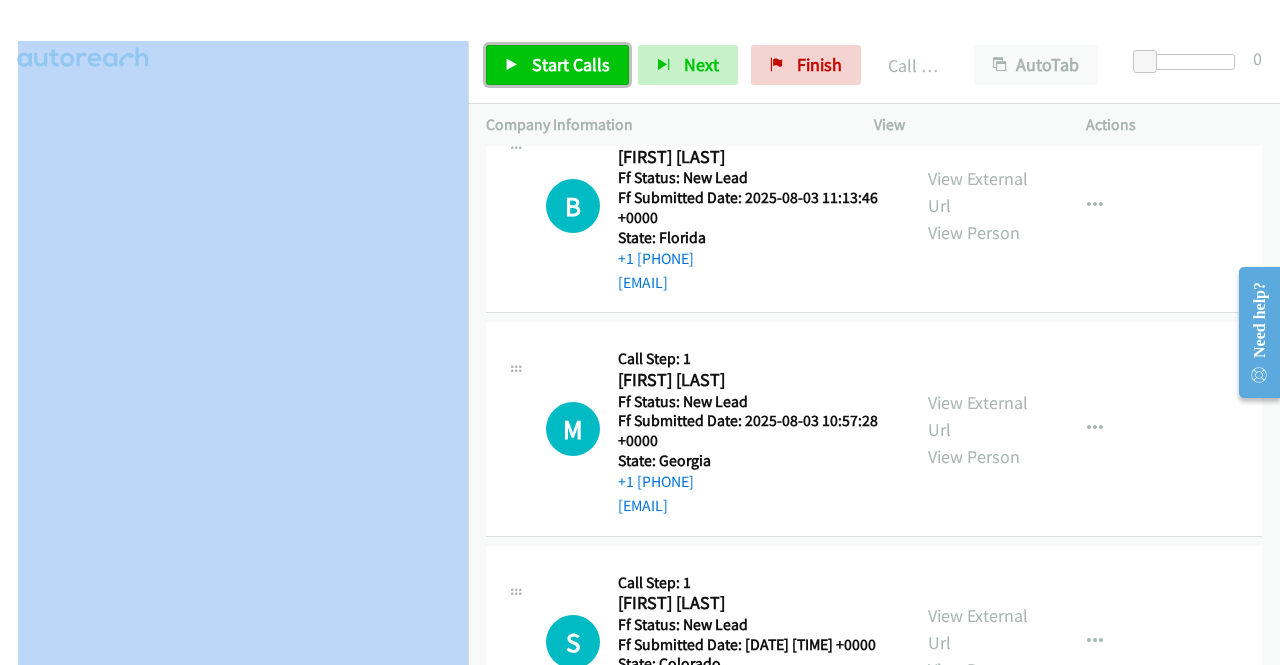 click on "Start Calls" at bounding box center [571, 64] 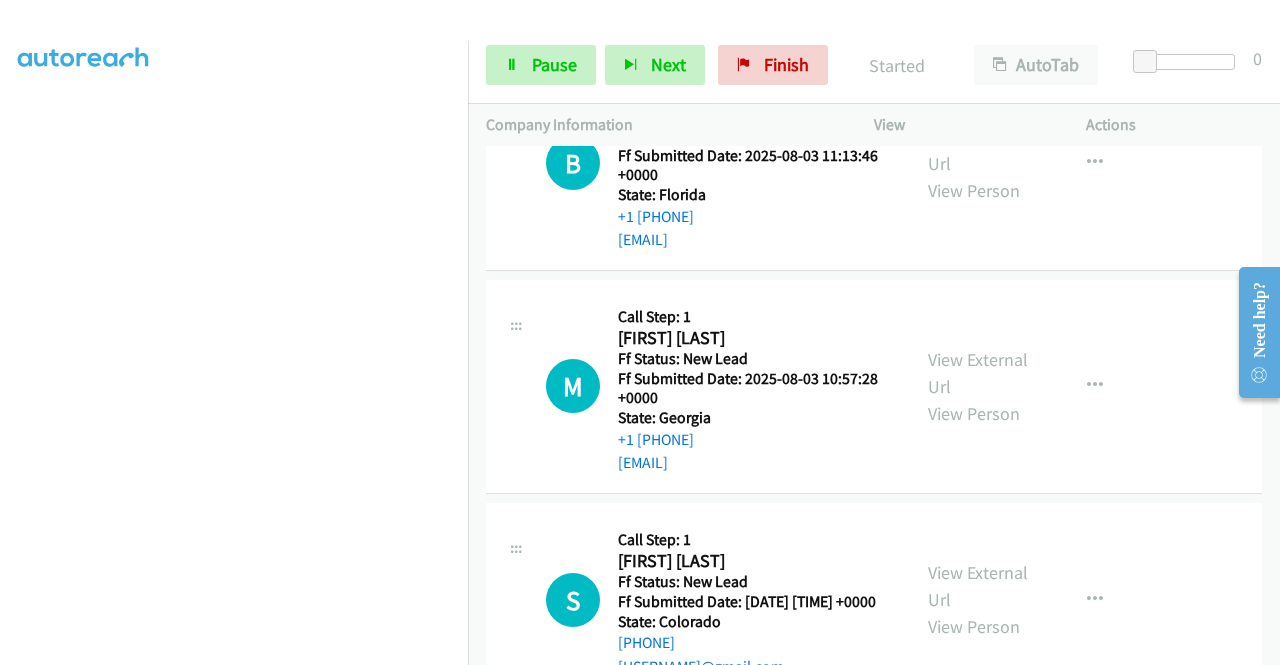 click on "+1 415-964-1034
Call failed - Please reload the list and try again
The Callbar Failed to Load Please Open it and Reload the Page
Hmm something isn't quite right.. Please refresh the page
Hmm something isn't quite right.. Please refresh the page
No records are currently dialable. We'll auto-refresh when new records are added or you can switch to another list or campaign.
Loading New Records ...
E
Callback Scheduled
Call Step: 1
Erika Smith
America/New_York
Ff Status: New Lead
Ff Submitted Date: 2025-08-03 12:56:09 +0000
State: New York
+1 917-226-2388
ecsmith30@yahoo.com
Call was successful?
View External Url
View Person
View External Url
Email
Schedule/Manage Callback
Skip Call
Add to do not call list
L
Callback Scheduled
Call Step: 1
Larry Sandia" at bounding box center [874, 405] 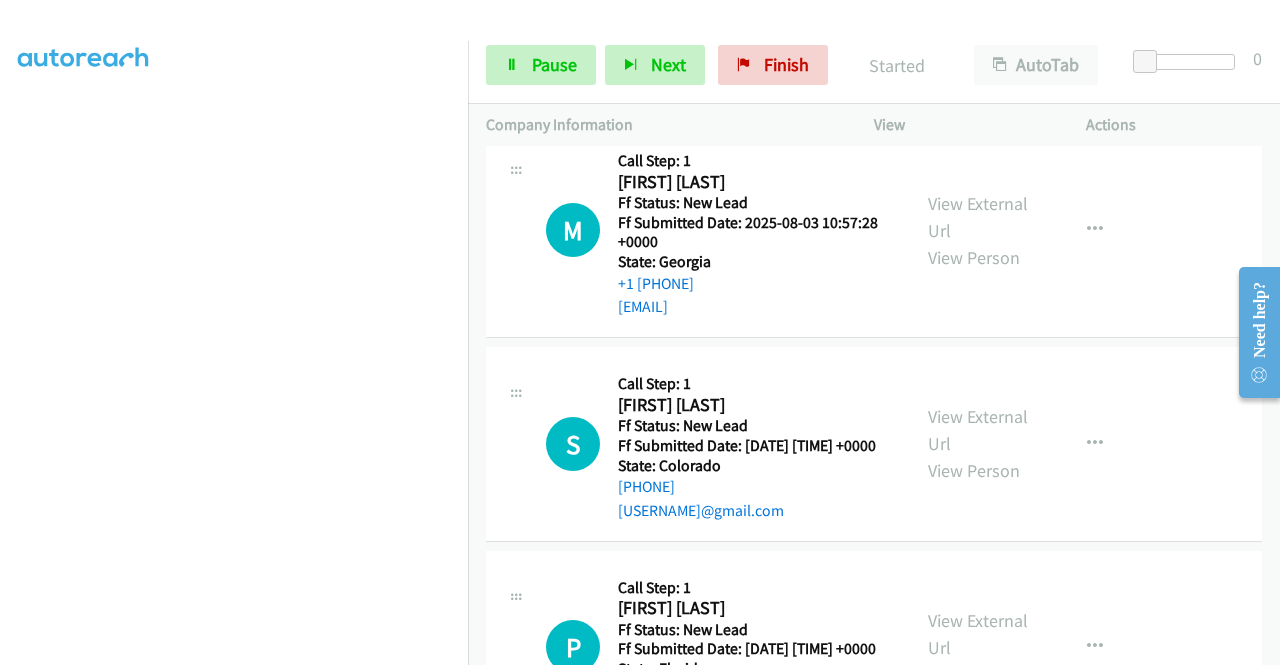 scroll, scrollTop: 5252, scrollLeft: 0, axis: vertical 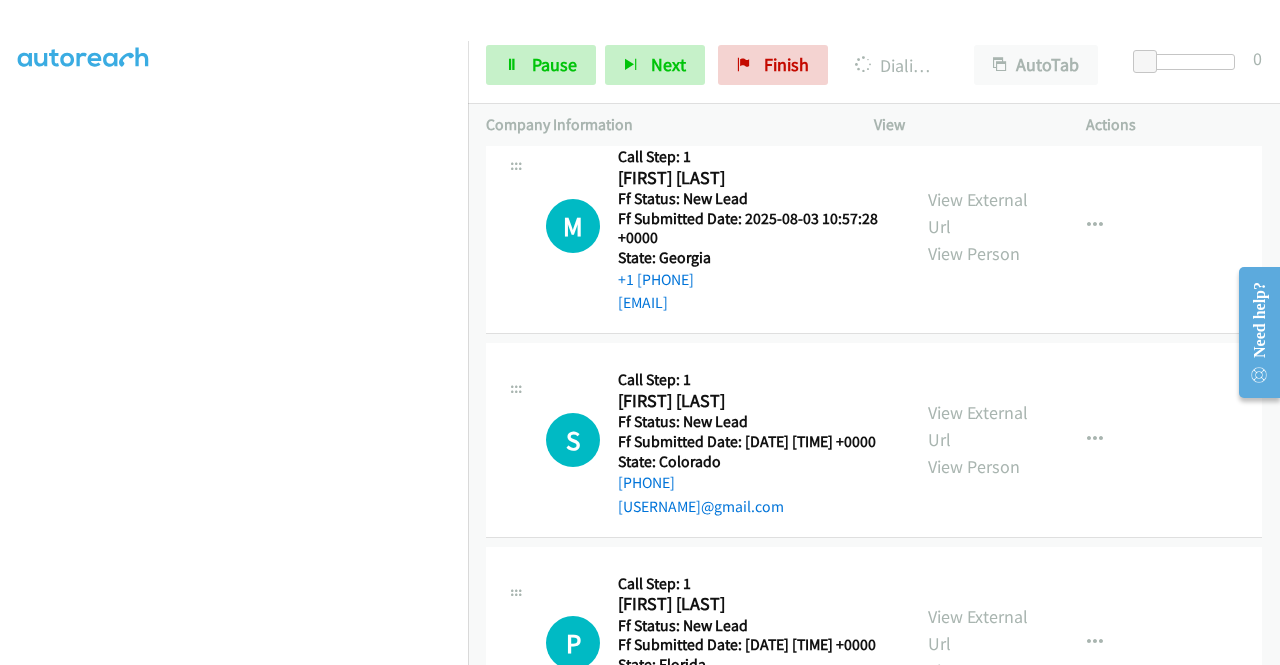 click on "View External Url" at bounding box center (978, -10) 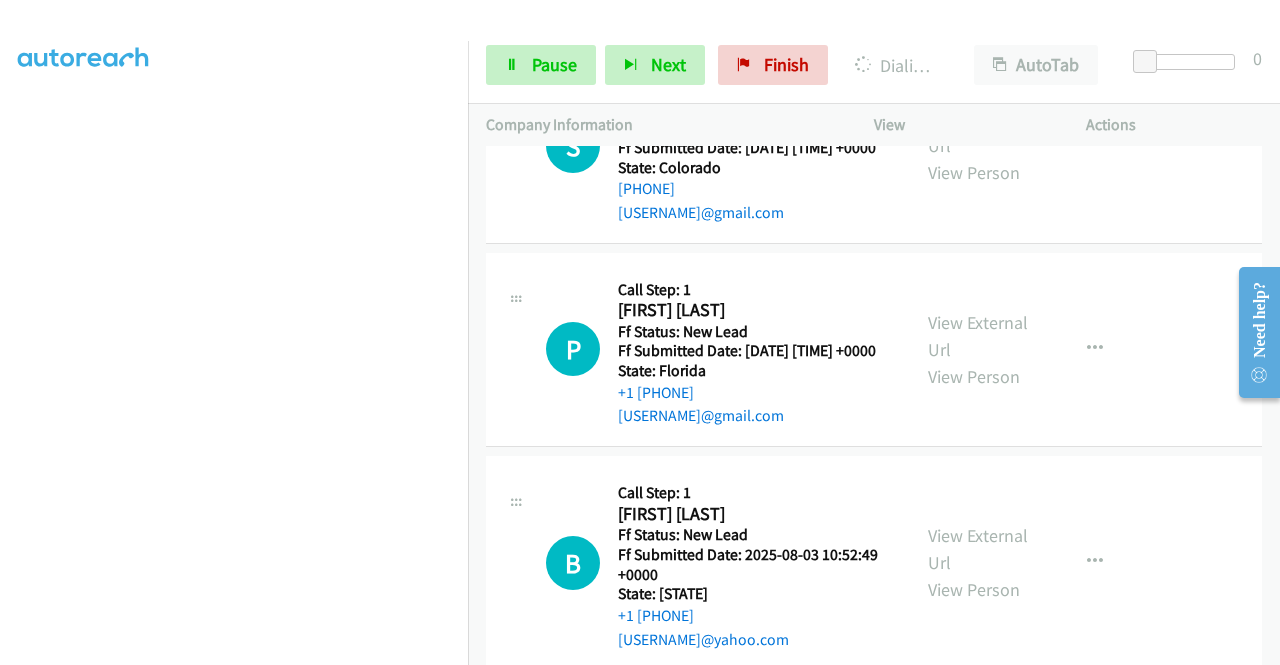 scroll, scrollTop: 5586, scrollLeft: 0, axis: vertical 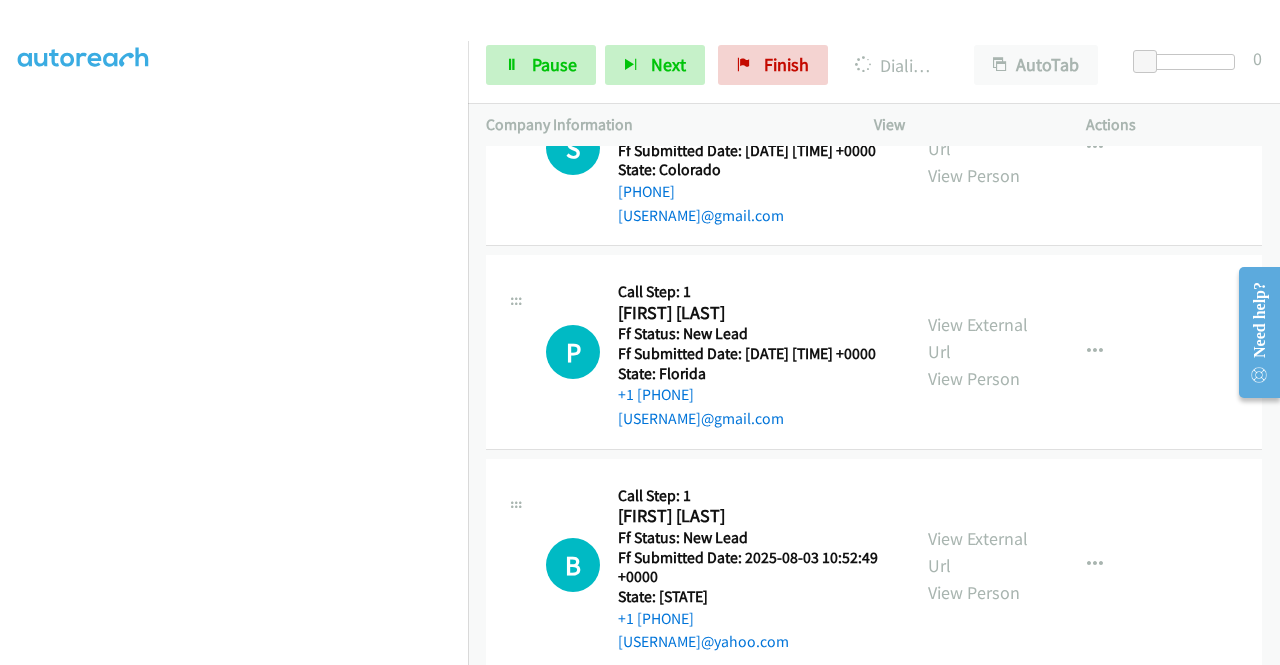 click on "View External Url" at bounding box center (978, -78) 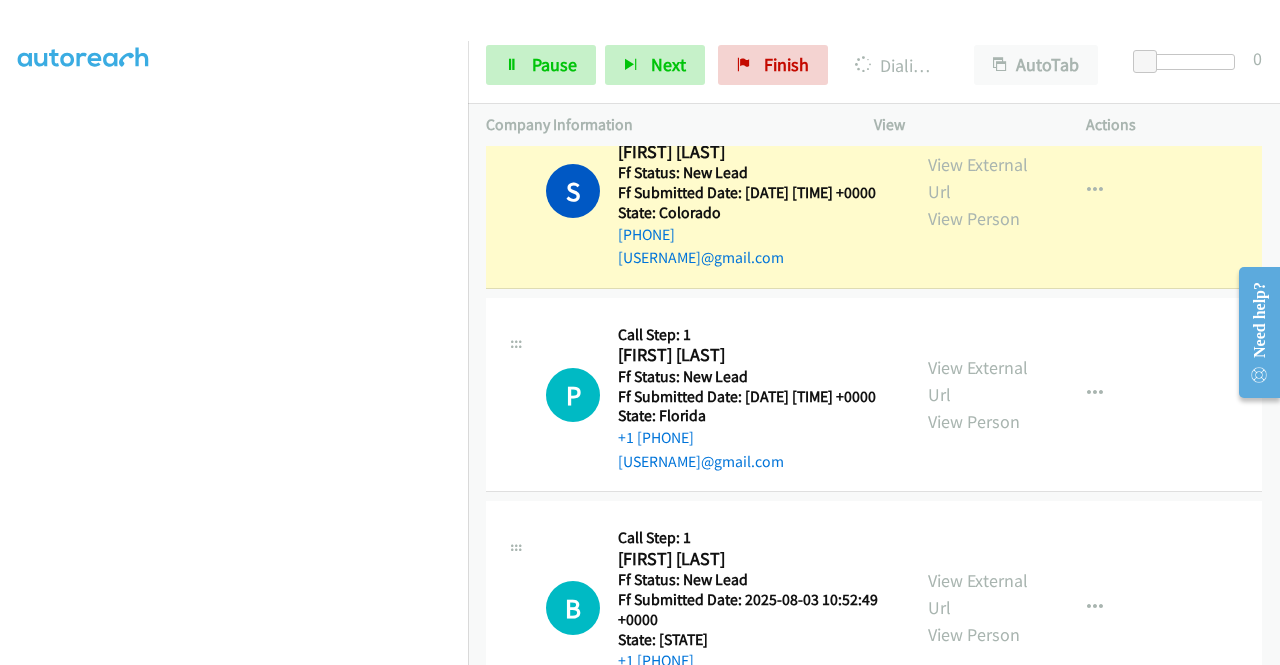 scroll, scrollTop: 0, scrollLeft: 0, axis: both 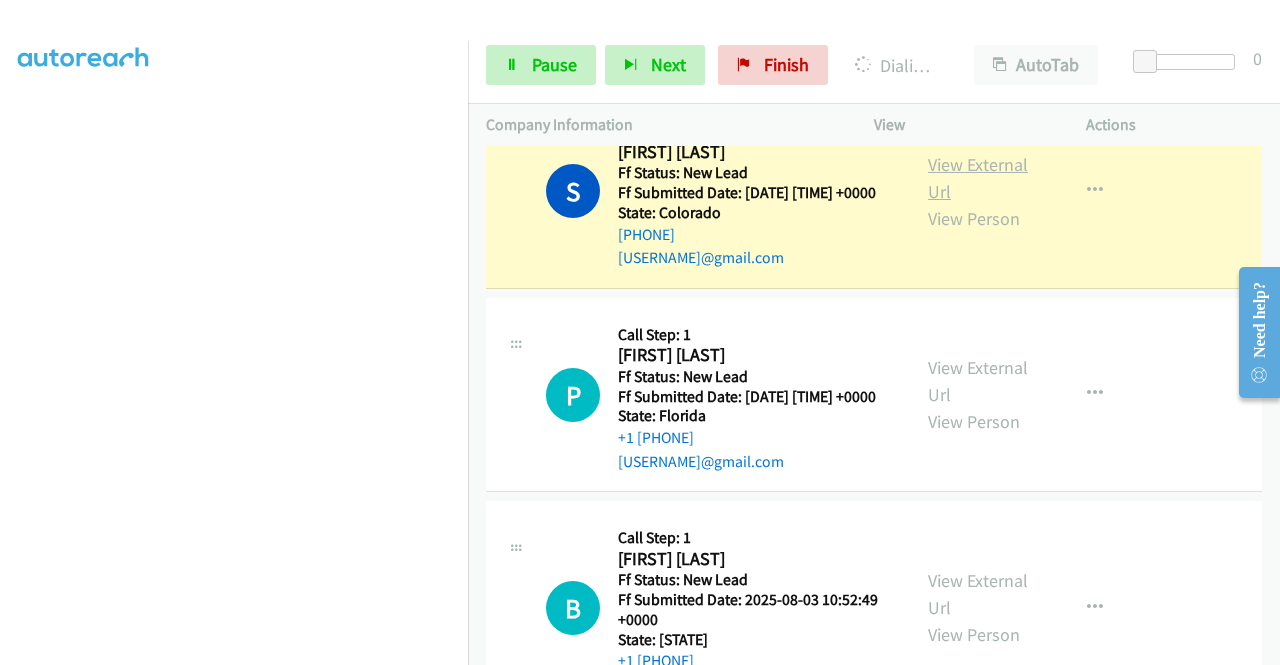 click on "View External Url" at bounding box center (978, 178) 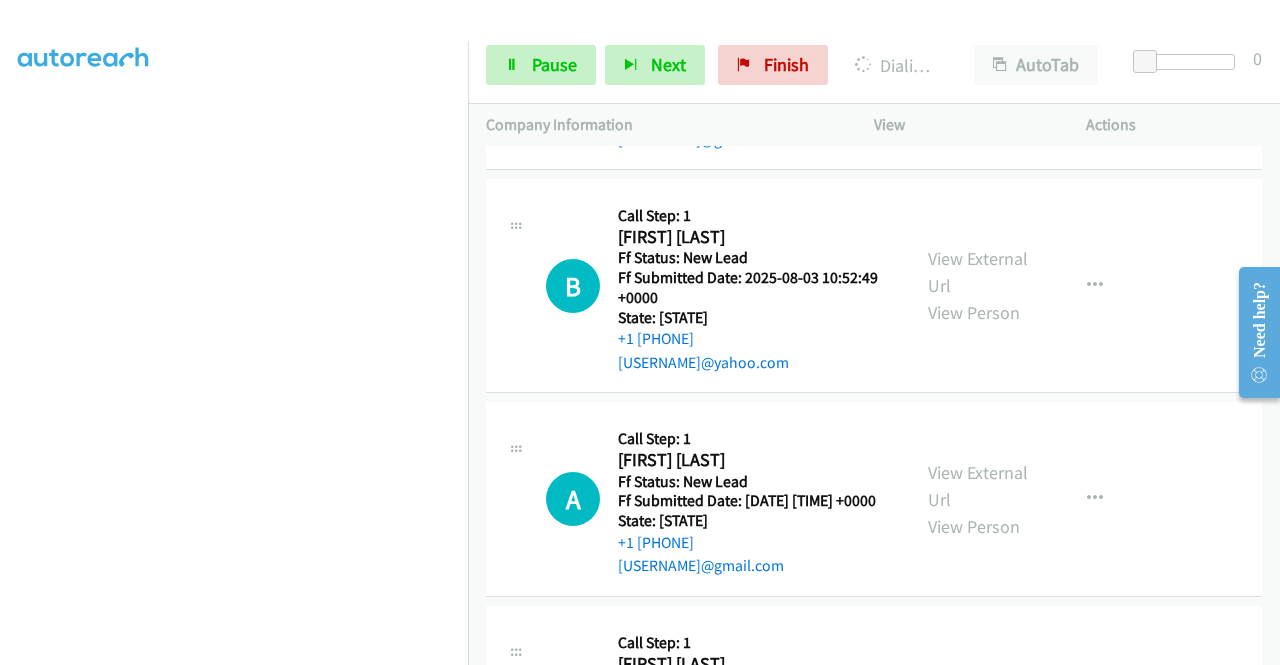 scroll, scrollTop: 6026, scrollLeft: 0, axis: vertical 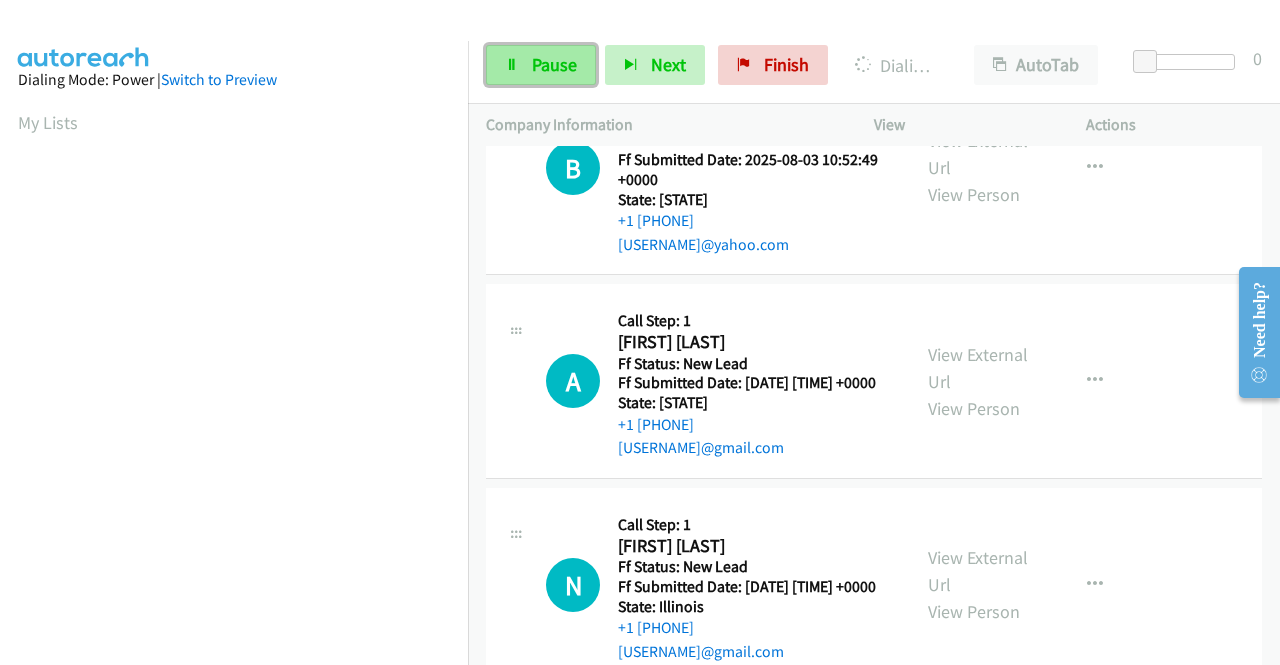 click on "Pause" at bounding box center [554, 64] 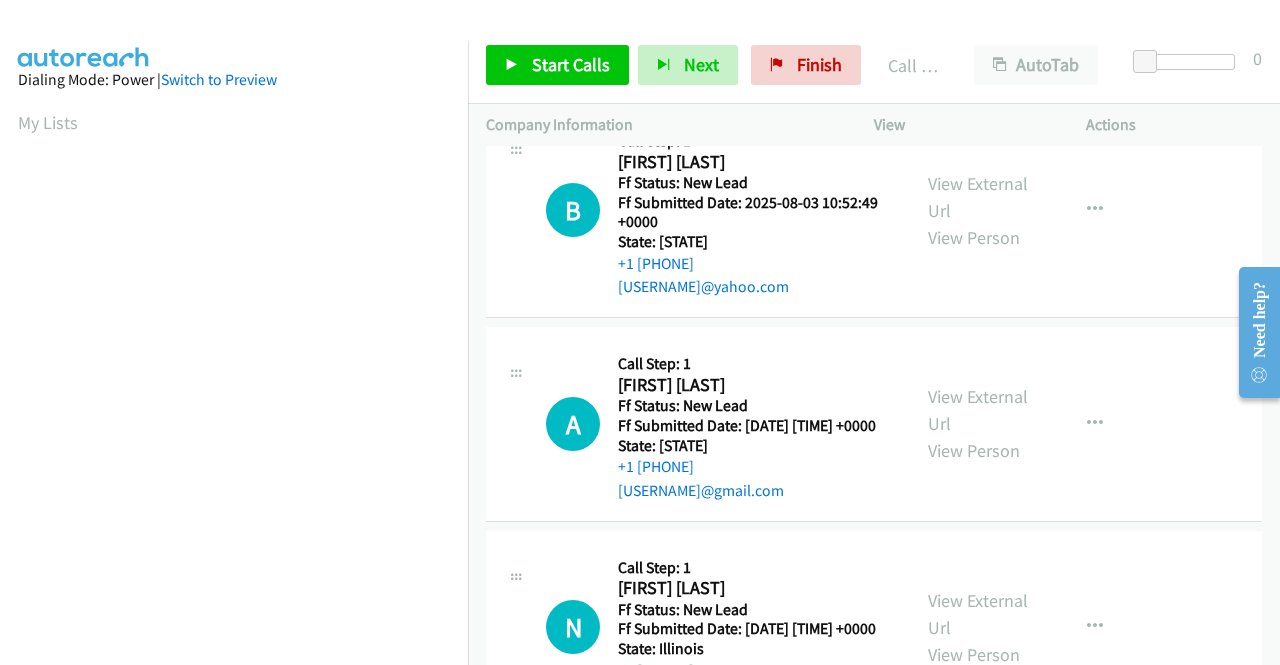 scroll, scrollTop: 6047, scrollLeft: 0, axis: vertical 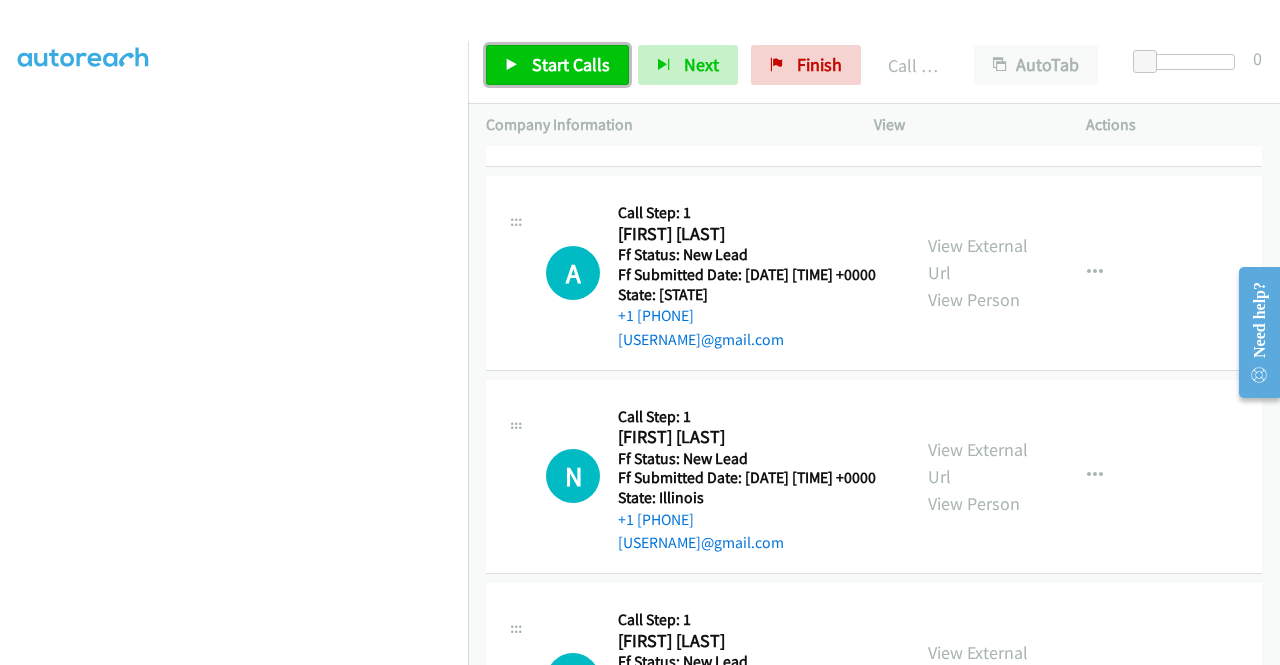 click on "Start Calls" at bounding box center (571, 64) 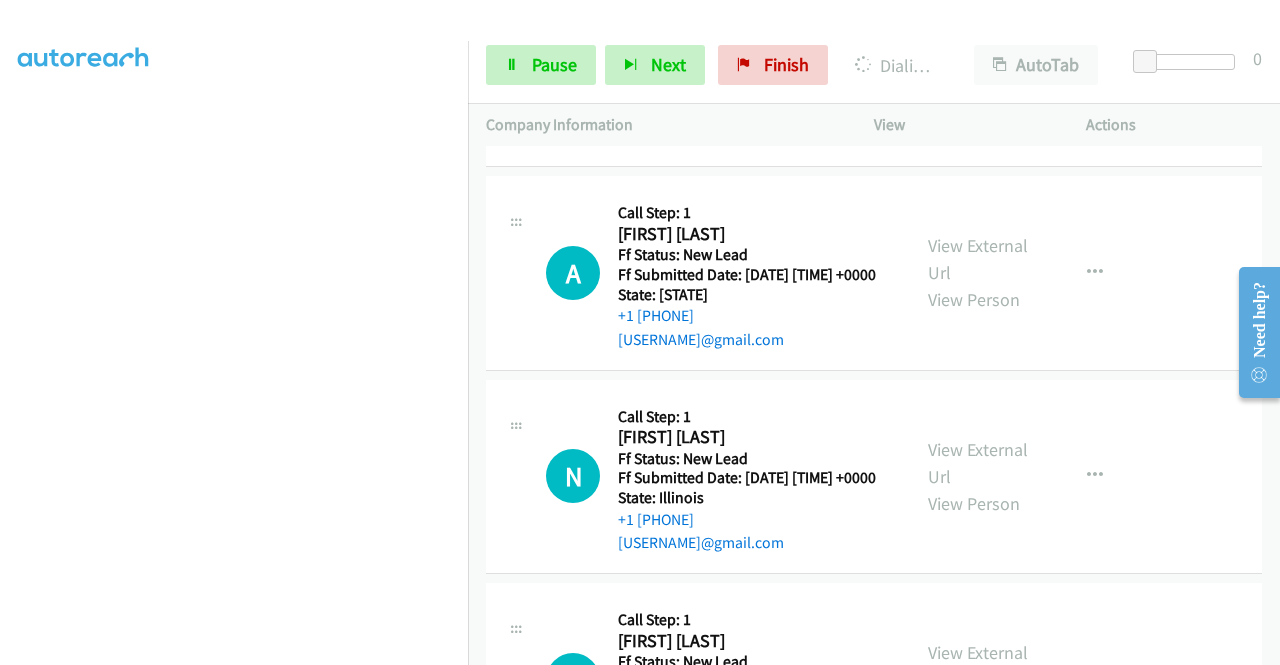 click on "View External Url" at bounding box center (978, -167) 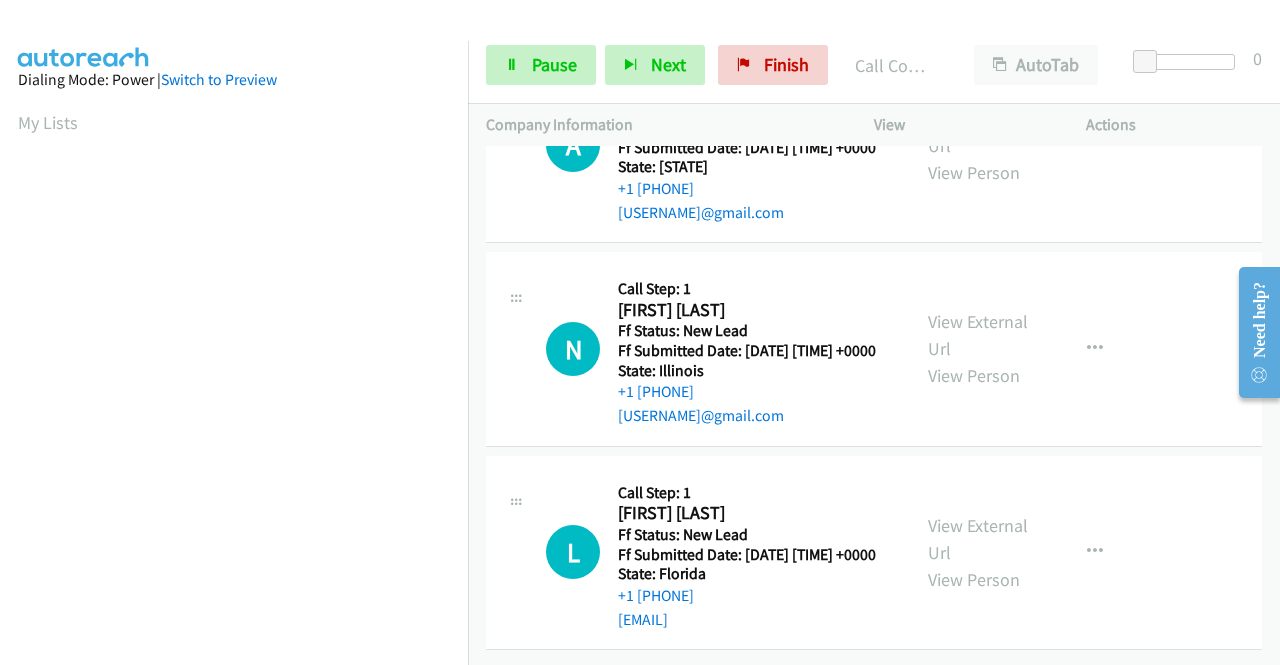 scroll, scrollTop: 6444, scrollLeft: 0, axis: vertical 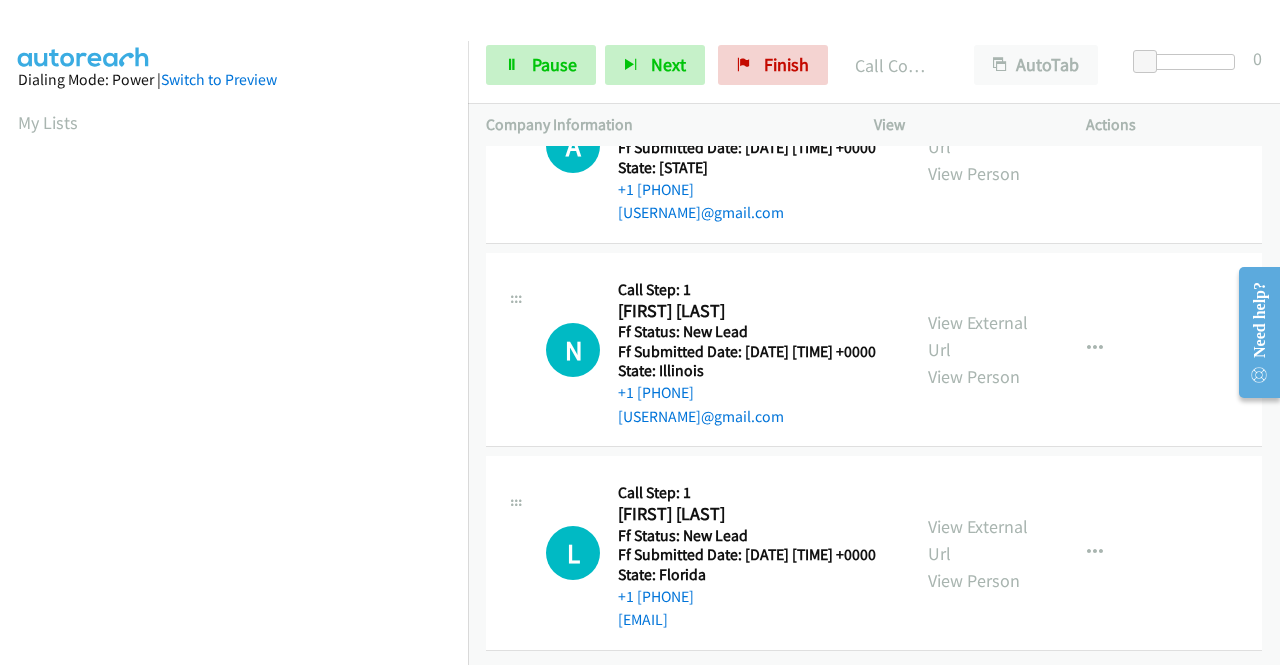 click on "View External Url" at bounding box center (978, -102) 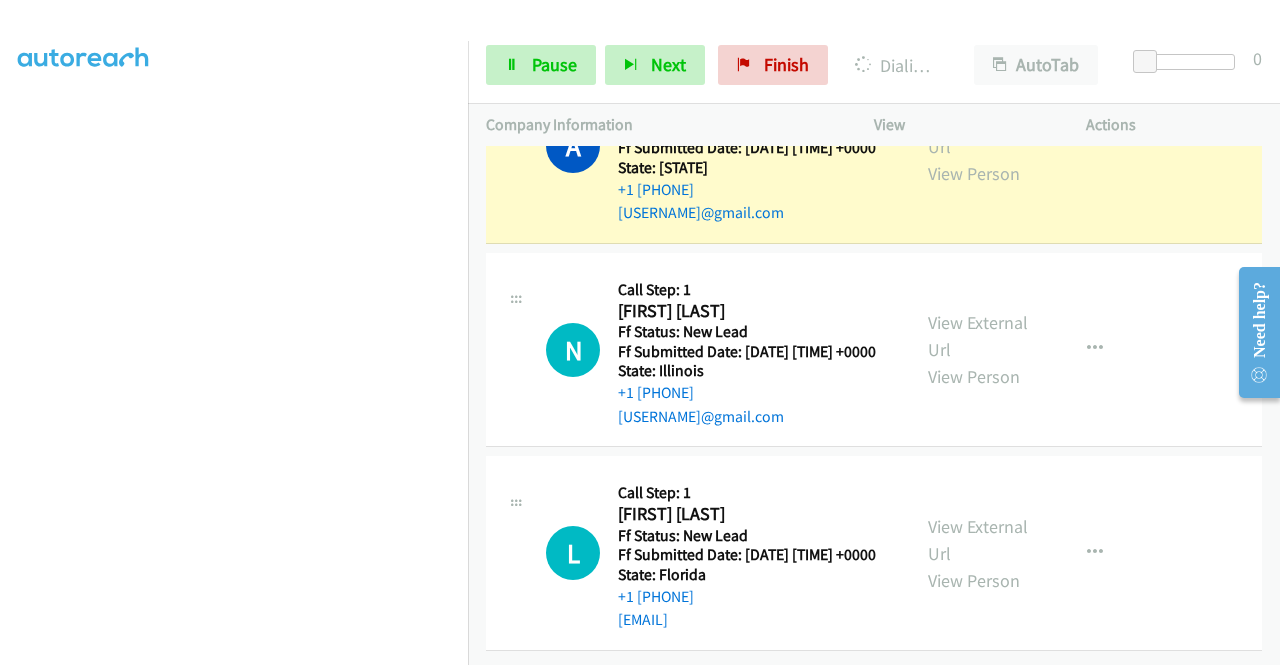 scroll, scrollTop: 456, scrollLeft: 0, axis: vertical 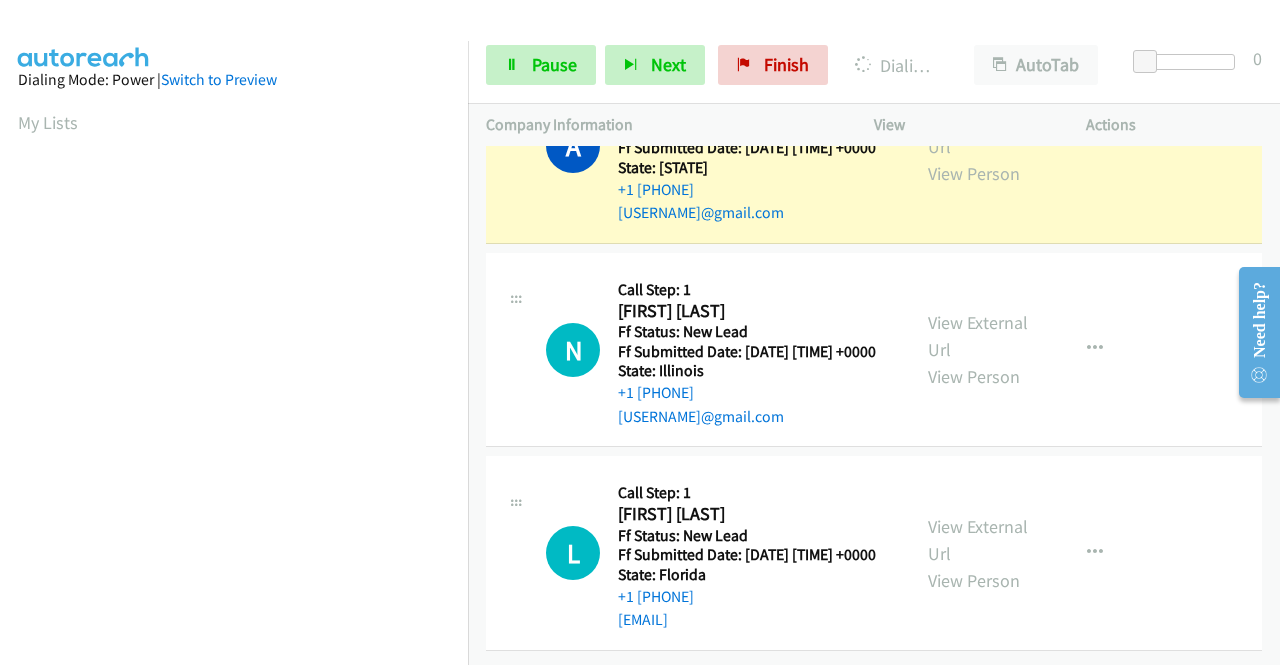 click on "View External Url
View Person" at bounding box center (980, 146) 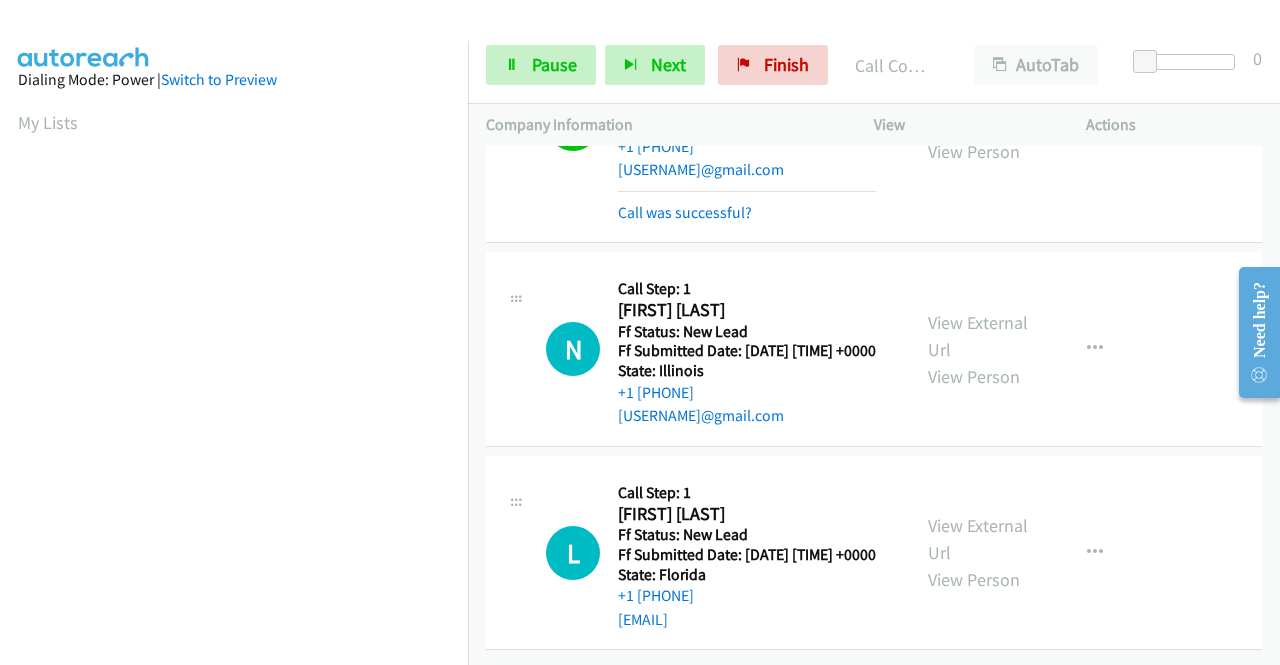 click on "View External Url" at bounding box center (978, 111) 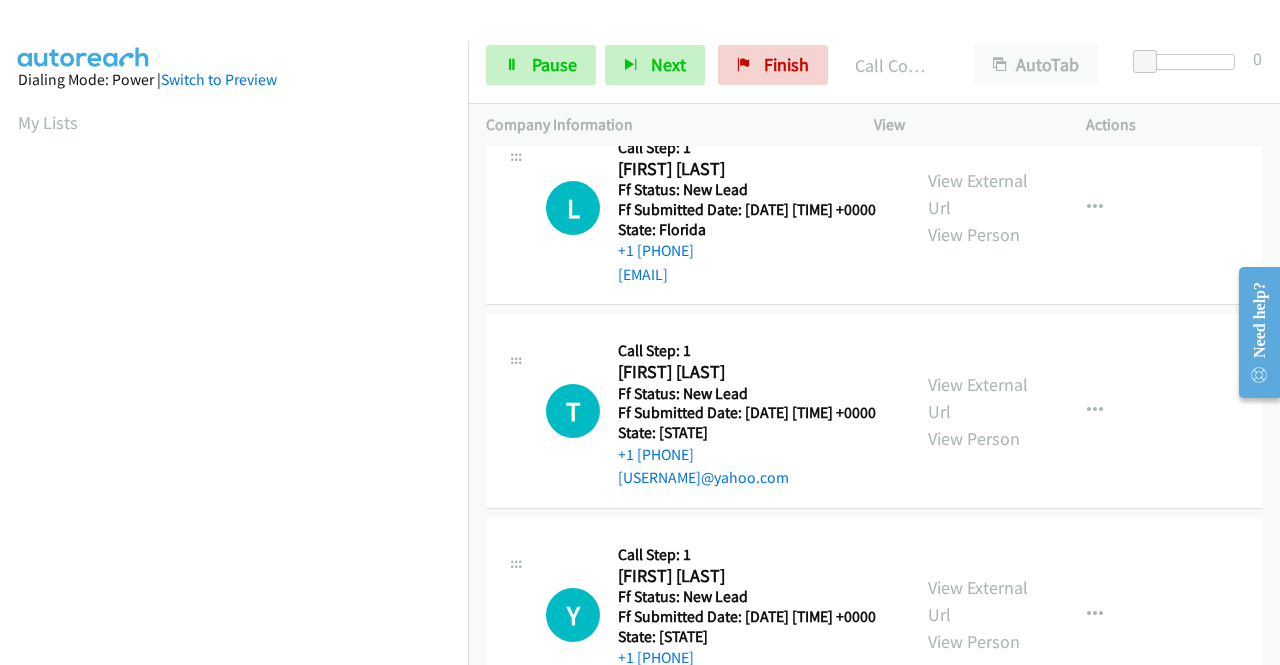 scroll, scrollTop: 6950, scrollLeft: 0, axis: vertical 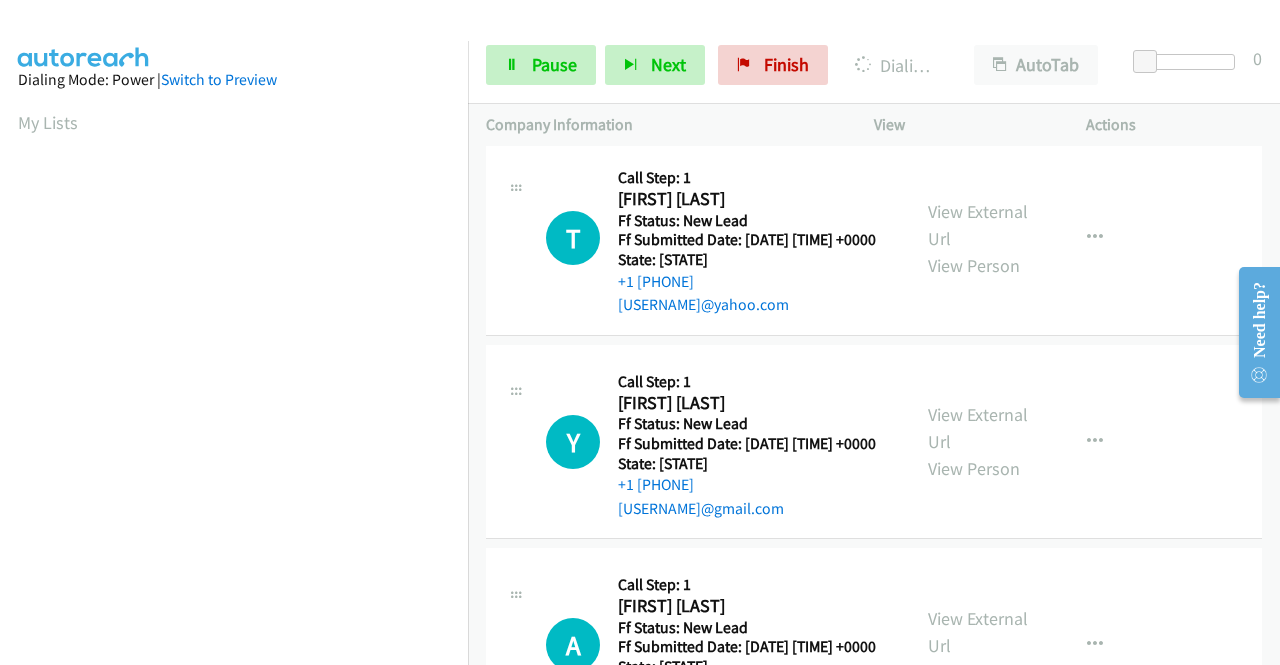 click on "View External Url" at bounding box center (978, -182) 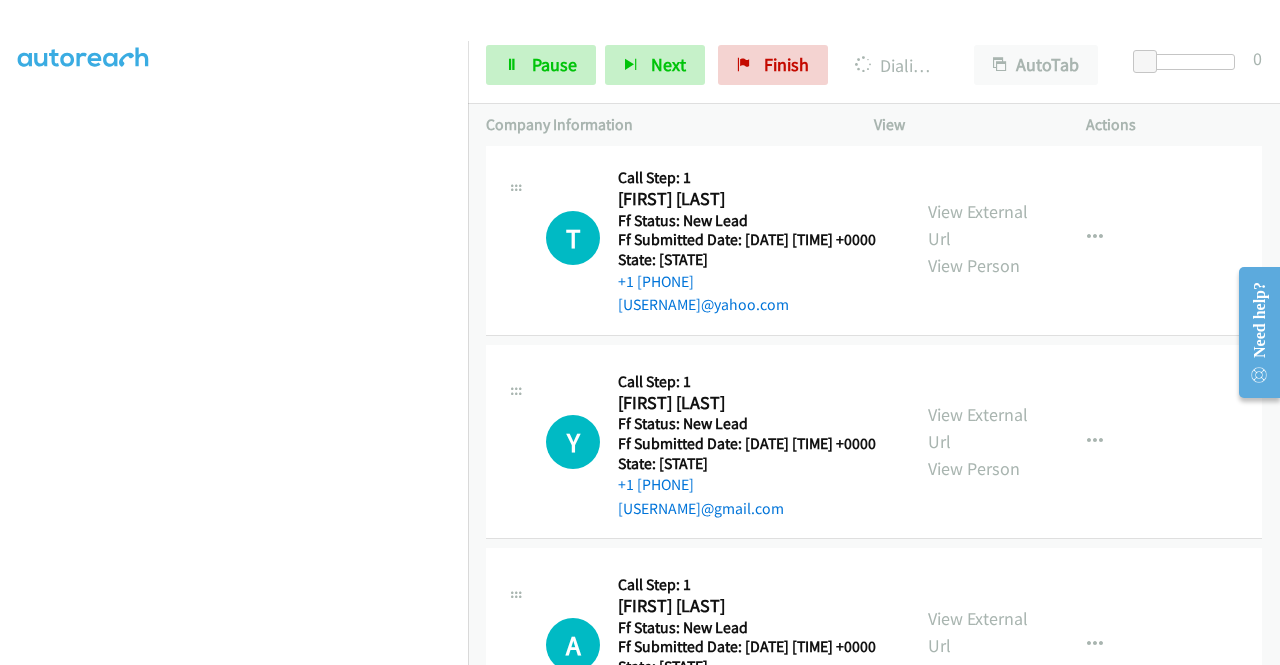 scroll, scrollTop: 40, scrollLeft: 0, axis: vertical 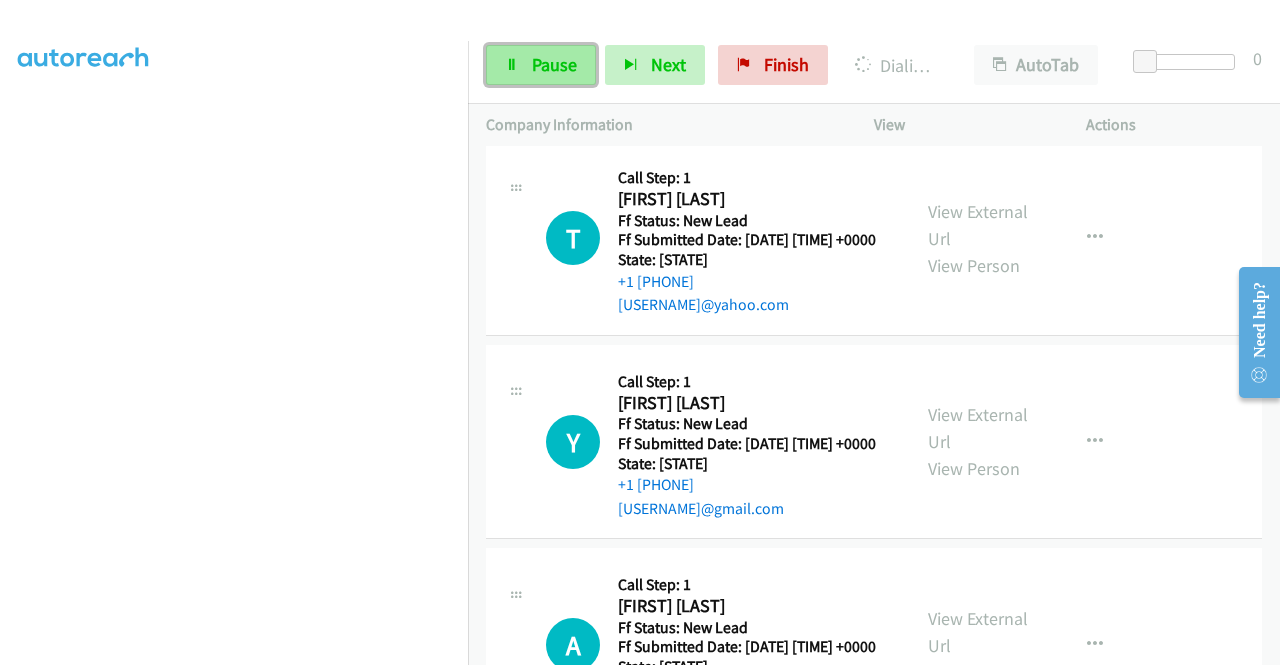 click on "Pause" at bounding box center (541, 65) 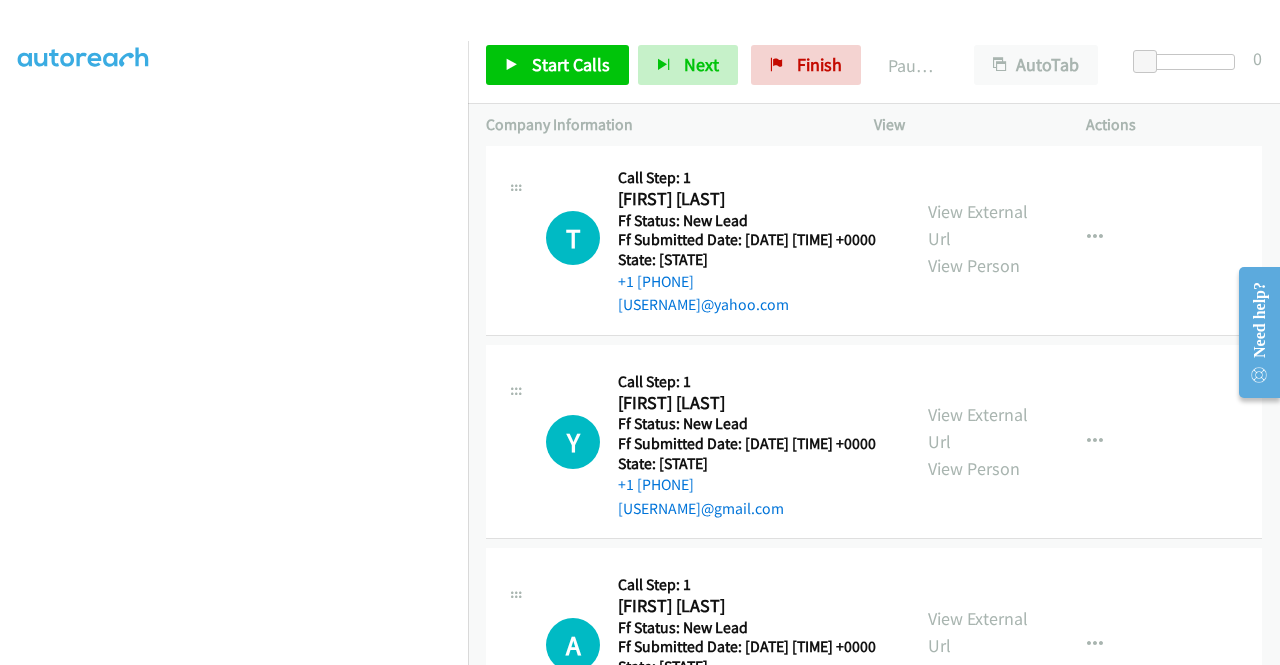 click on "N
Callback Scheduled
Call Step: 1
Natosha Mc Evers
America/Chicago
Ff Status: New Lead
Ff Submitted Date: 2025-08-03 09:44:18 +0000
State: Illinois
+1 618-580-0381
nmcevers11@gmail.com
Call was successful?
View External Url
View Person
View External Url
Email
Schedule/Manage Callback
Skip Call
Add to do not call list" at bounding box center [874, -168] 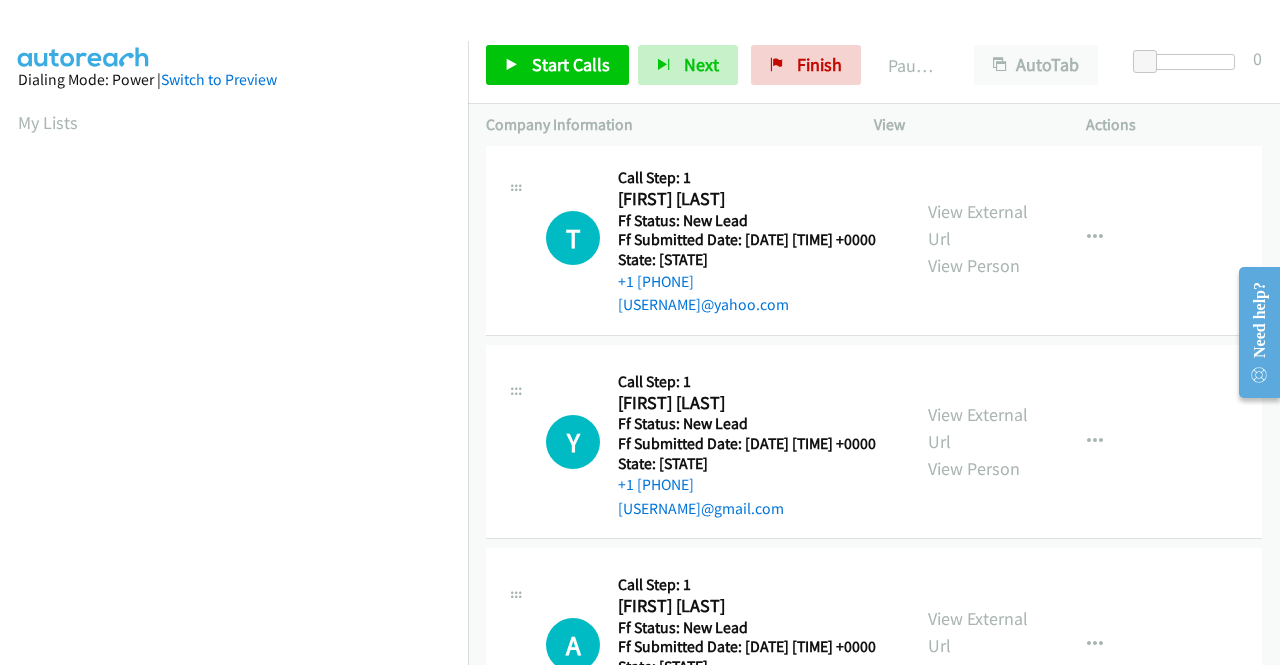 scroll, scrollTop: 456, scrollLeft: 0, axis: vertical 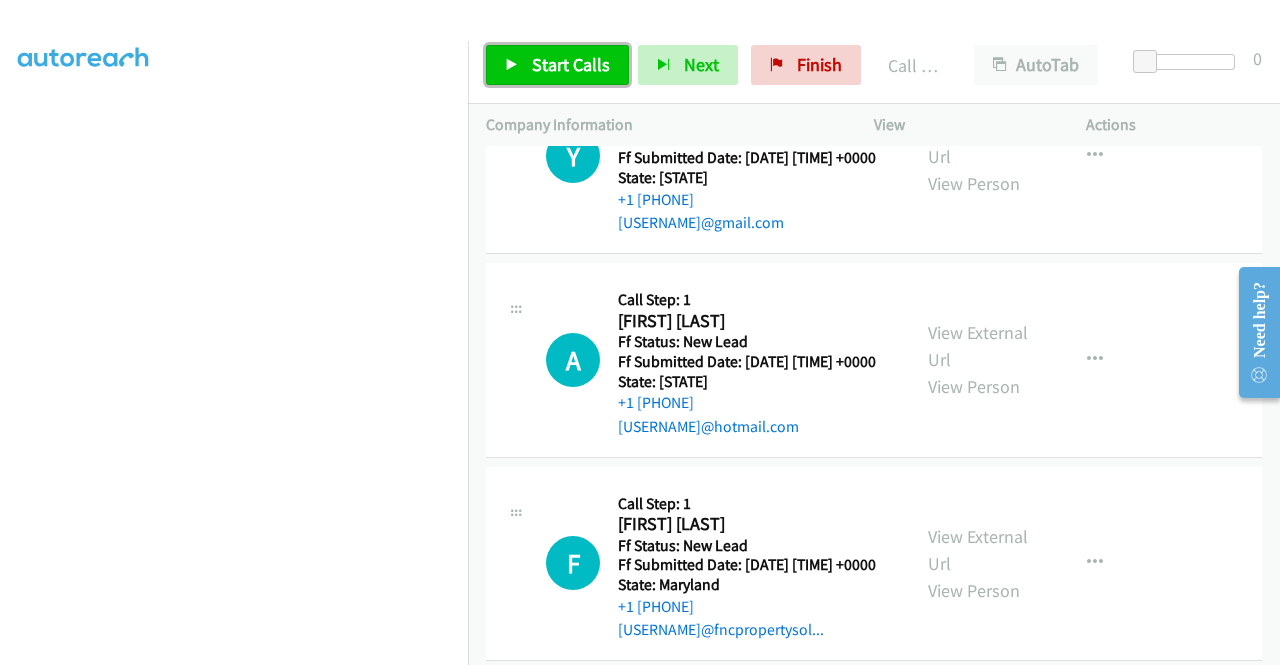 click on "Start Calls" at bounding box center [571, 64] 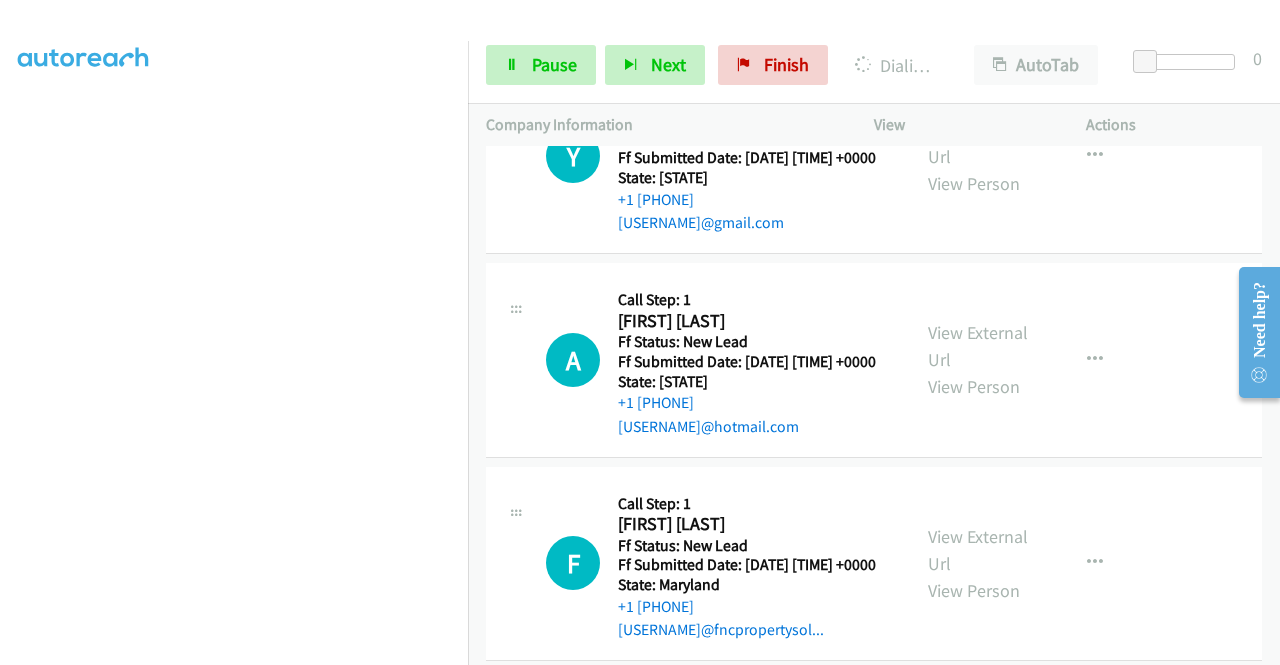 click on "View External Url" at bounding box center [978, -61] 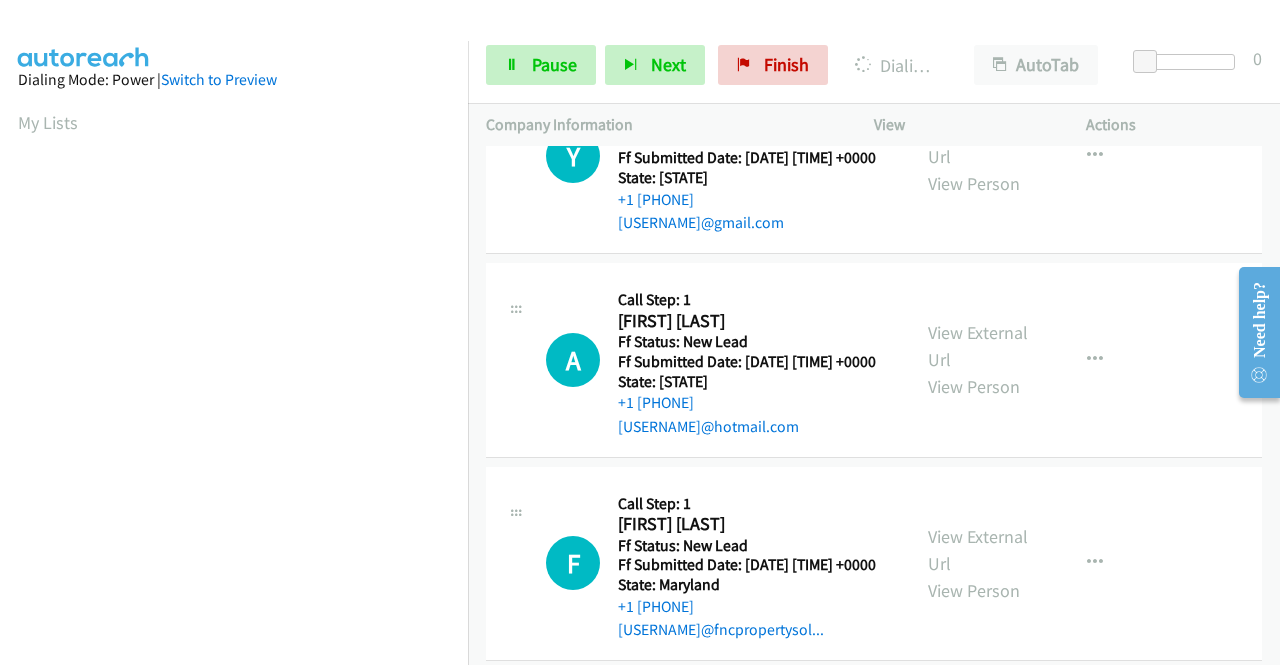 scroll, scrollTop: 456, scrollLeft: 0, axis: vertical 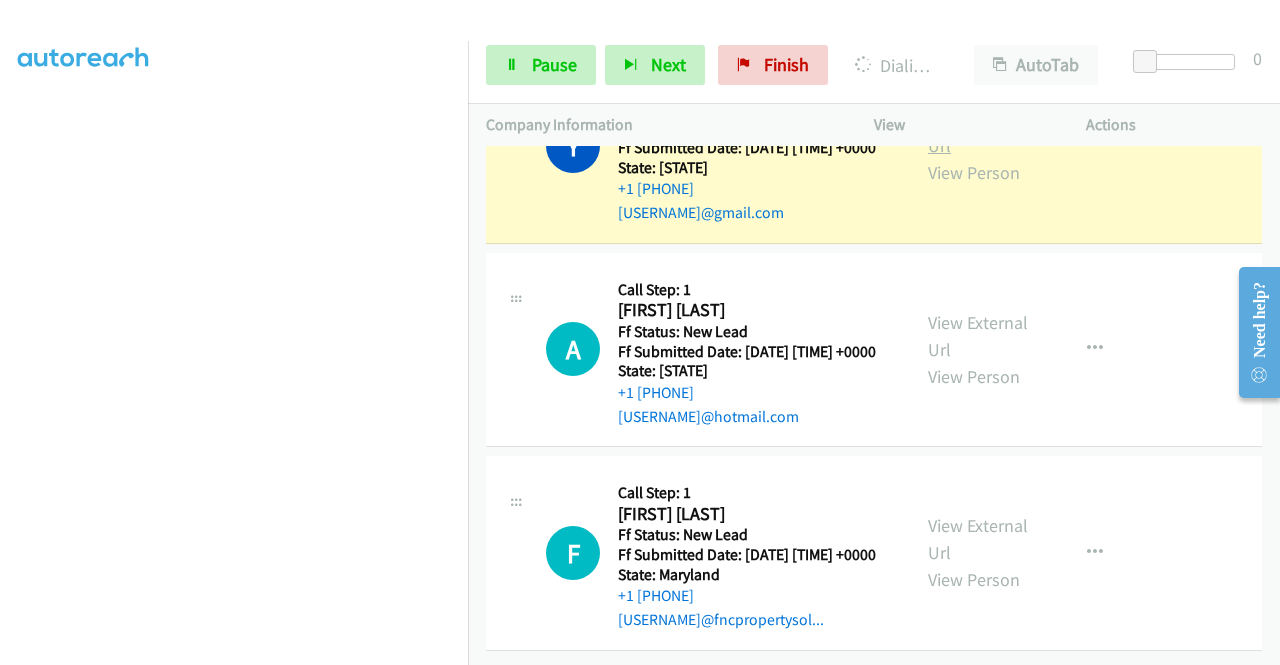 click on "View External Url" at bounding box center (978, 132) 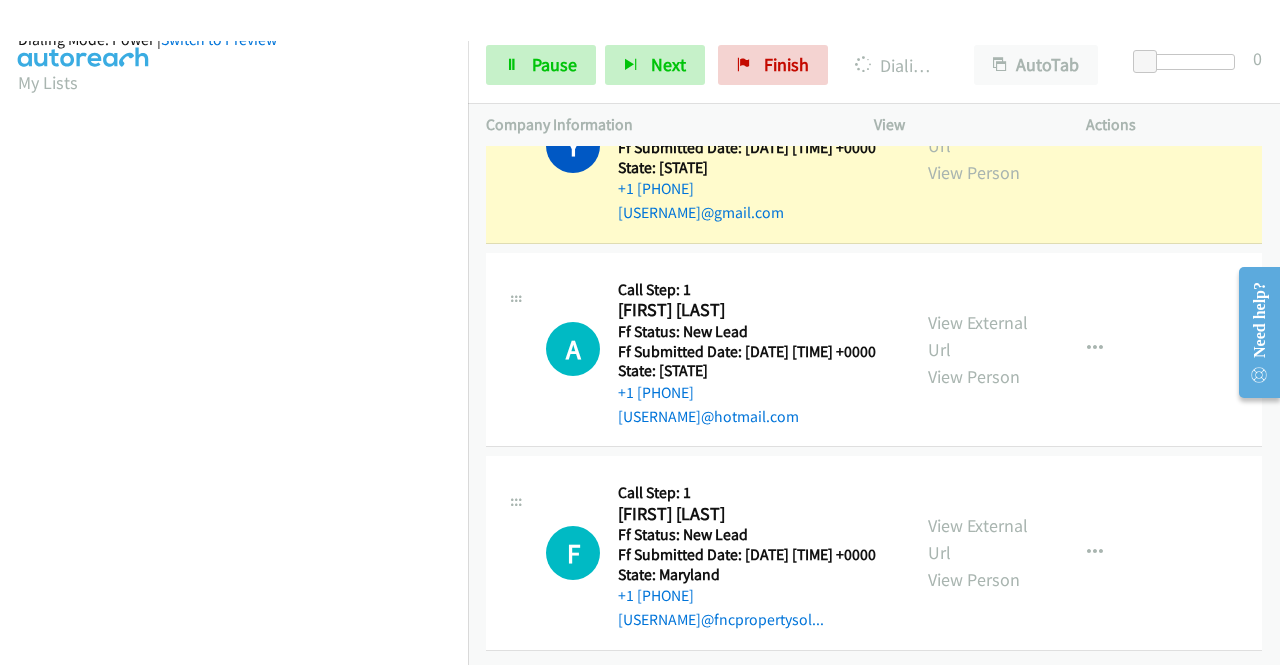 scroll, scrollTop: 446, scrollLeft: 0, axis: vertical 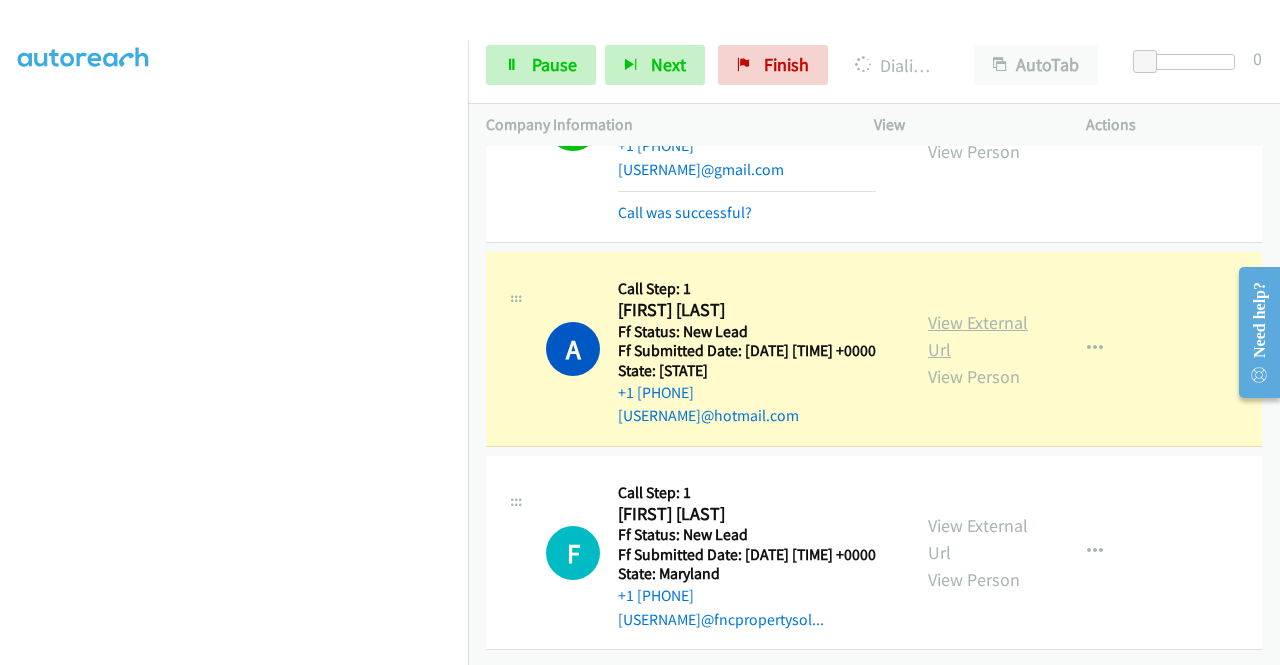 click on "View External Url" at bounding box center (978, 336) 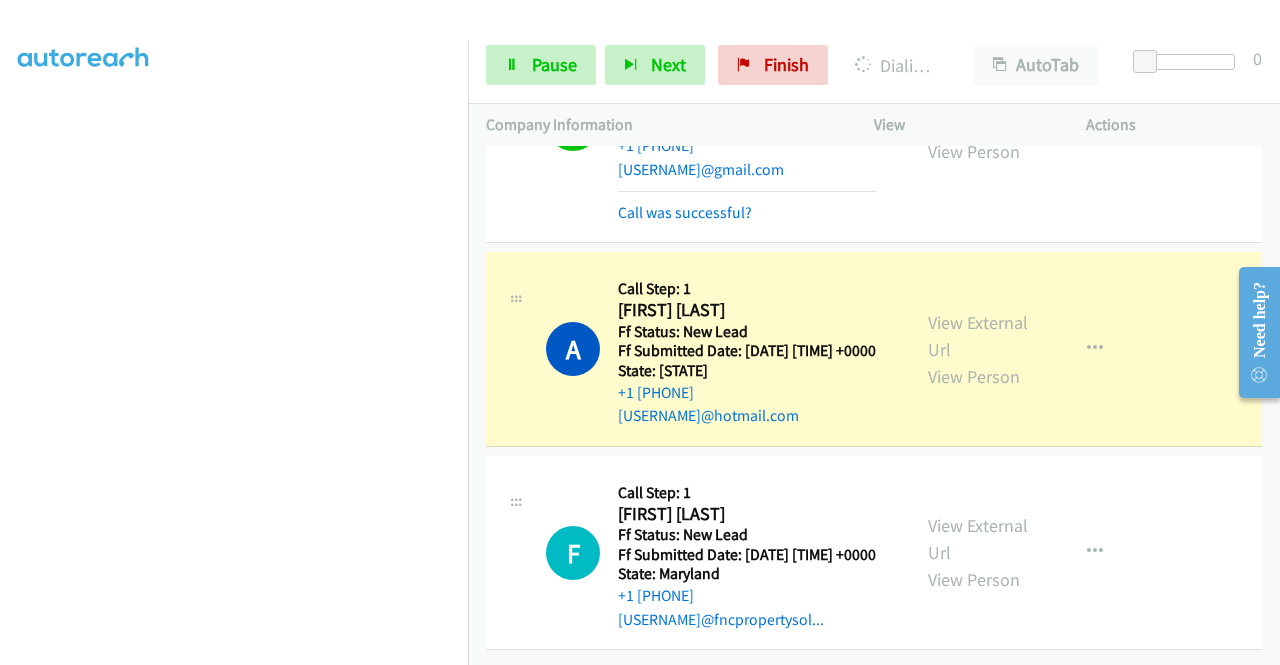 scroll, scrollTop: 0, scrollLeft: 0, axis: both 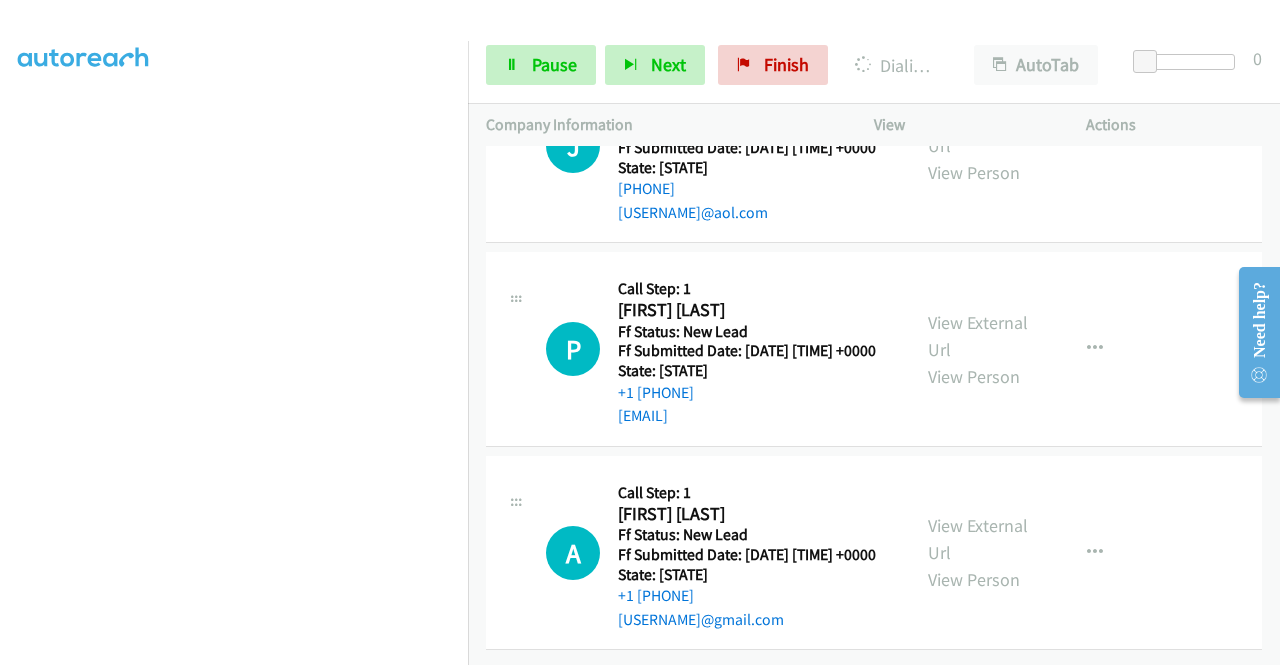 click on "View External Url" at bounding box center [978, -71] 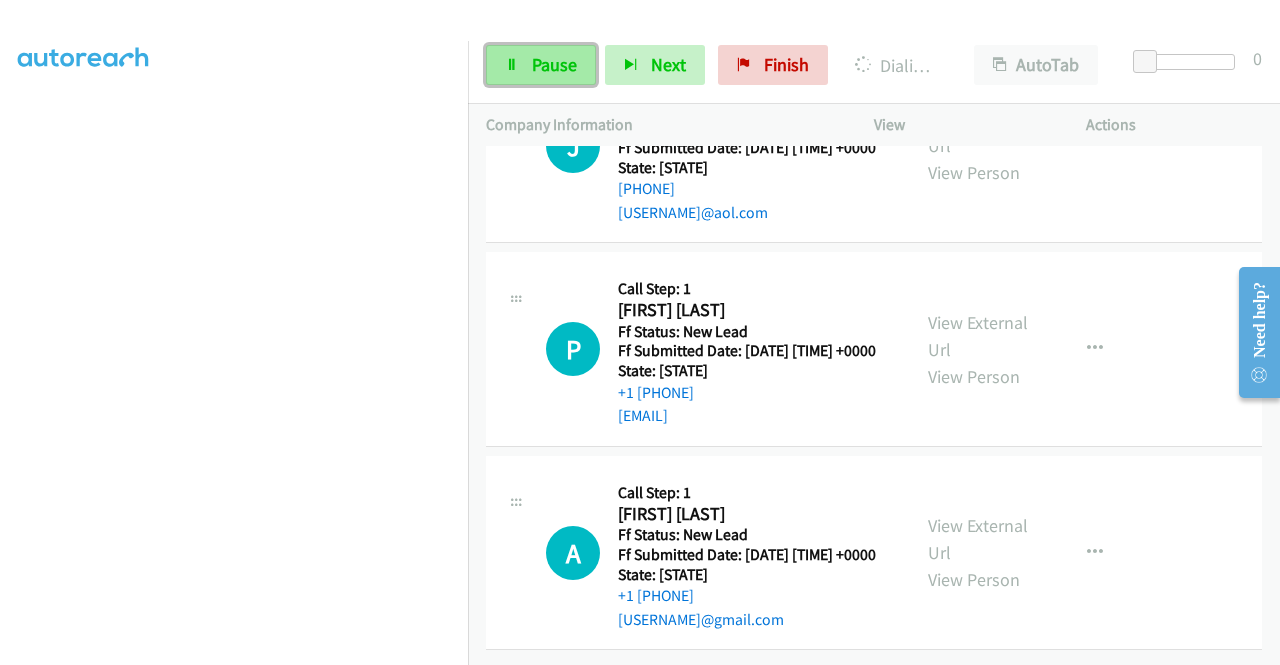 click on "Pause" at bounding box center (554, 64) 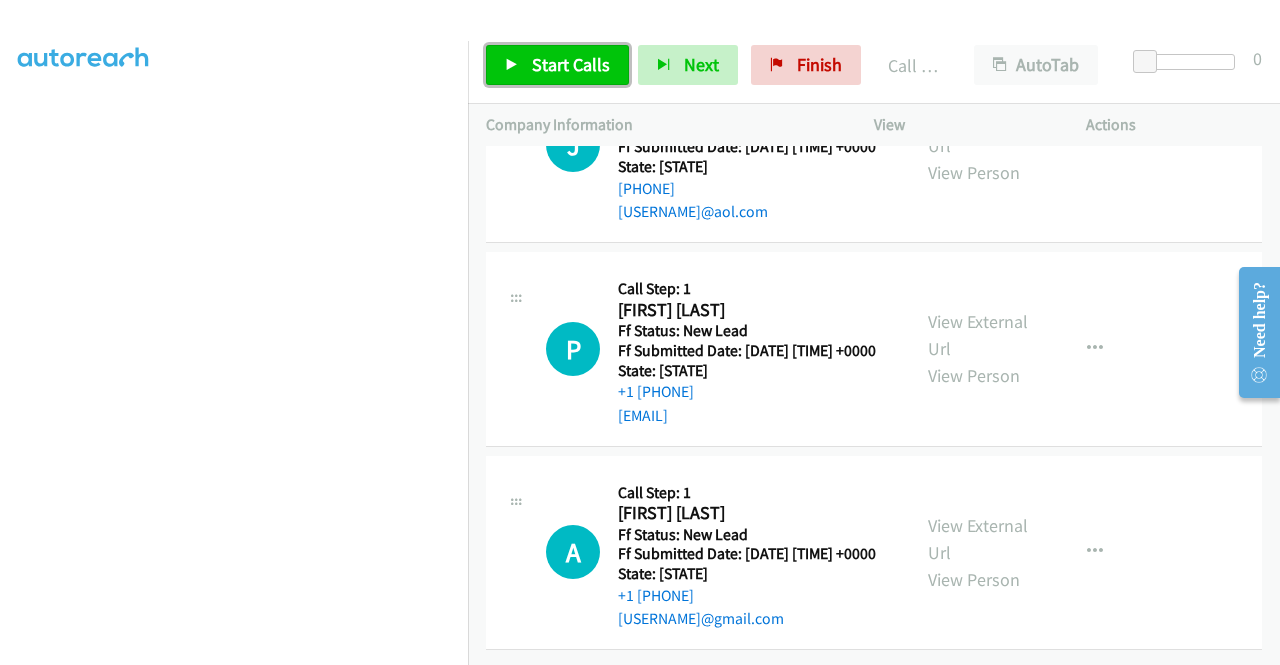 click on "Start Calls" at bounding box center [557, 65] 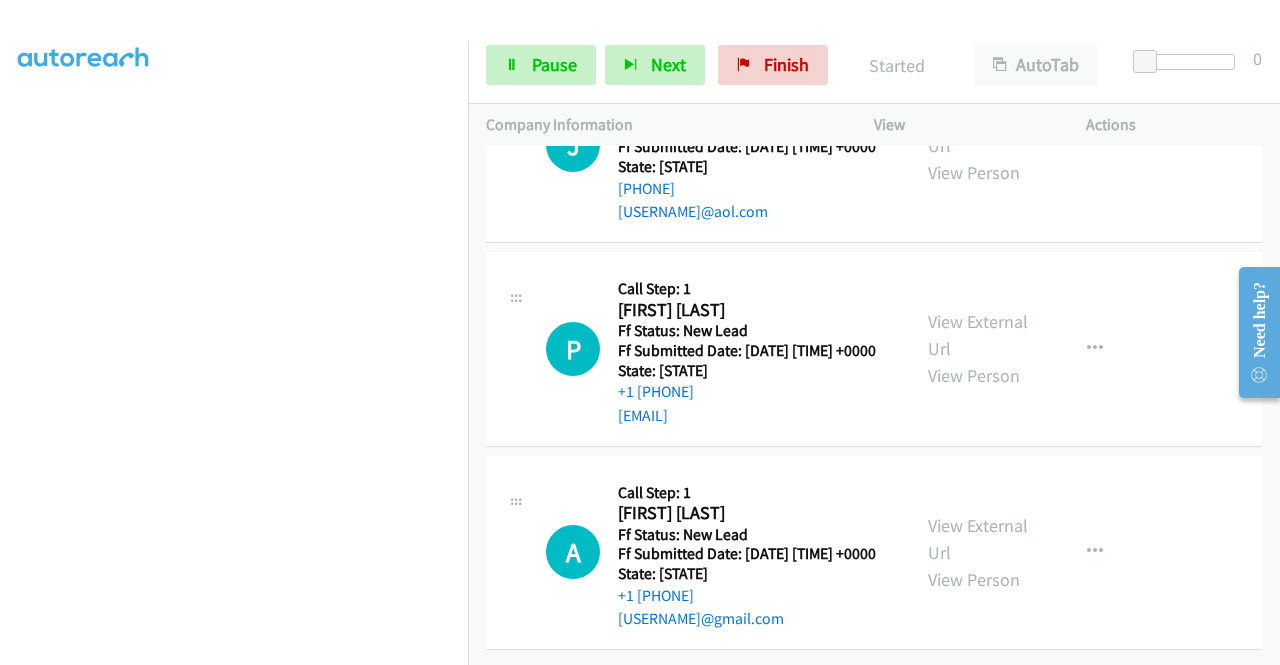 scroll, scrollTop: 8440, scrollLeft: 0, axis: vertical 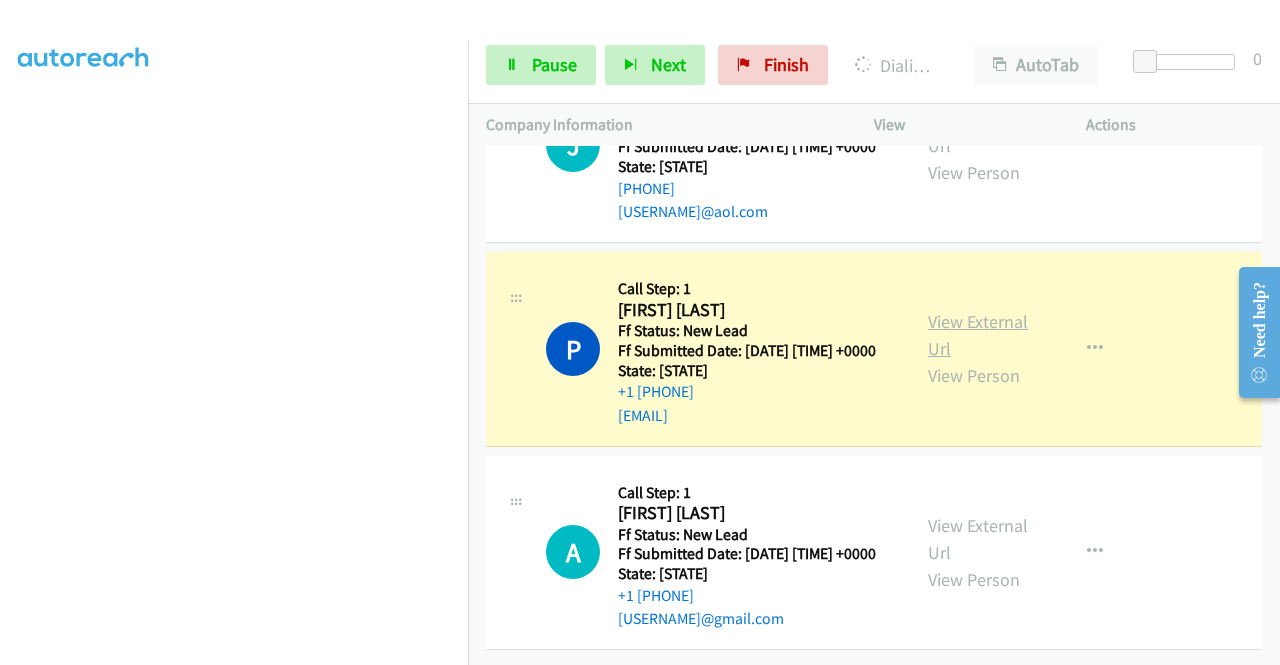 click on "View External Url" at bounding box center (978, 335) 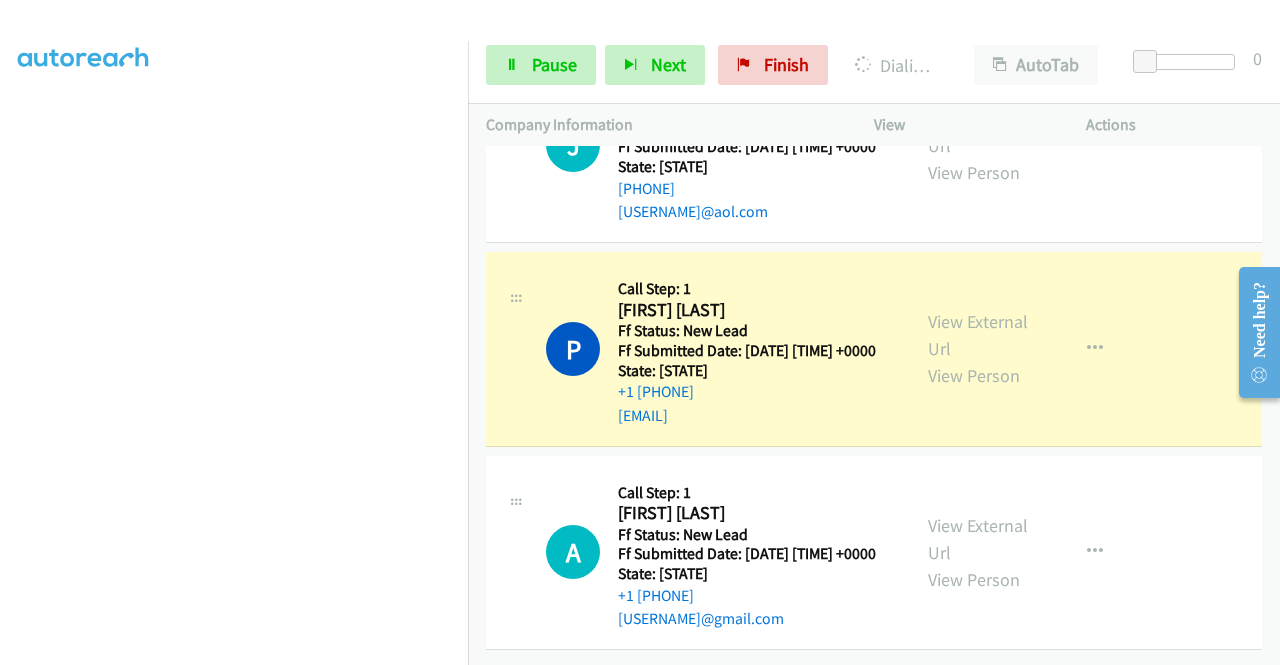 scroll, scrollTop: 8712, scrollLeft: 0, axis: vertical 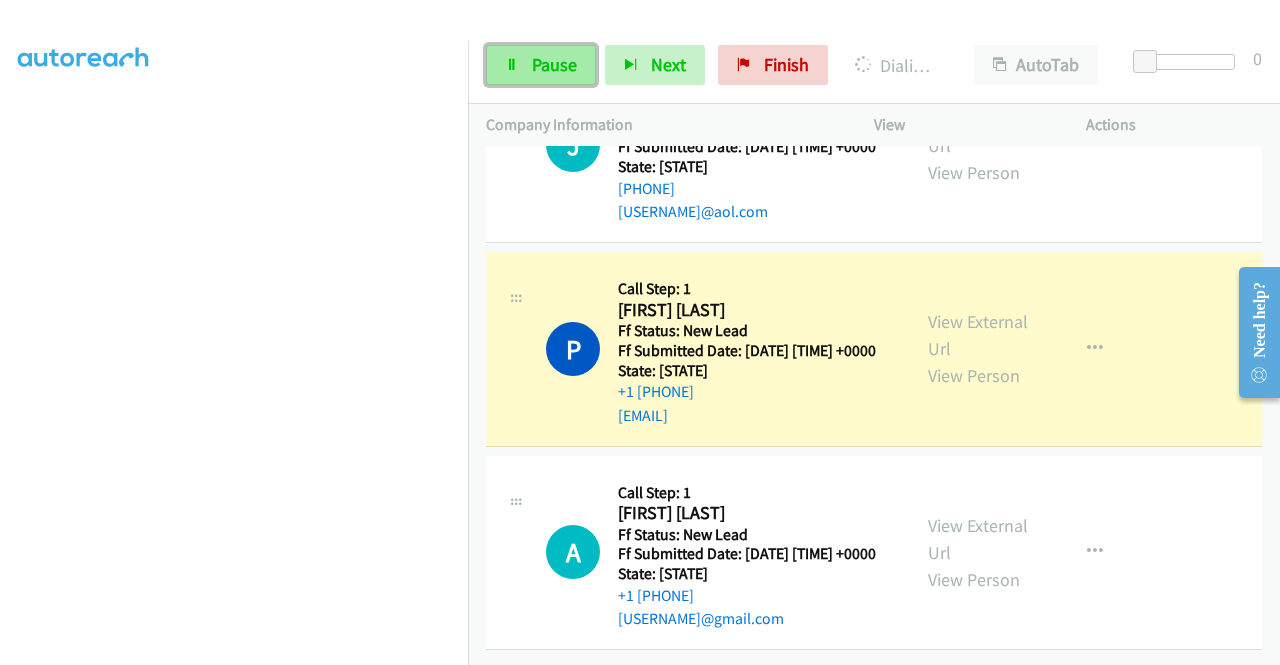 click on "Pause" at bounding box center (541, 65) 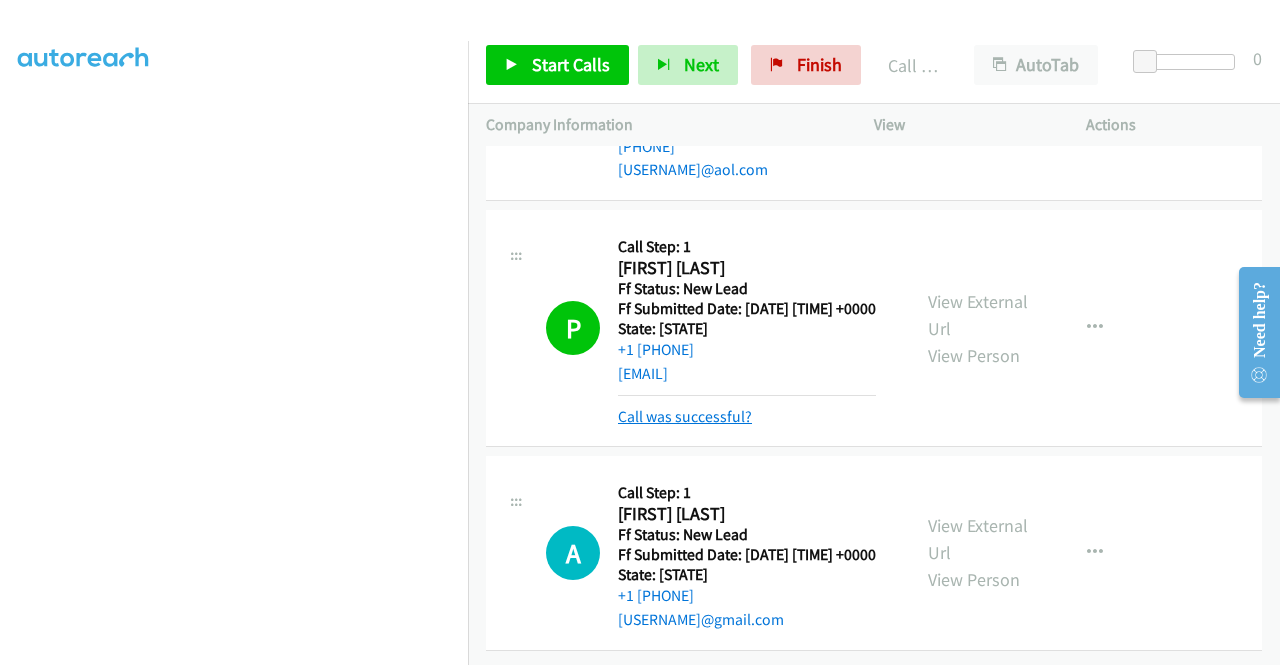 click on "Call was successful?" at bounding box center (685, 416) 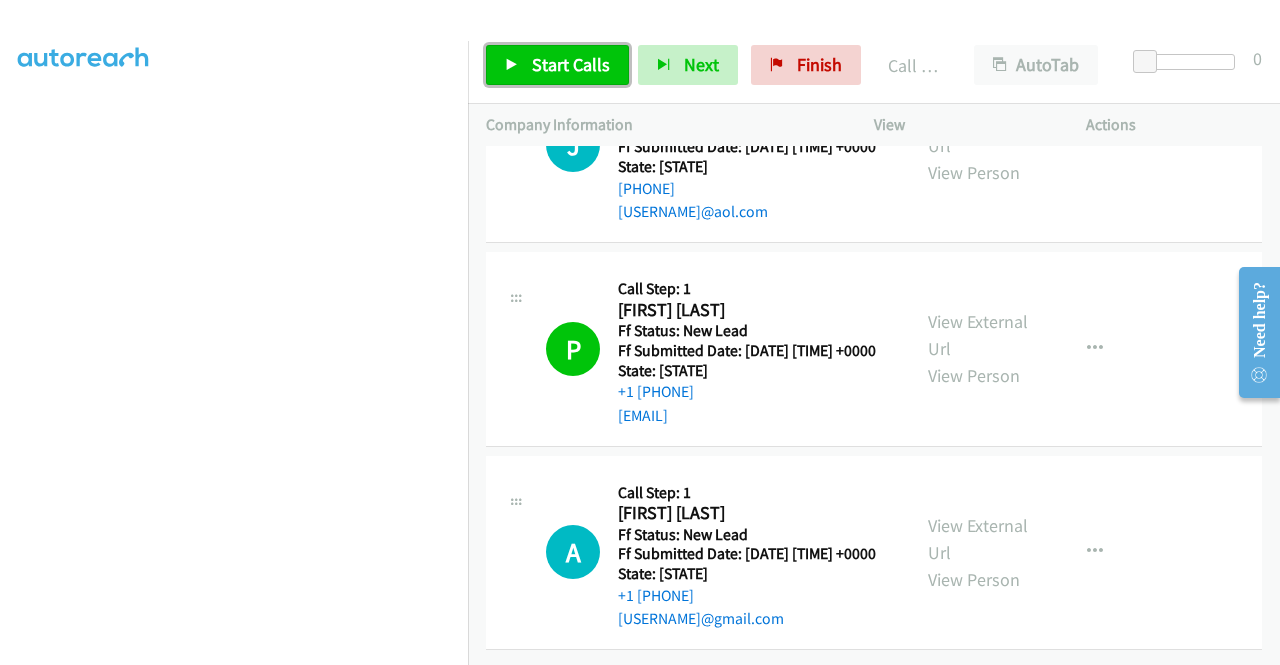 click on "Start Calls" at bounding box center [571, 64] 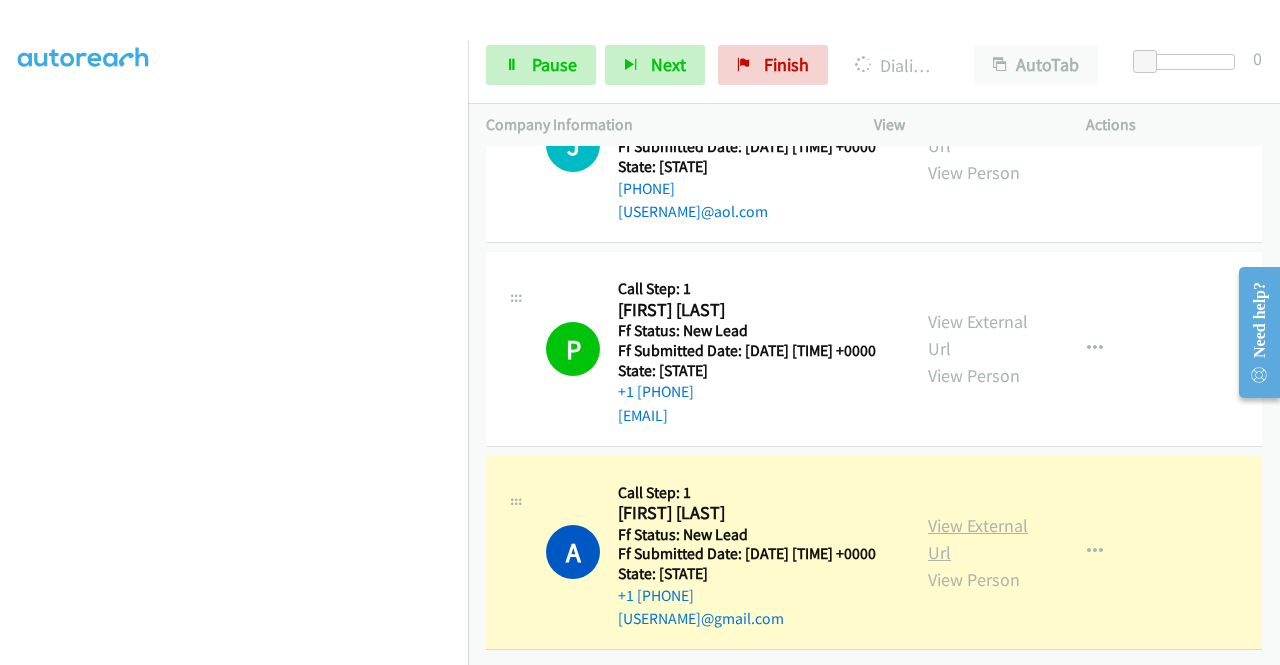 click on "View External Url" at bounding box center [978, 539] 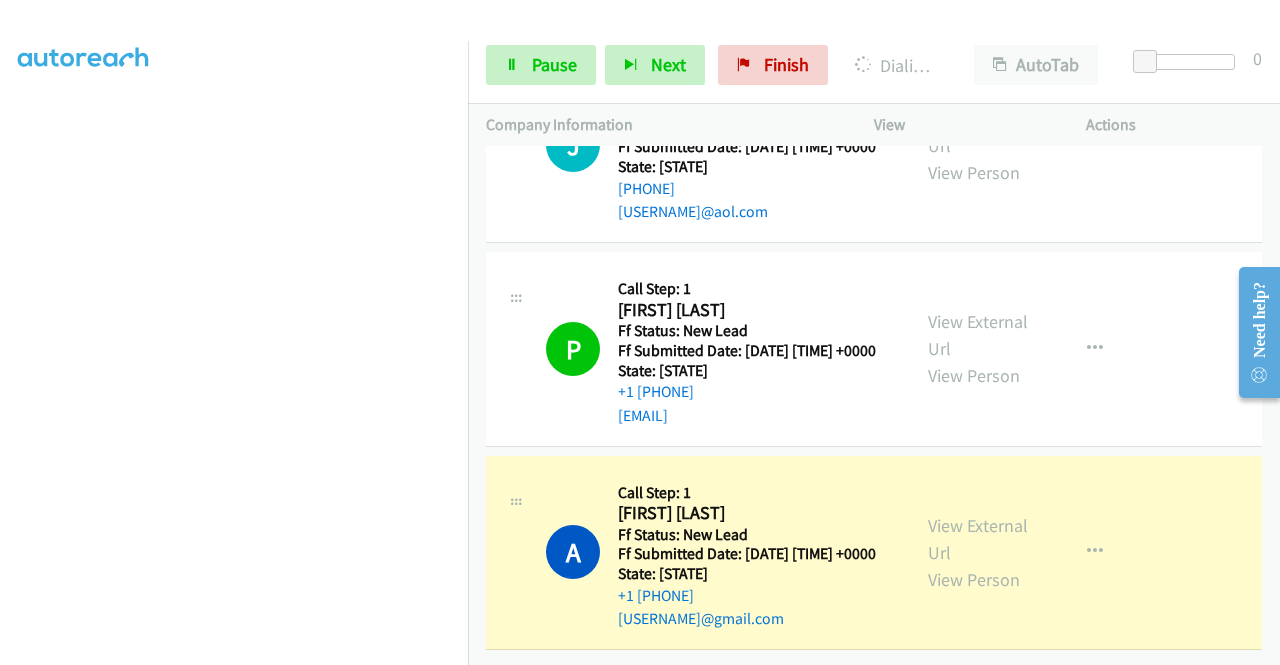 scroll, scrollTop: 0, scrollLeft: 0, axis: both 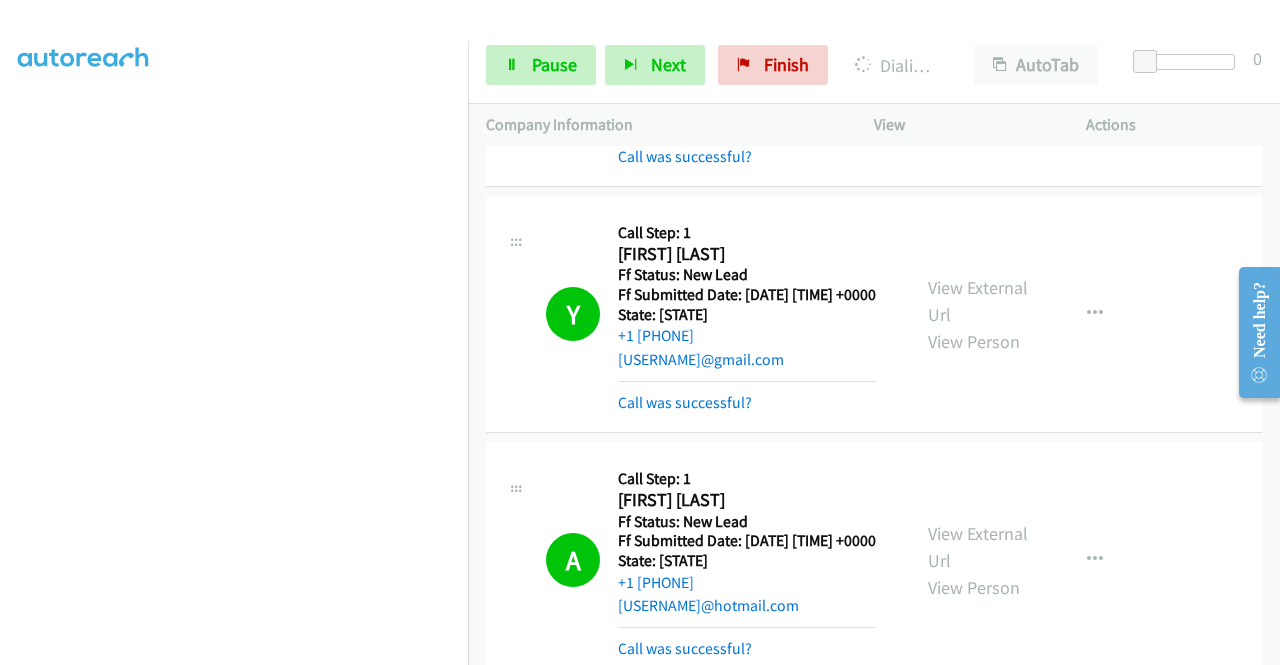 click on "View External Url" at bounding box center (978, -170) 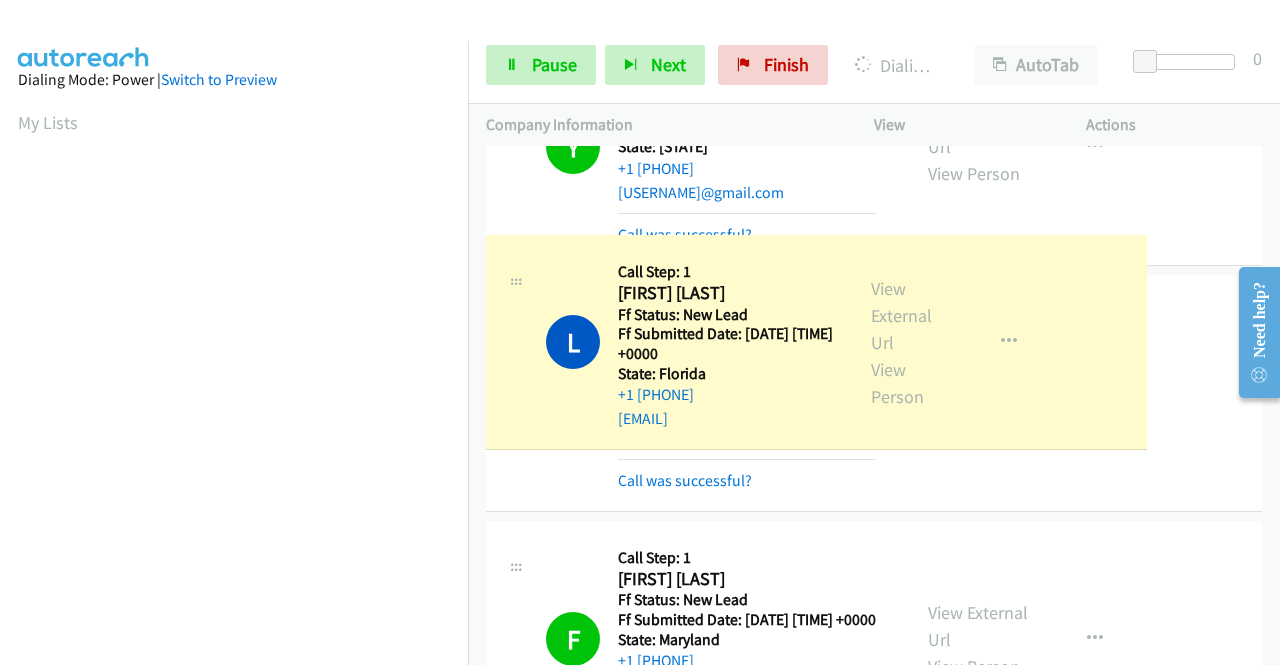 drag, startPoint x: 469, startPoint y: 225, endPoint x: 462, endPoint y: 250, distance: 25.96151 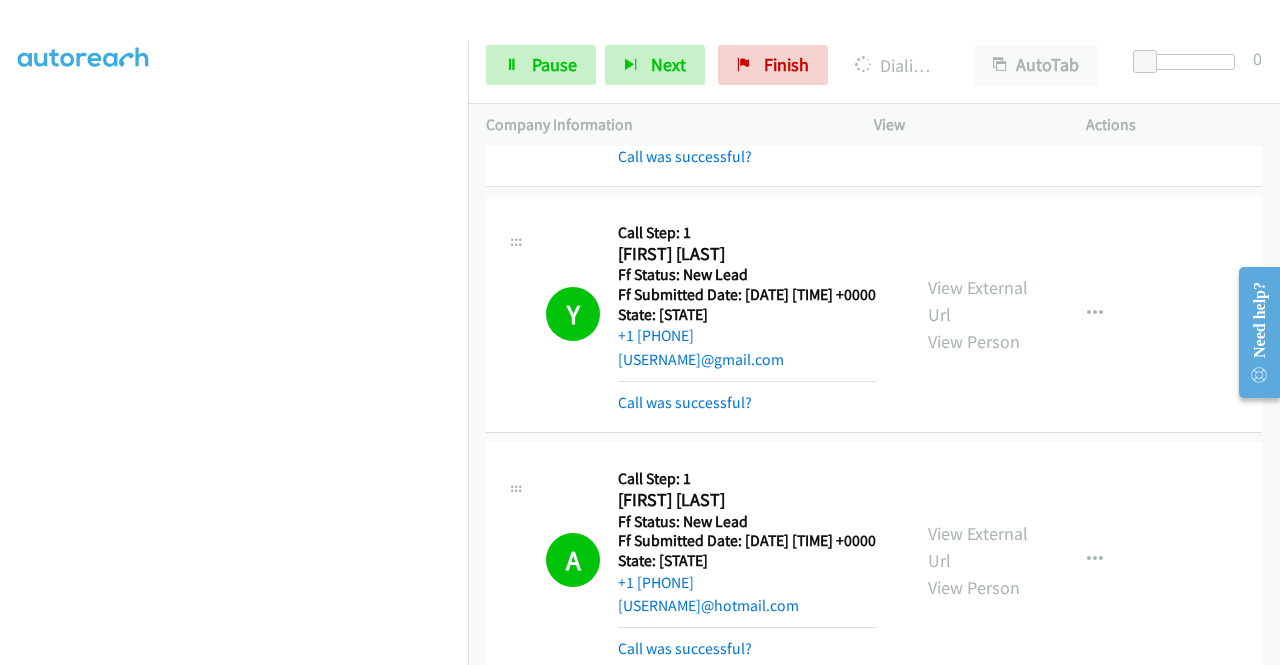 scroll, scrollTop: 423, scrollLeft: 0, axis: vertical 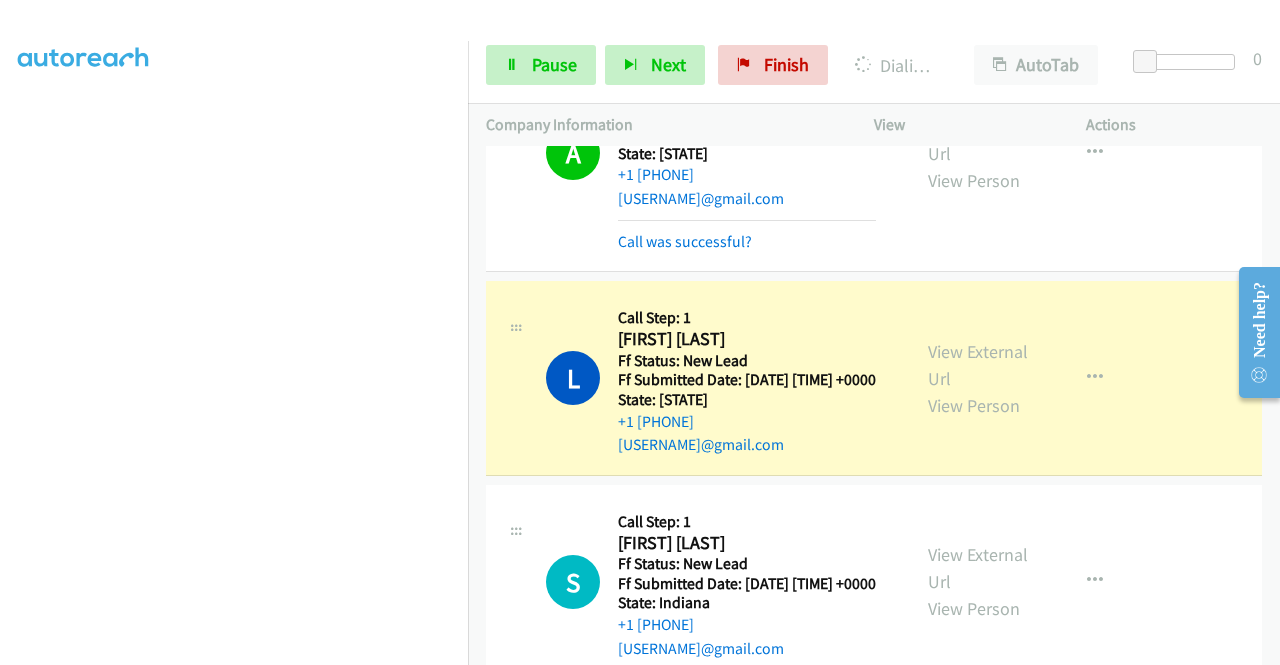 click on "Call Step: 1" at bounding box center [747, -335] 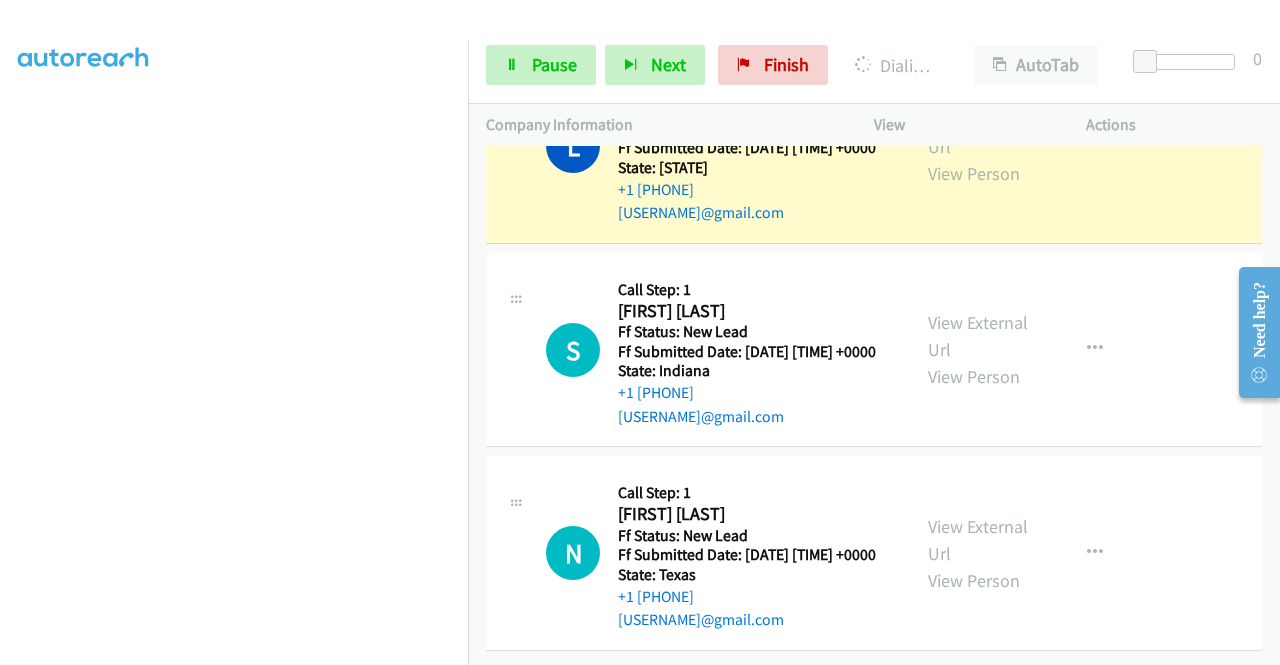 scroll, scrollTop: 9221, scrollLeft: 0, axis: vertical 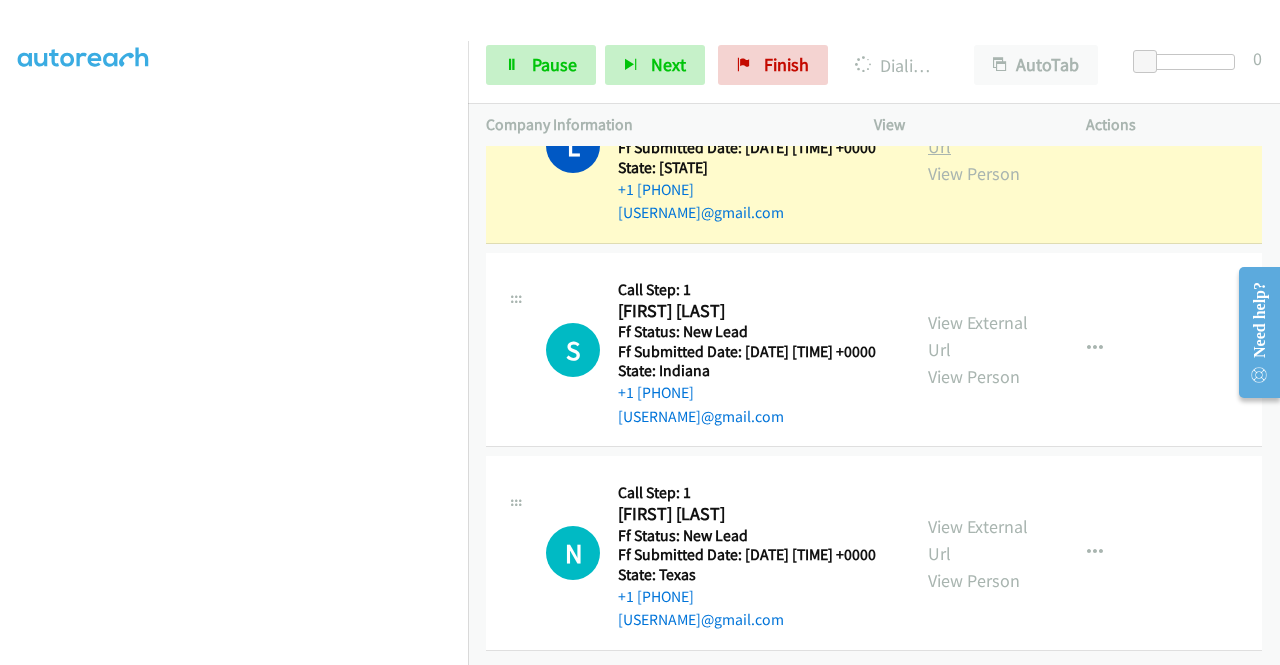click on "View External Url" at bounding box center [978, 133] 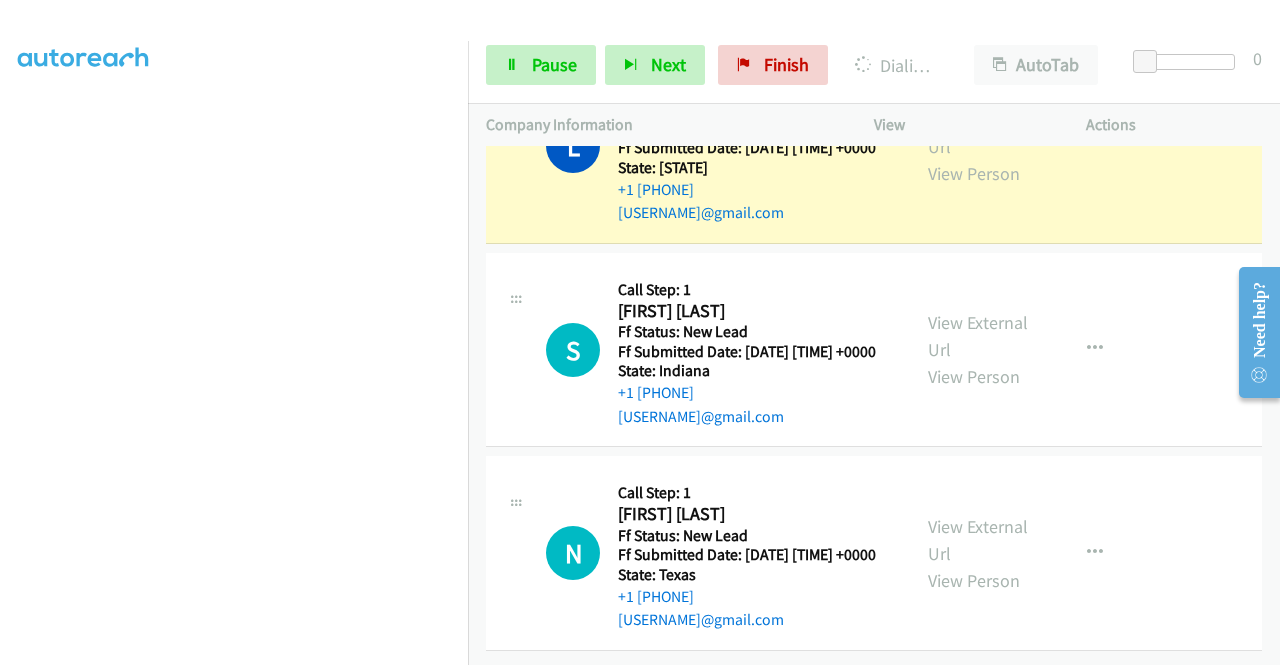 scroll, scrollTop: 0, scrollLeft: 0, axis: both 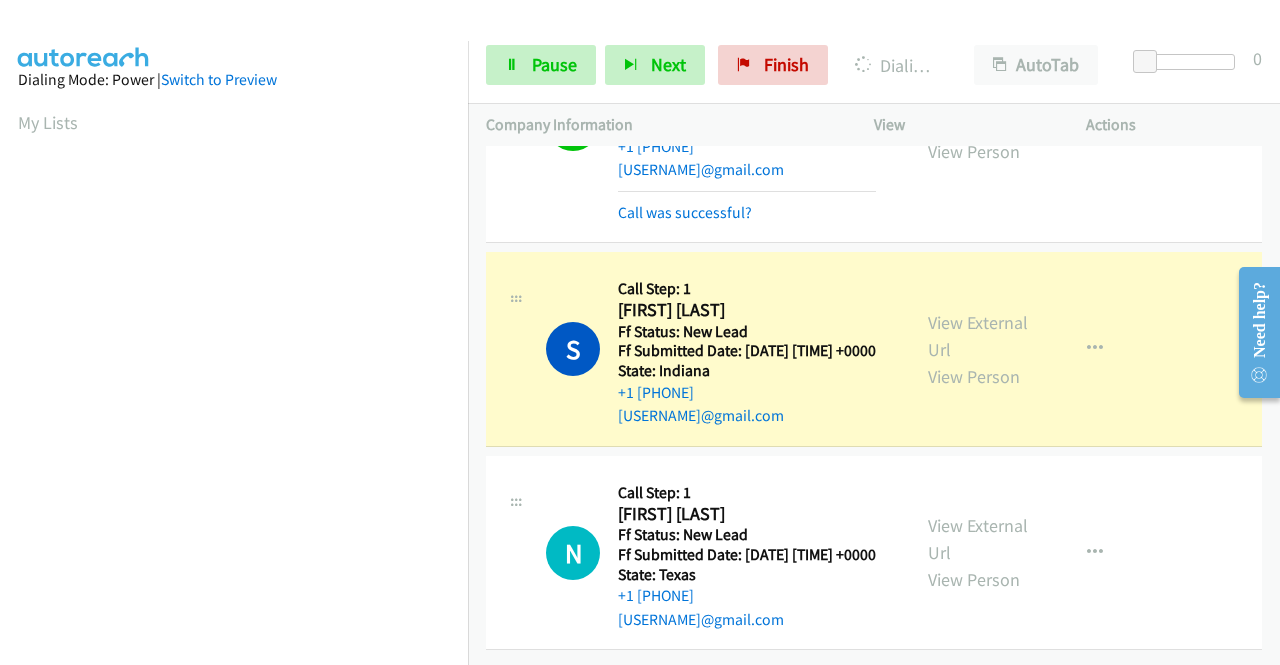 click on "View External Url
View Person" at bounding box center (980, 349) 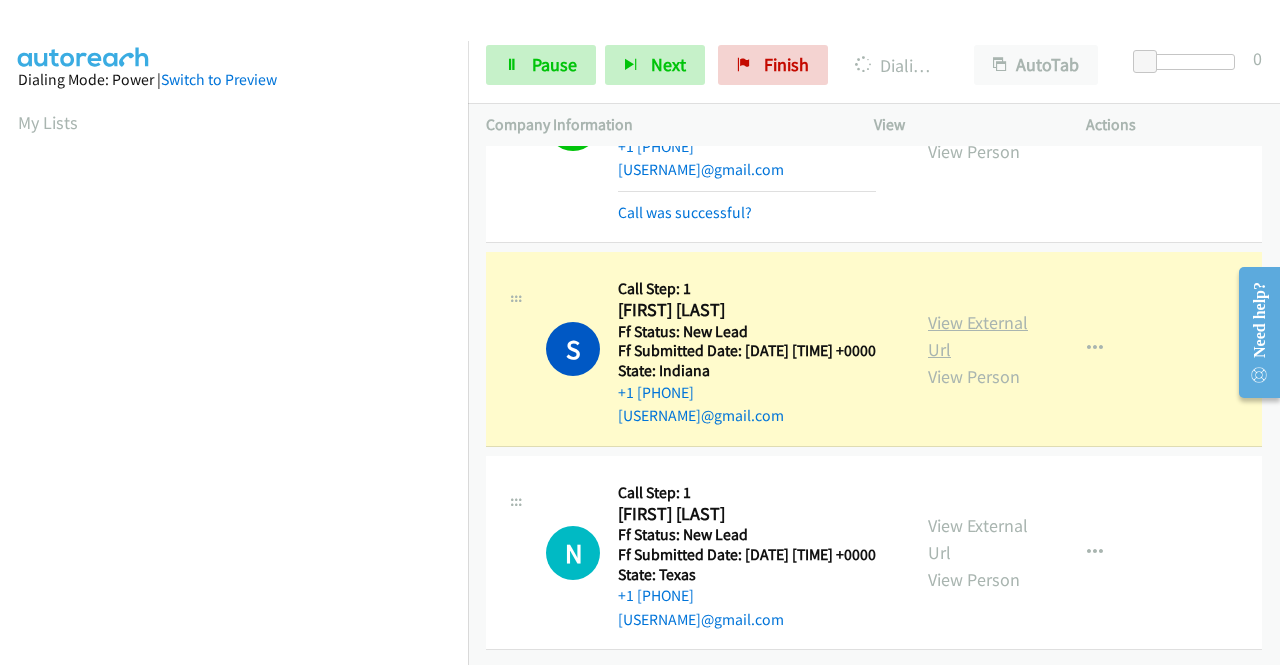 click on "View External Url" at bounding box center (978, 336) 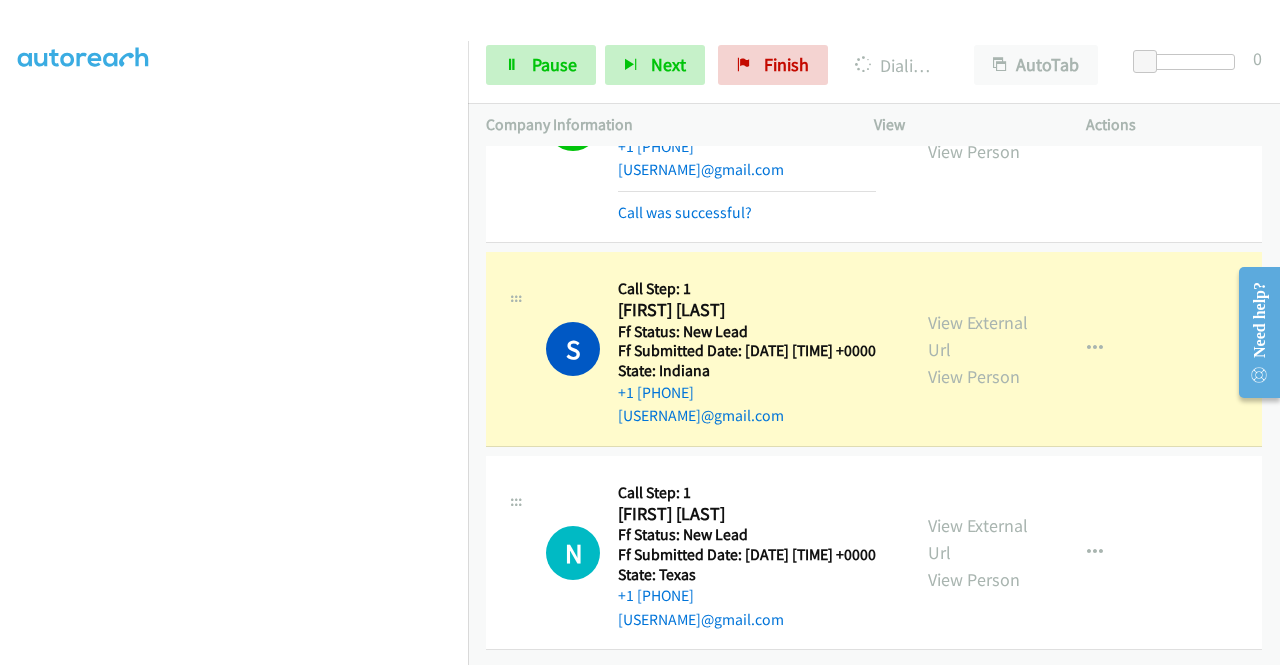 scroll, scrollTop: 456, scrollLeft: 0, axis: vertical 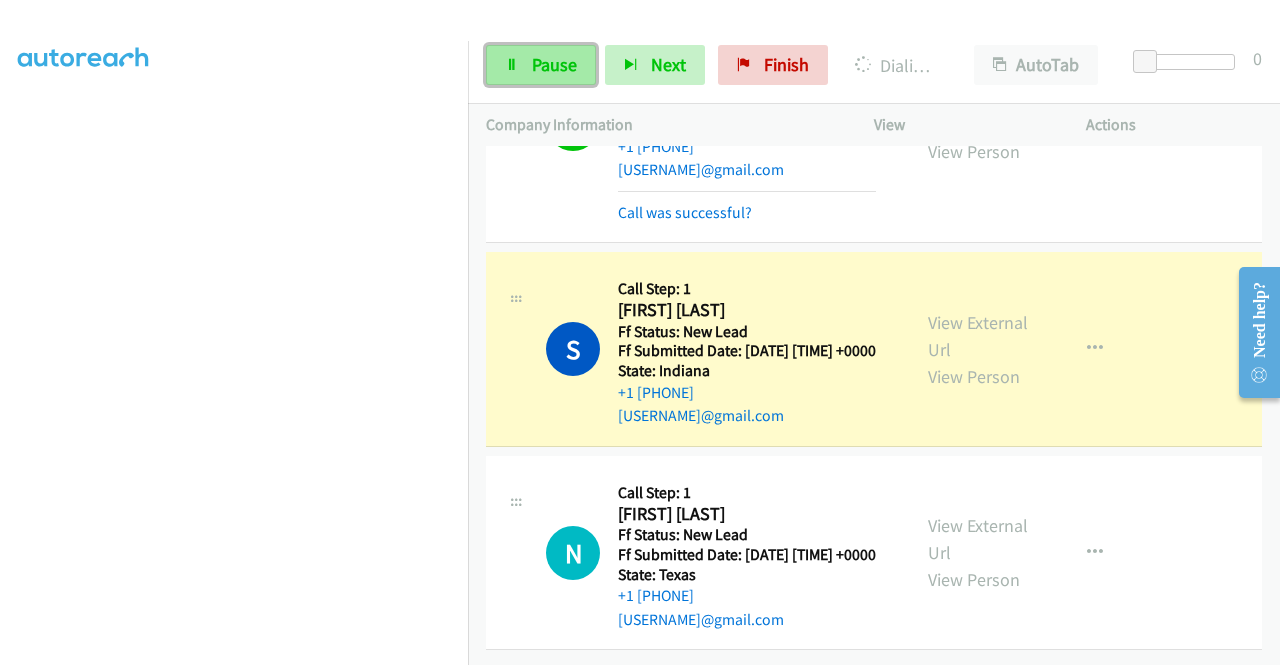 click on "Pause" at bounding box center (541, 65) 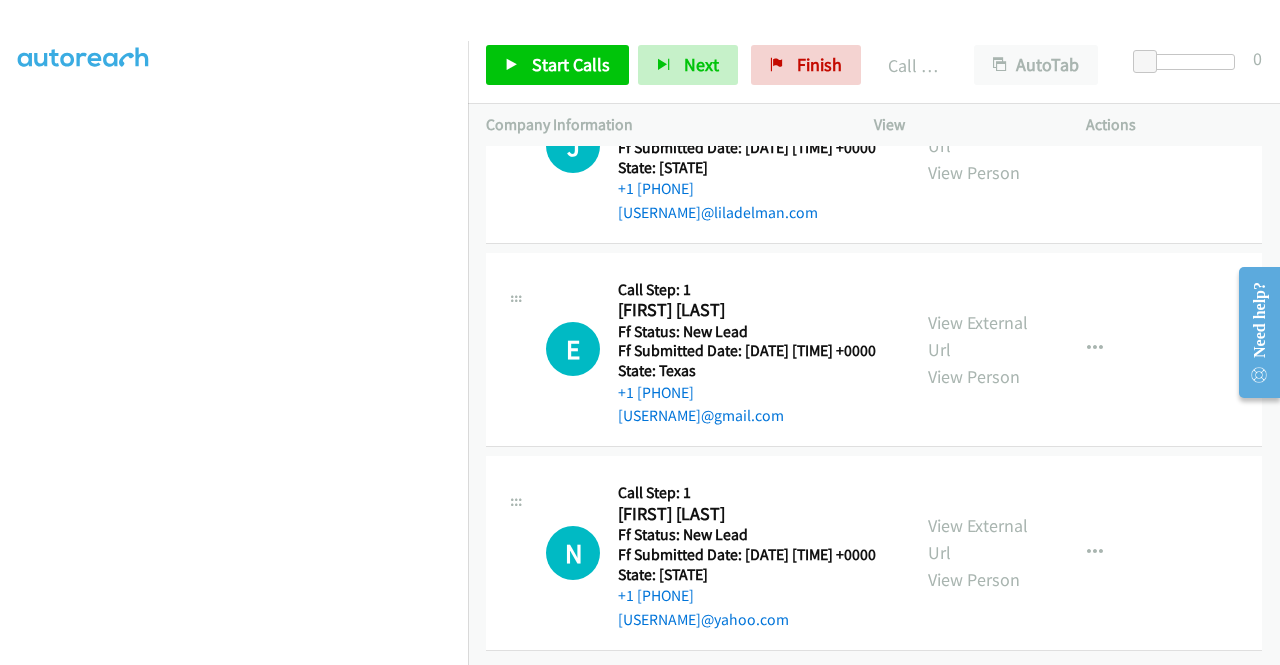 click on "S
Callback Scheduled
Call Step: 1
Stephanie Cook
America/New_York
Ff Status: New Lead
Ff Submitted Date: 2025-08-03 14:36:06 +0000
State: Indiana
+1 812-459-5300
stephaniecook044@gmail.com
Call was successful?
View External Url
View Person
View External Url
Email
Schedule/Manage Callback
Skip Call
Add to do not call list" at bounding box center [874, -283] 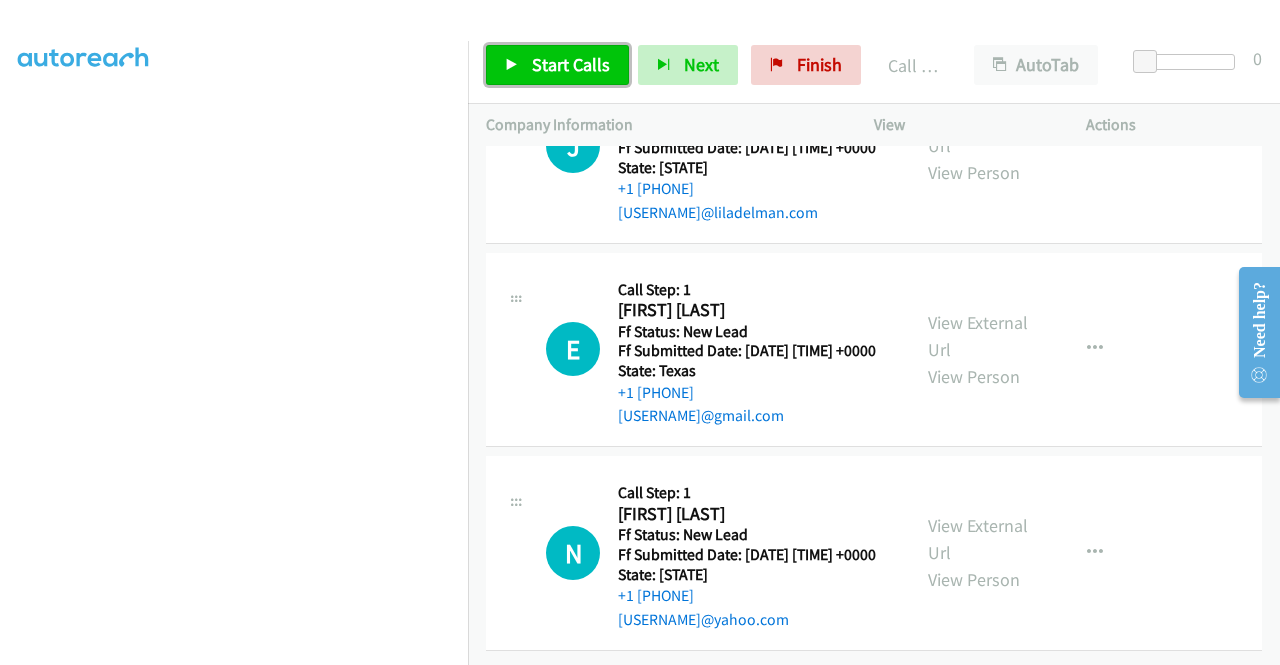 click on "Start Calls" at bounding box center (571, 64) 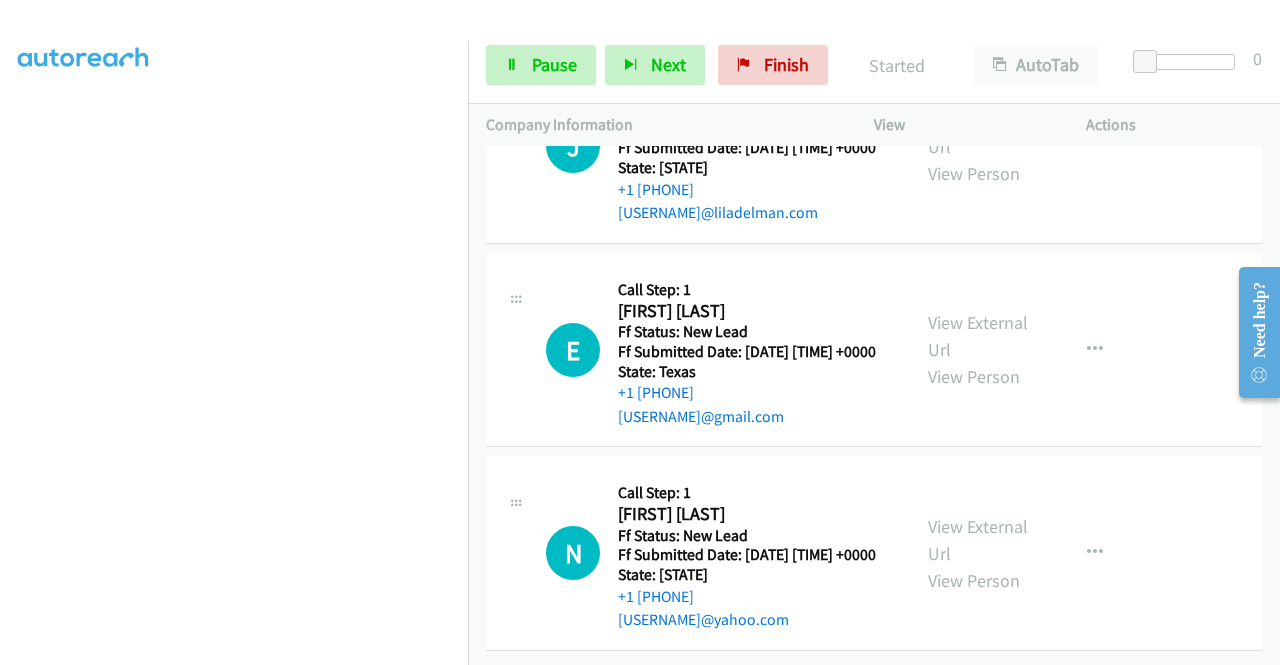 scroll, scrollTop: 9748, scrollLeft: 0, axis: vertical 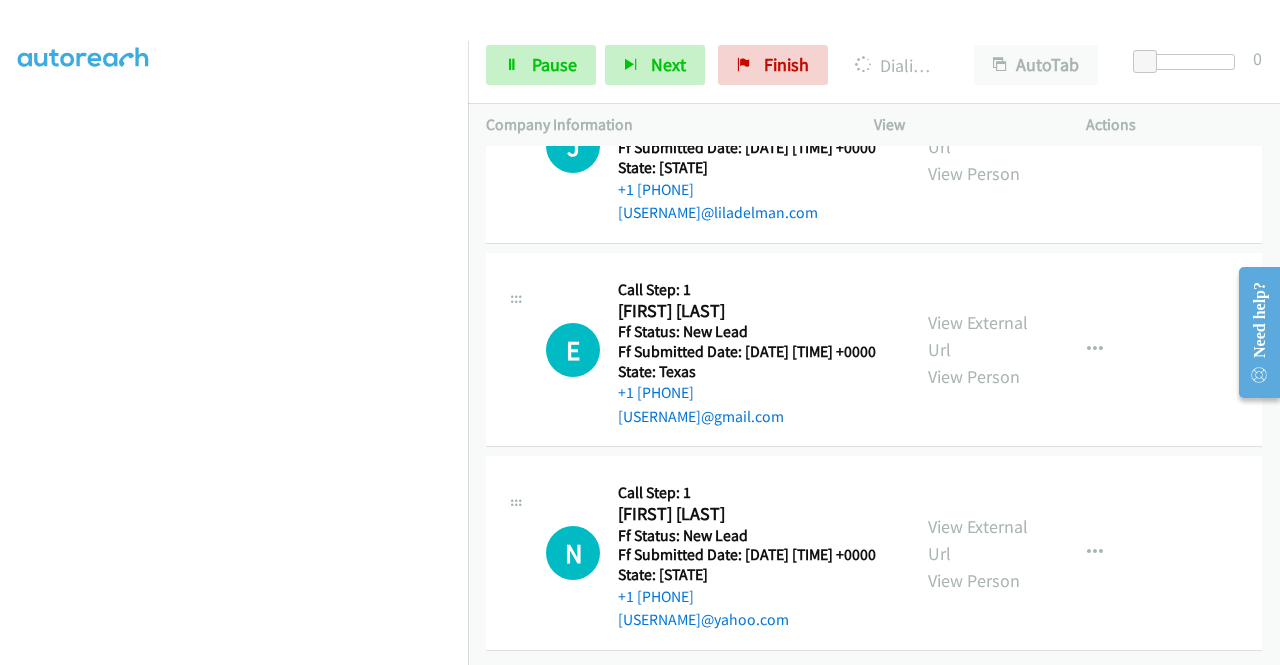 click on "View External Url
View Person
View External Url
Email
Schedule/Manage Callback
Skip Call
Add to do not call list" at bounding box center [1025, -57] 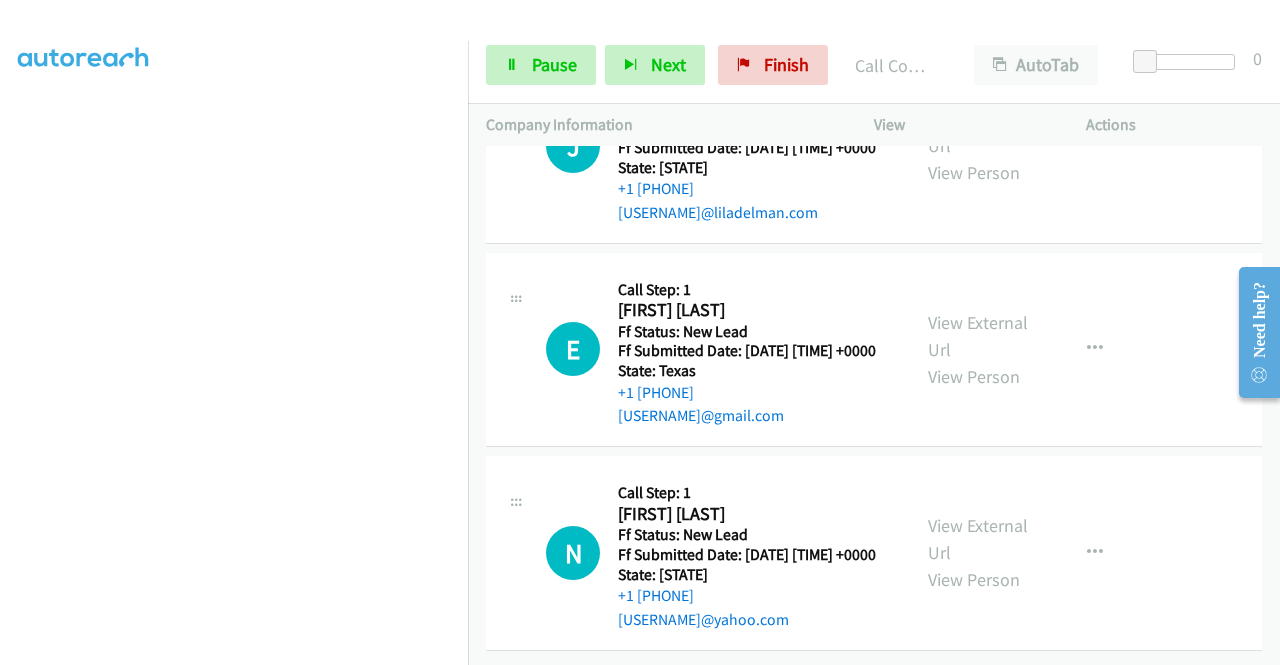 scroll, scrollTop: 10015, scrollLeft: 0, axis: vertical 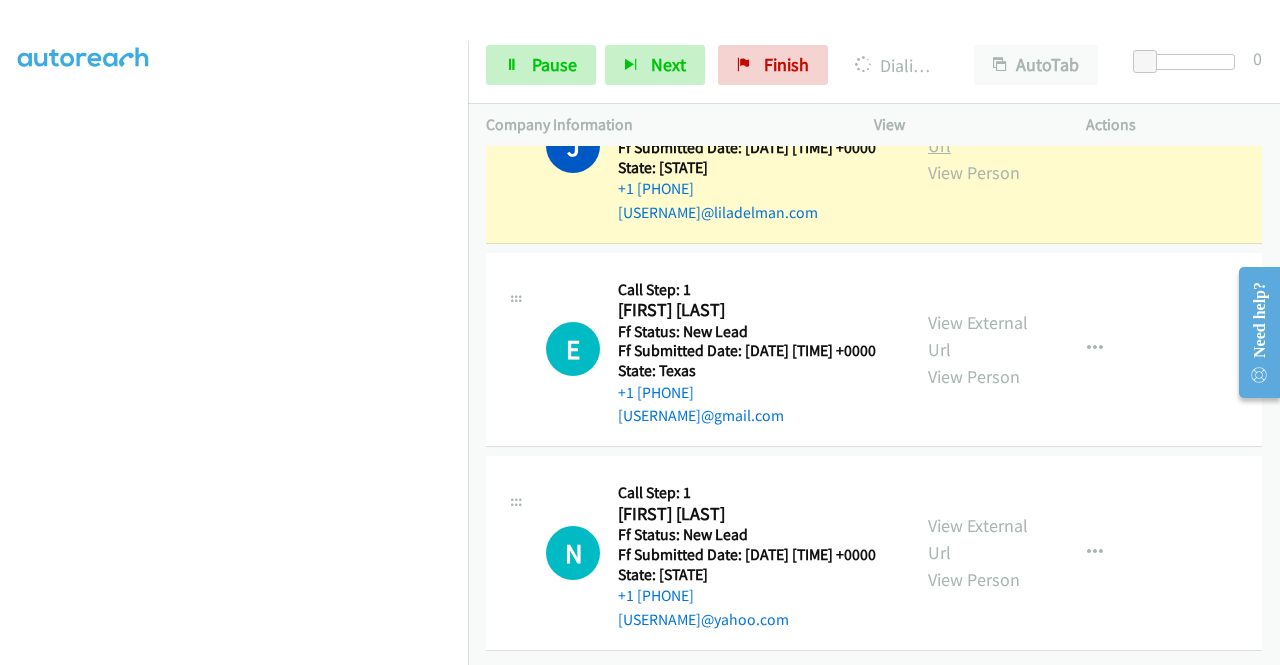 click on "View External Url" at bounding box center [978, 132] 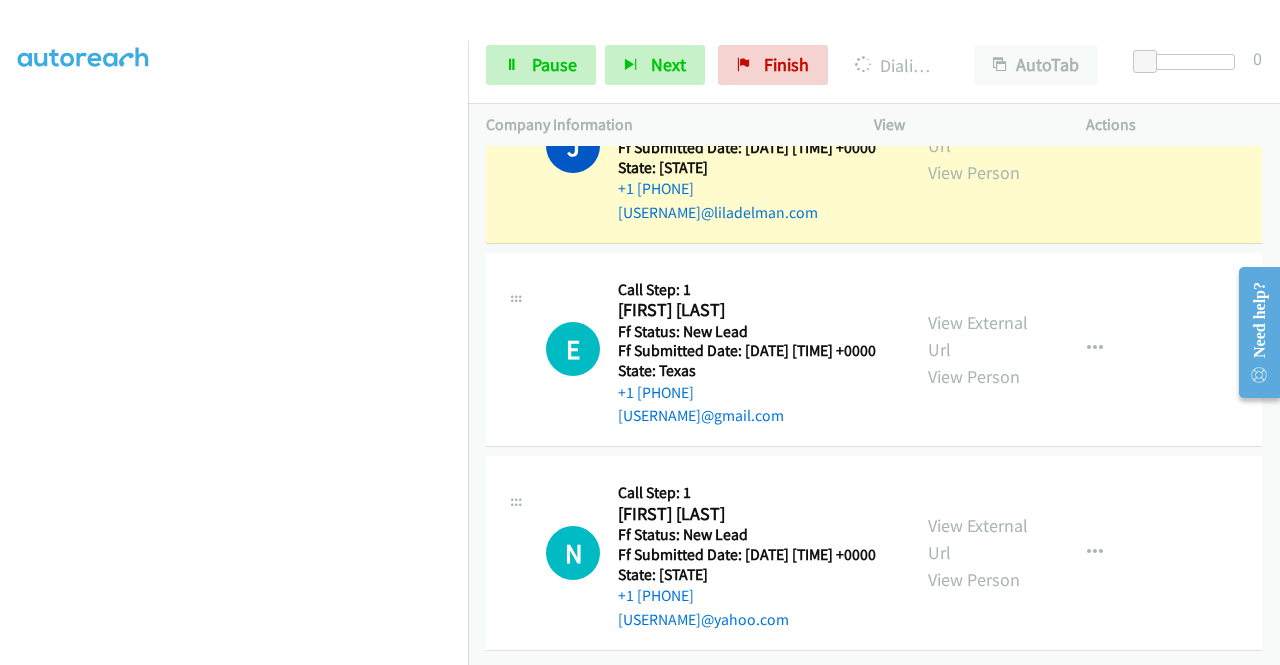 scroll, scrollTop: 456, scrollLeft: 0, axis: vertical 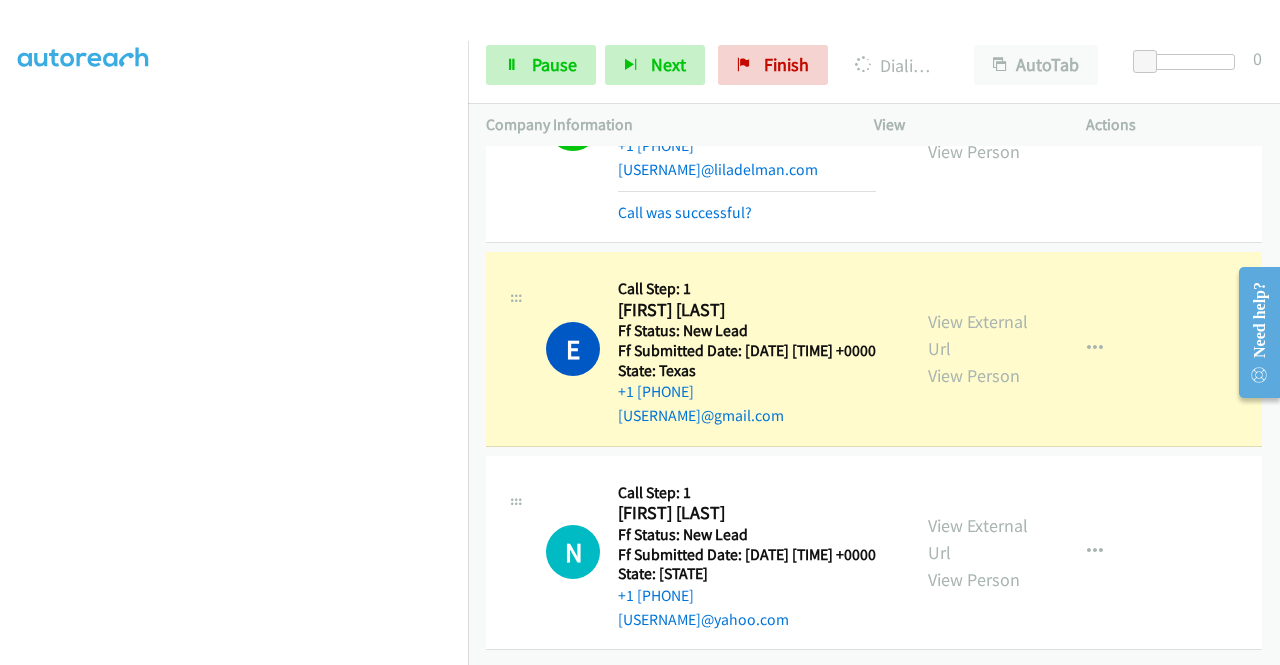click on "View External Url
View Person" at bounding box center (980, 348) 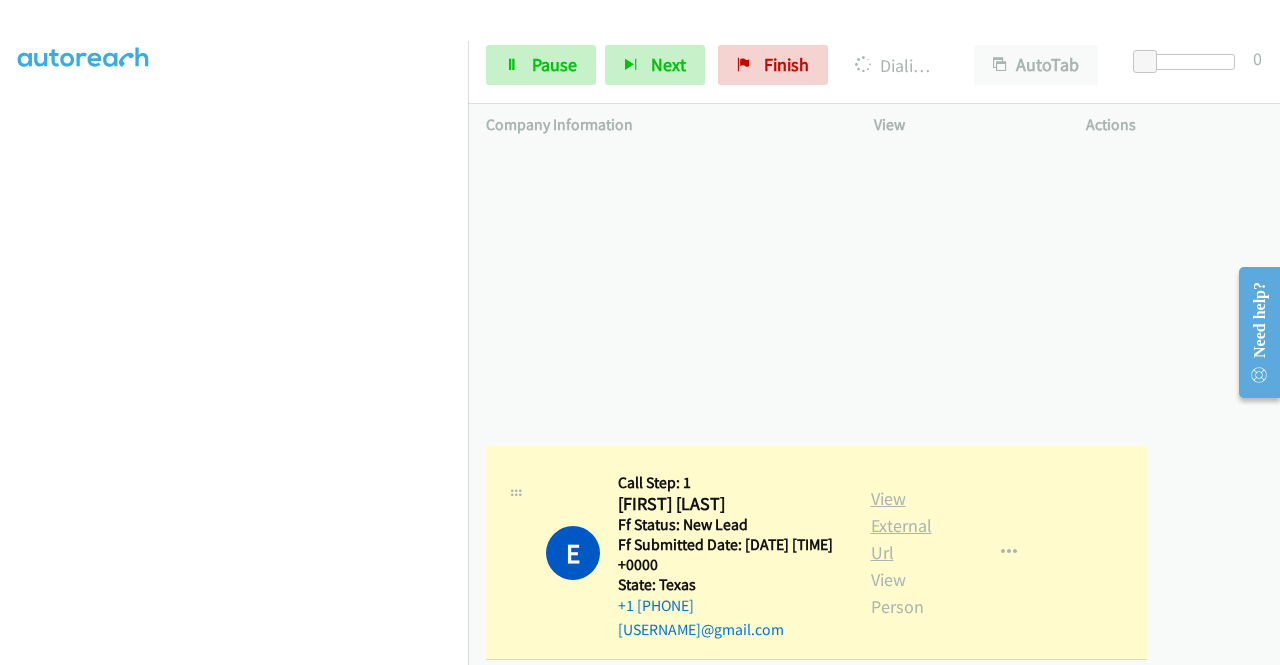 drag, startPoint x: 958, startPoint y: 323, endPoint x: 964, endPoint y: 309, distance: 15.231546 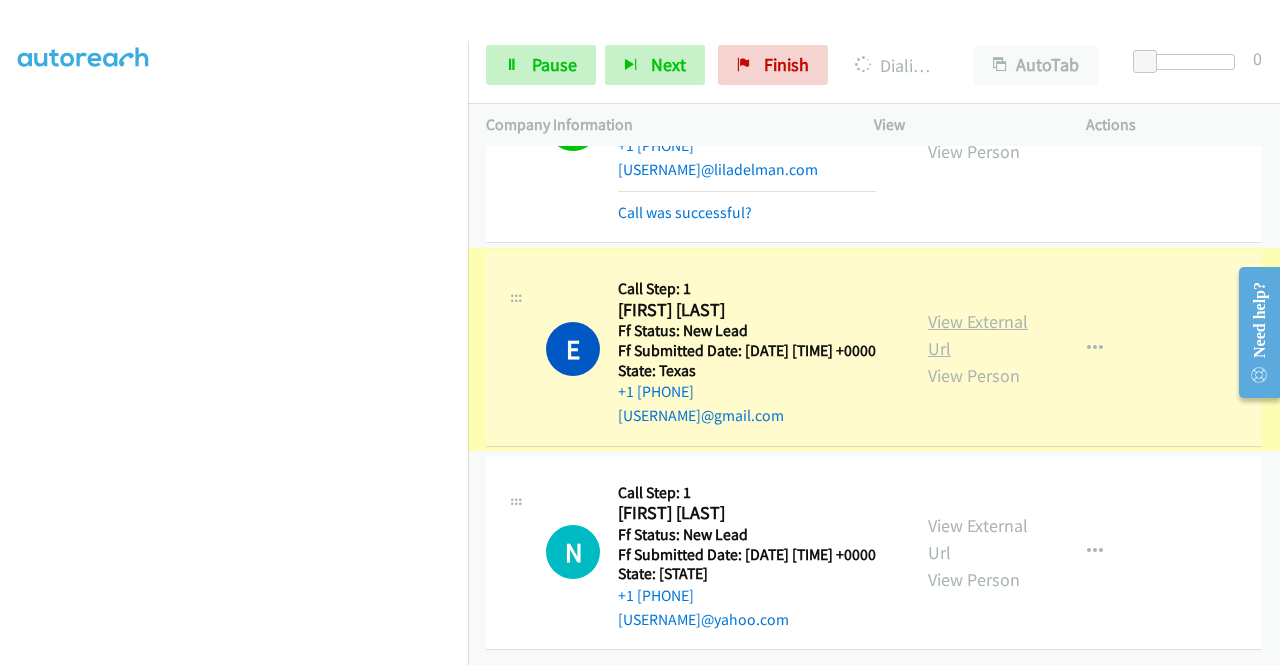 click on "View External Url" at bounding box center (978, 335) 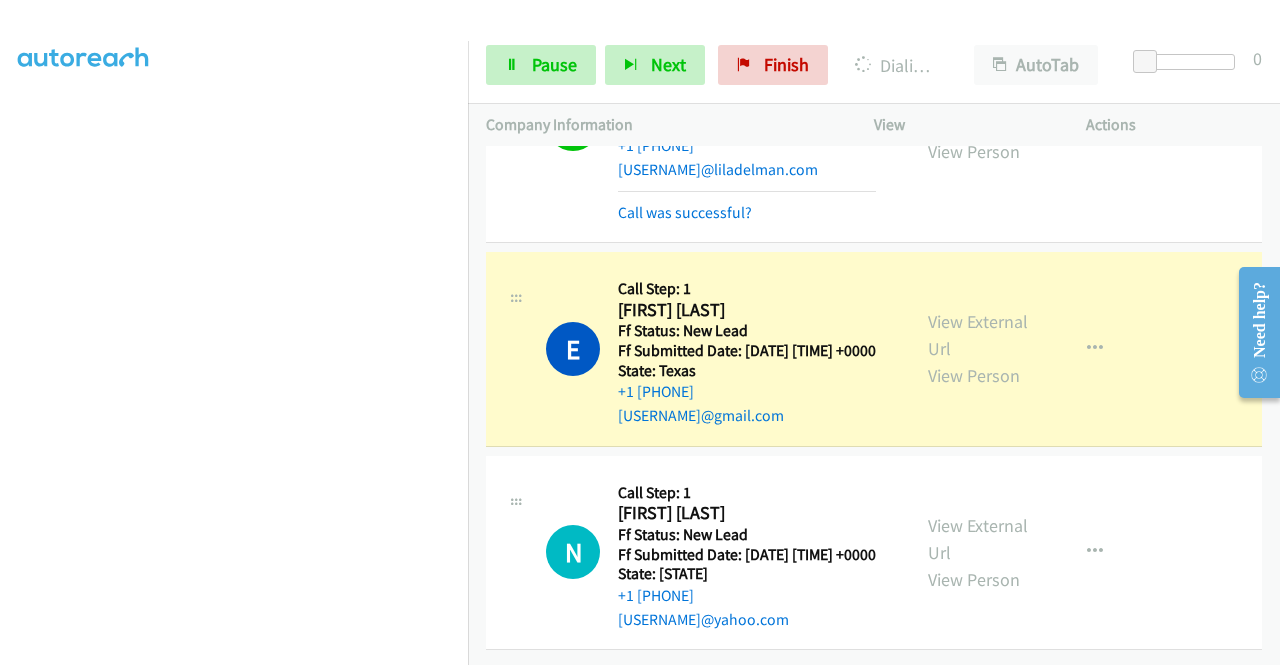 scroll, scrollTop: 0, scrollLeft: 0, axis: both 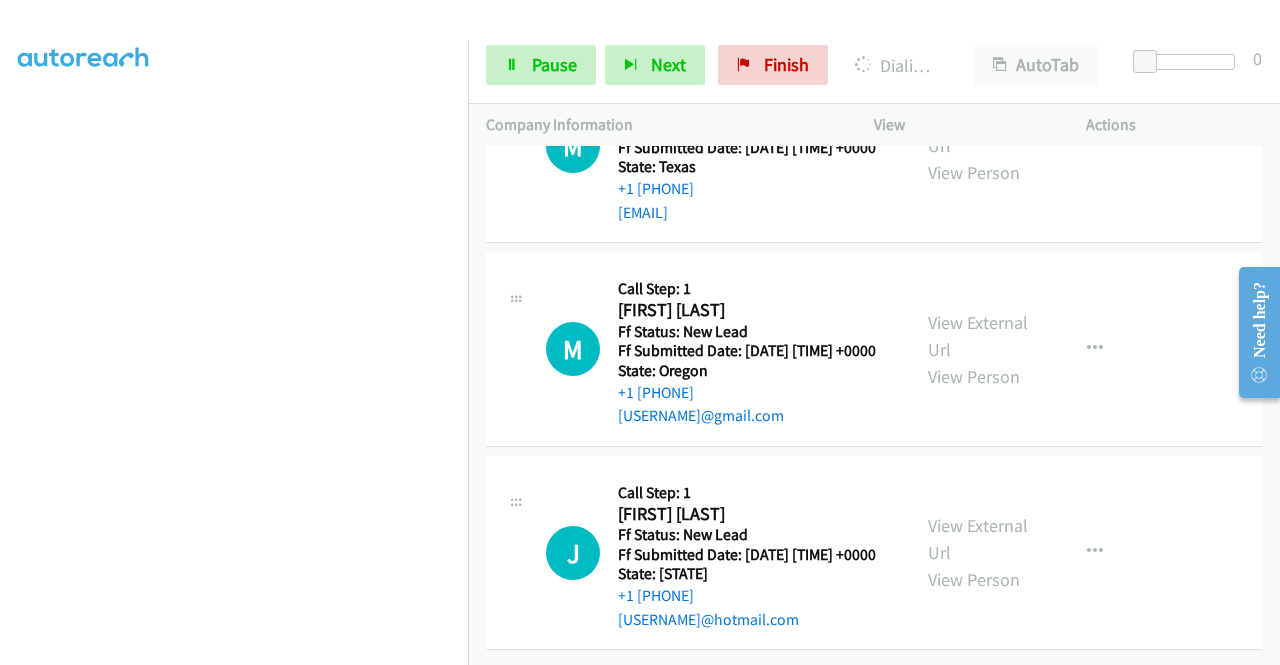 click on "View External Url" at bounding box center [978, -71] 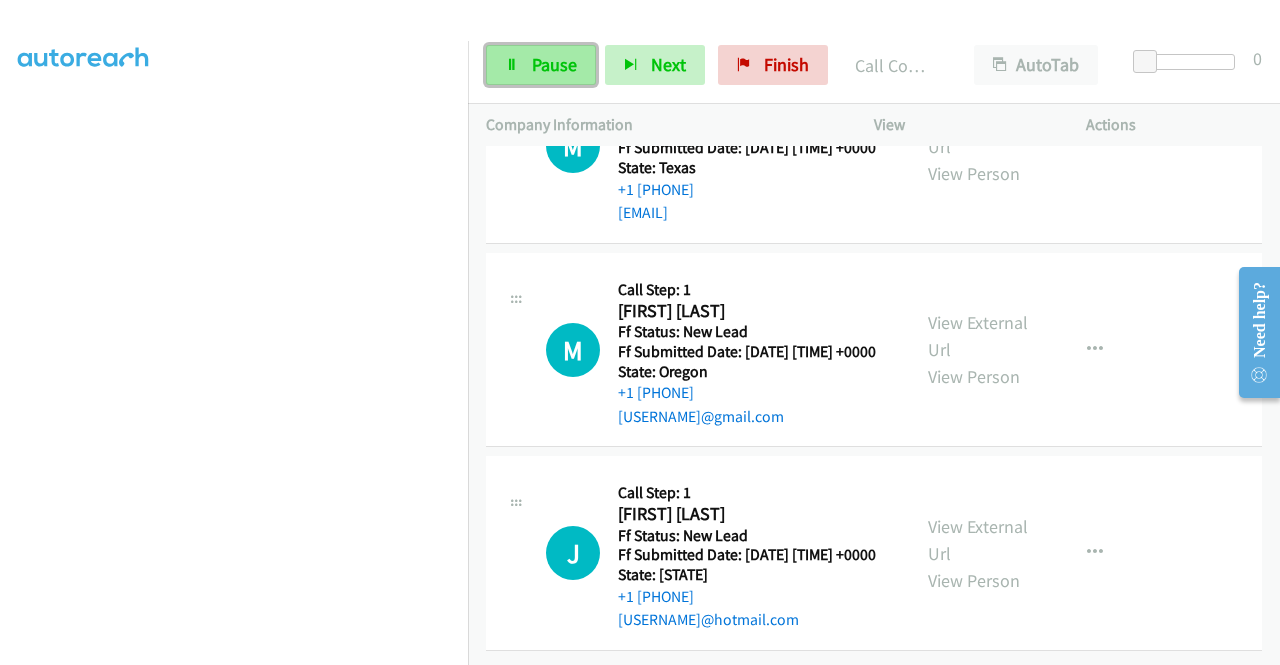 click on "Pause" at bounding box center [541, 65] 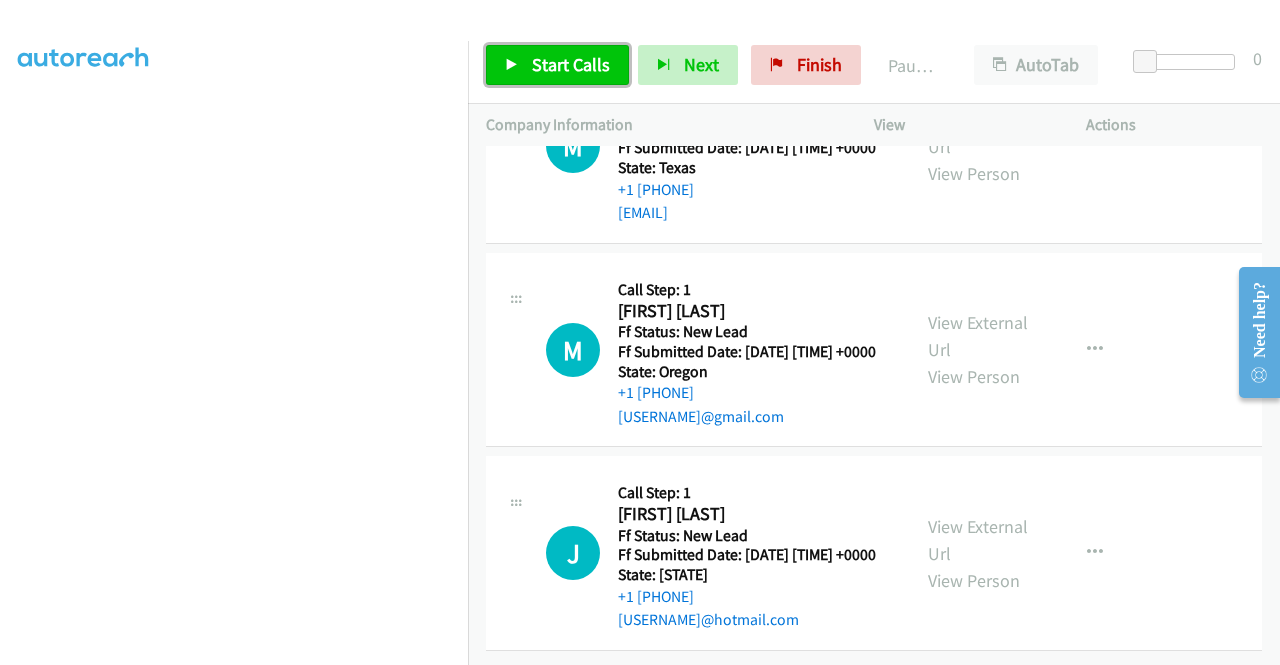 click on "Start Calls" at bounding box center (571, 64) 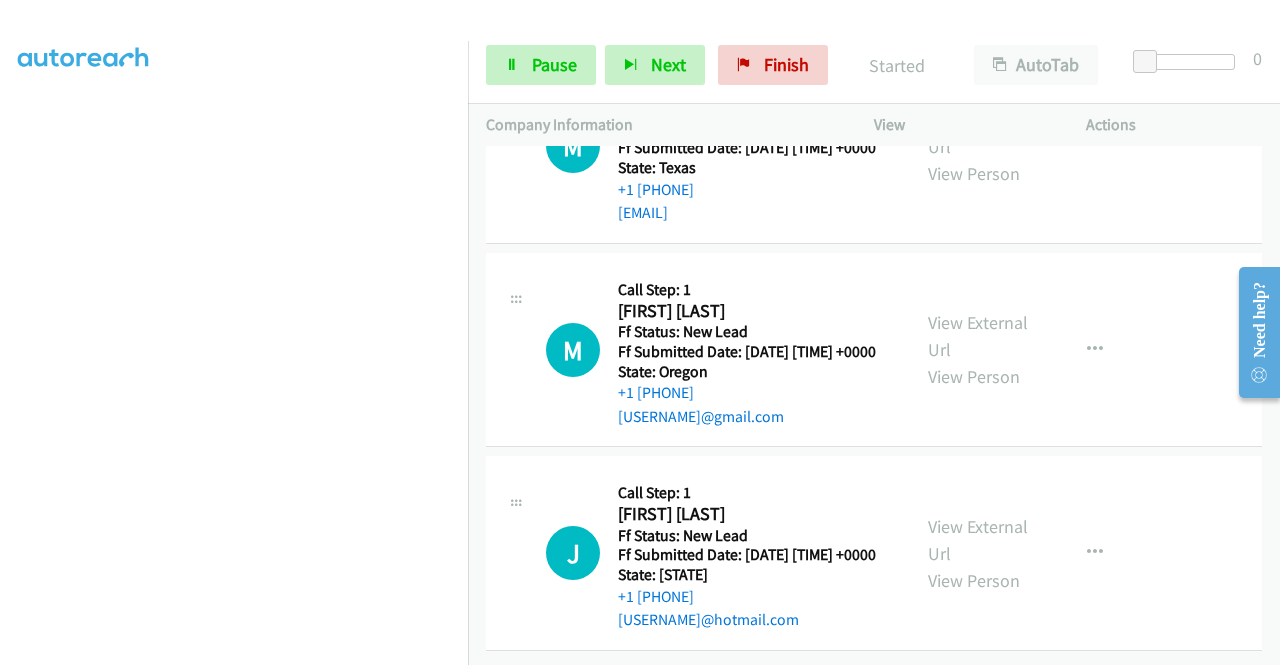 drag, startPoint x: 724, startPoint y: 397, endPoint x: 807, endPoint y: 407, distance: 83.60024 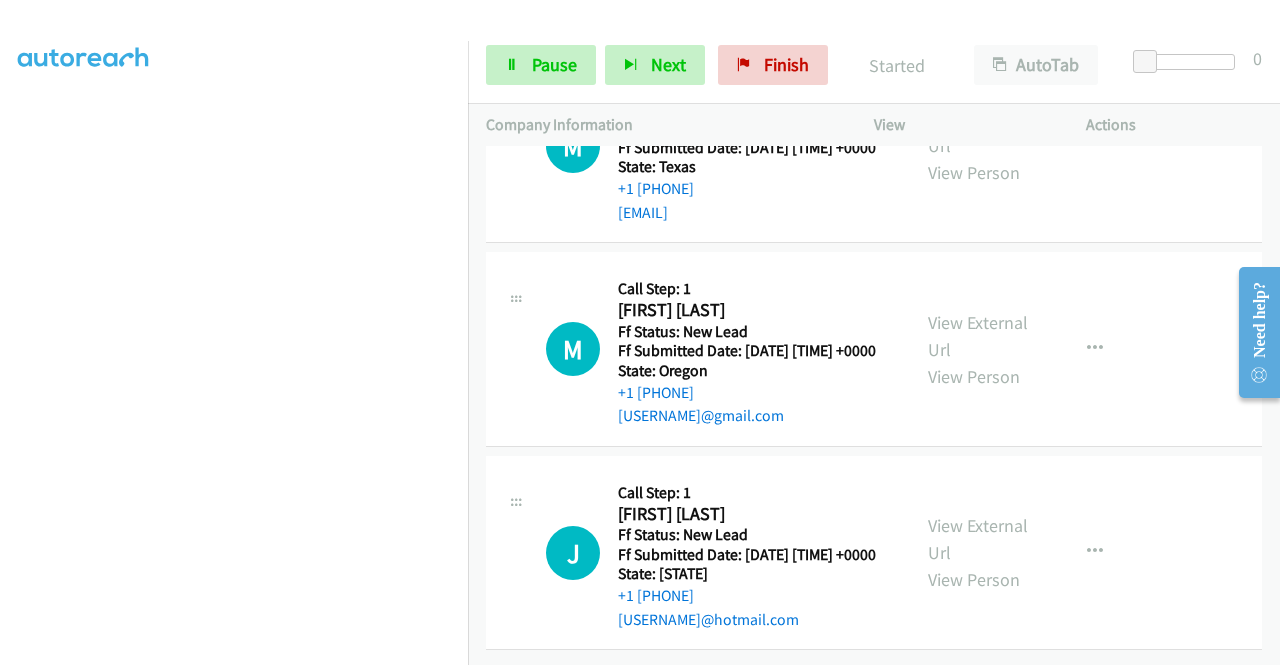 scroll, scrollTop: 10762, scrollLeft: 0, axis: vertical 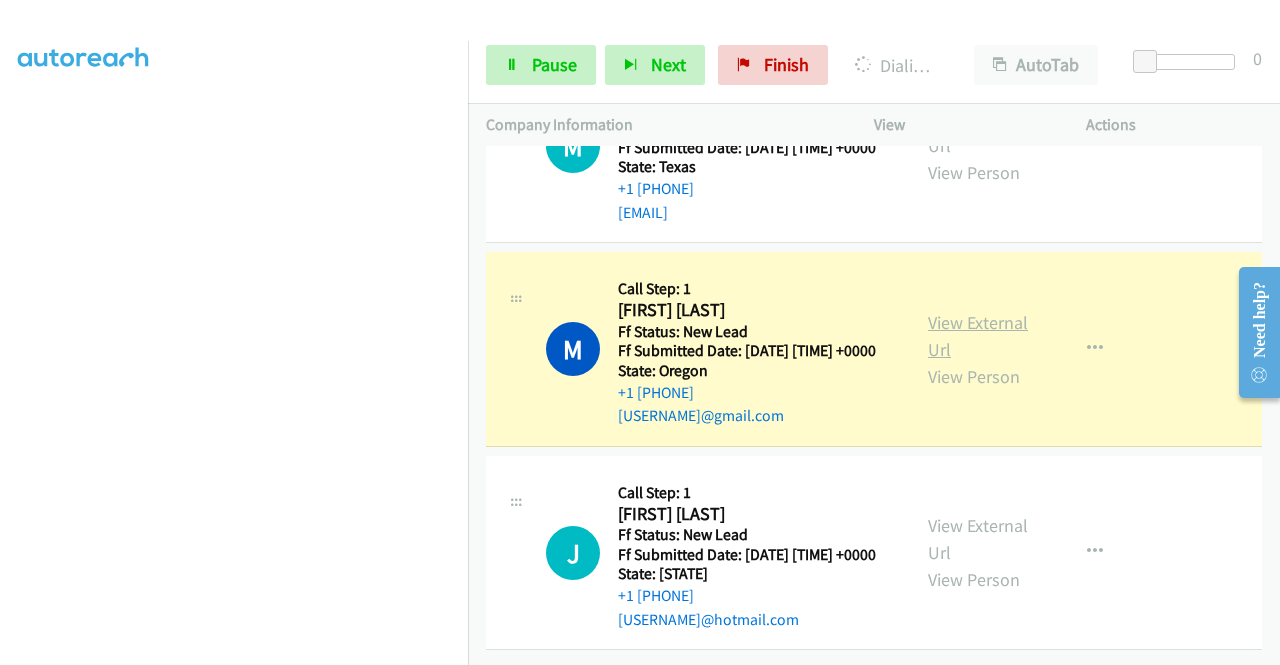 click on "View External Url" at bounding box center [978, 336] 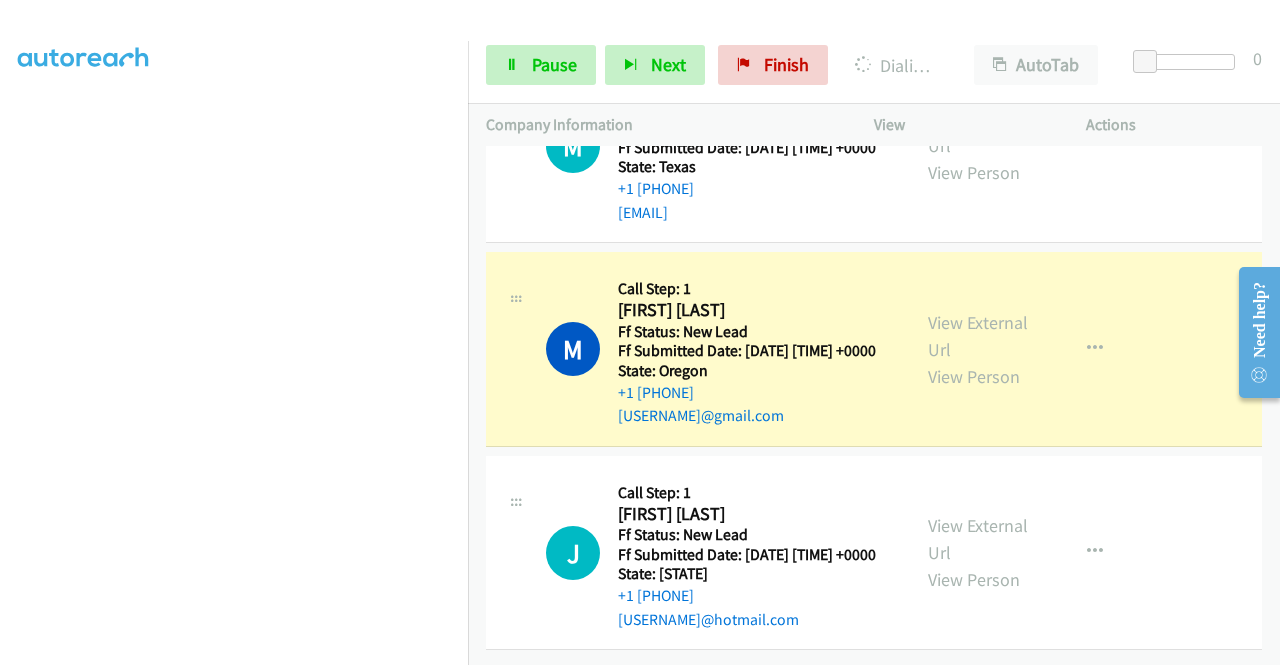 scroll, scrollTop: 0, scrollLeft: 0, axis: both 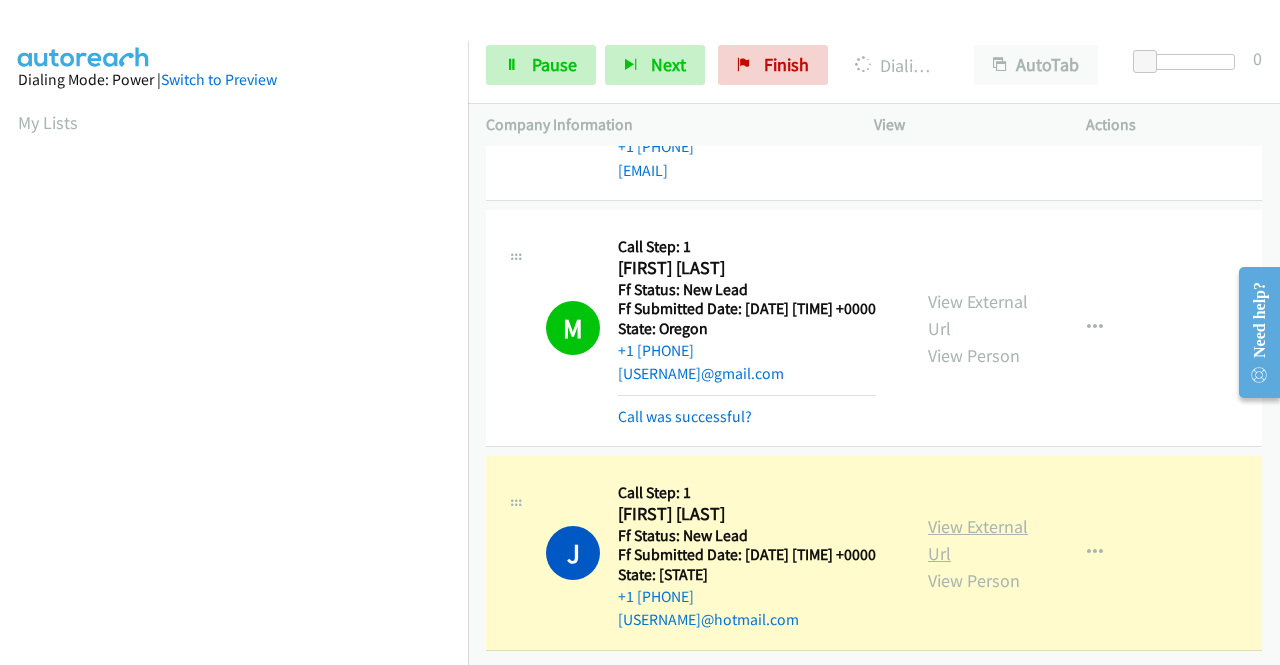 click on "View External Url" at bounding box center [978, 540] 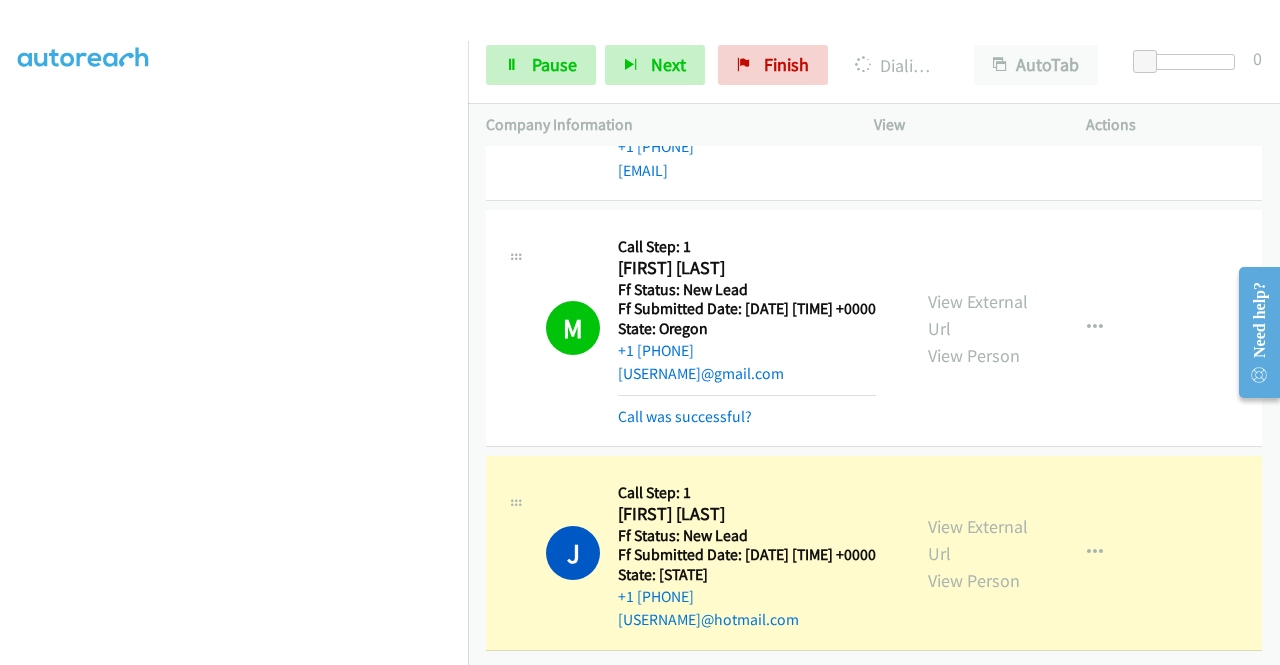 scroll, scrollTop: 456, scrollLeft: 0, axis: vertical 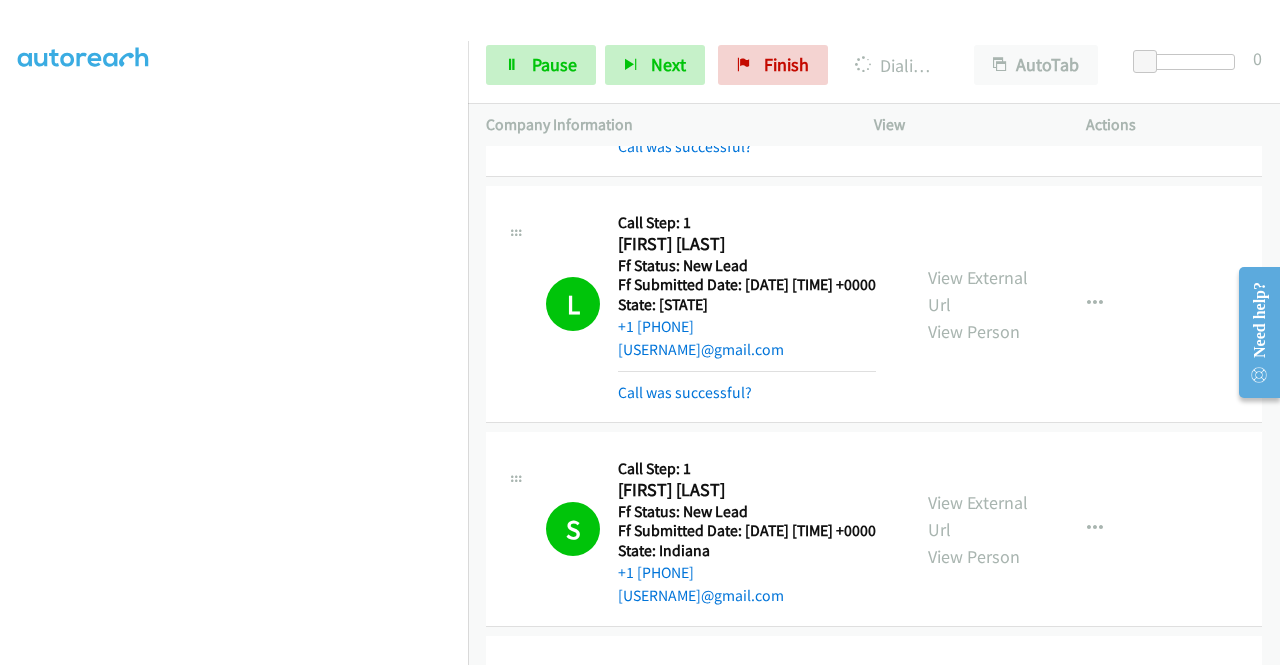 click on "View External Url" at bounding box center [978, -384] 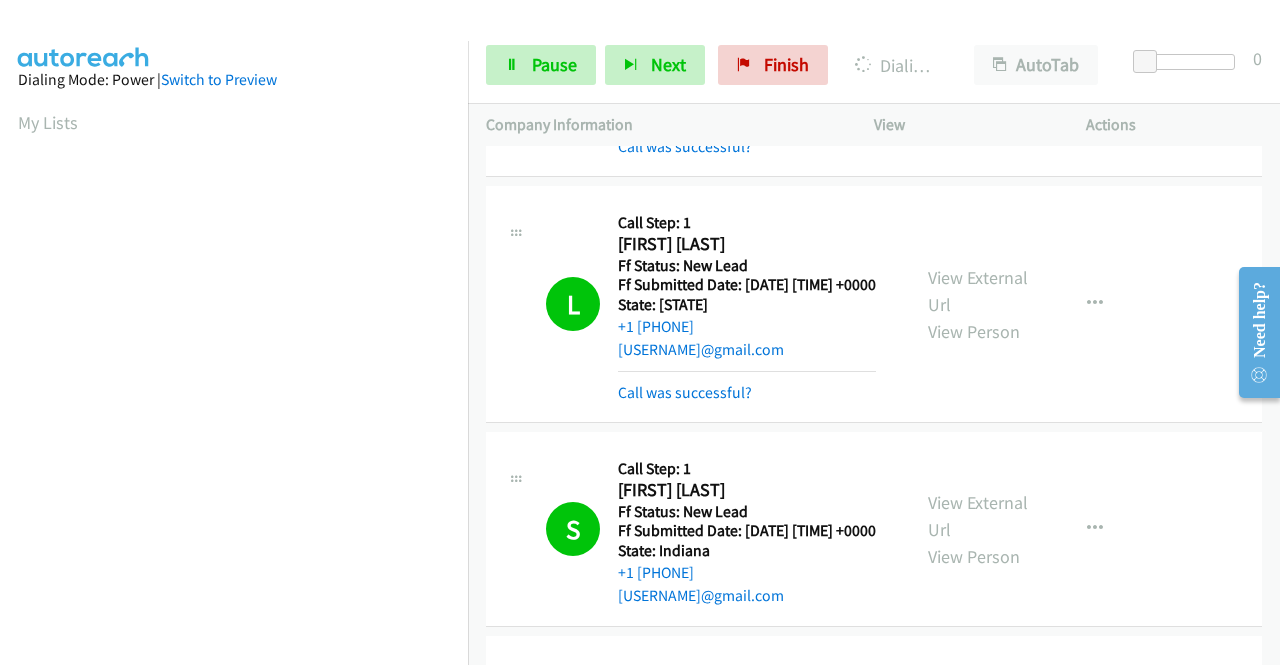 scroll, scrollTop: 456, scrollLeft: 0, axis: vertical 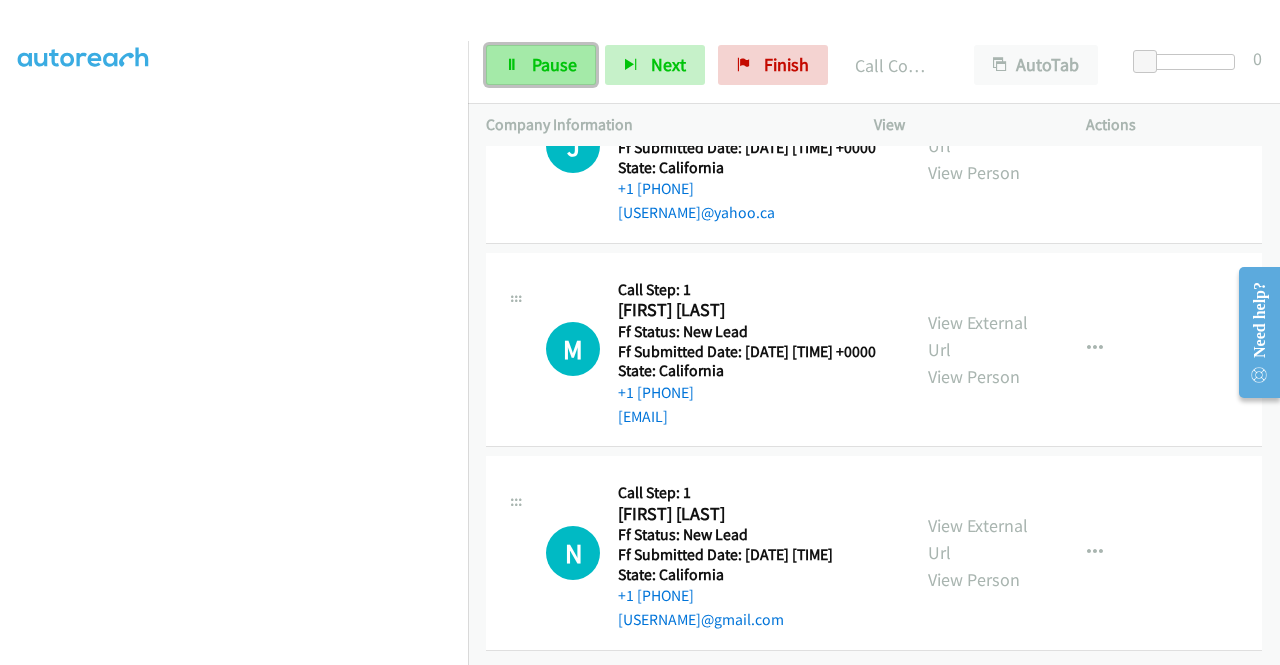 click on "Pause" at bounding box center [554, 64] 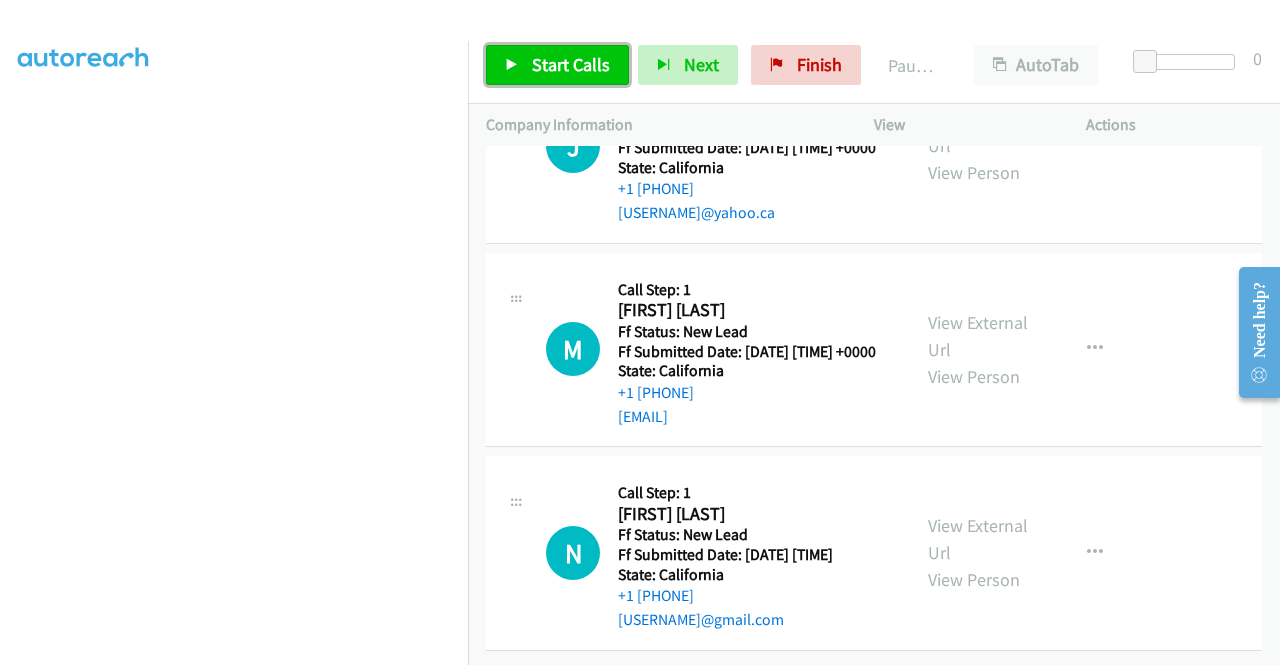 click on "Start Calls" at bounding box center (571, 64) 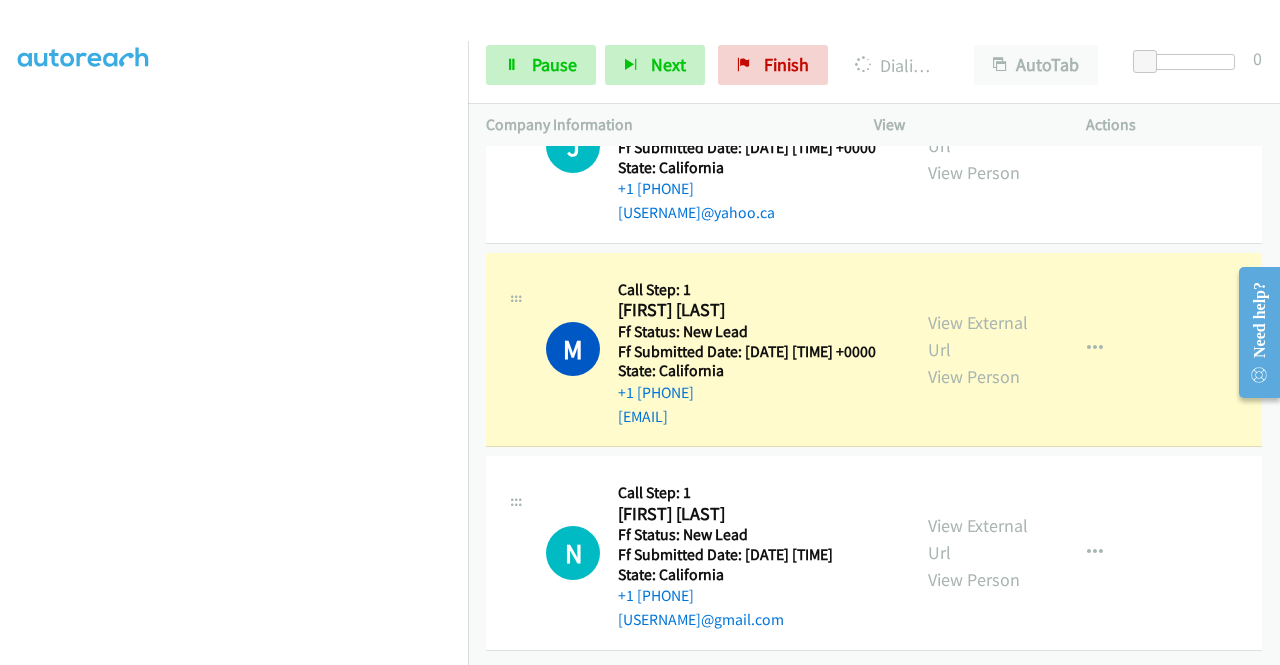 scroll, scrollTop: 0, scrollLeft: 0, axis: both 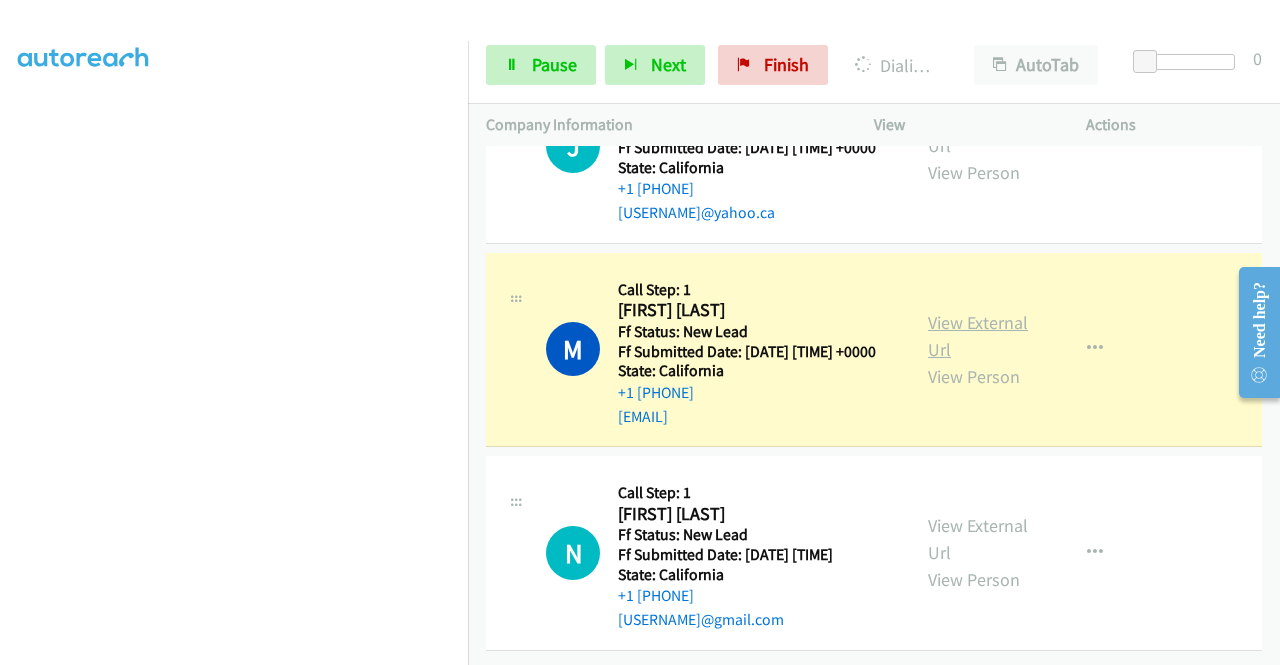 click on "View External Url" at bounding box center [978, 336] 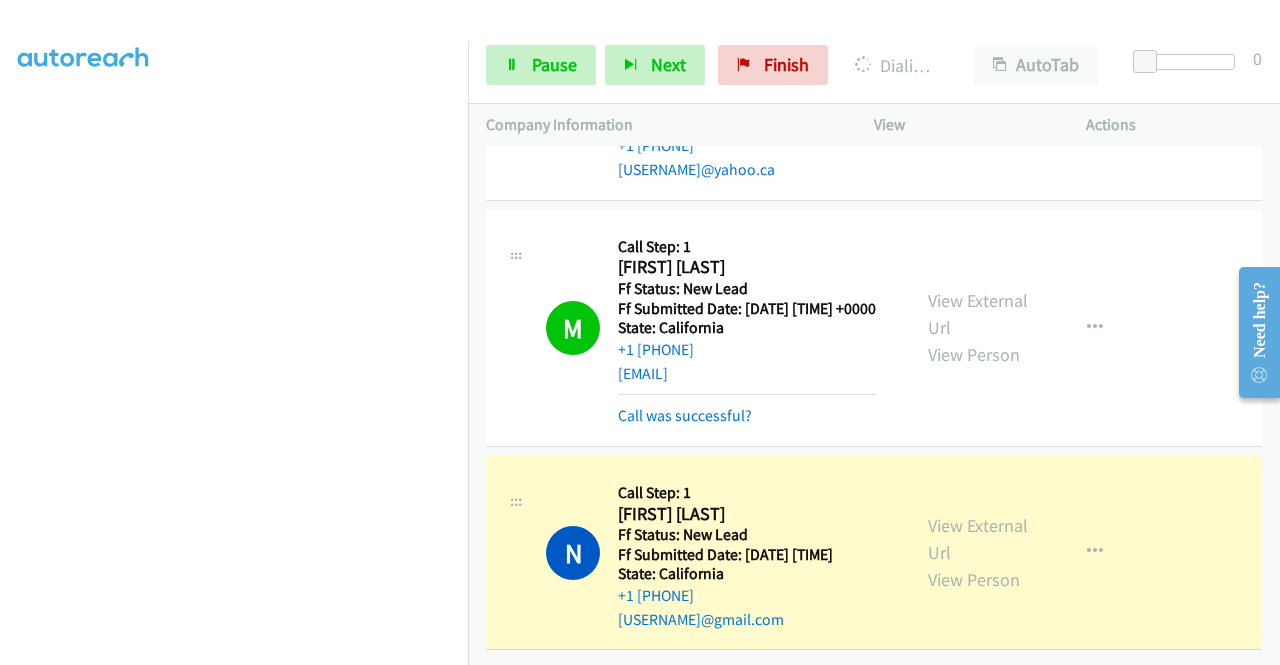 scroll, scrollTop: 11474, scrollLeft: 0, axis: vertical 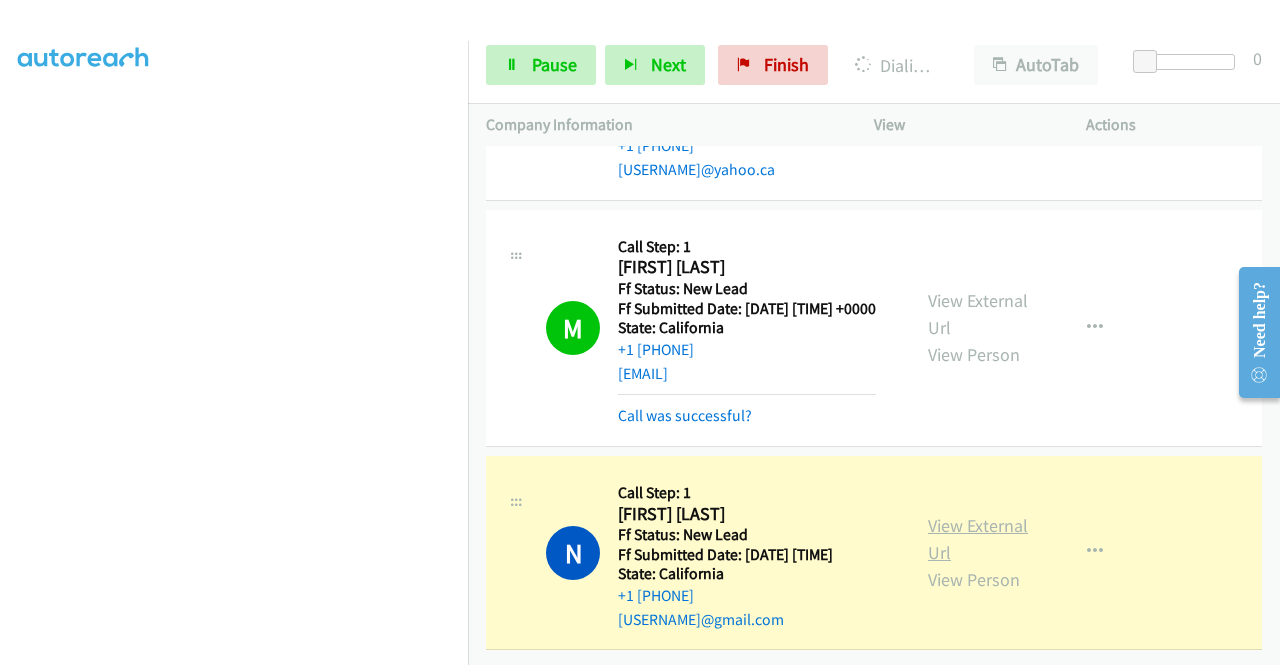 click on "View External Url" at bounding box center (978, 539) 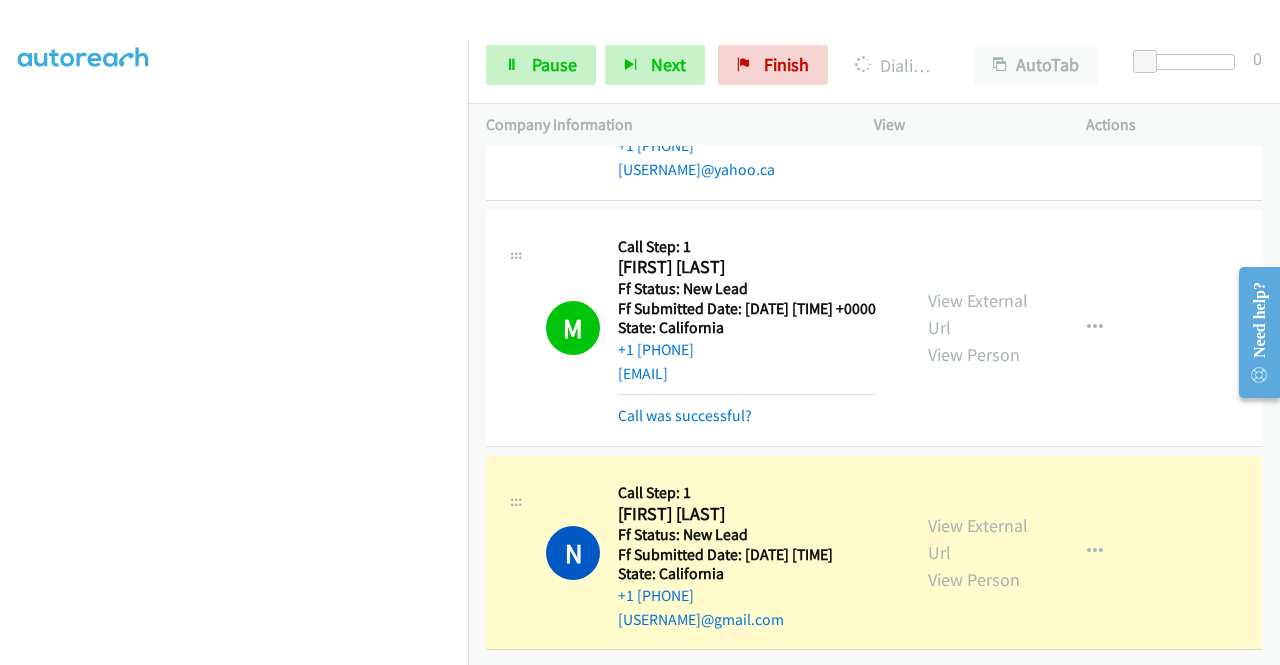 scroll, scrollTop: 0, scrollLeft: 0, axis: both 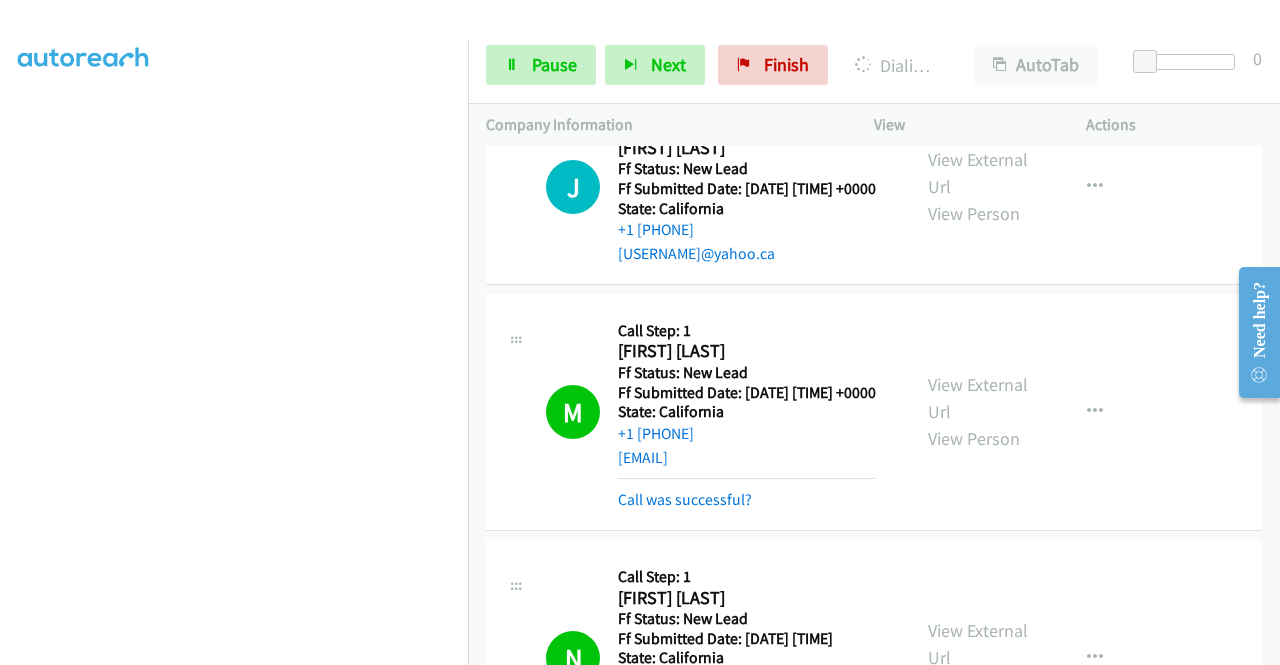 click on "View External Url
View Person
View External Url
Email
Schedule/Manage Callback
Skip Call
Add to do not call list" at bounding box center [1025, -509] 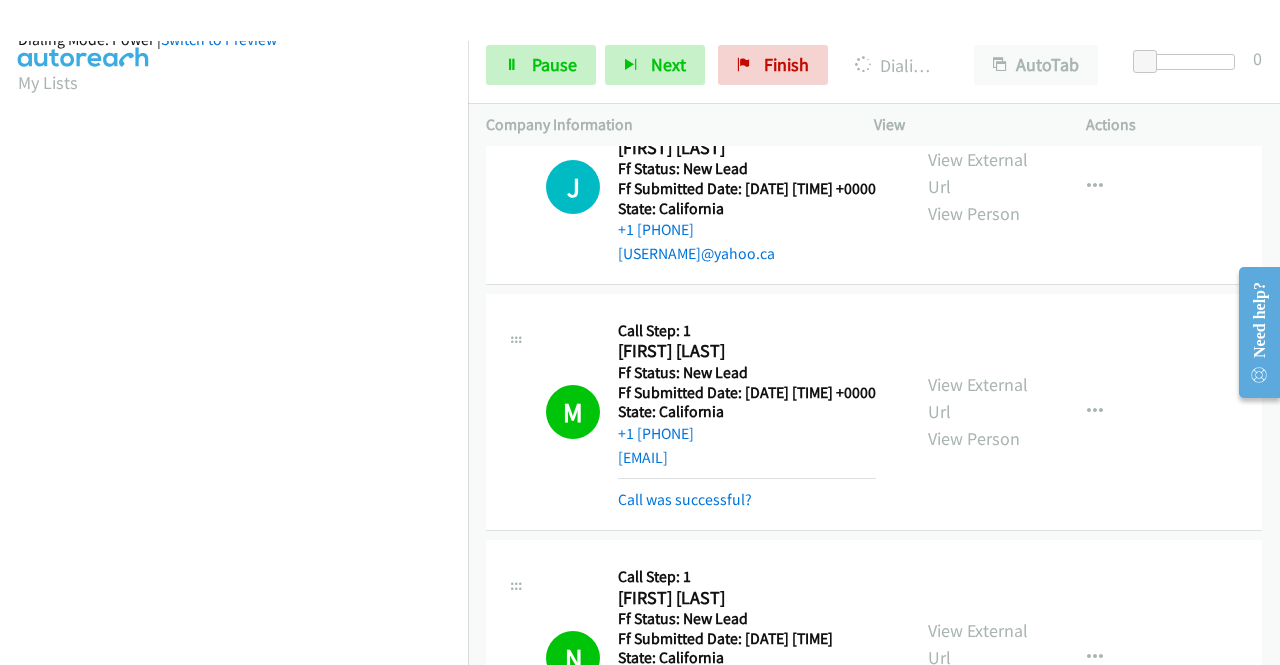 scroll, scrollTop: 456, scrollLeft: 0, axis: vertical 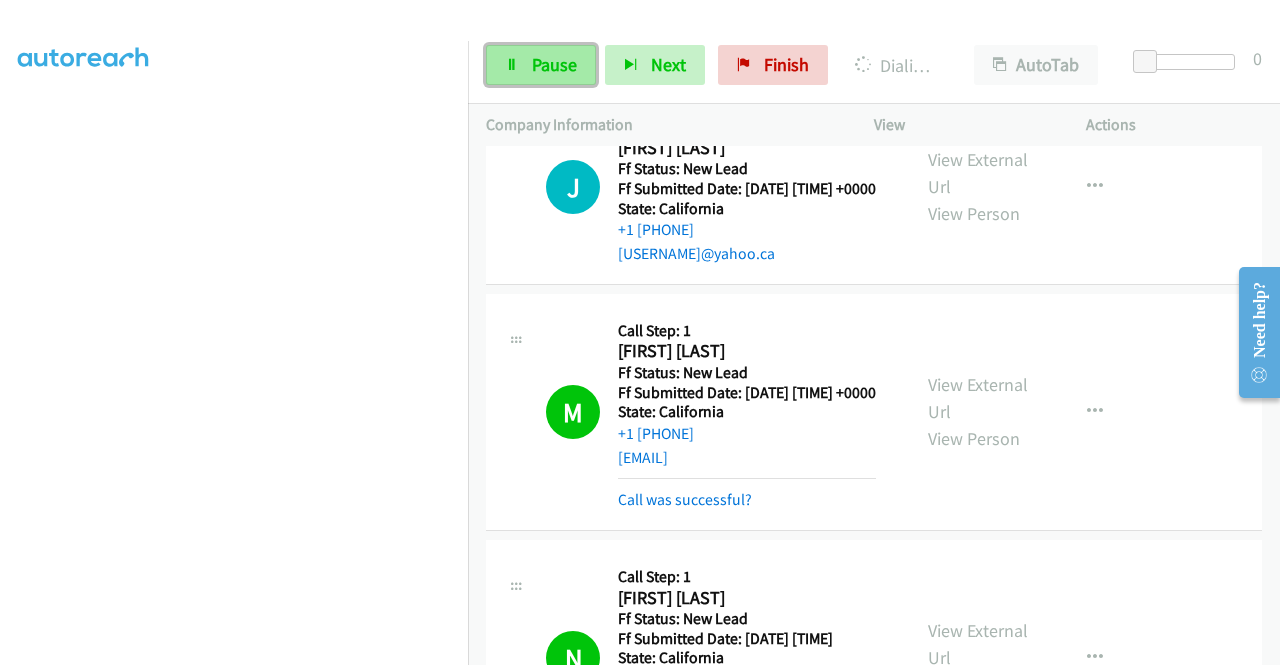 click on "Pause" at bounding box center [554, 64] 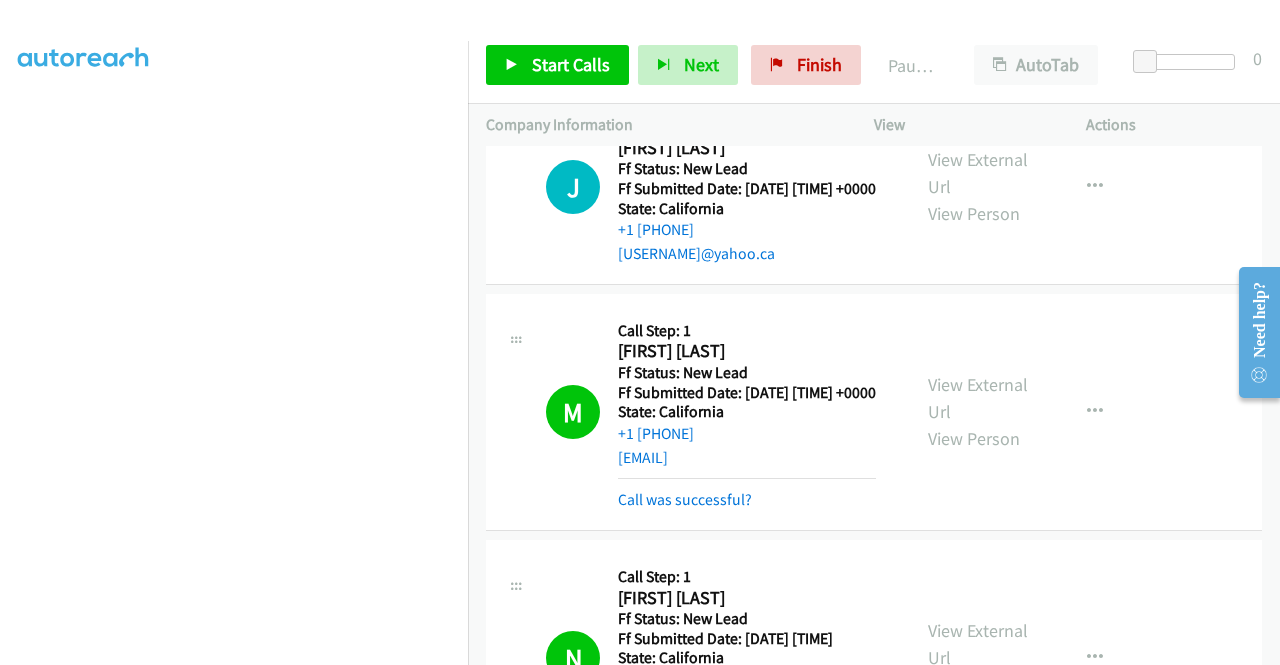 scroll, scrollTop: 0, scrollLeft: 0, axis: both 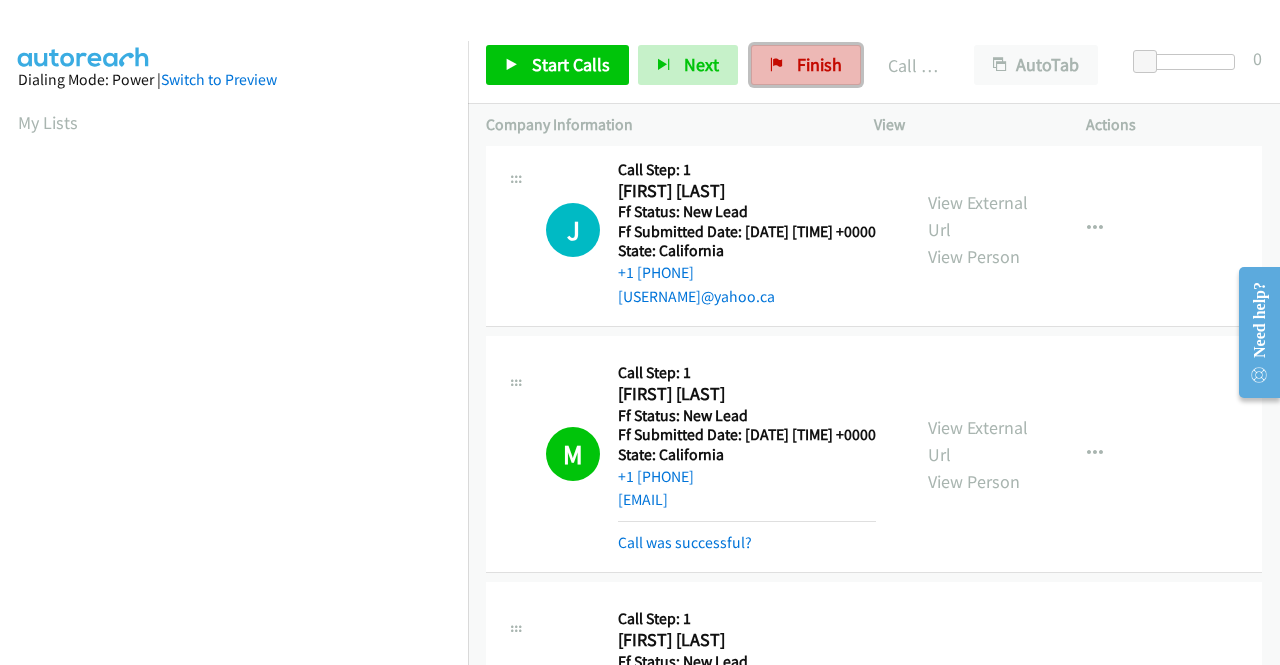 click on "Finish" at bounding box center [806, 65] 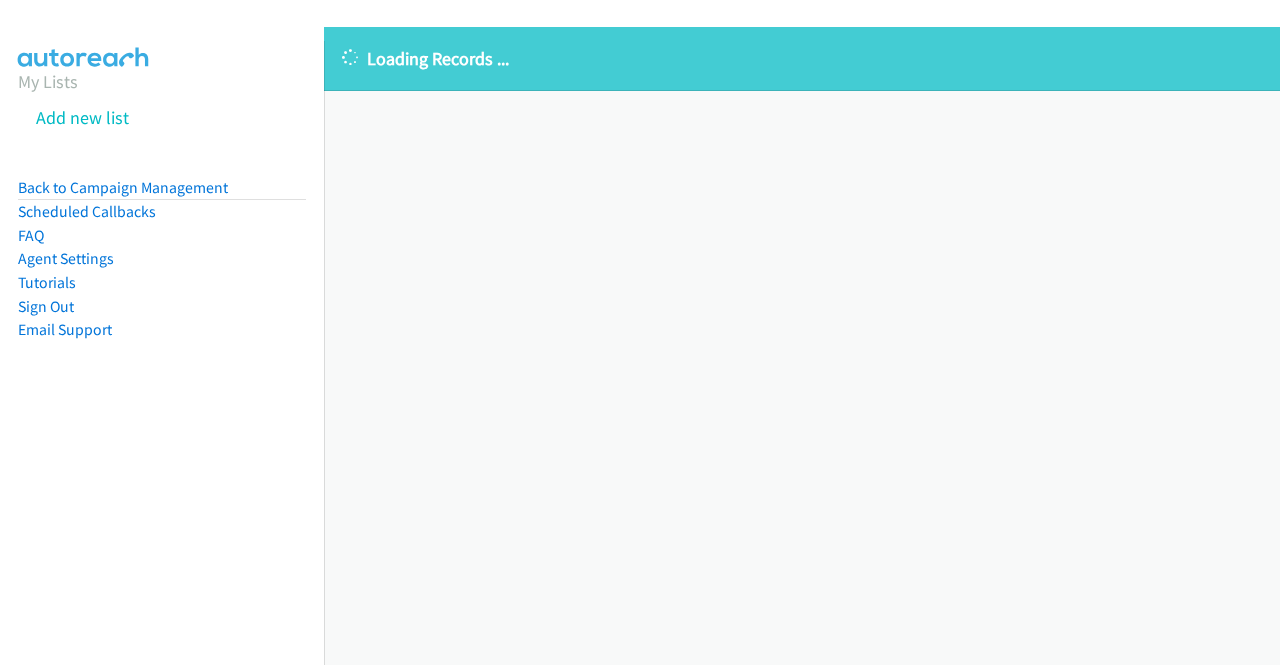 scroll, scrollTop: 0, scrollLeft: 0, axis: both 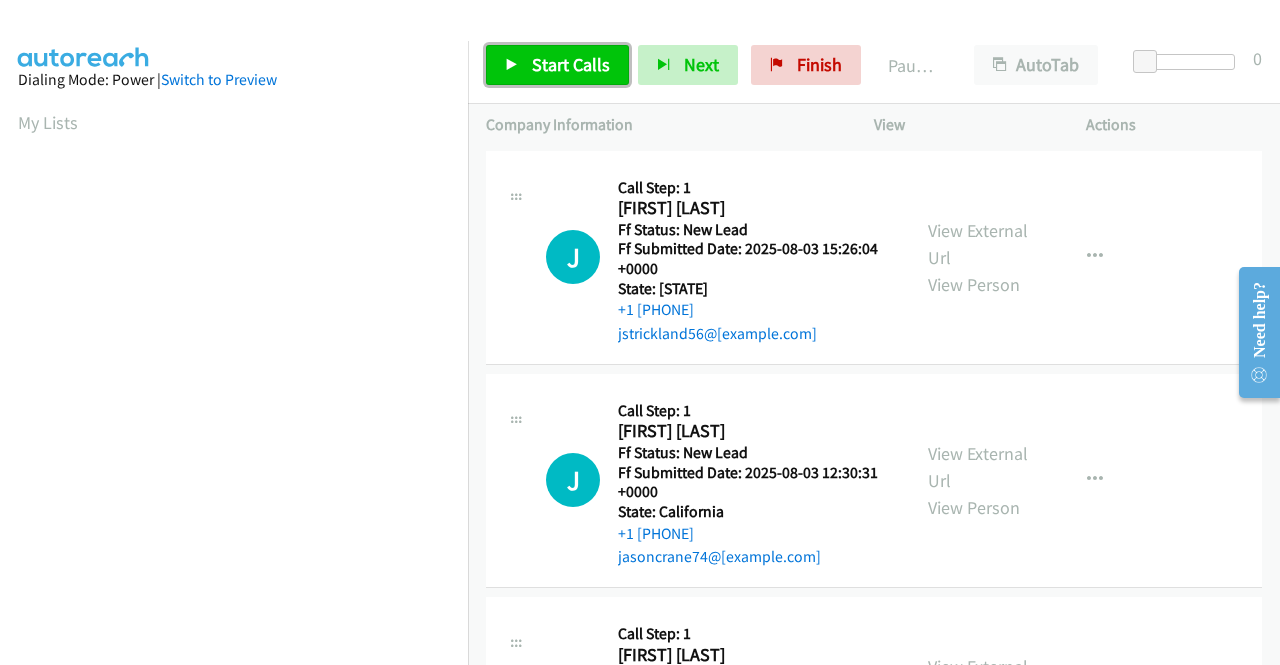 click on "Start Calls" at bounding box center [571, 64] 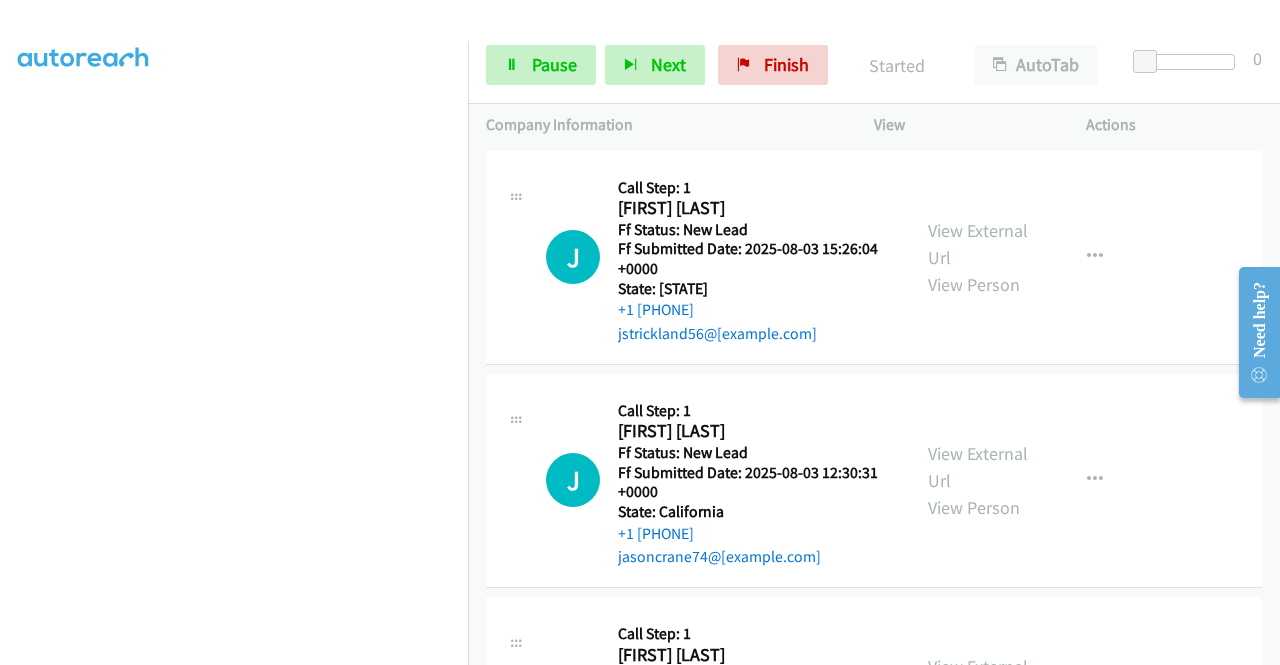 scroll, scrollTop: 456, scrollLeft: 0, axis: vertical 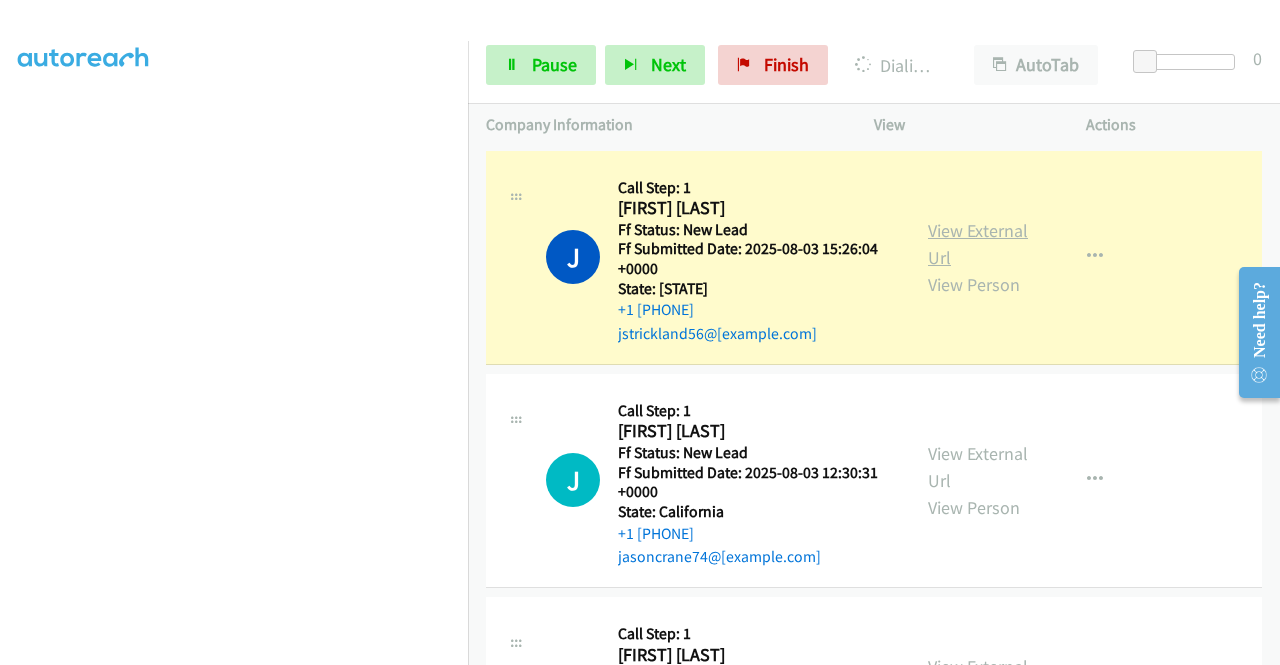 click on "View External Url" at bounding box center [978, 244] 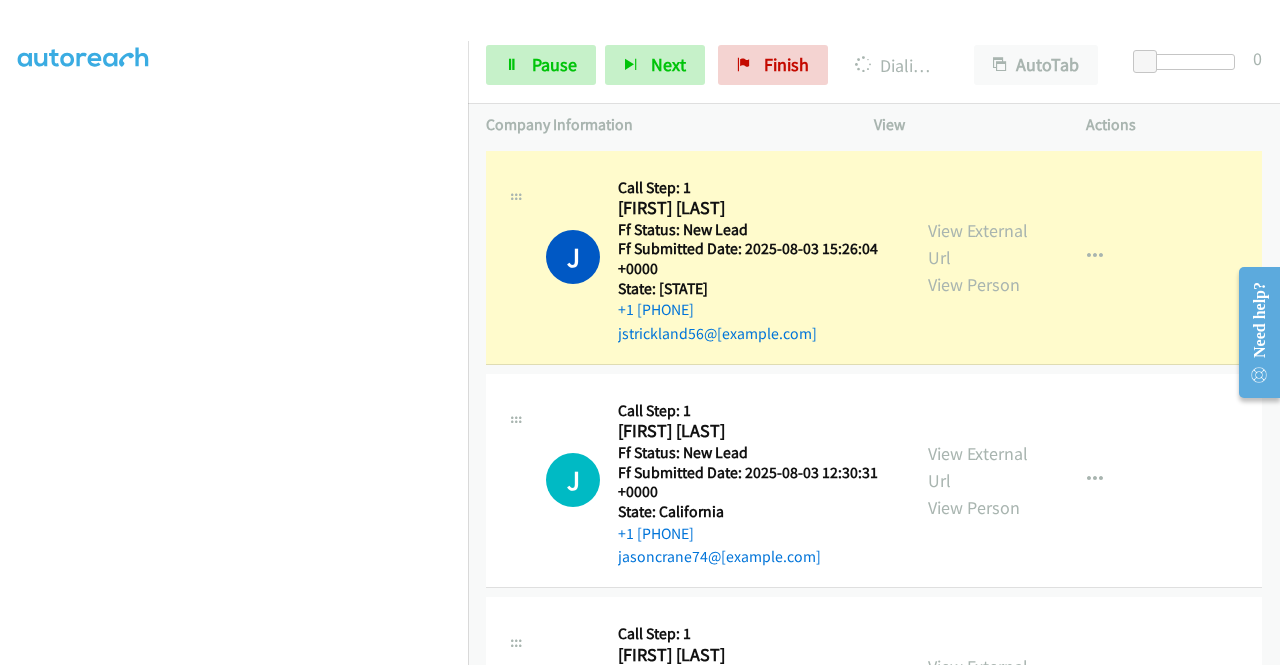 scroll, scrollTop: 0, scrollLeft: 0, axis: both 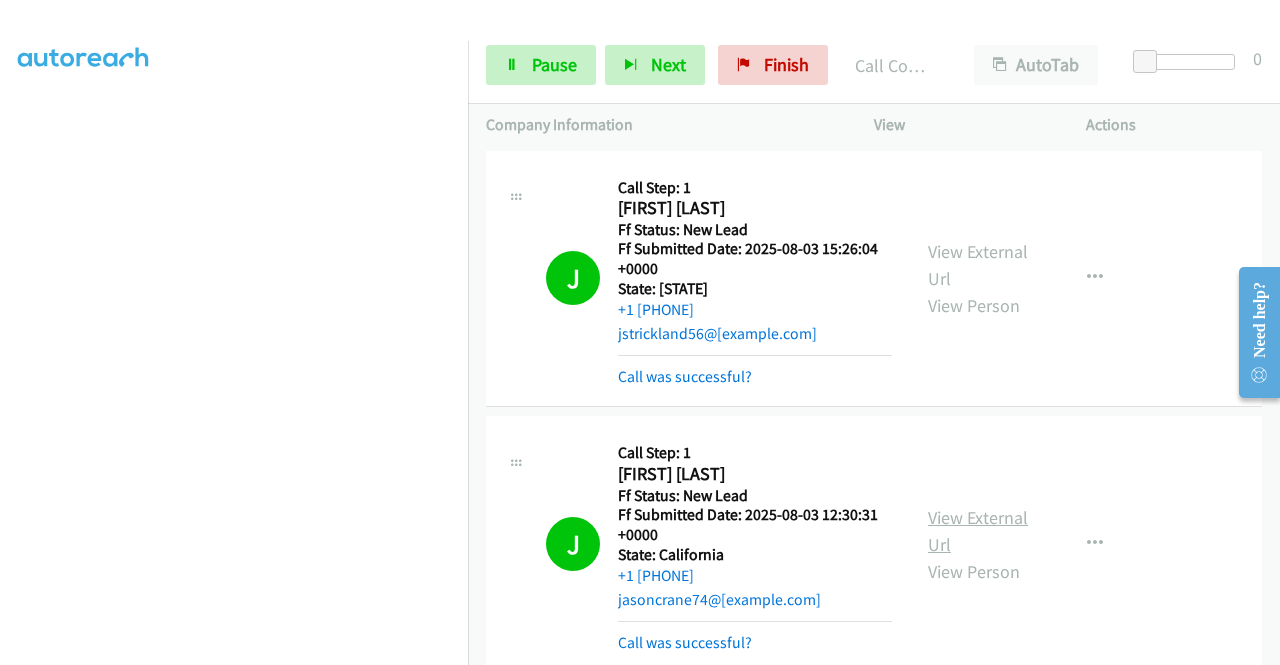 click on "View External Url" at bounding box center (978, 531) 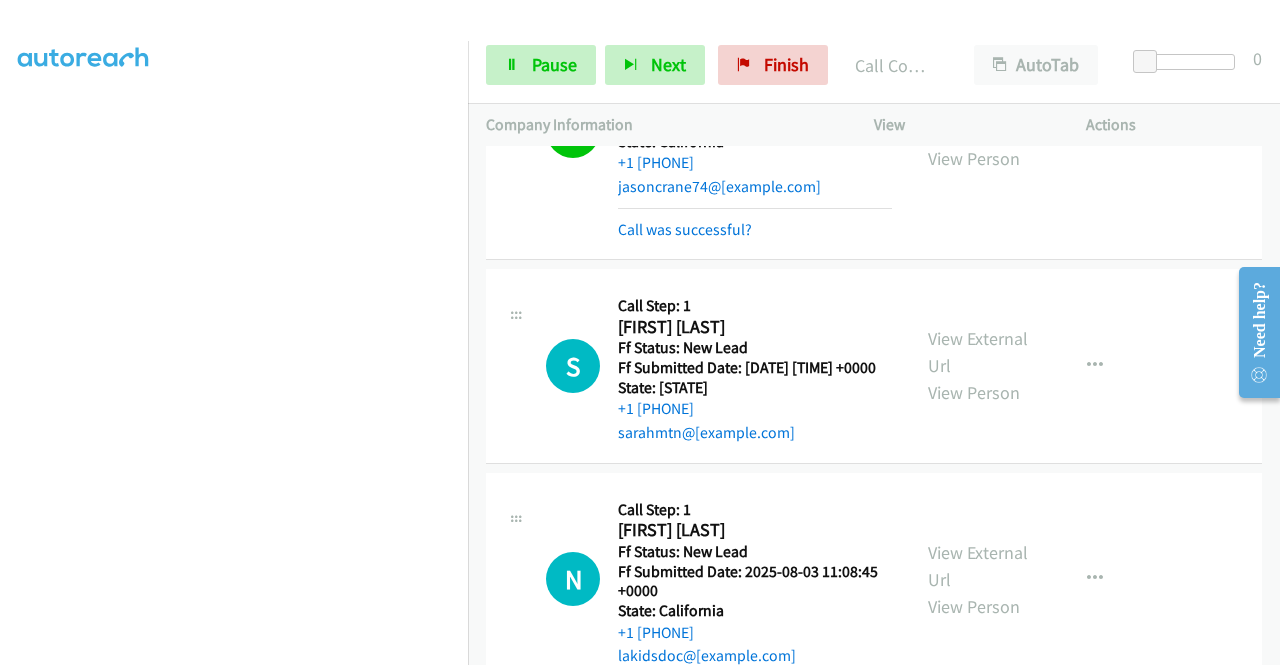 scroll, scrollTop: 466, scrollLeft: 0, axis: vertical 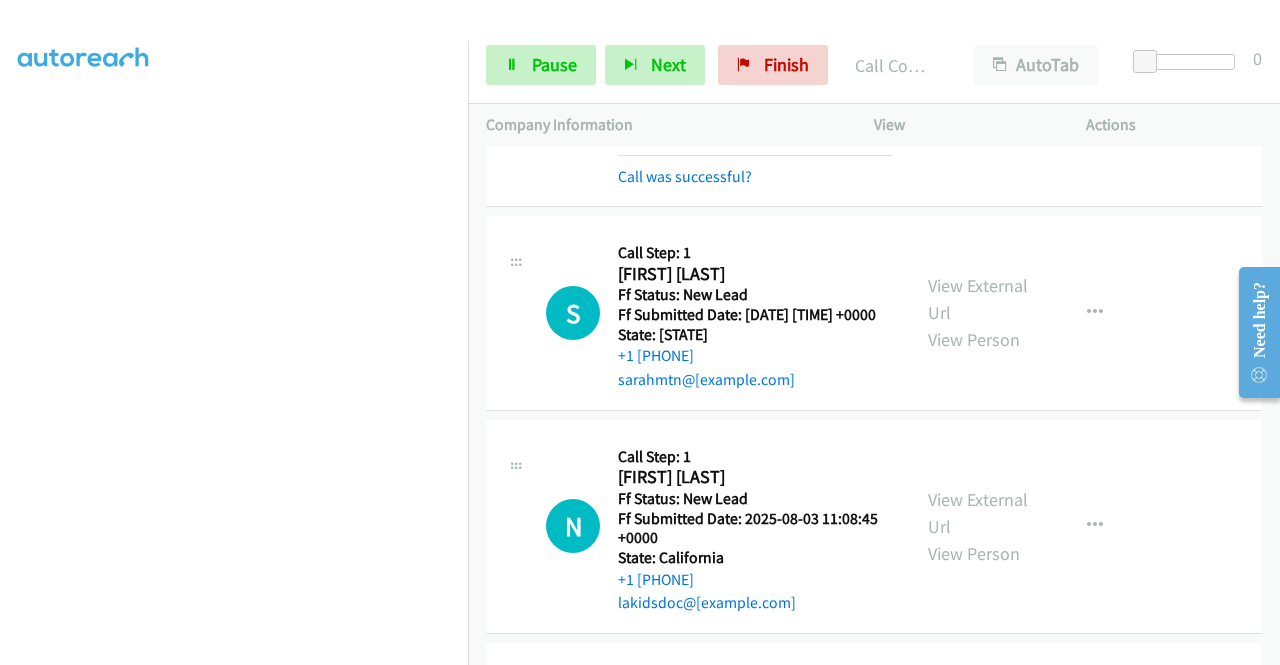 click on "Start Calls
Pause
Next
Finish
Call Completed
AutoTab
AutoTab
0" at bounding box center (874, 65) 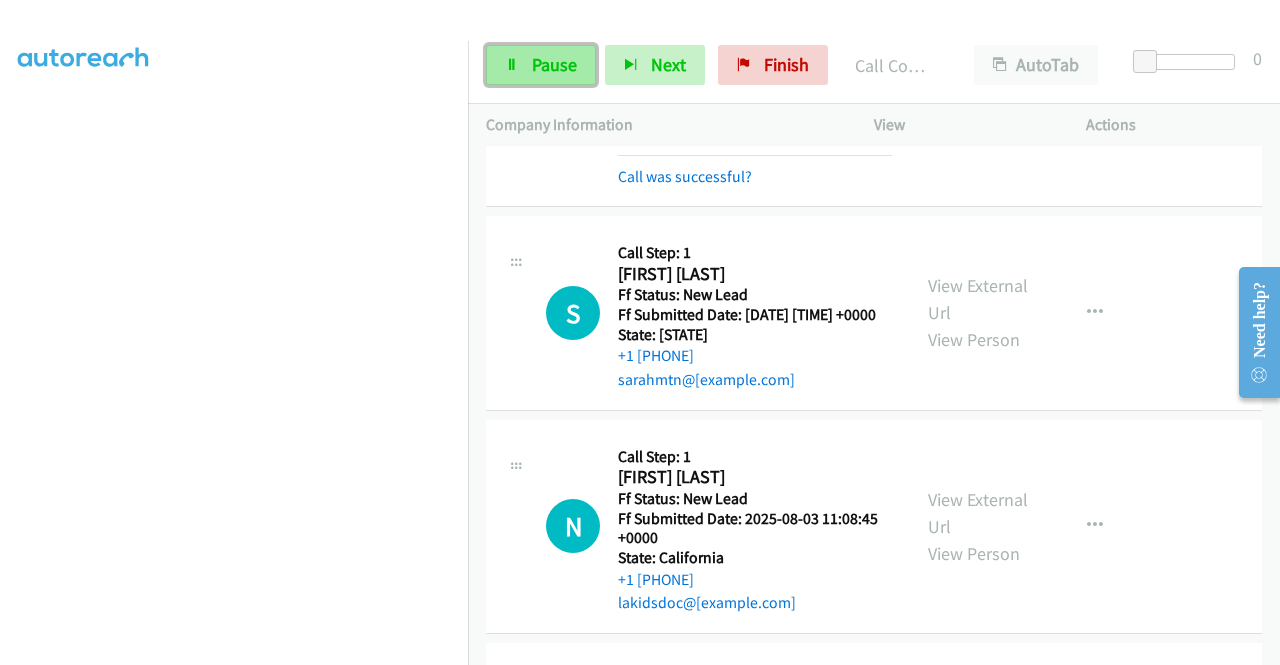 click on "Pause" at bounding box center (554, 64) 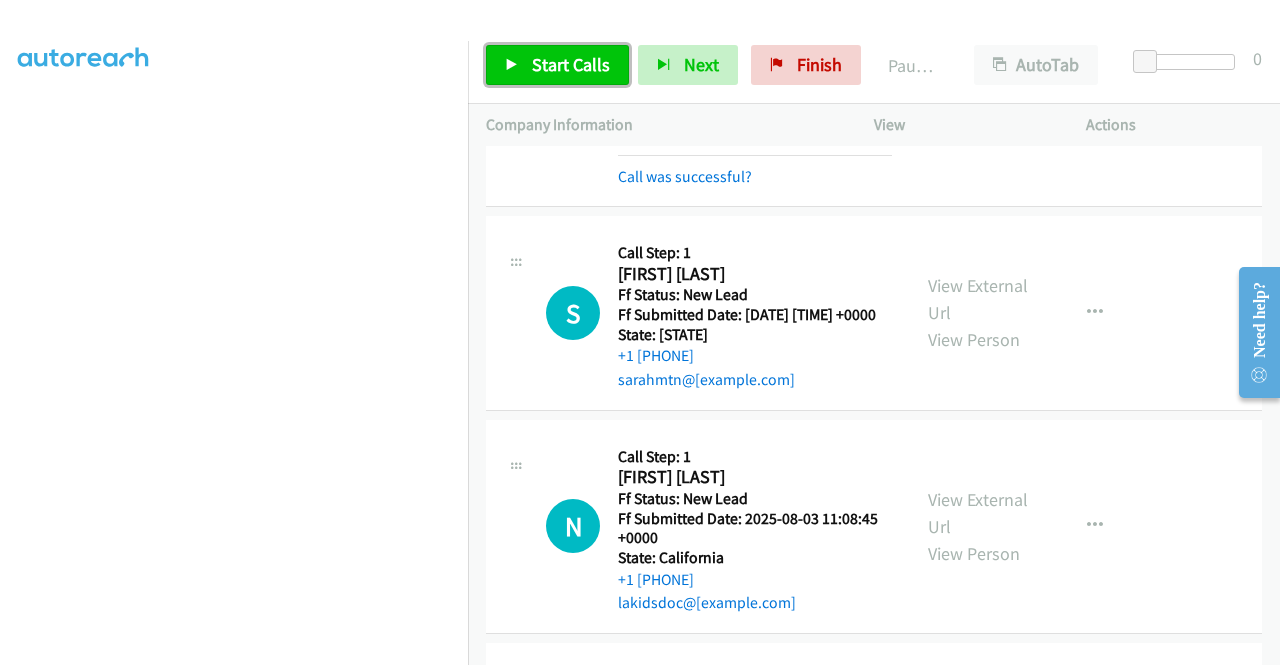 click on "Start Calls" at bounding box center (557, 65) 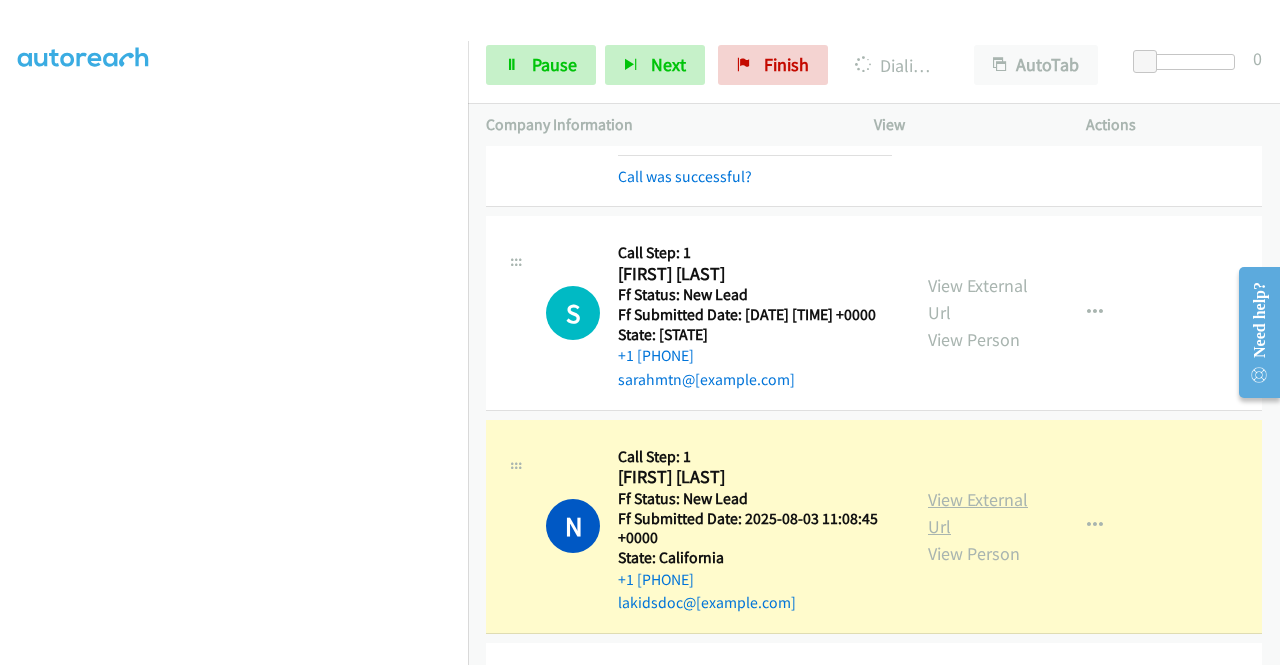 click on "View External Url" at bounding box center (978, 513) 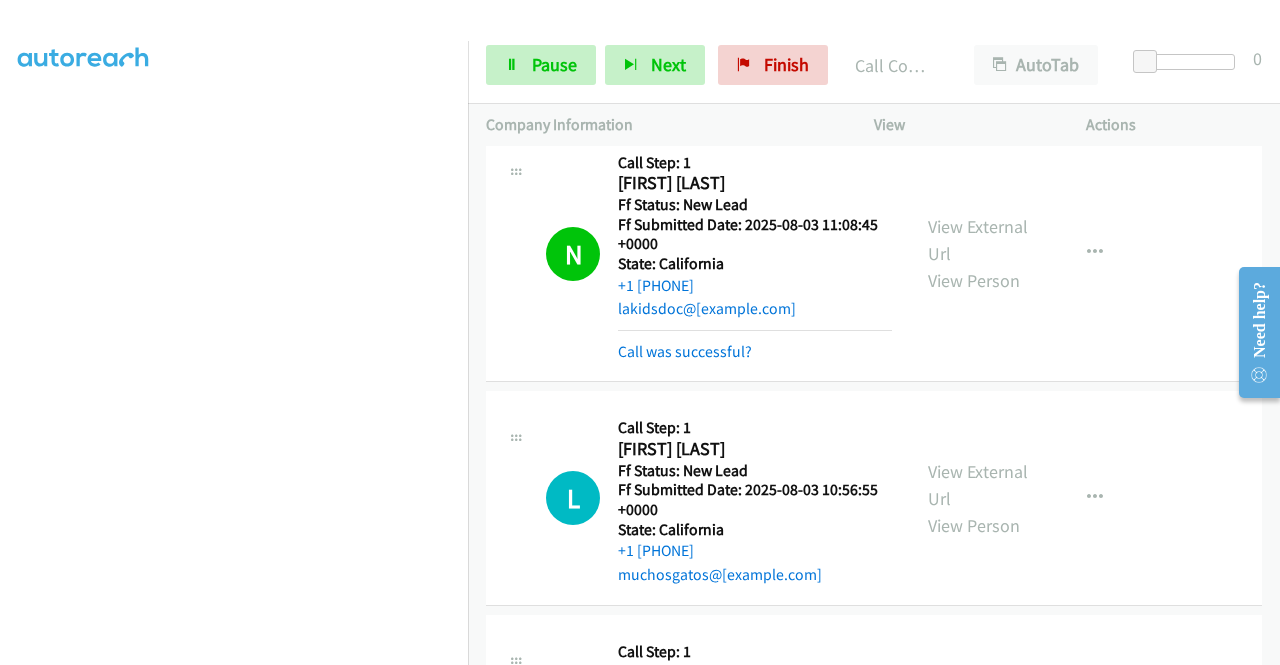 scroll, scrollTop: 840, scrollLeft: 0, axis: vertical 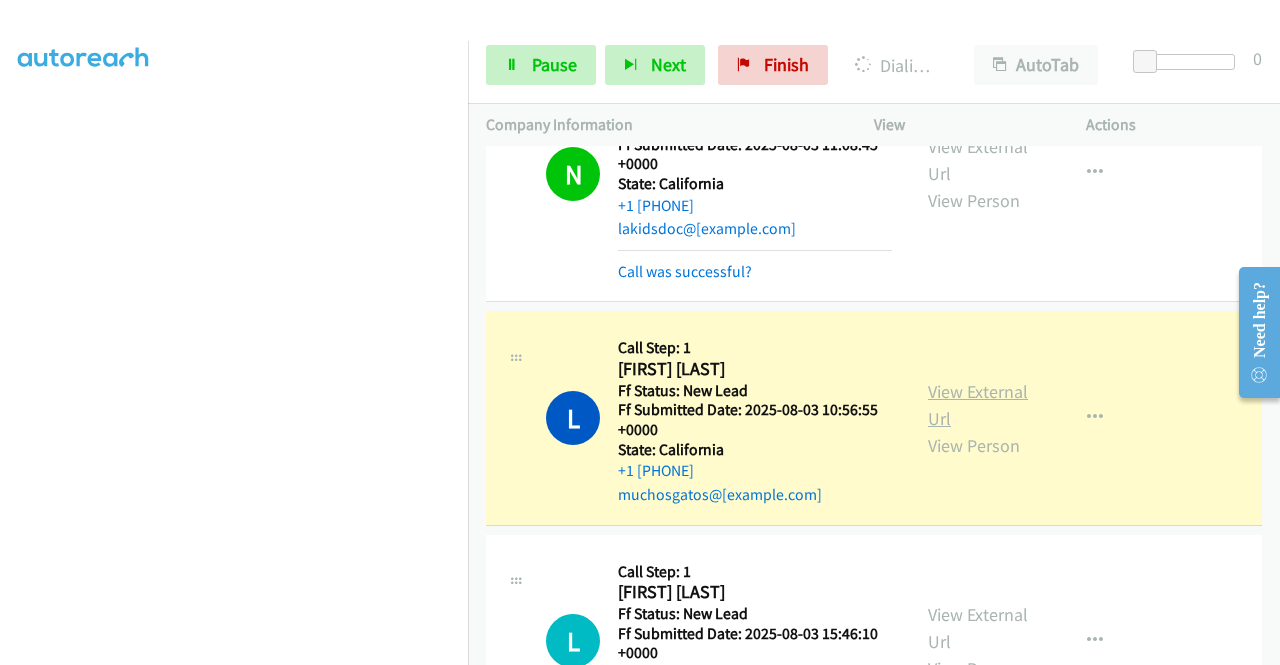 click on "View External Url" at bounding box center (978, 405) 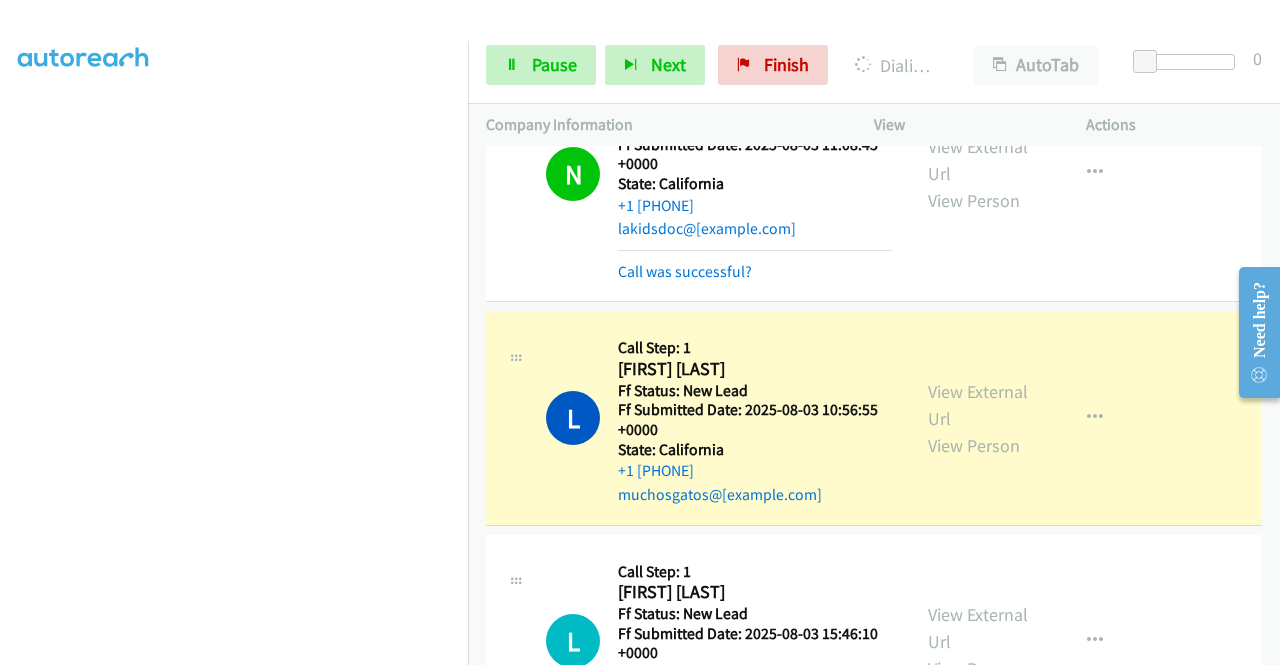 click on "Dialing Mode: Power
|
Switch to Preview
My Lists" at bounding box center [234, 373] 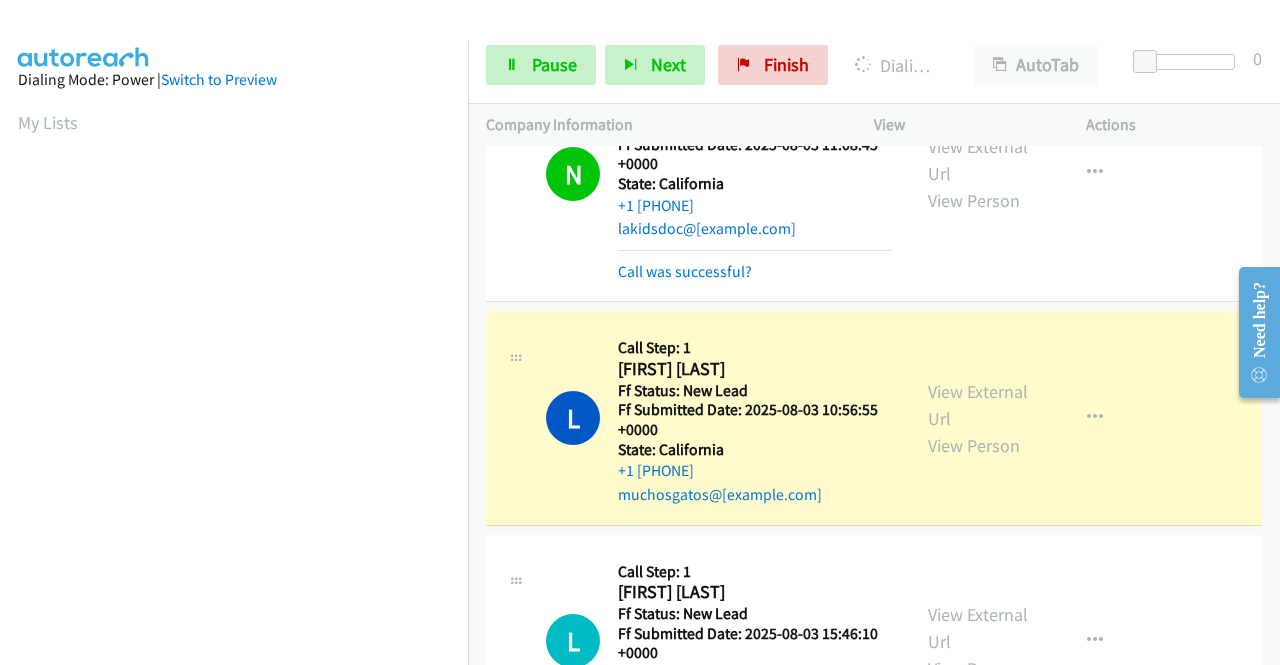 scroll, scrollTop: 392, scrollLeft: 0, axis: vertical 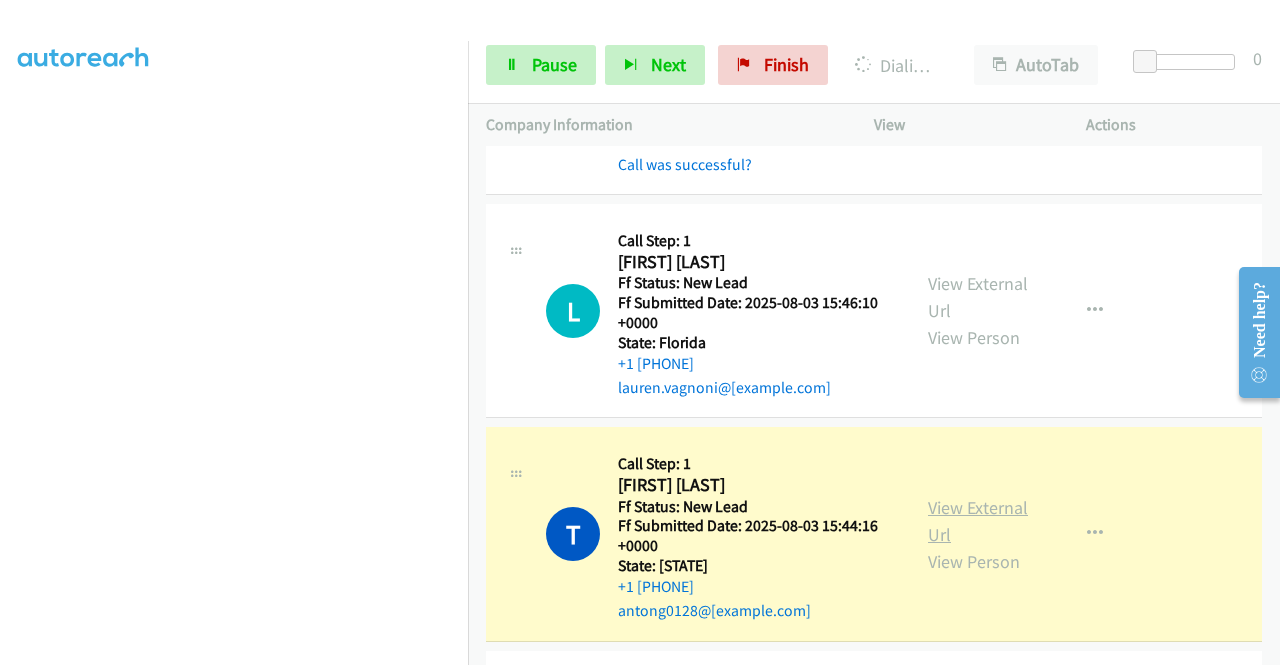 click on "View External Url" at bounding box center (978, 521) 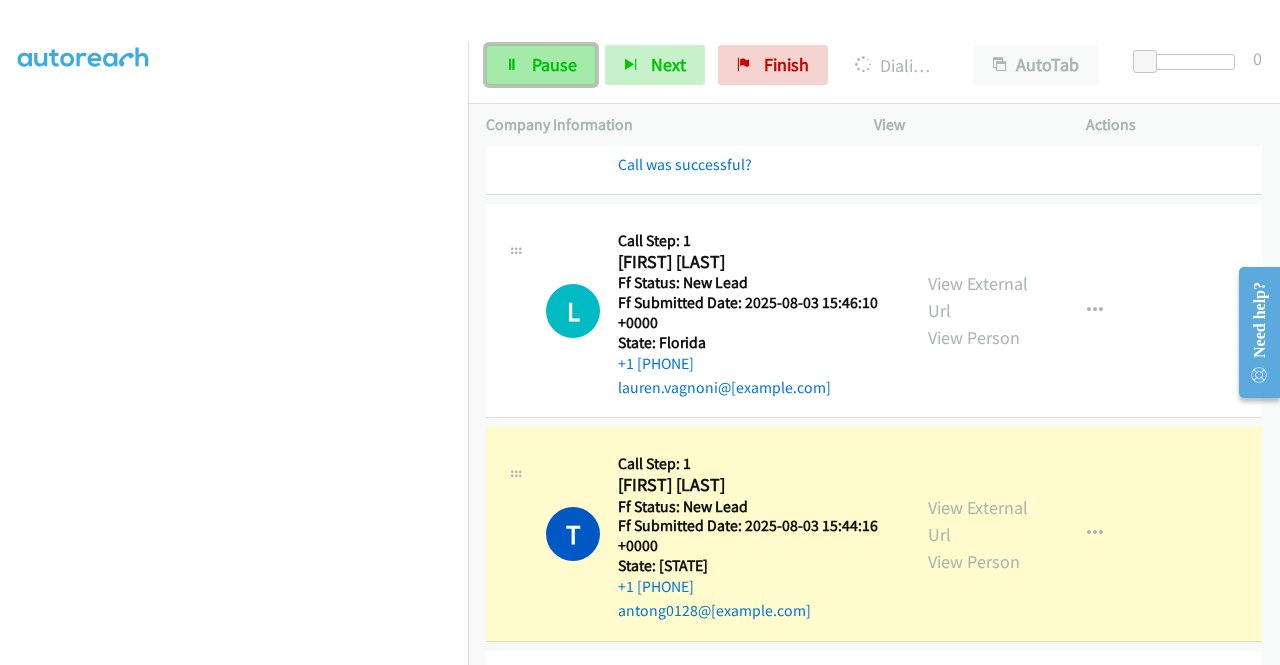 click on "Pause" at bounding box center (541, 65) 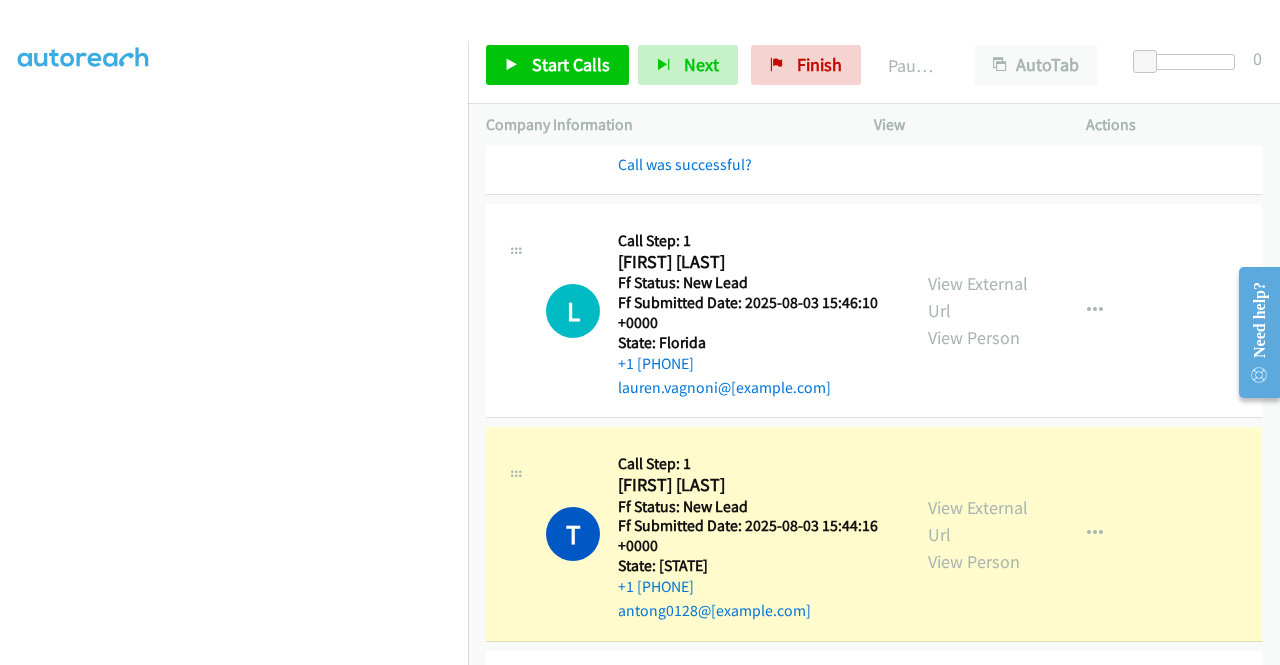 scroll, scrollTop: 0, scrollLeft: 0, axis: both 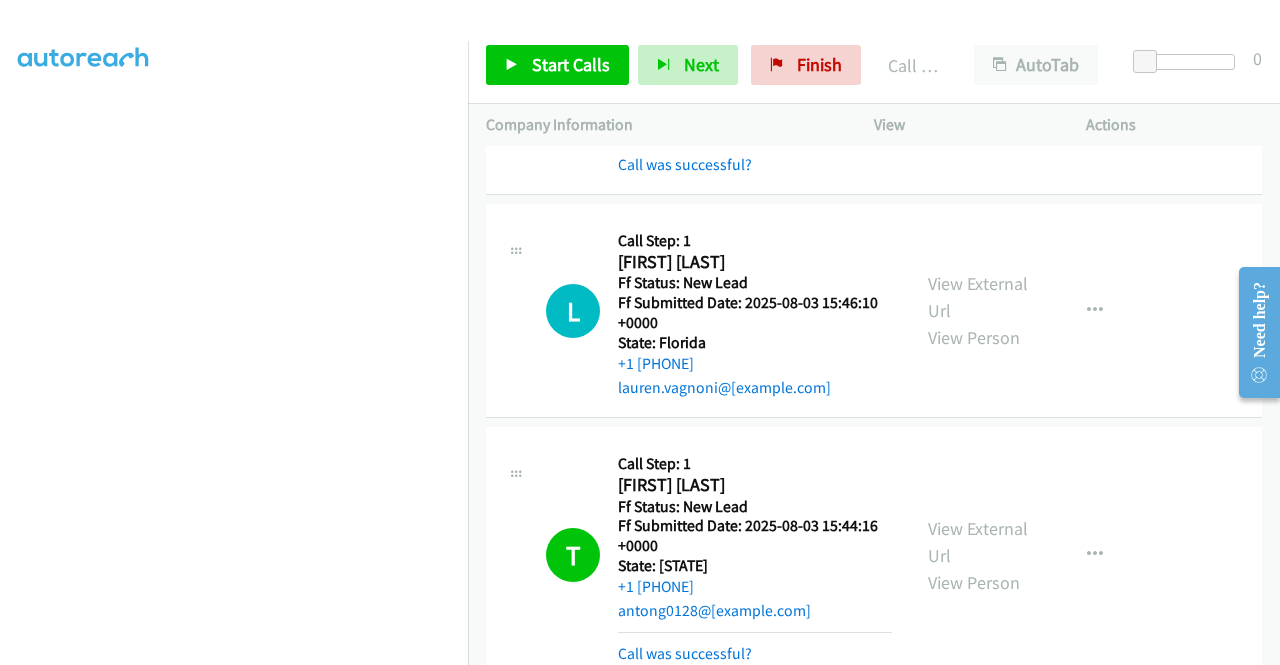 click on "Start Calls
Pause
Next
Finish
Call Completed
AutoTab
AutoTab
0" at bounding box center [874, 65] 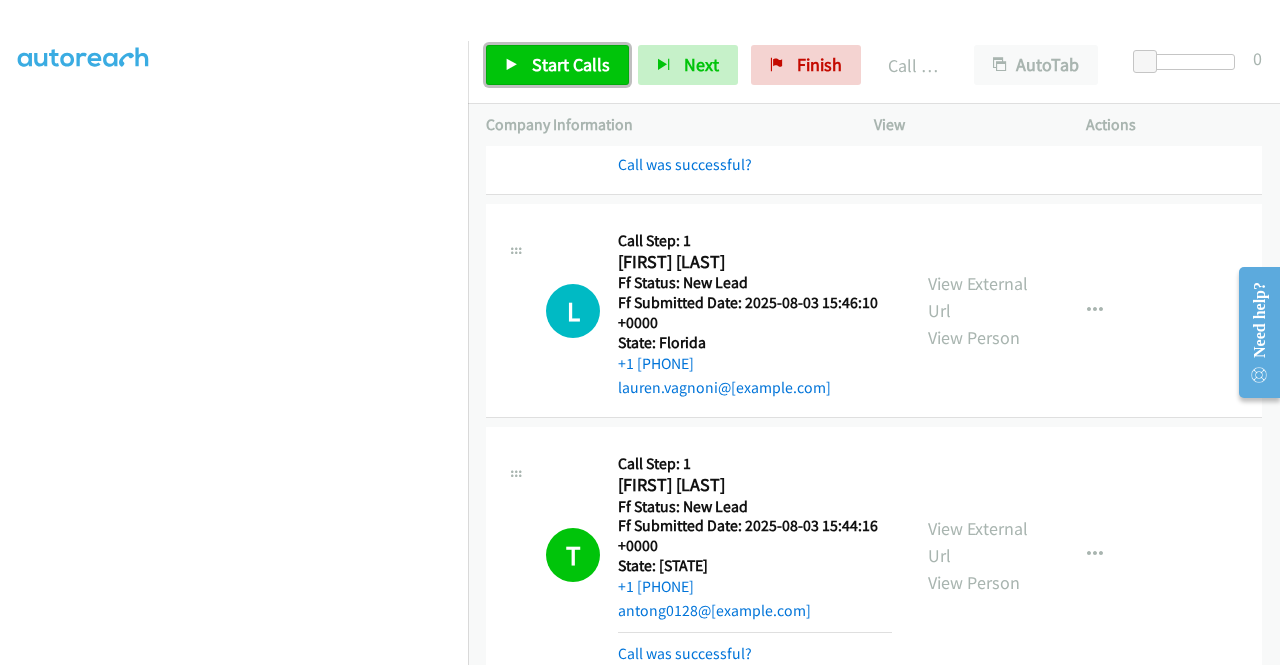 click on "Start Calls" at bounding box center [571, 64] 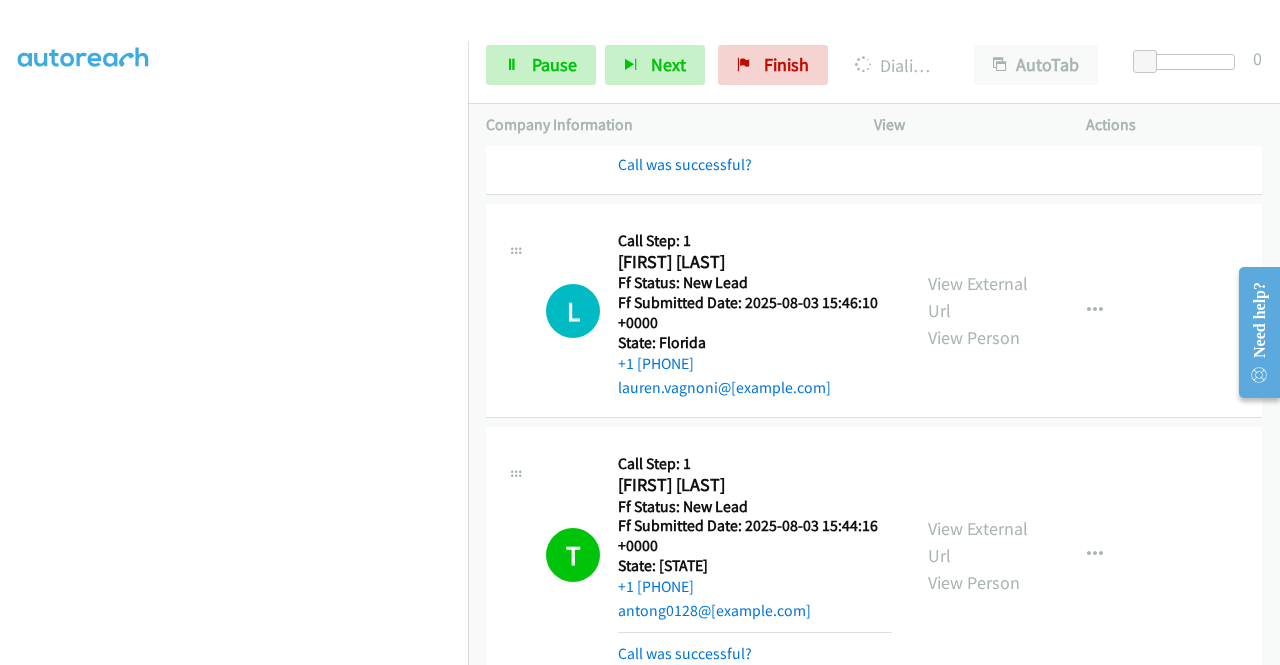 scroll, scrollTop: 1500, scrollLeft: 0, axis: vertical 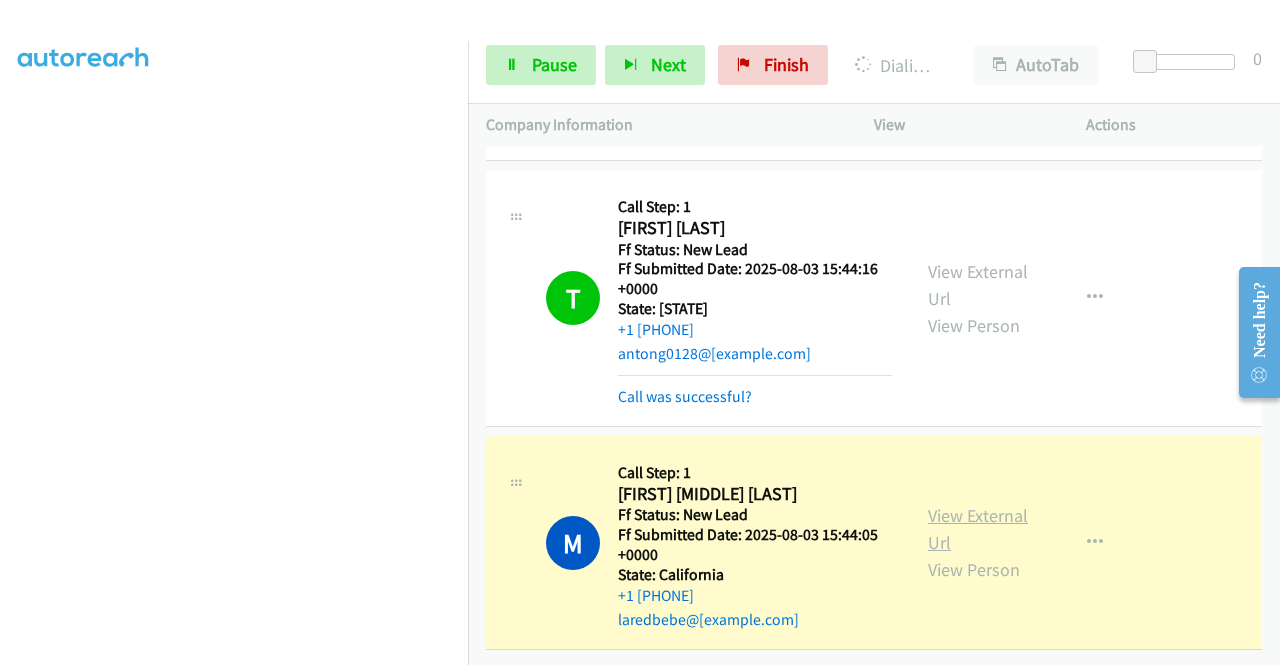 click on "View External Url" at bounding box center [978, 529] 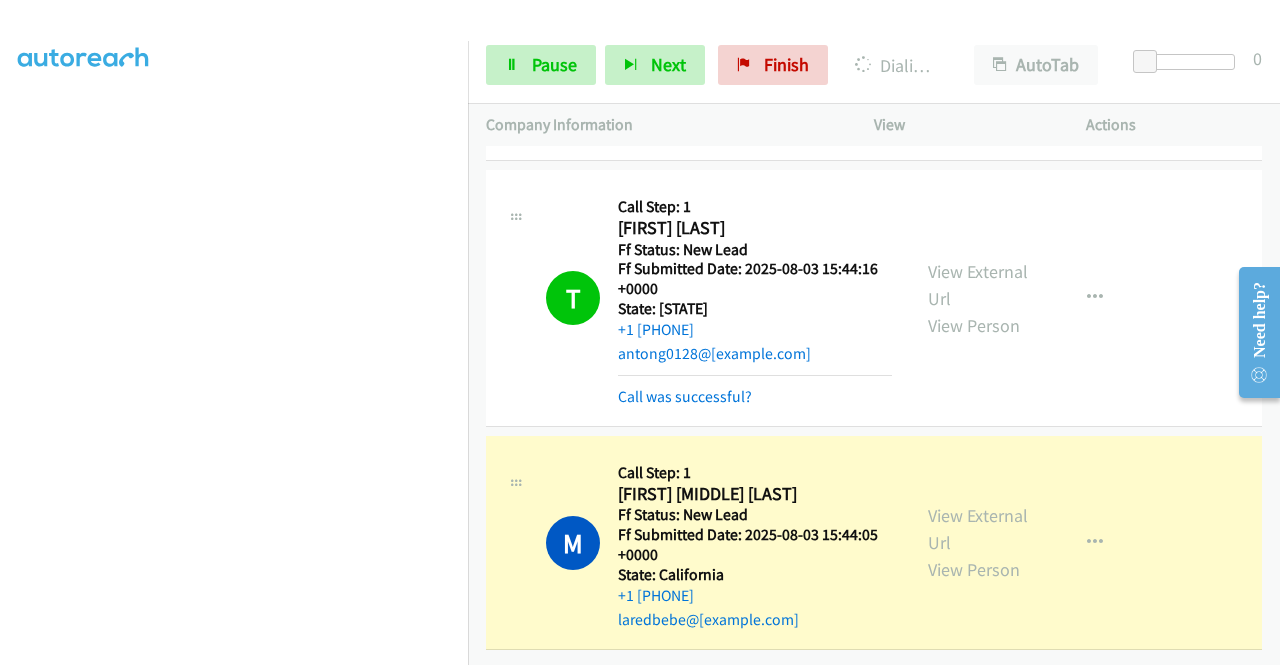 scroll, scrollTop: 456, scrollLeft: 0, axis: vertical 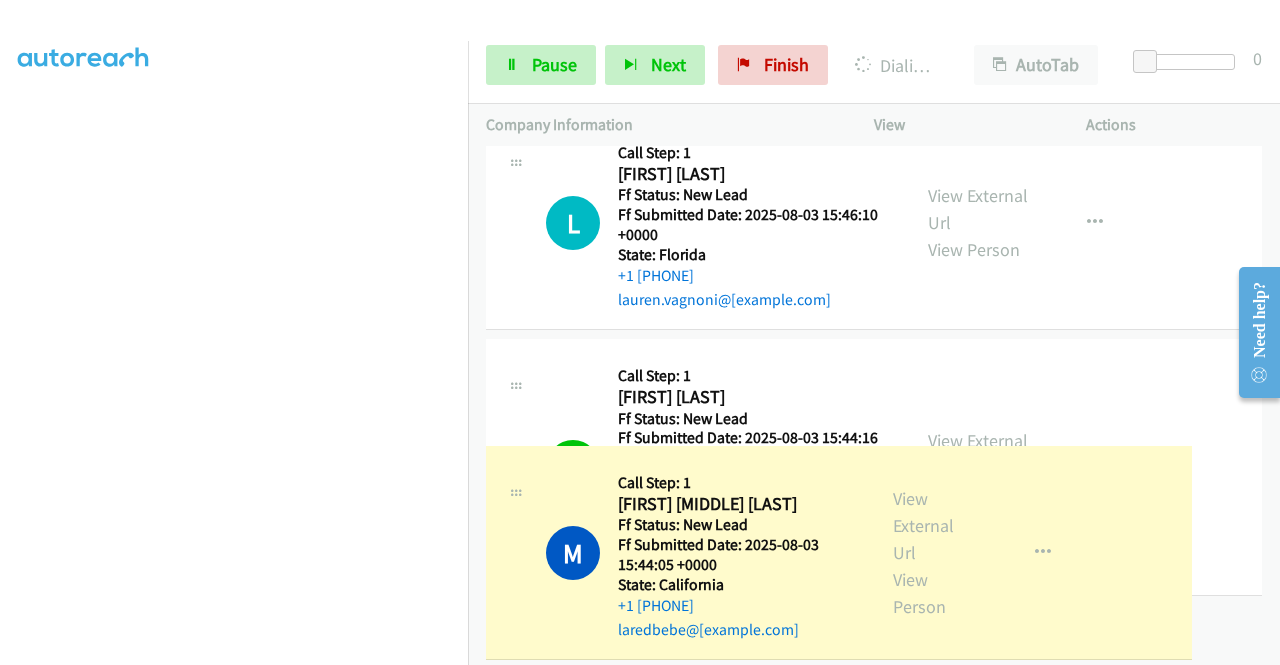 drag, startPoint x: 961, startPoint y: 511, endPoint x: 962, endPoint y: 529, distance: 18.027756 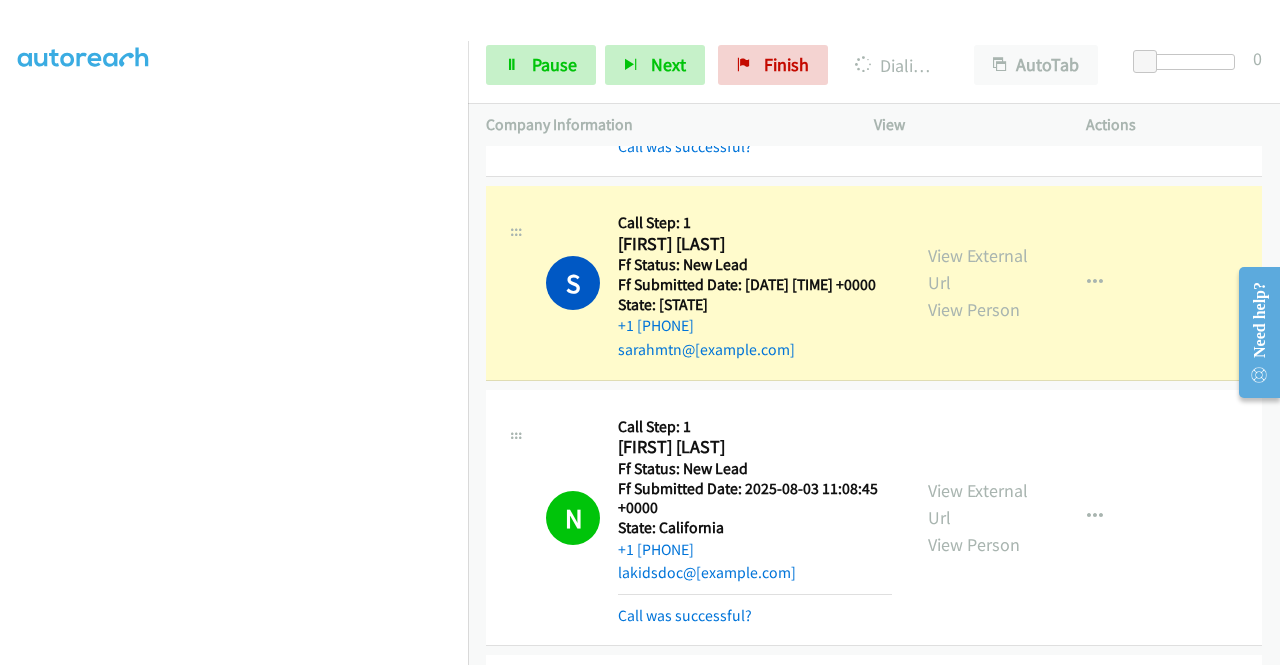 drag, startPoint x: 1278, startPoint y: 495, endPoint x: 56, endPoint y: 77, distance: 1291.5138 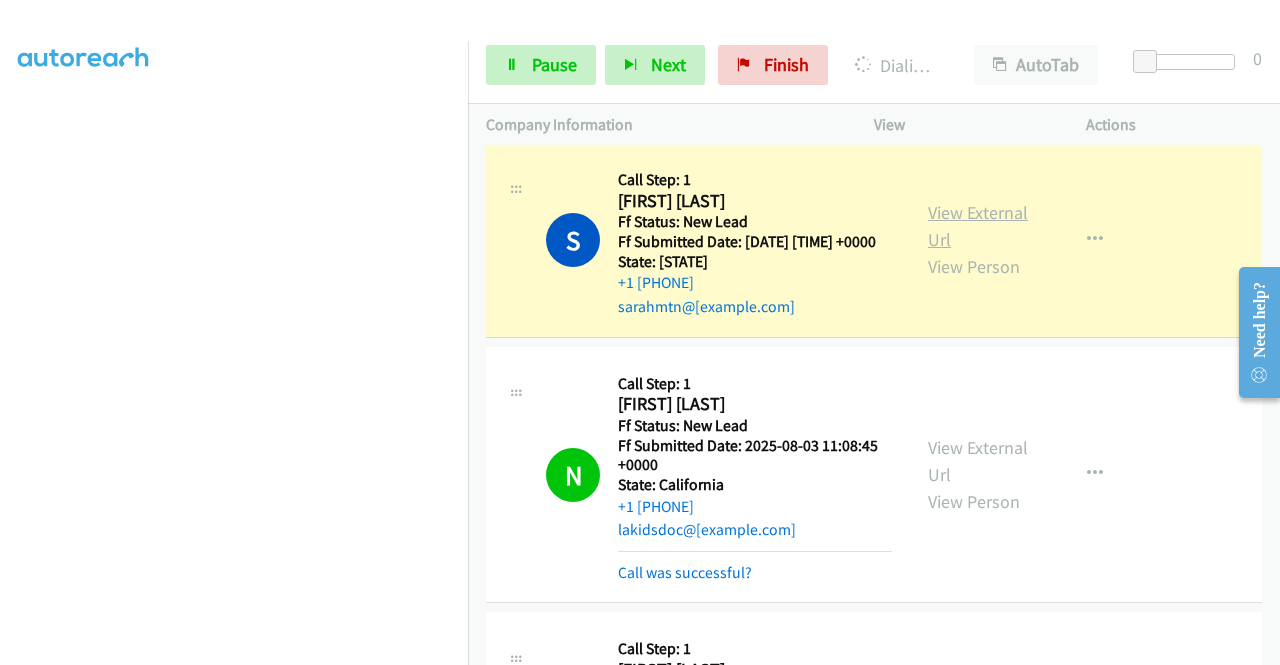 click on "View External Url" at bounding box center [978, 226] 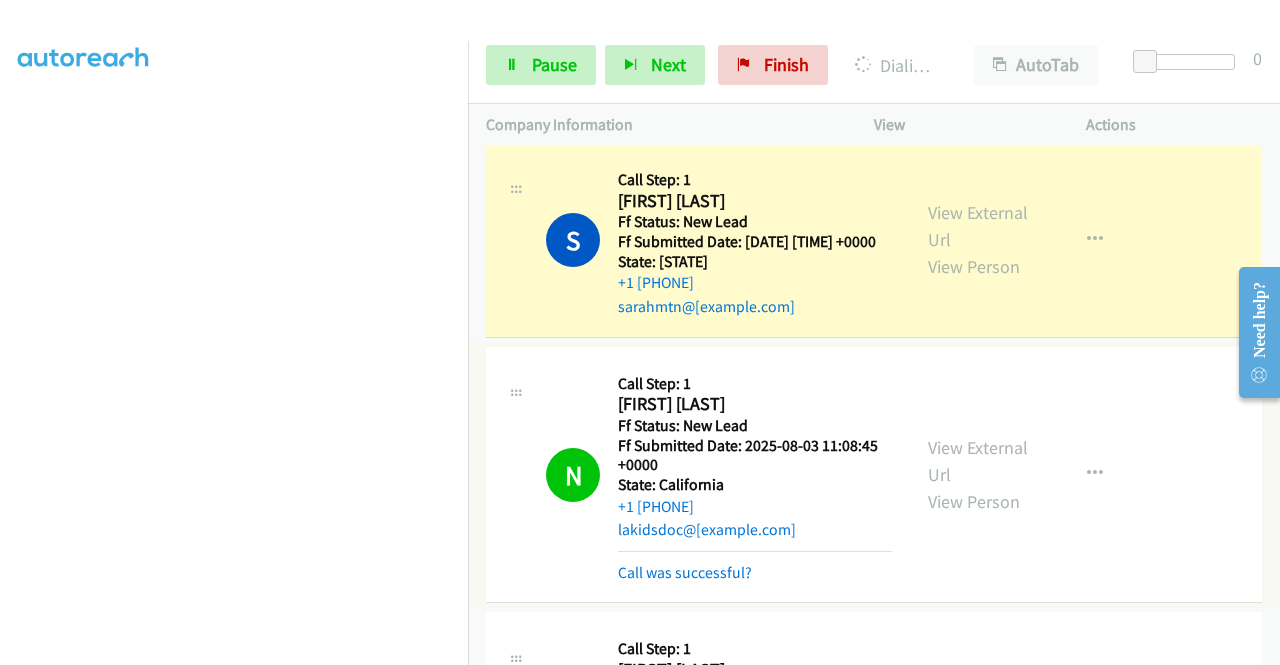 scroll, scrollTop: 456, scrollLeft: 0, axis: vertical 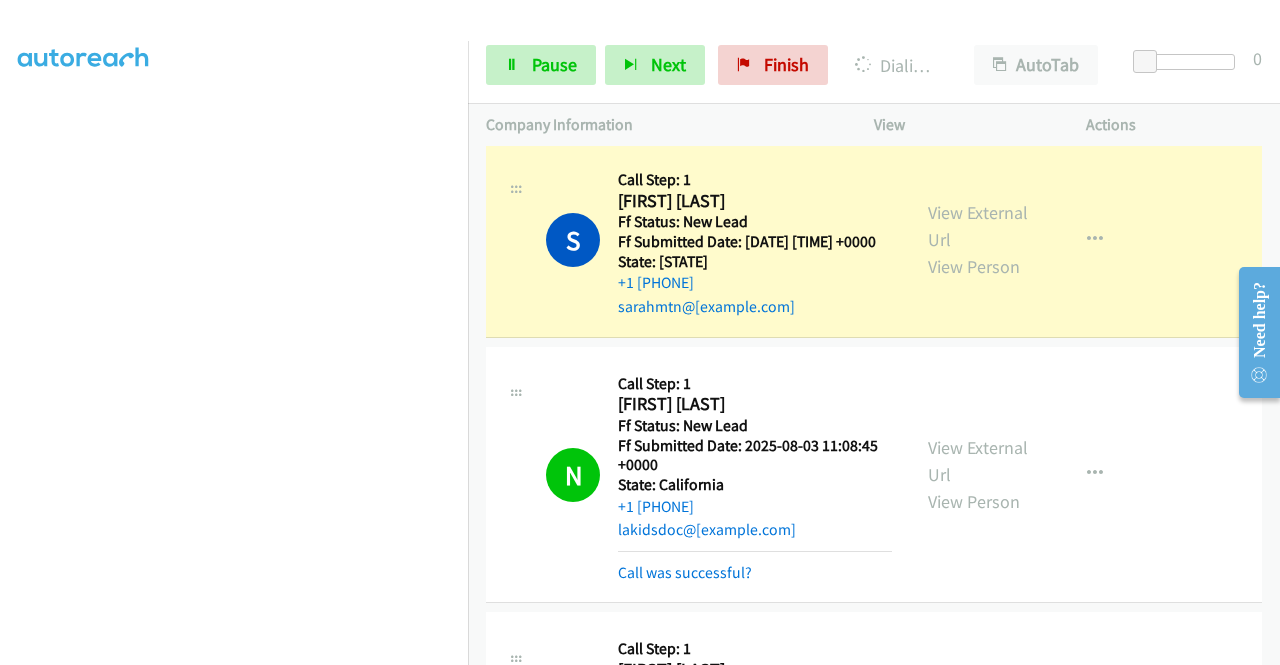 click on "S
Callback Scheduled
Call Step: 1
Sarah Aquino
America/Los_Angeles
Ff Status: New Lead
Ff Submitted Date: 2025-08-03 11:50:18 +0000
State: Nevada
+1 775-742-9032
sarahmtn@aol.com
Call was successful?
View External Url
View Person
View External Url
Email
Schedule/Manage Callback
Skip Call
Add to do not call list" at bounding box center (874, 241) 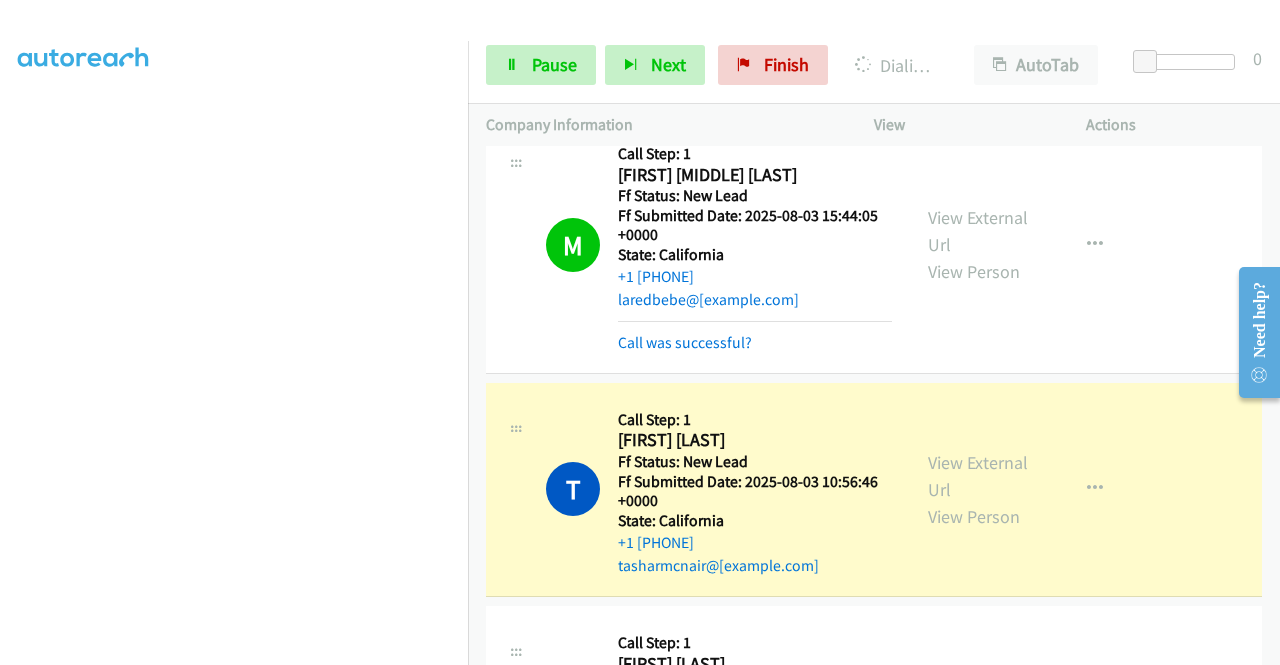 scroll, scrollTop: 1966, scrollLeft: 0, axis: vertical 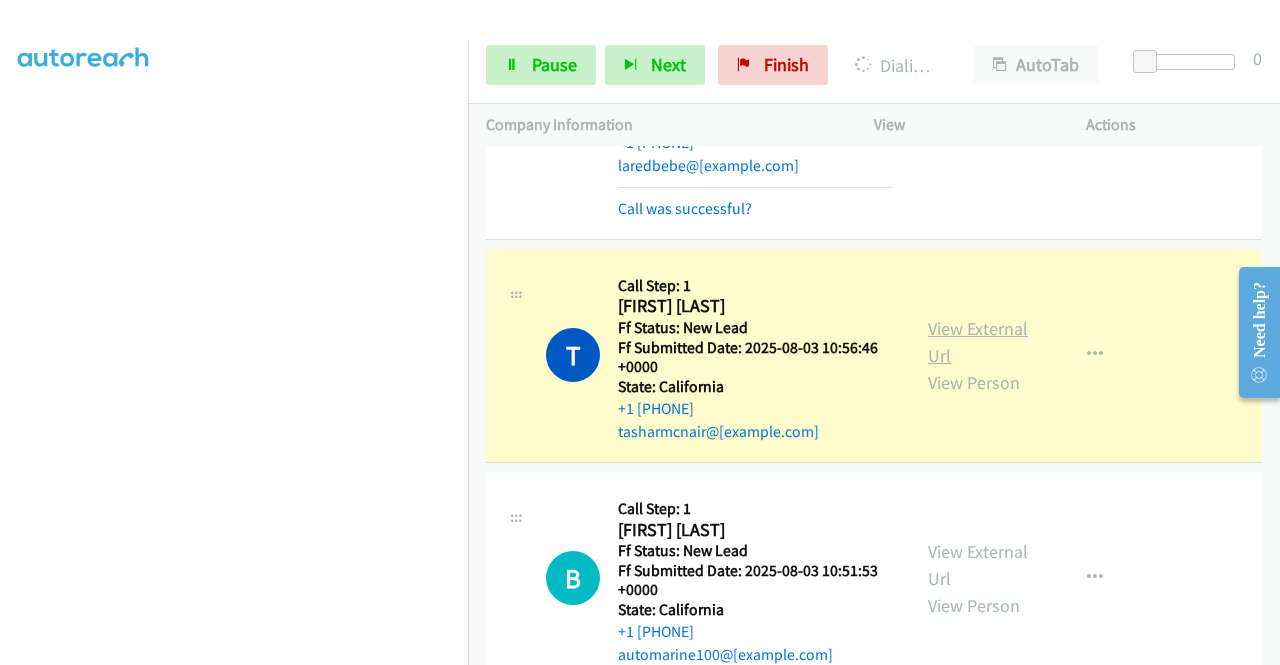 click on "View External Url" at bounding box center (978, 342) 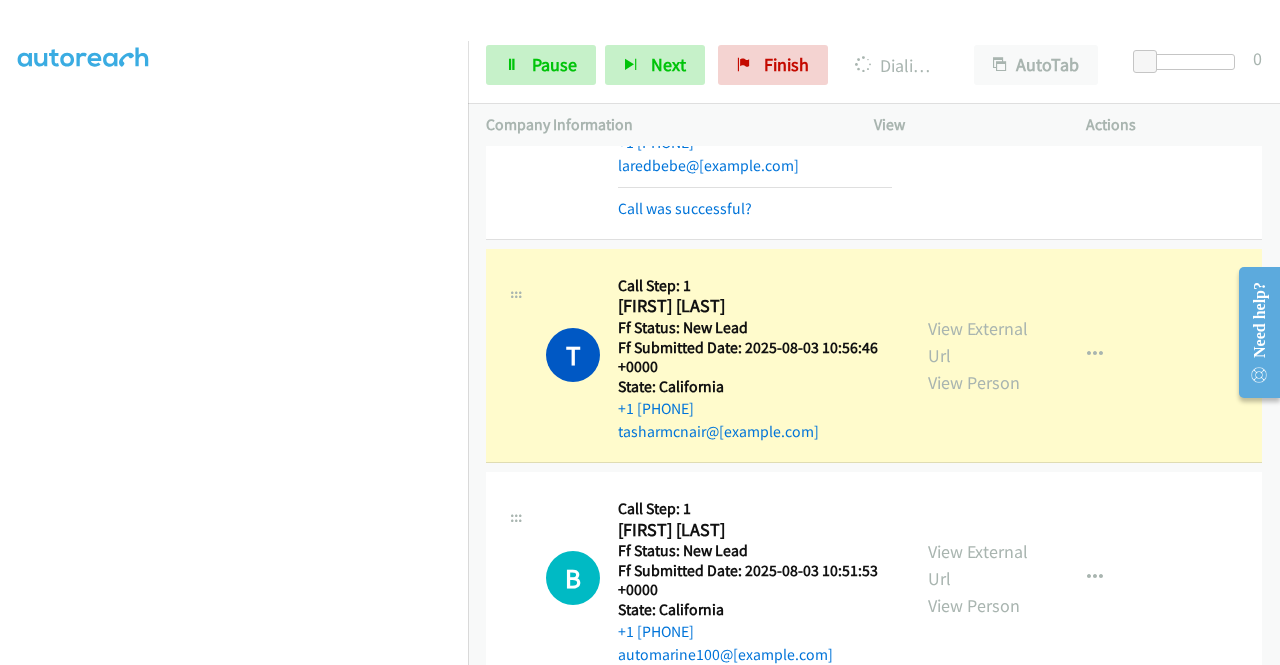 scroll, scrollTop: 0, scrollLeft: 0, axis: both 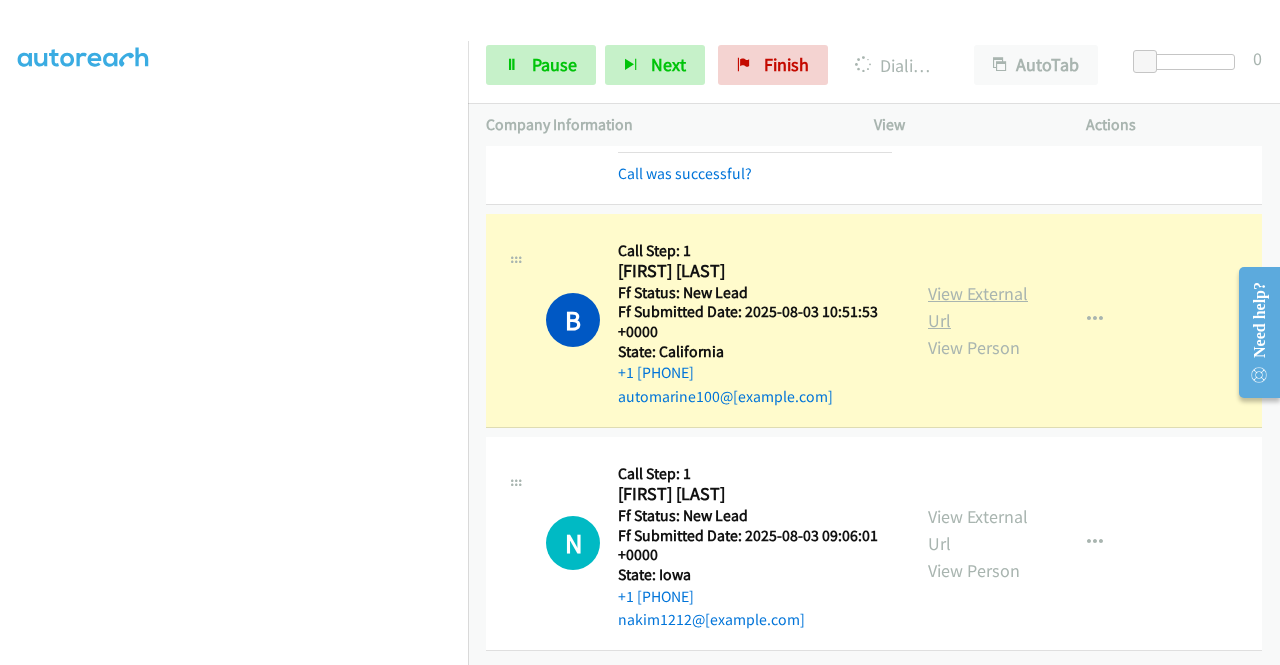 click on "View External Url" at bounding box center (978, 307) 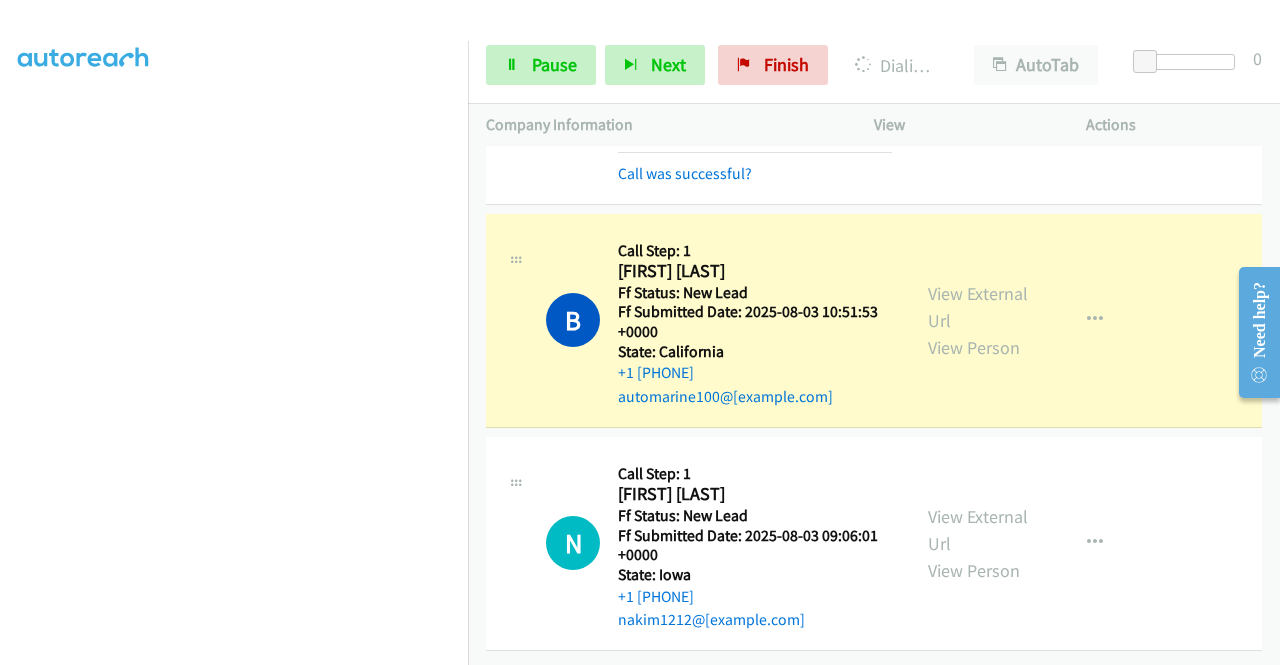 scroll, scrollTop: 0, scrollLeft: 0, axis: both 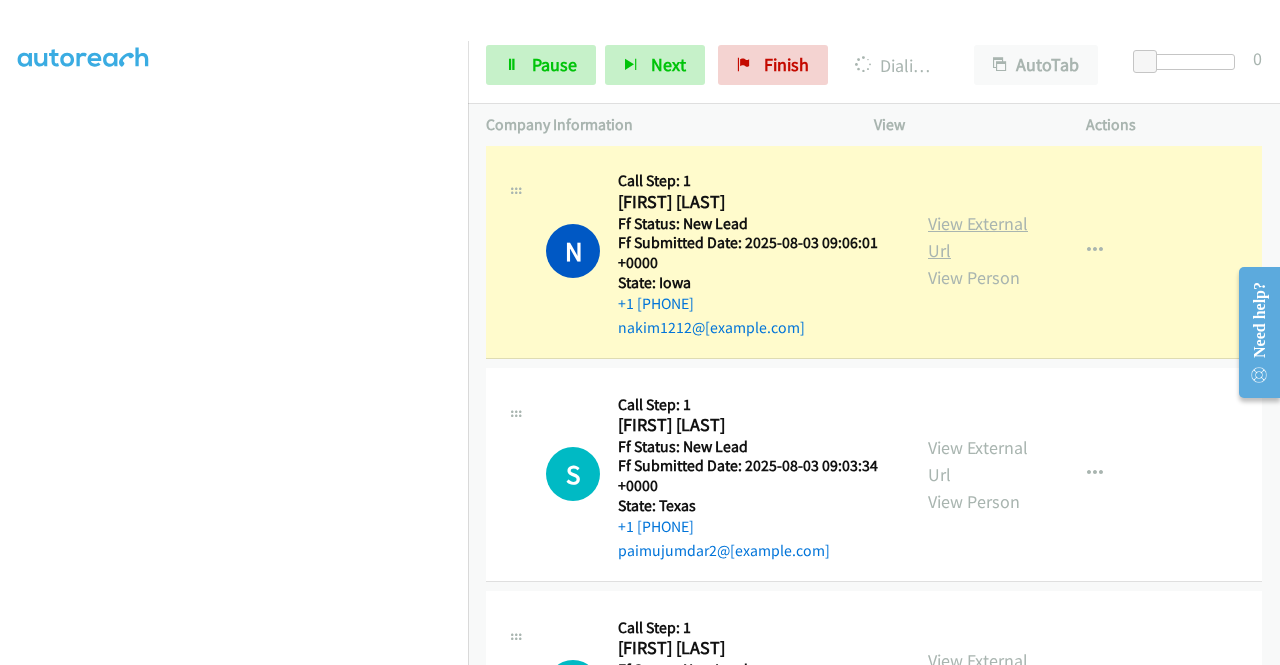 click on "View External Url" at bounding box center [978, 237] 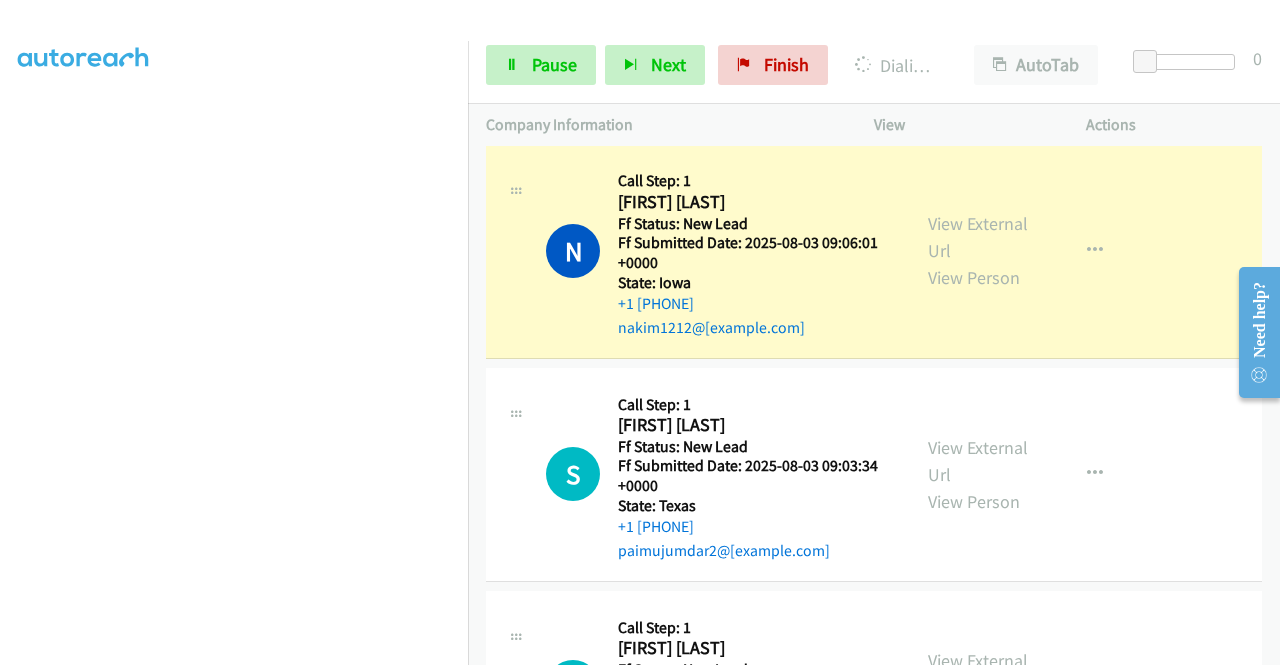 scroll, scrollTop: 0, scrollLeft: 0, axis: both 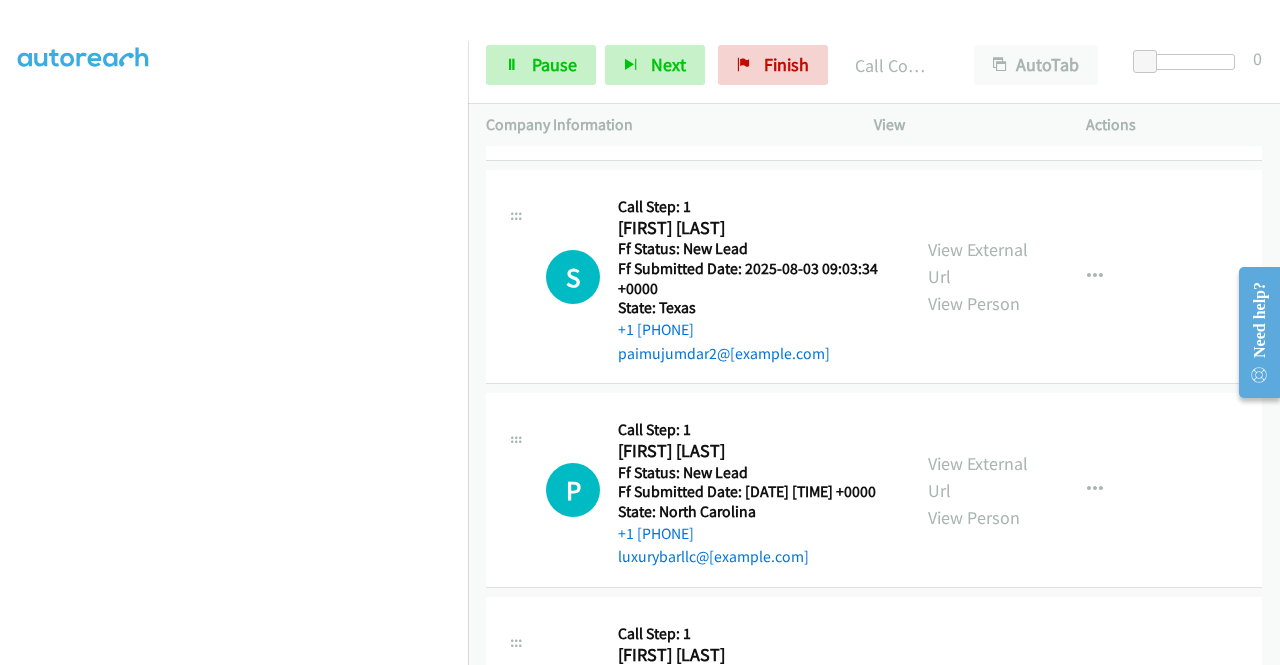 click on "Company Information" at bounding box center (662, 125) 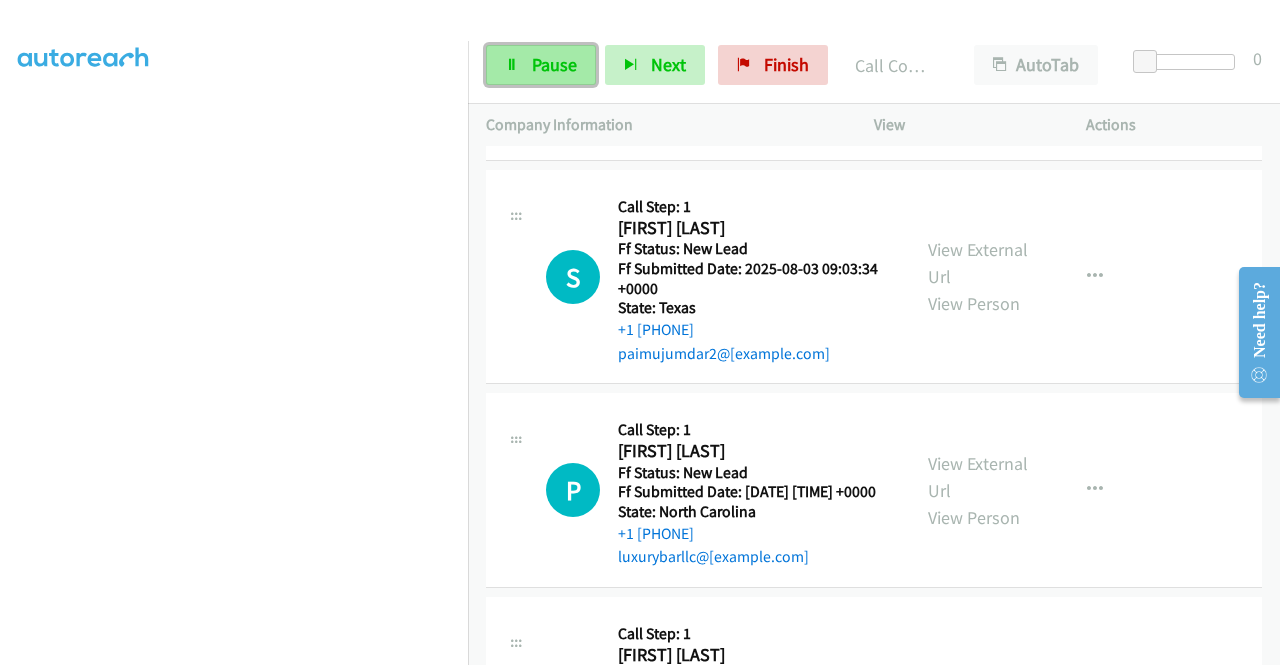 click on "Pause" at bounding box center [554, 64] 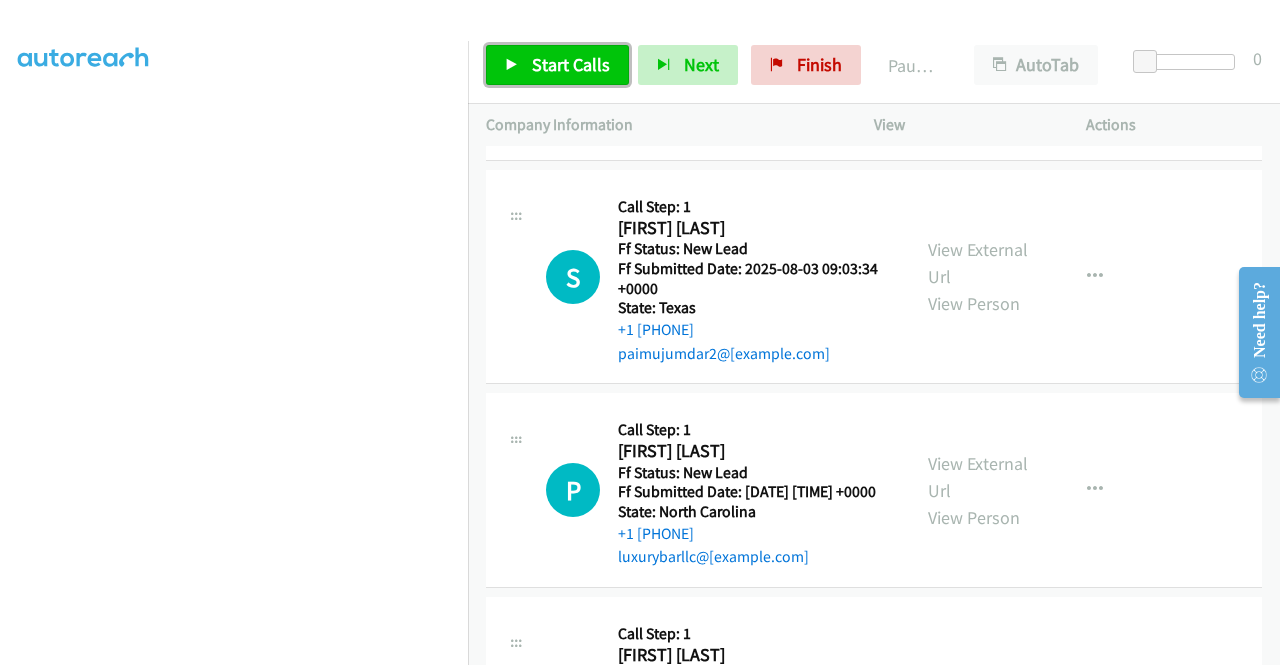click on "Start Calls" at bounding box center (571, 64) 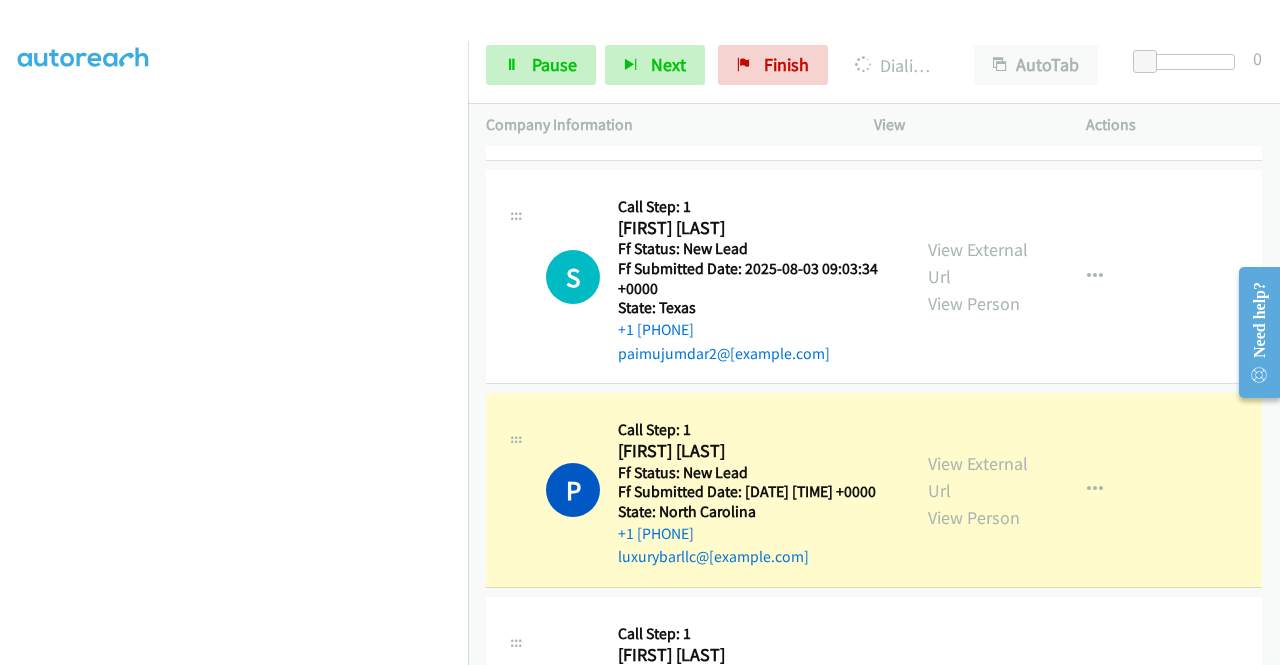 click on "View External Url
View Person" at bounding box center (980, 490) 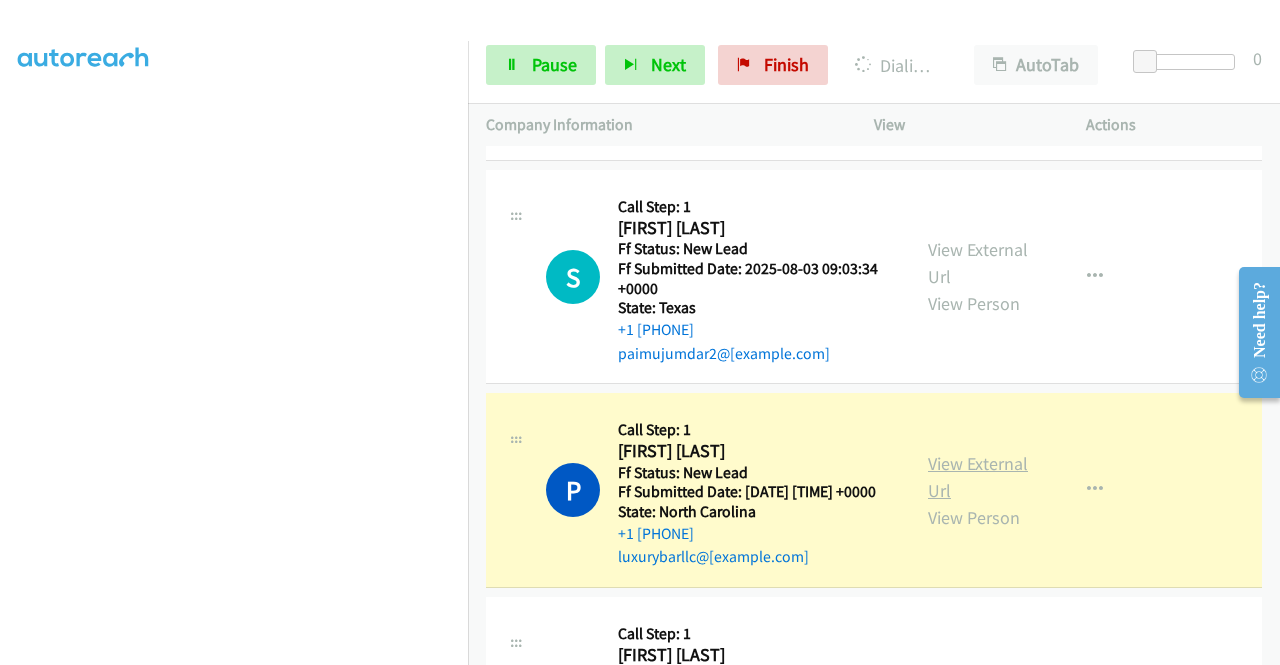 click on "View External Url" at bounding box center (978, 477) 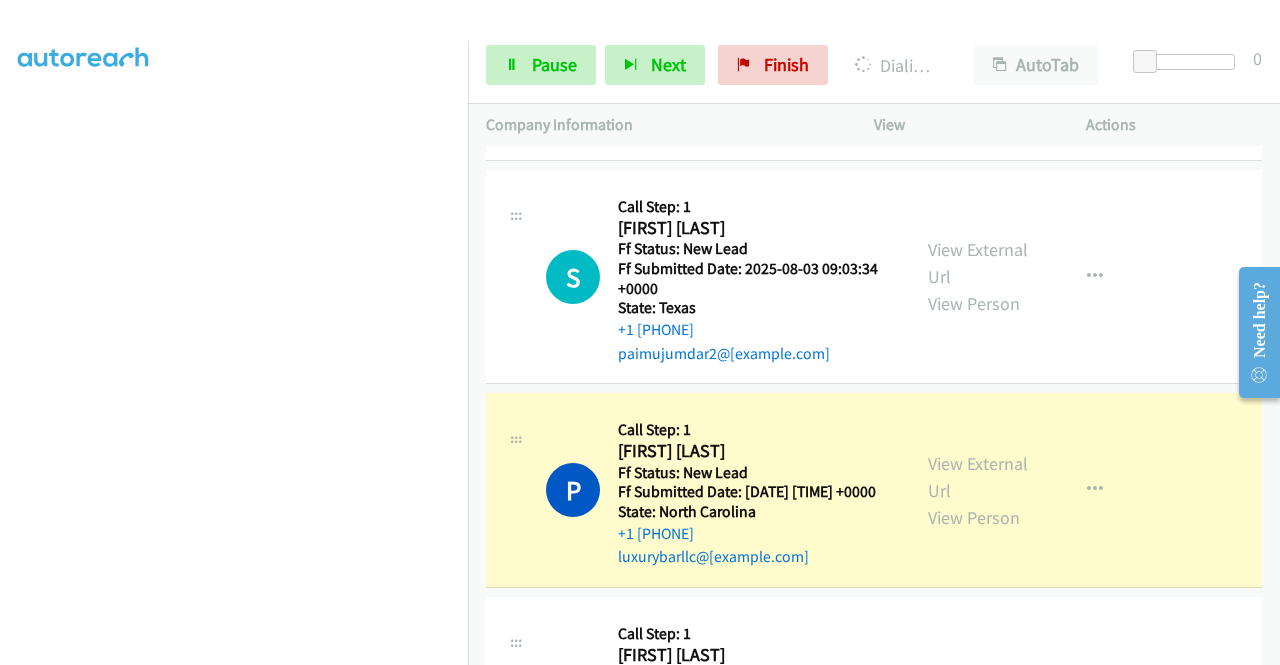 scroll, scrollTop: 456, scrollLeft: 0, axis: vertical 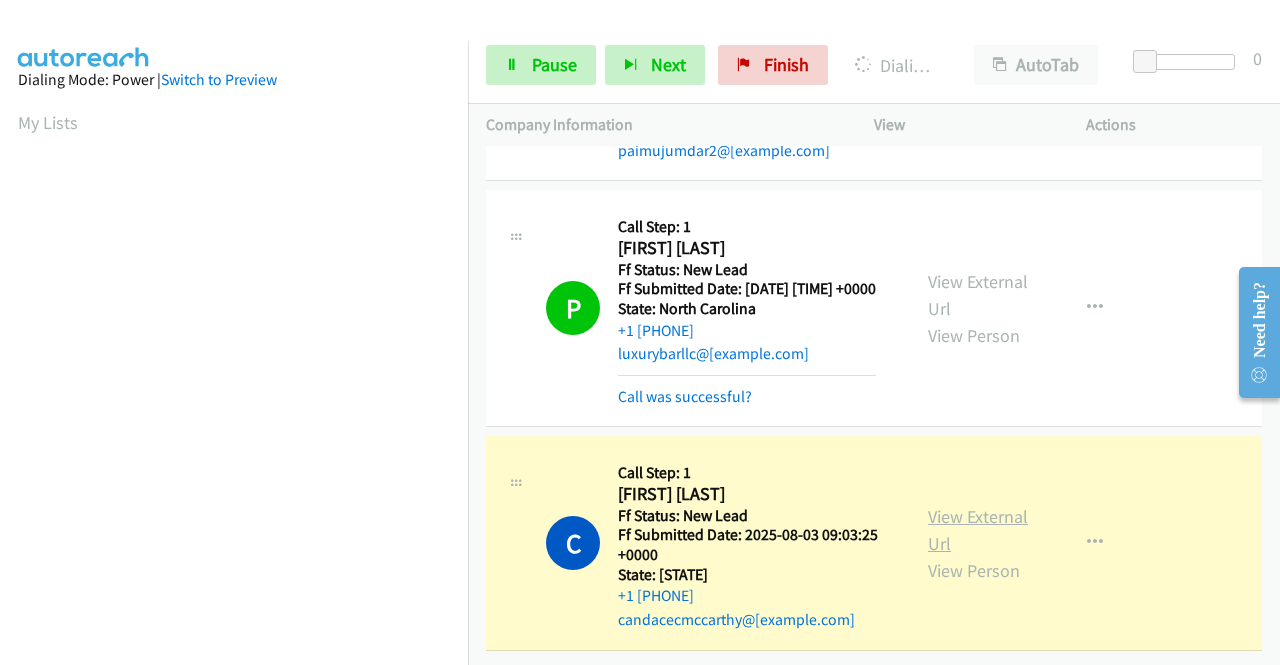 click on "View External Url" at bounding box center [978, 530] 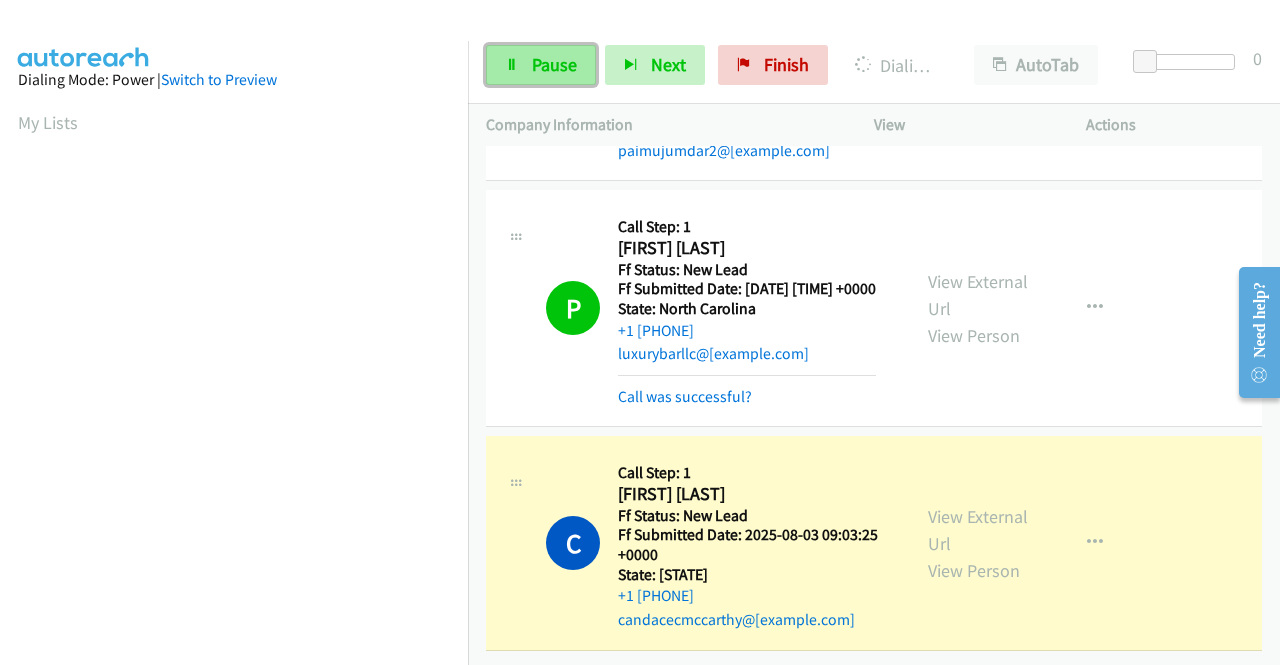 click on "Pause" at bounding box center (541, 65) 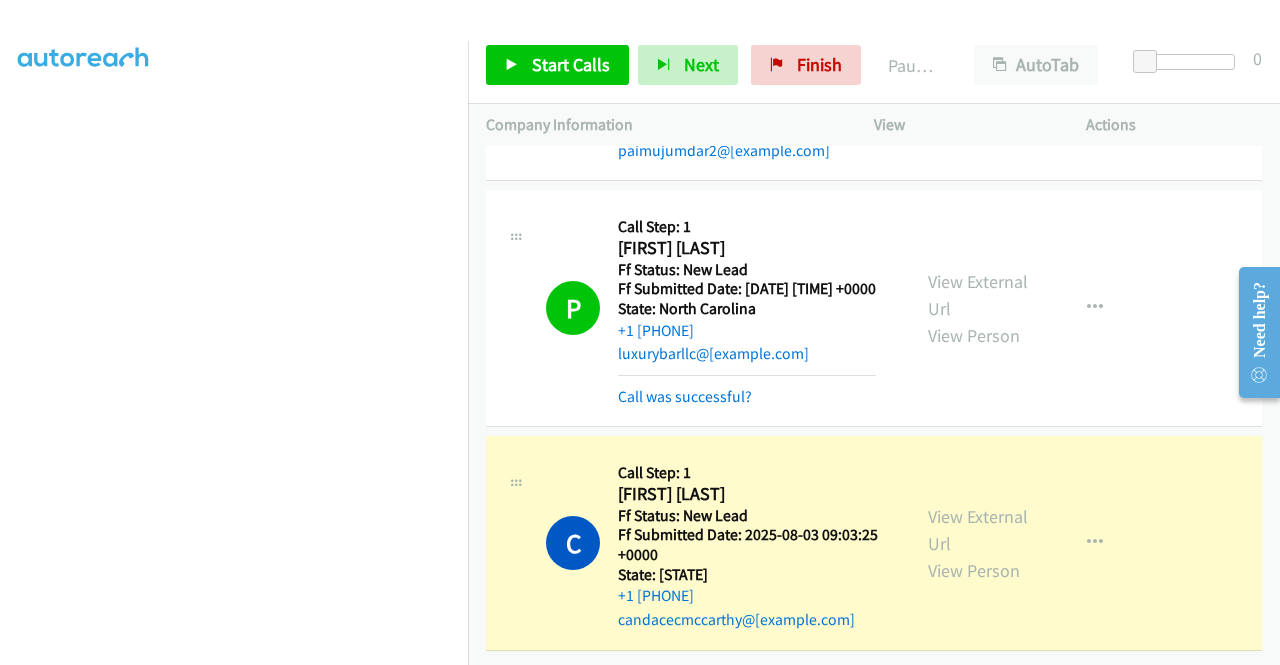scroll, scrollTop: 453, scrollLeft: 0, axis: vertical 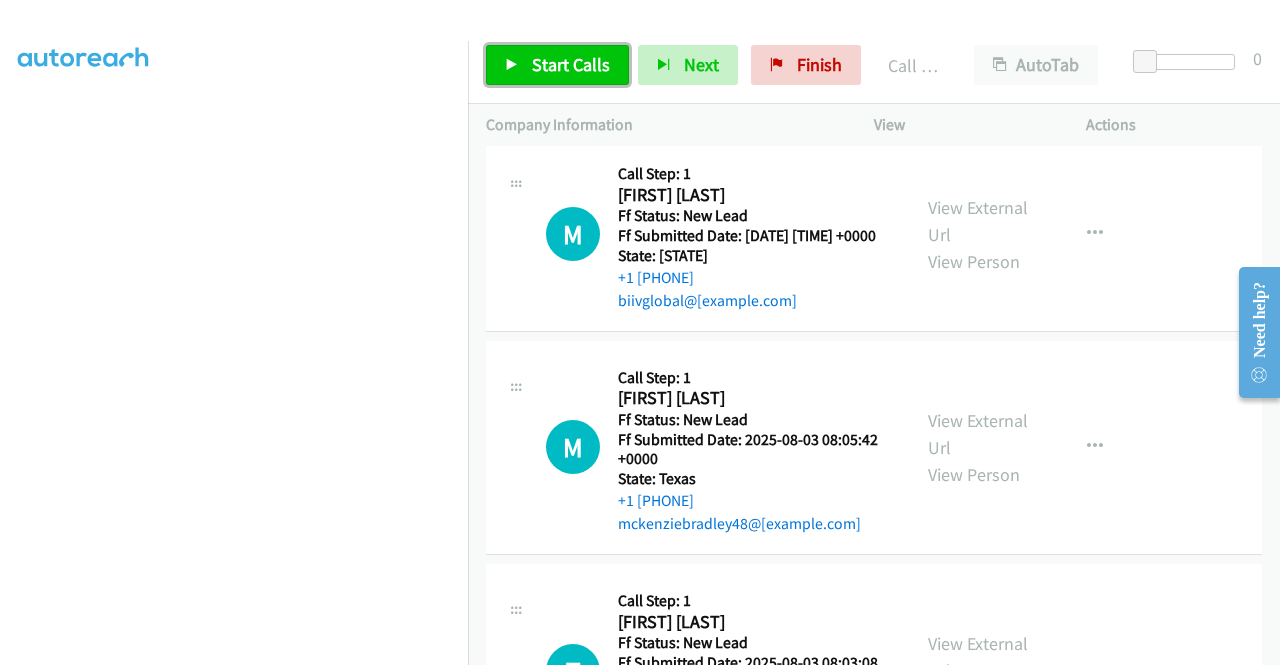 click on "Start Calls" at bounding box center (557, 65) 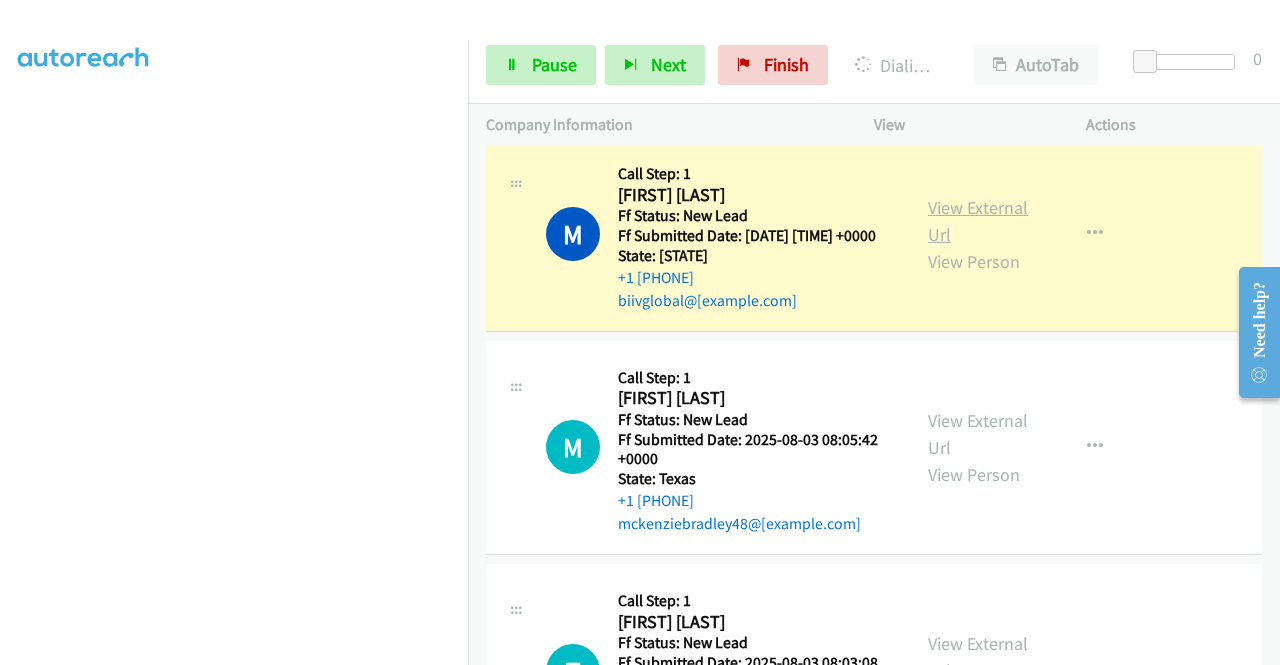 click on "View External Url" at bounding box center [978, 221] 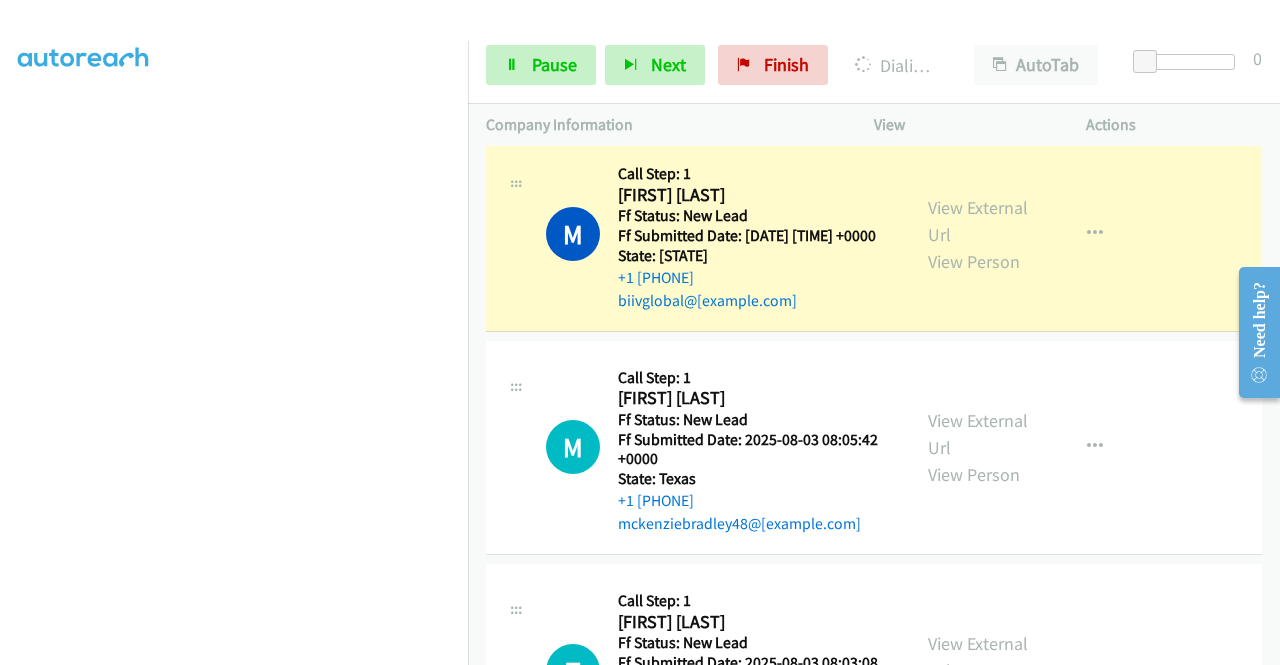 scroll, scrollTop: 0, scrollLeft: 0, axis: both 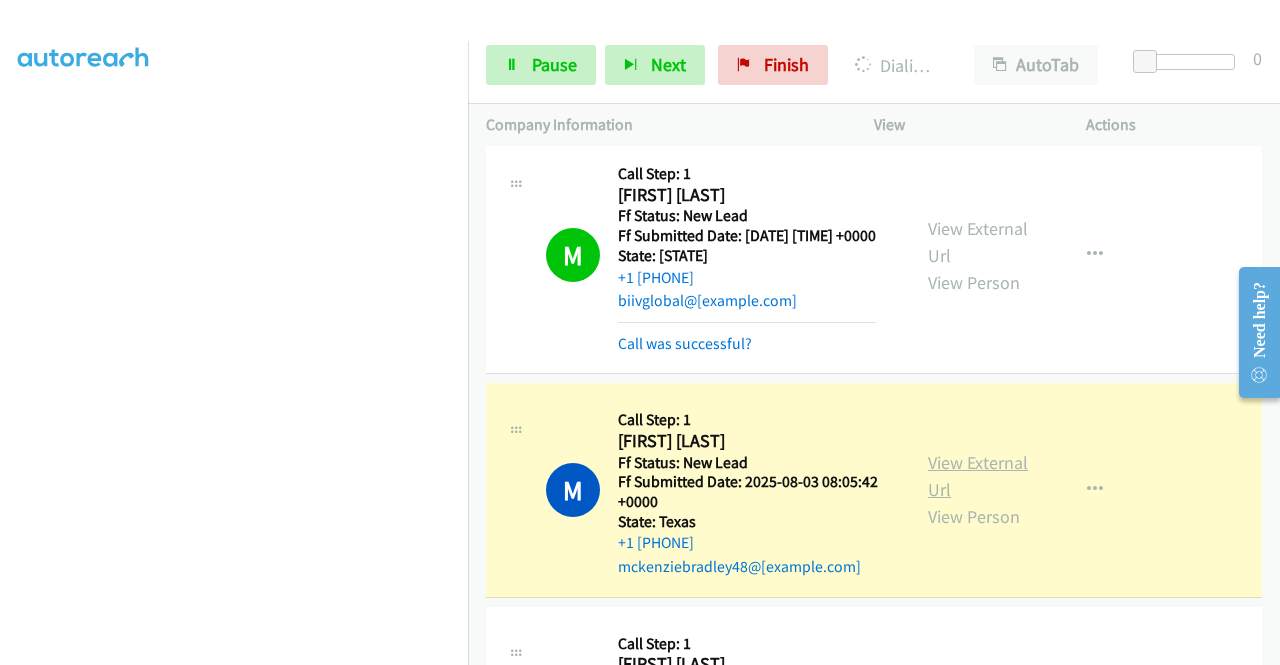 click on "View External Url" at bounding box center [978, 476] 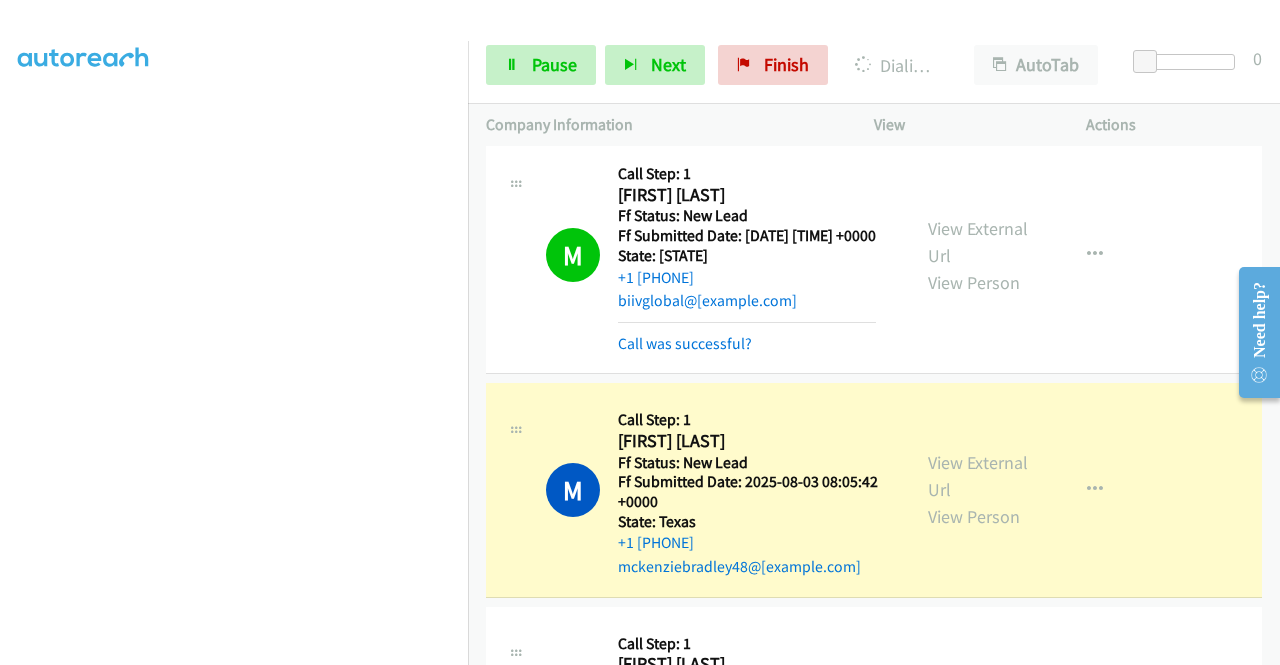 scroll, scrollTop: 456, scrollLeft: 0, axis: vertical 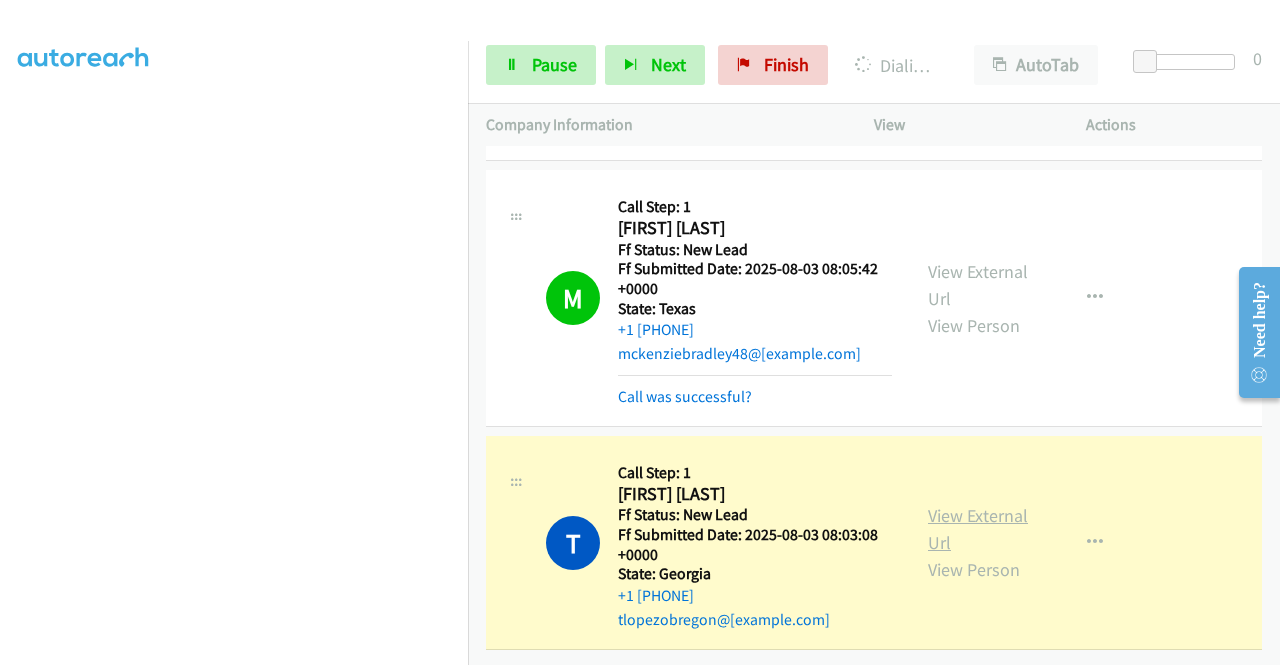 click on "View External Url" at bounding box center [978, 529] 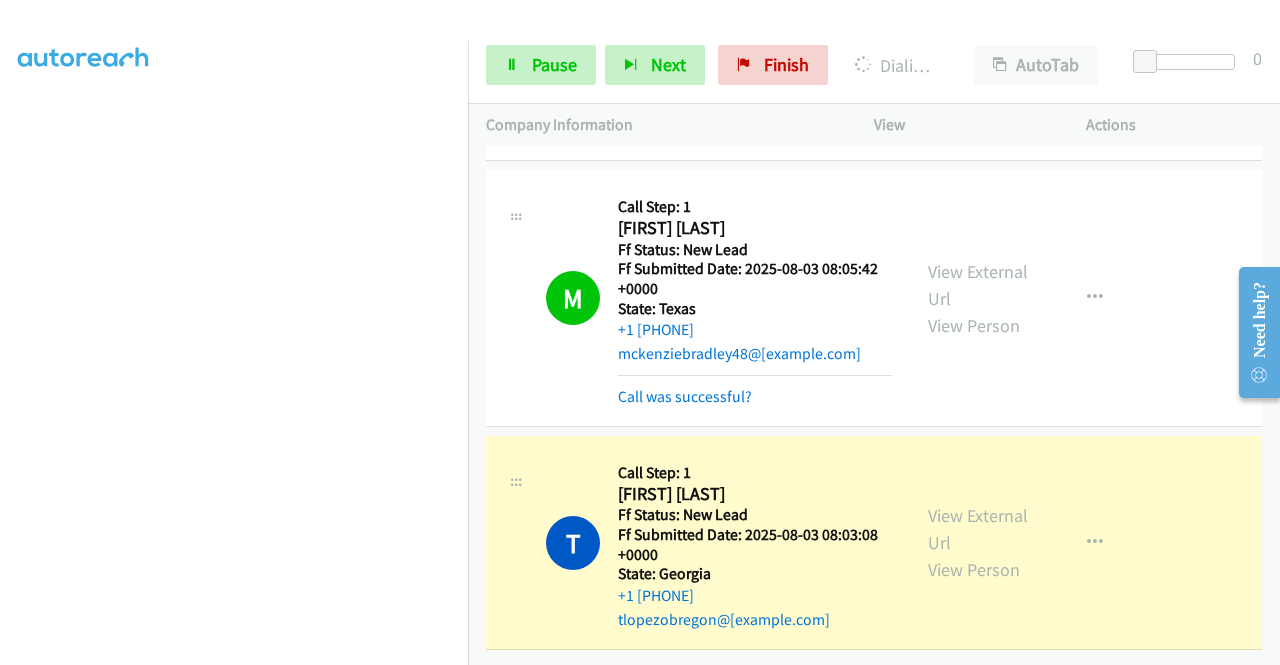 scroll, scrollTop: 456, scrollLeft: 0, axis: vertical 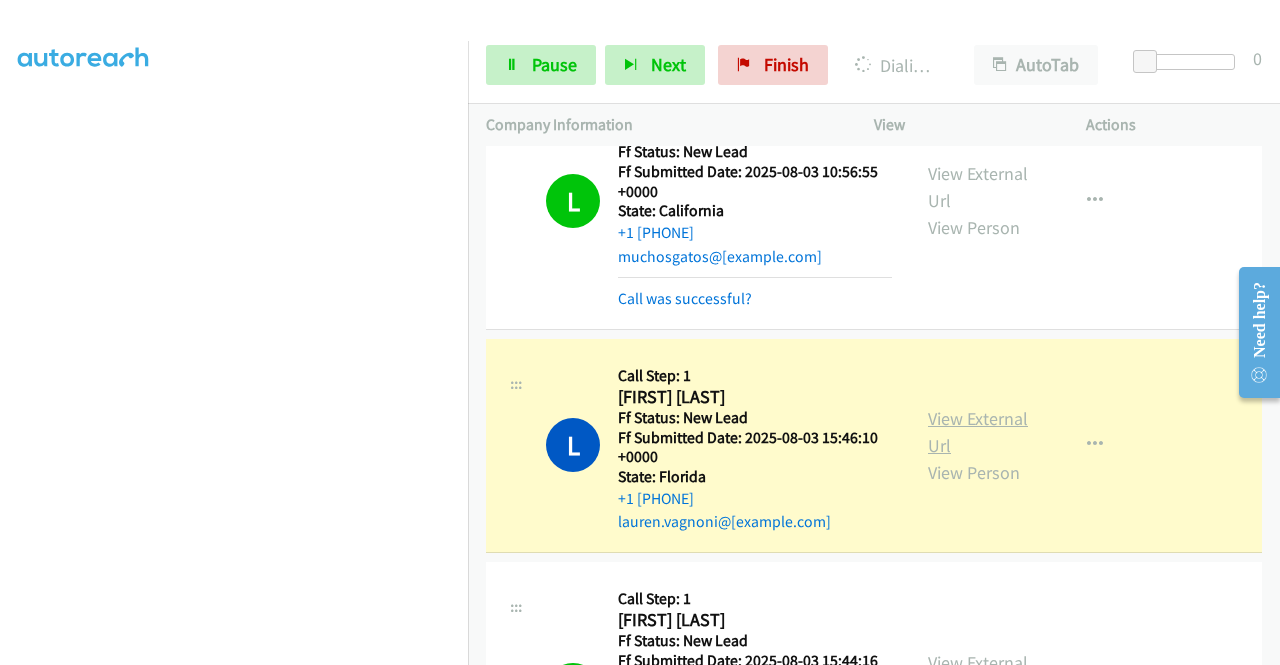 click on "View External Url" at bounding box center [978, 432] 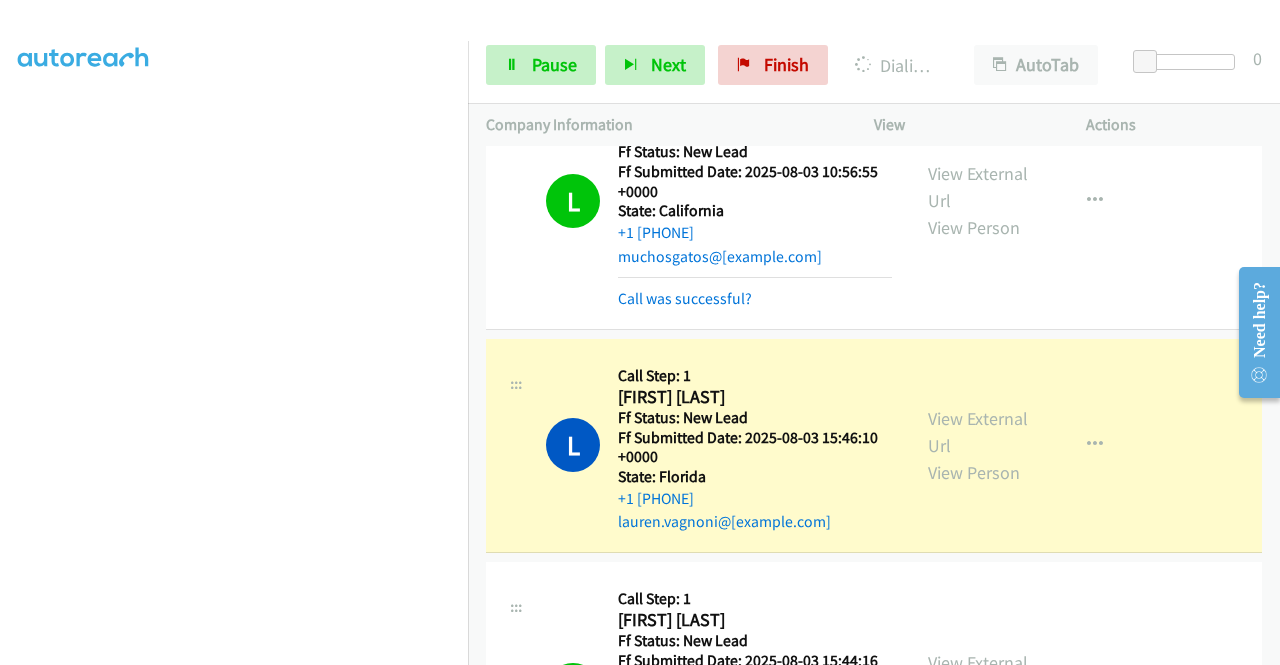 scroll, scrollTop: 0, scrollLeft: 0, axis: both 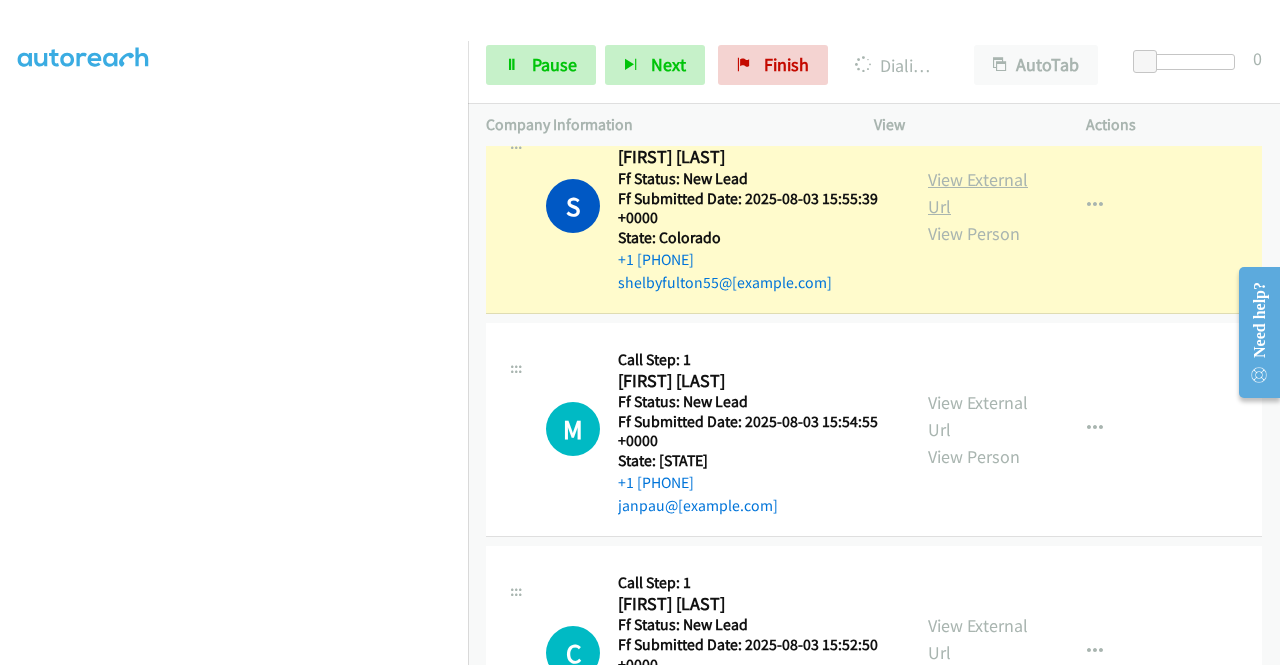 click on "View External Url" at bounding box center [978, 193] 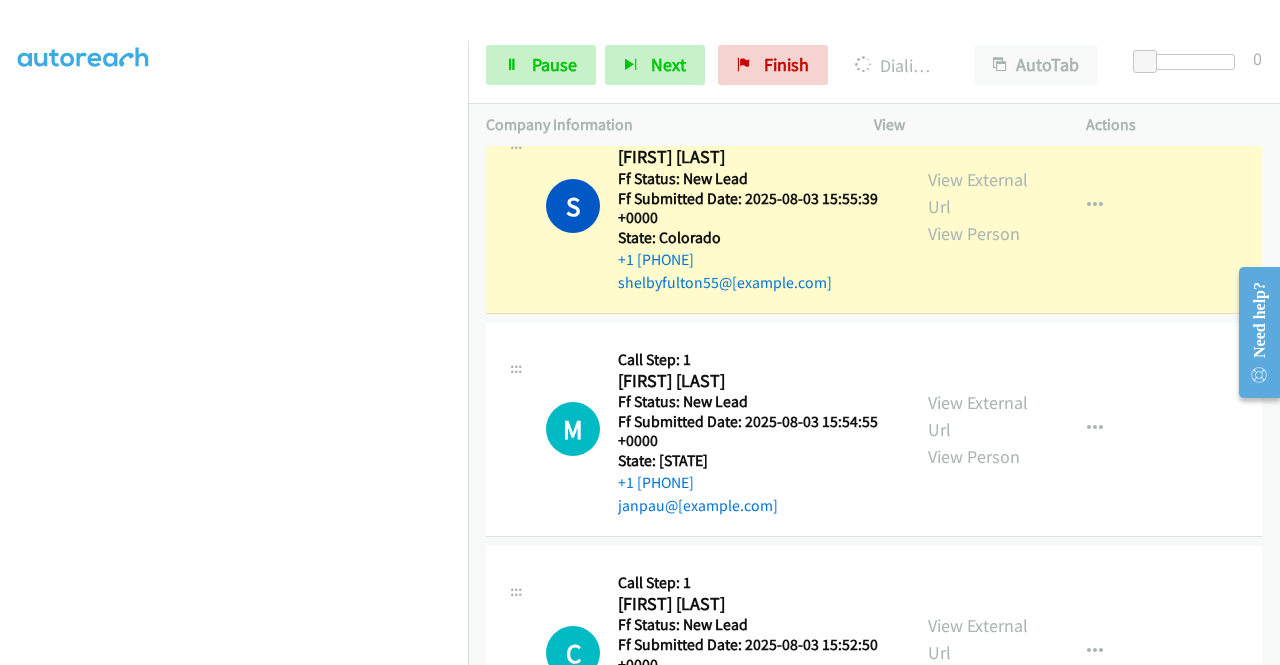 scroll, scrollTop: 0, scrollLeft: 0, axis: both 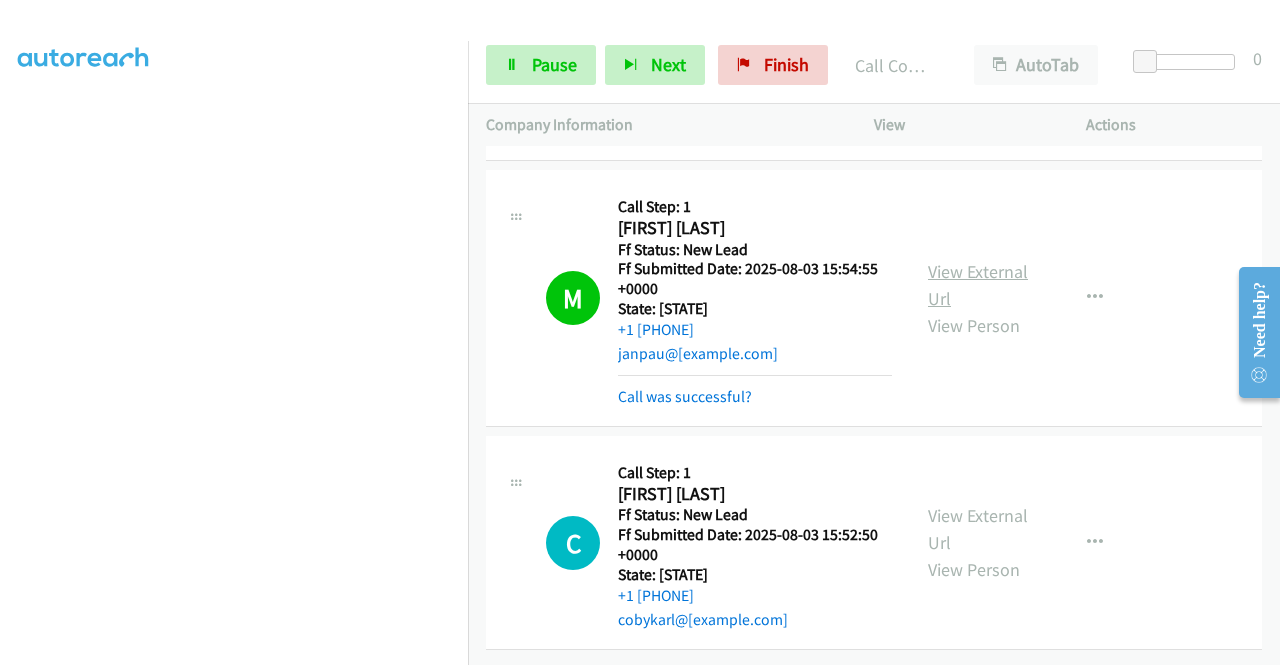 click on "View External Url" at bounding box center [978, 285] 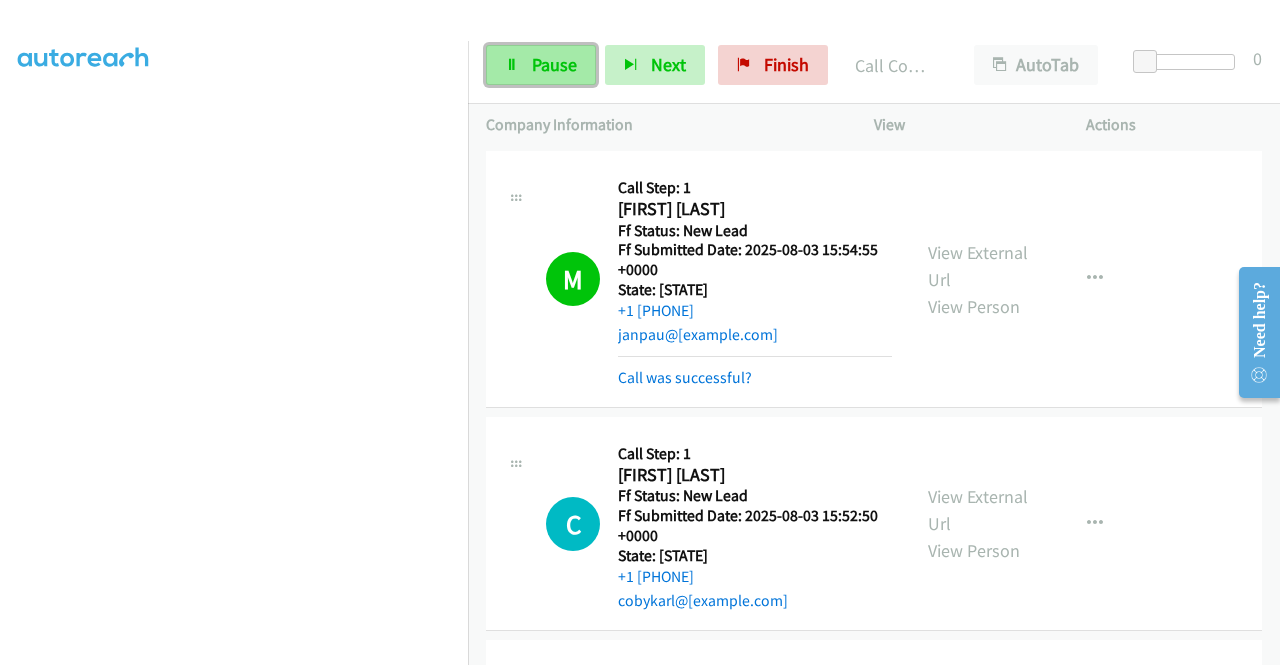 click on "Pause" at bounding box center [541, 65] 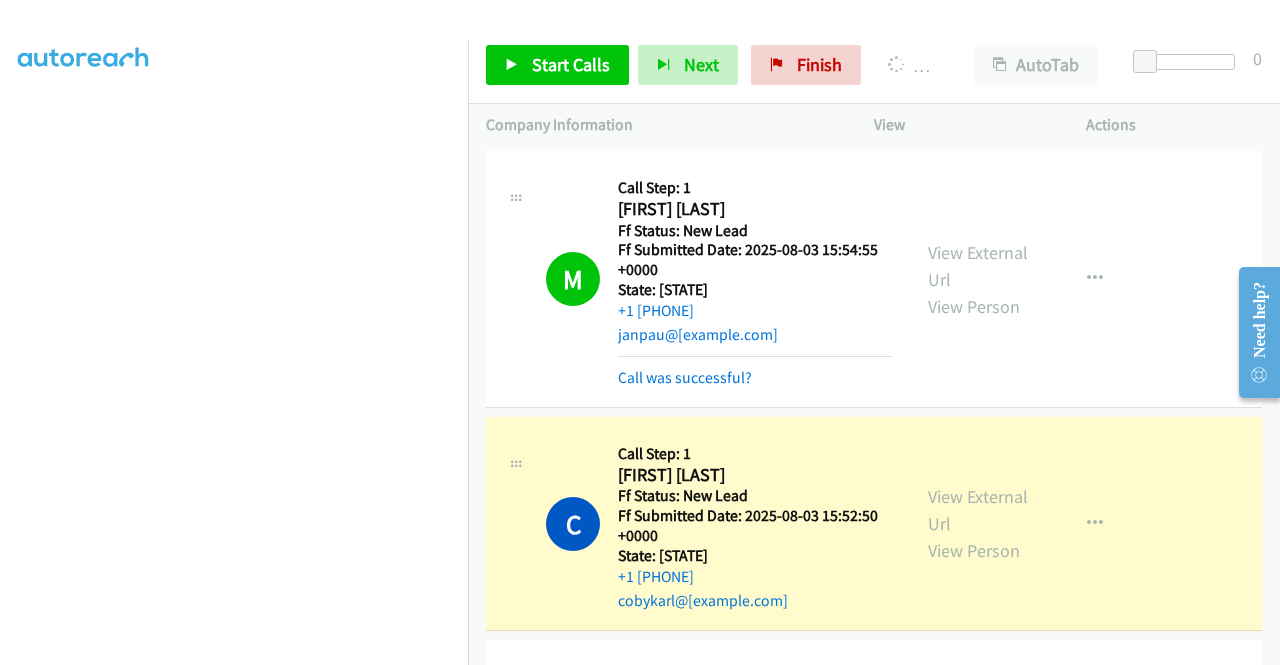 scroll, scrollTop: 4896, scrollLeft: 0, axis: vertical 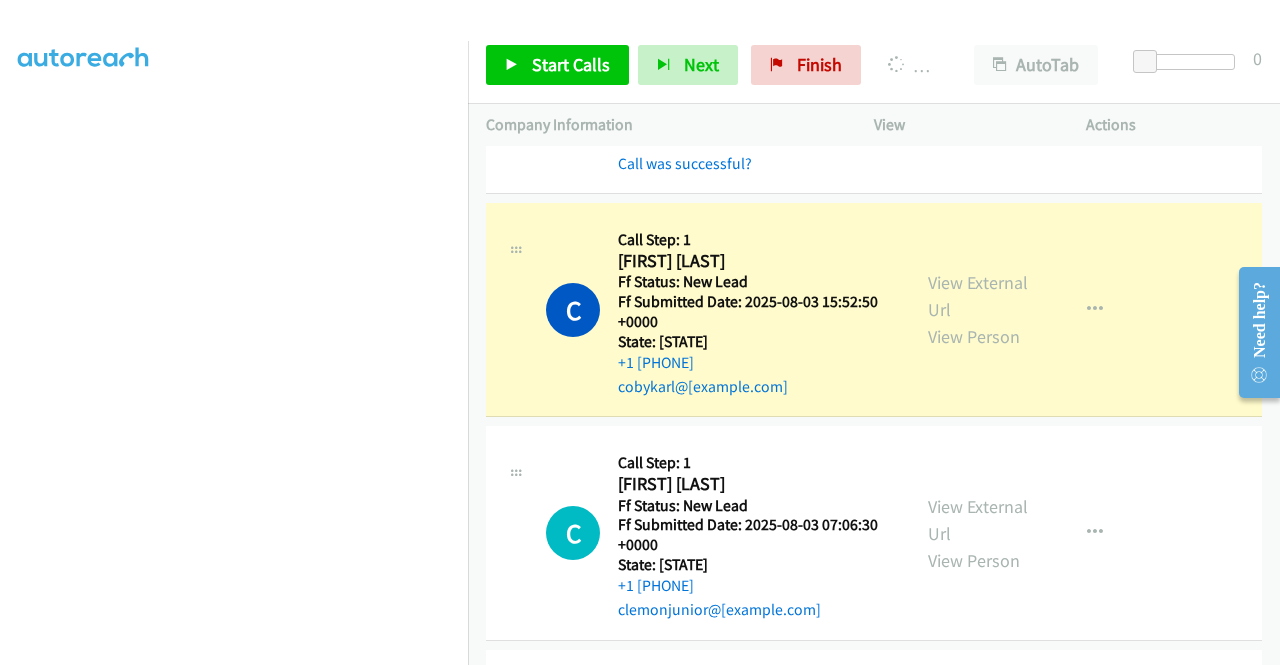 click on "View External Url
View Person
View External Url
Email
Schedule/Manage Callback
Skip Call
Add to do not call list" at bounding box center [1025, 309] 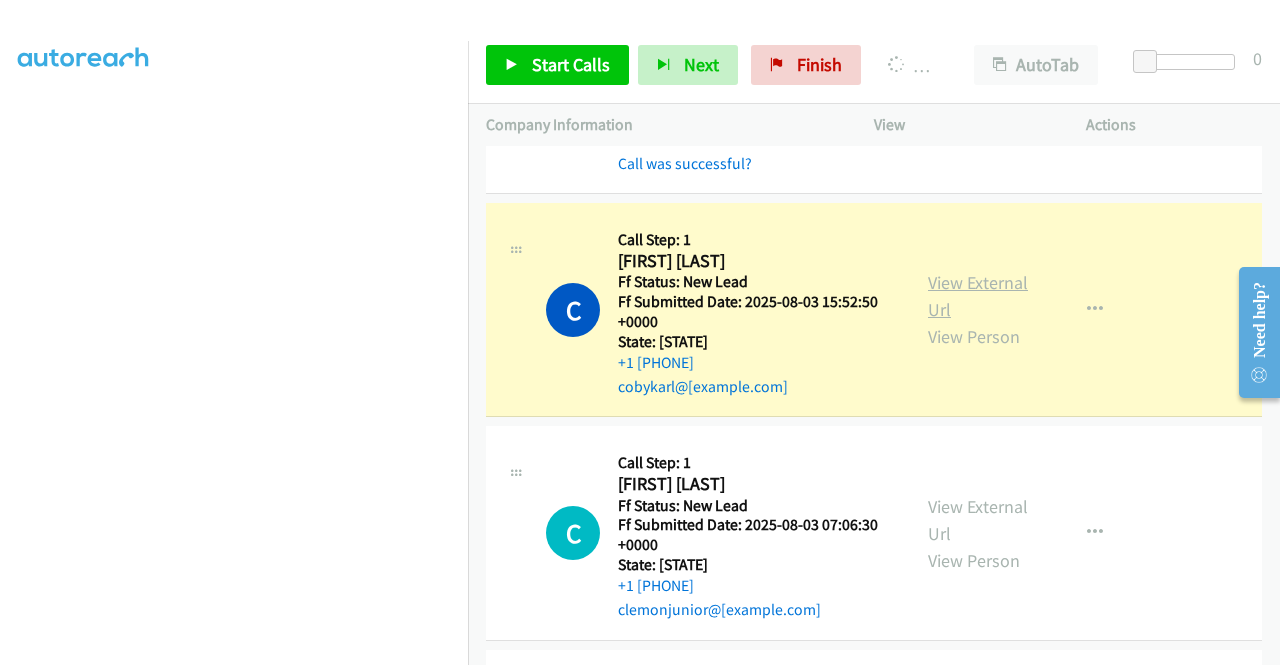click on "View External Url" at bounding box center [978, 296] 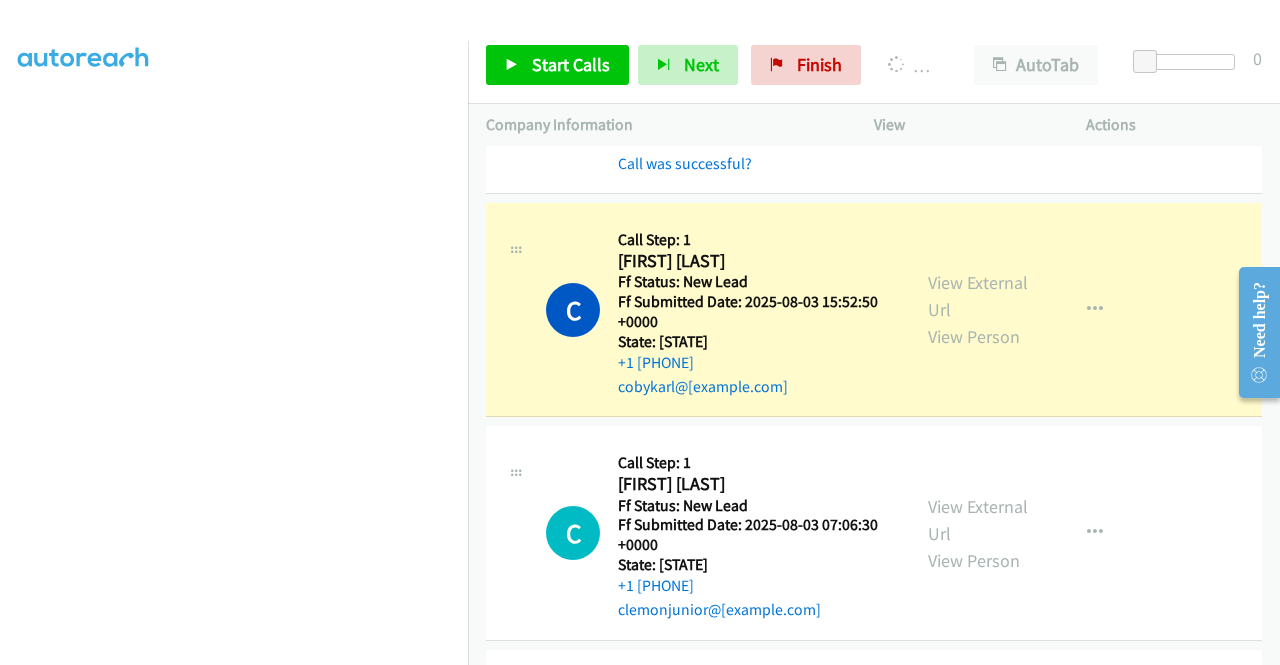 scroll, scrollTop: 0, scrollLeft: 0, axis: both 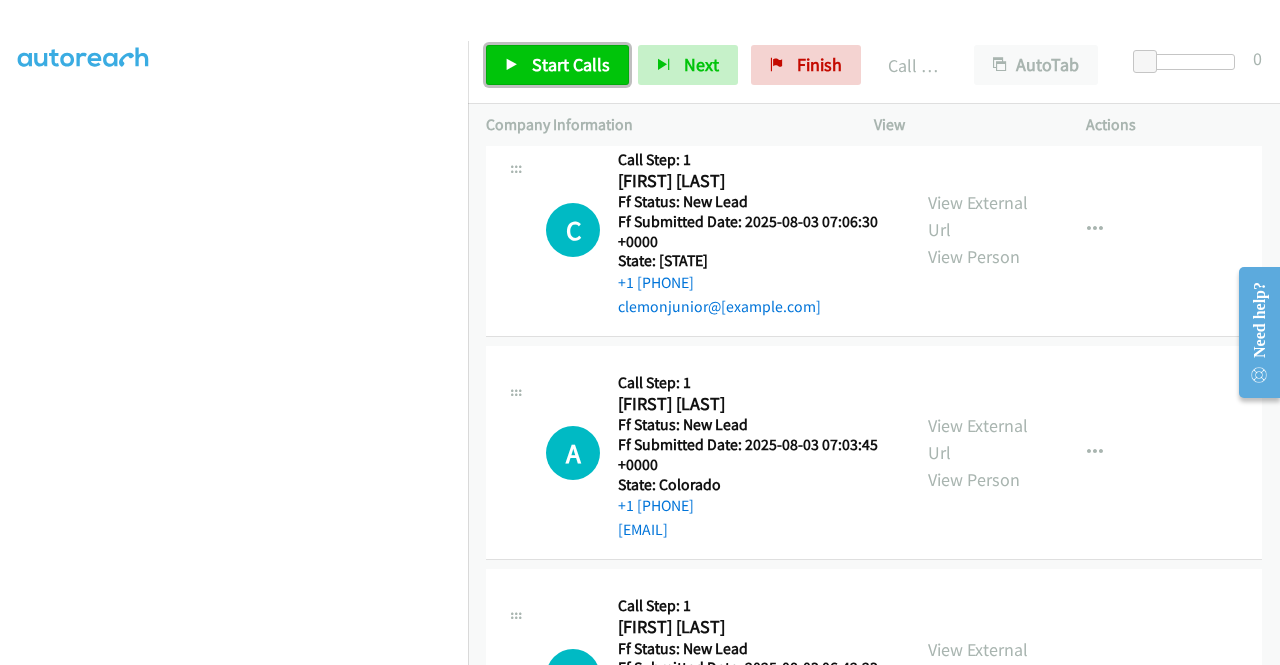 click on "Start Calls" at bounding box center [571, 64] 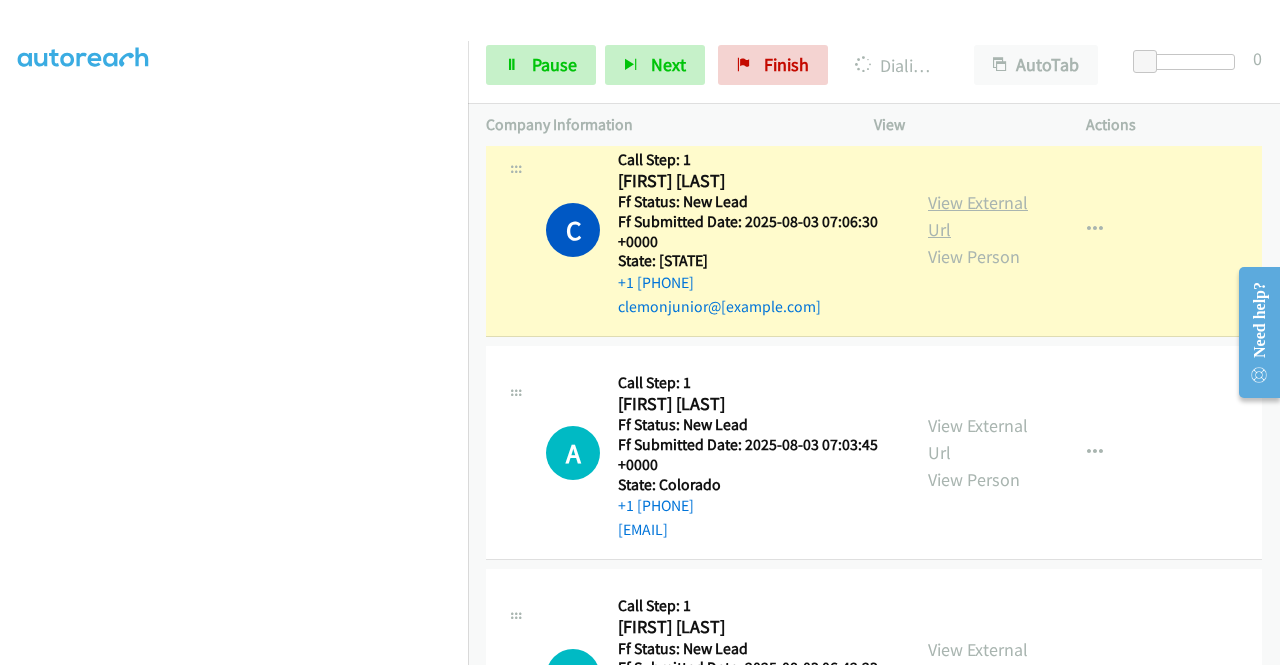click on "View External Url" at bounding box center (978, 216) 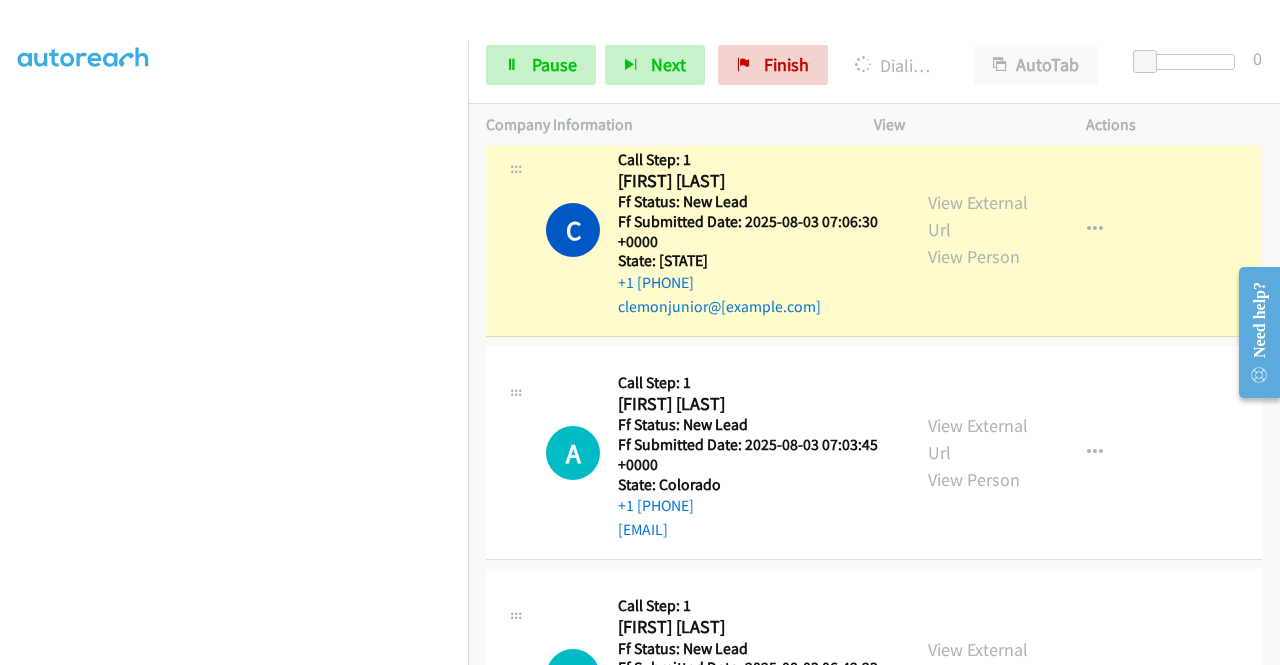 scroll, scrollTop: 0, scrollLeft: 0, axis: both 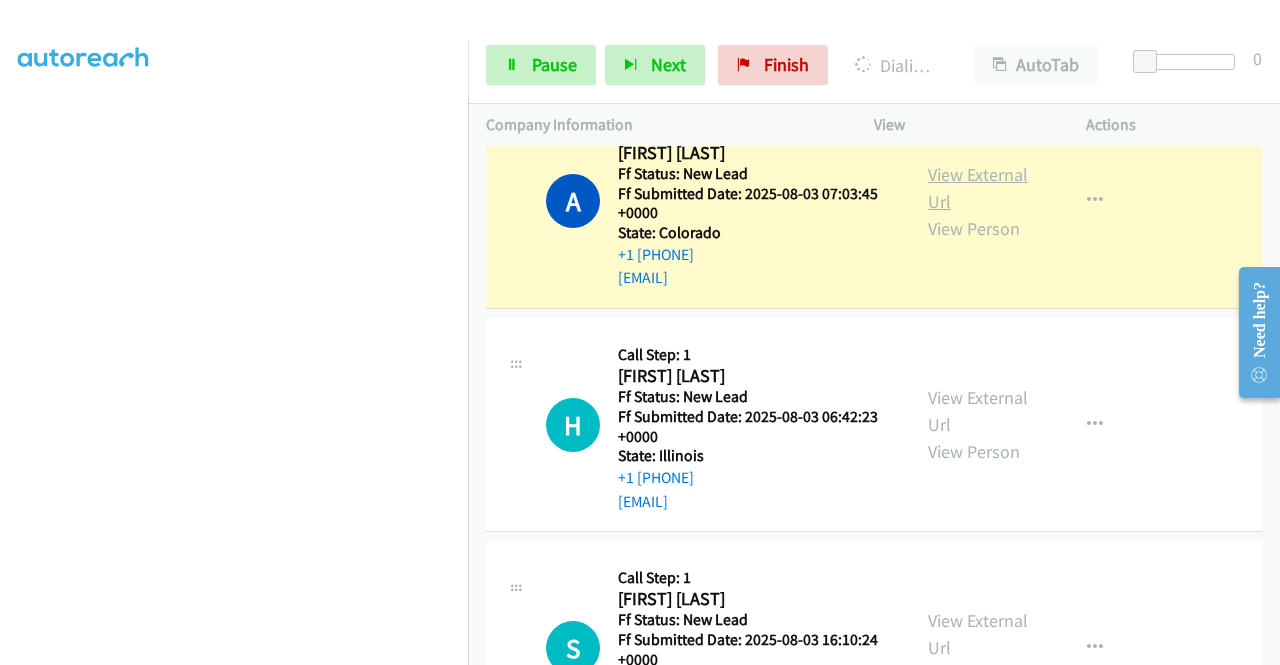 click on "View External Url" at bounding box center (978, 188) 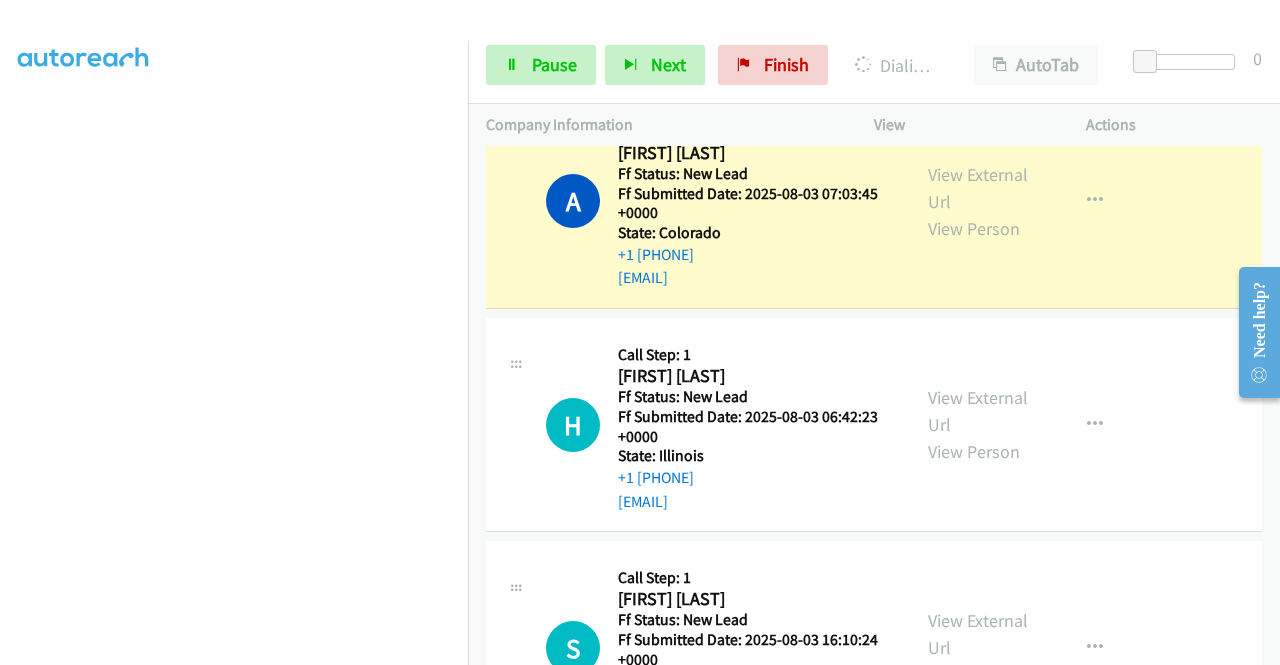scroll, scrollTop: 0, scrollLeft: 0, axis: both 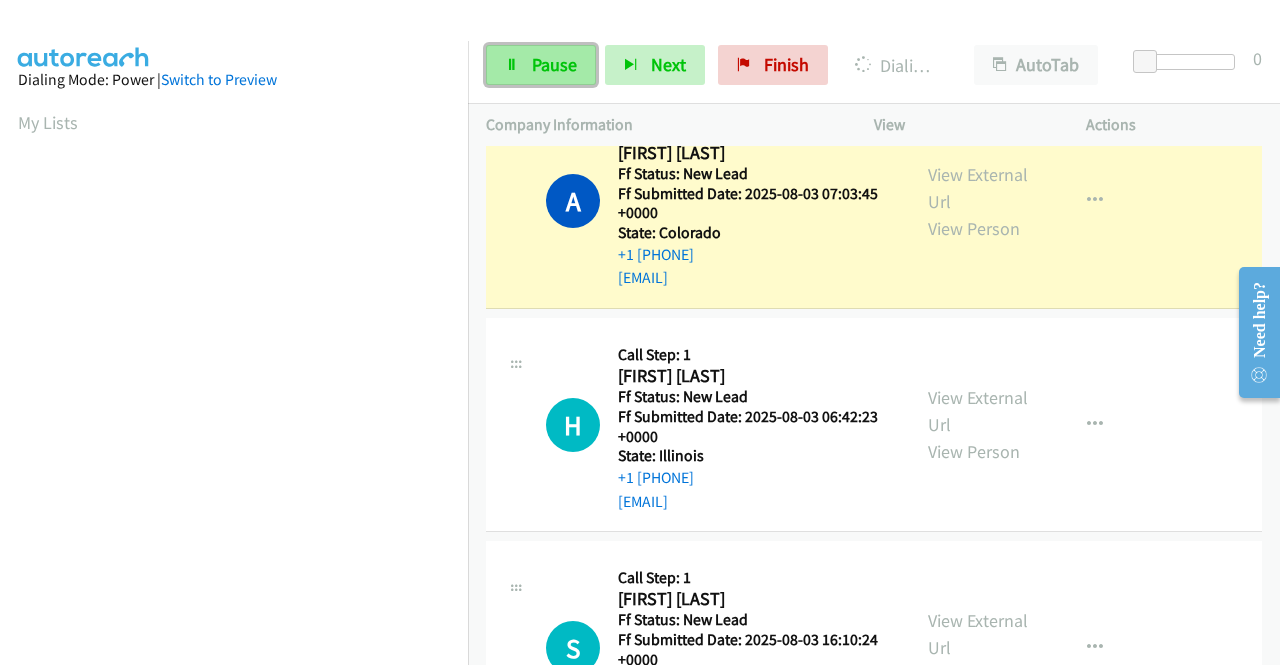 click on "Pause" at bounding box center [541, 65] 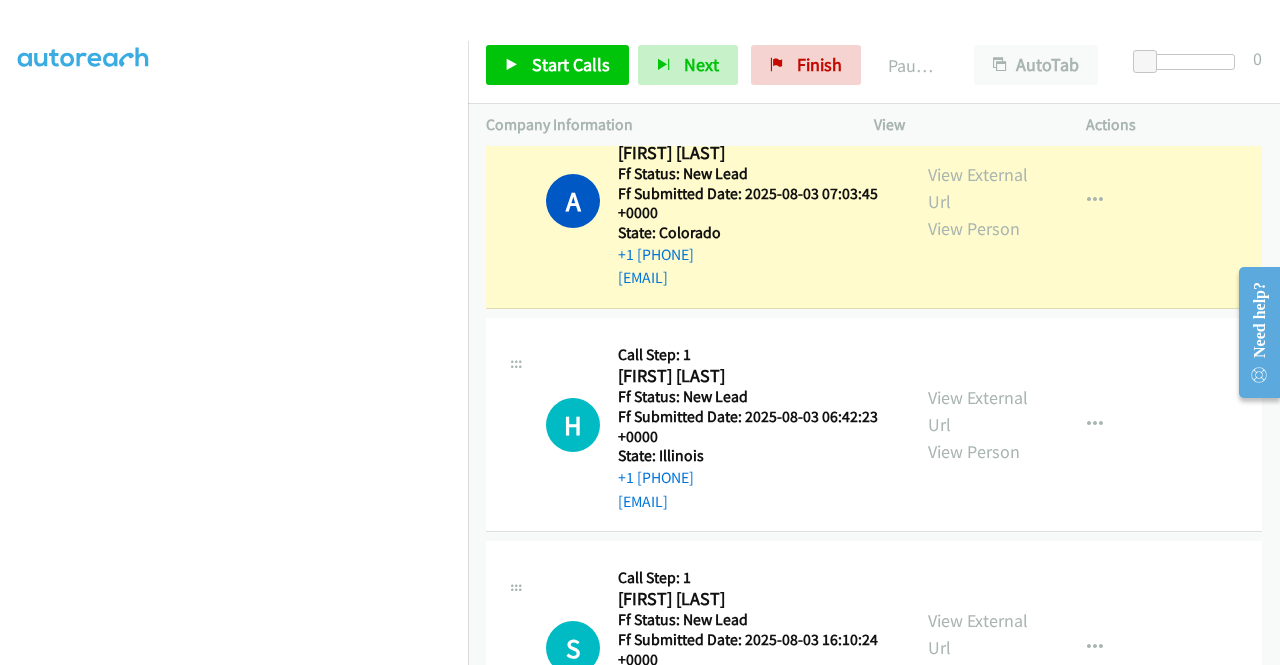 scroll, scrollTop: 0, scrollLeft: 0, axis: both 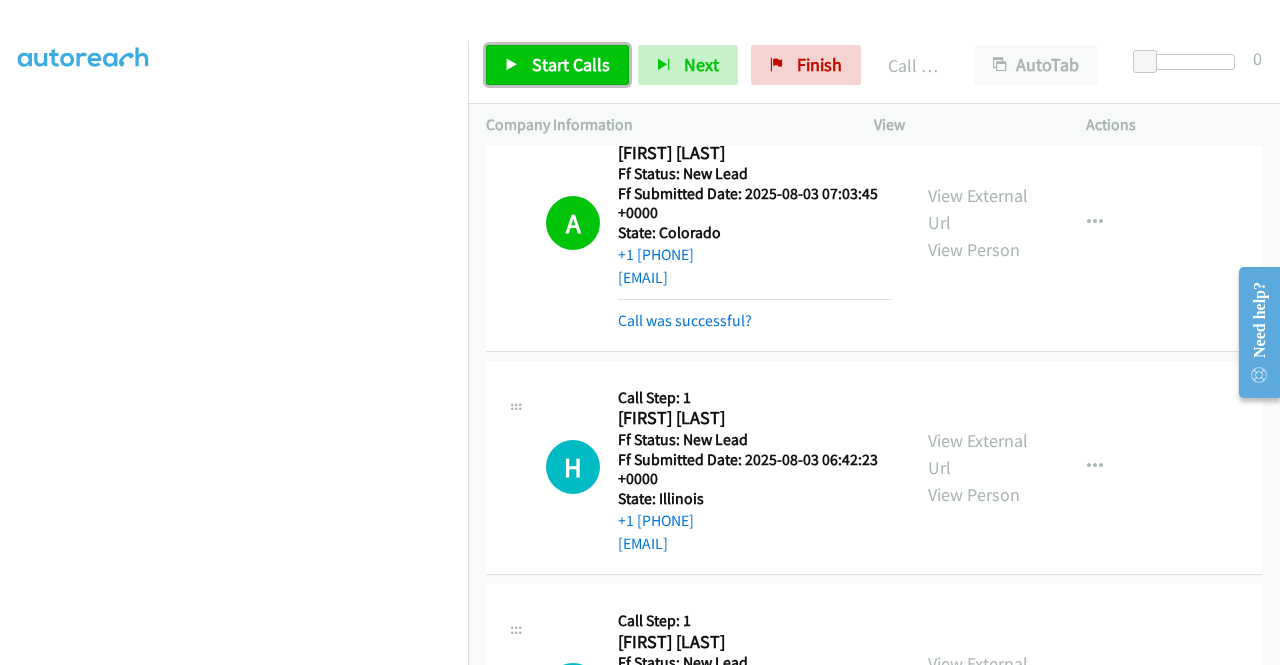click on "Start Calls" at bounding box center [571, 64] 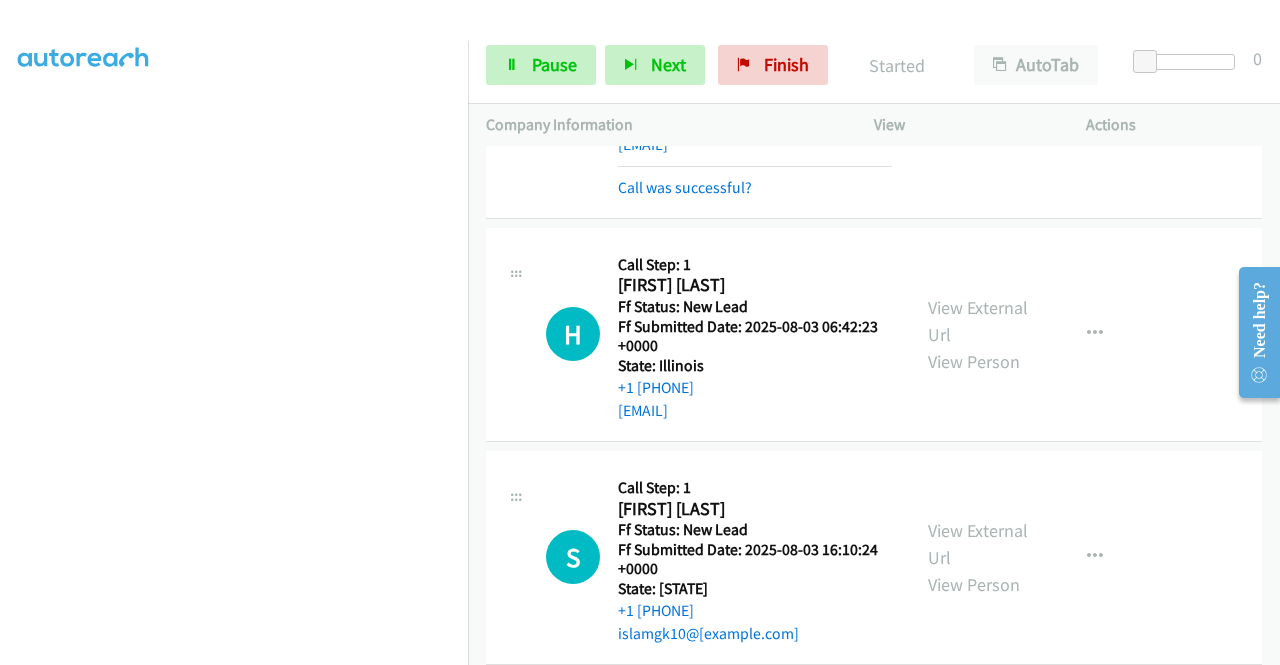 scroll, scrollTop: 5742, scrollLeft: 0, axis: vertical 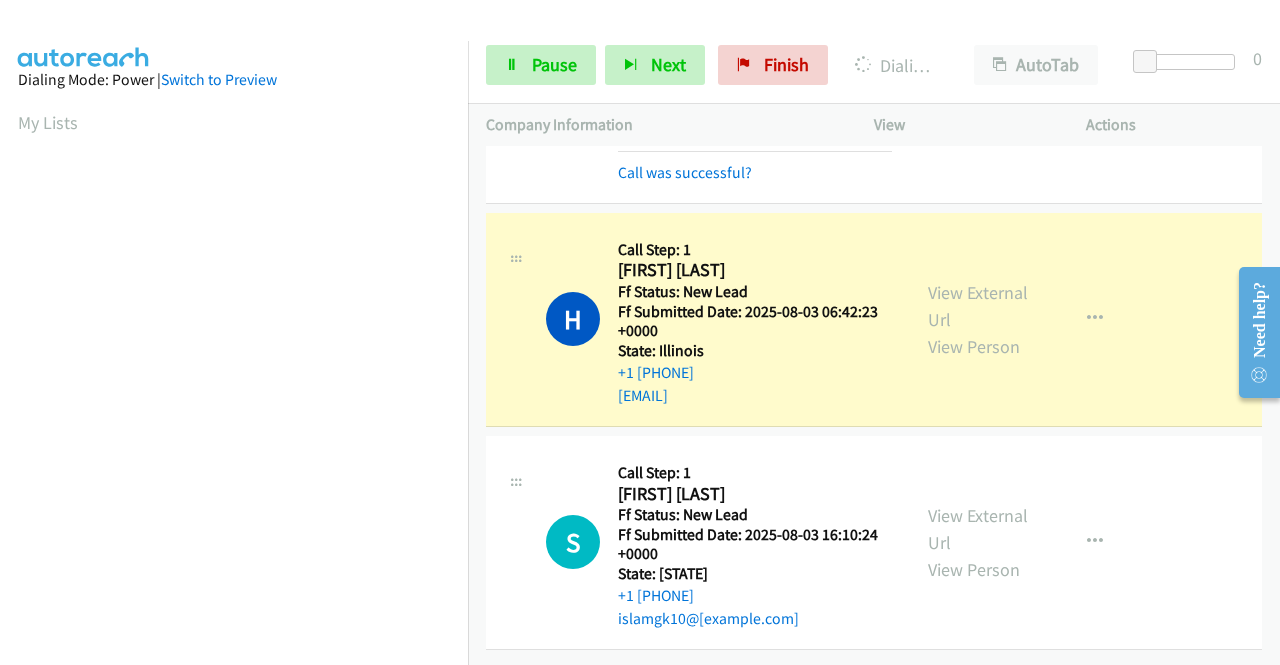 click on "Dialing Mode: Power
|
Switch to Preview
My Lists" at bounding box center [234, 594] 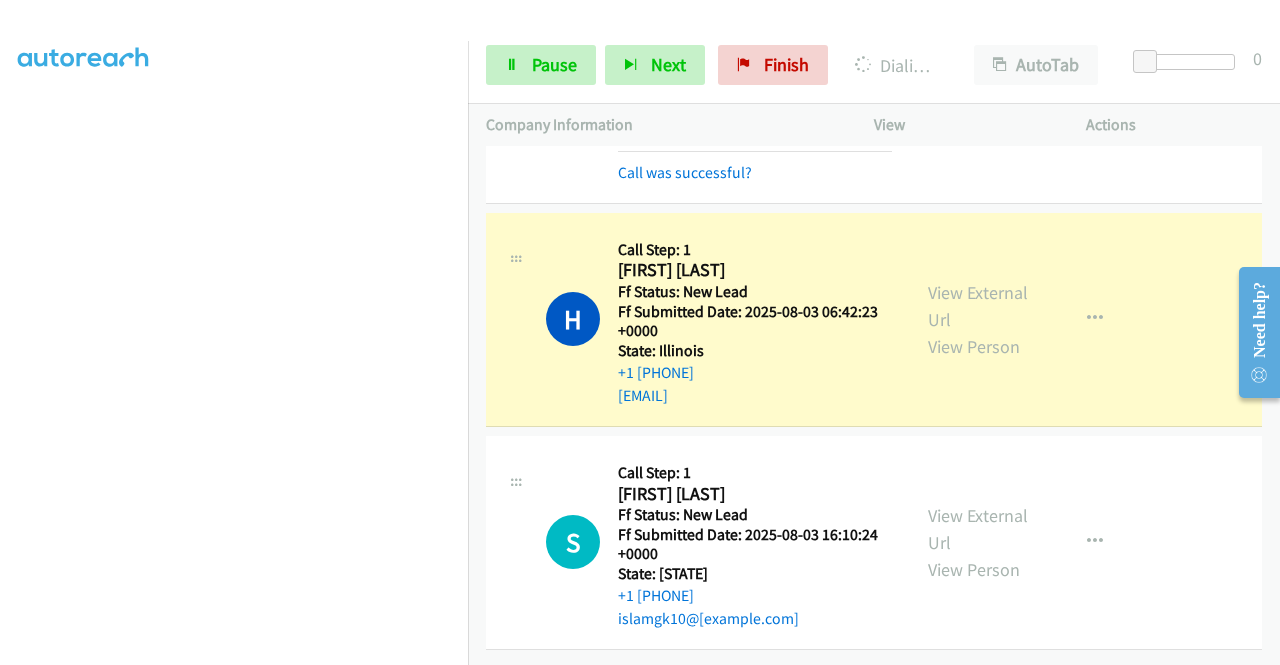 scroll, scrollTop: 456, scrollLeft: 0, axis: vertical 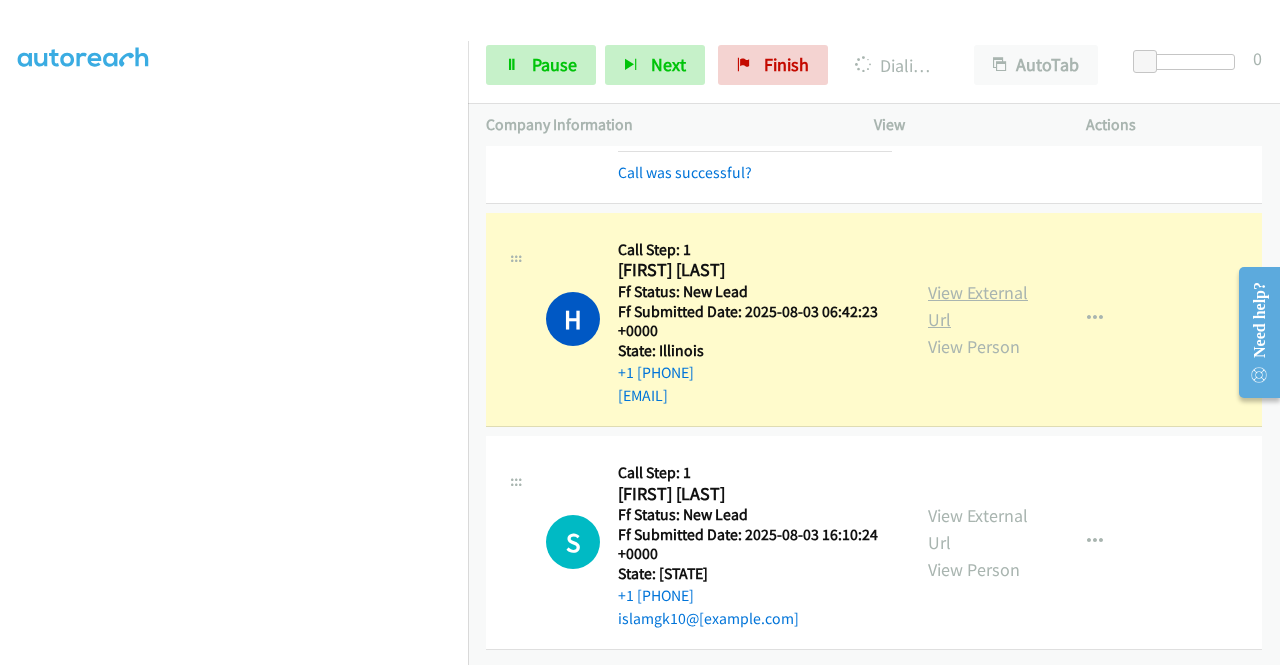 click on "View External Url" at bounding box center [978, 306] 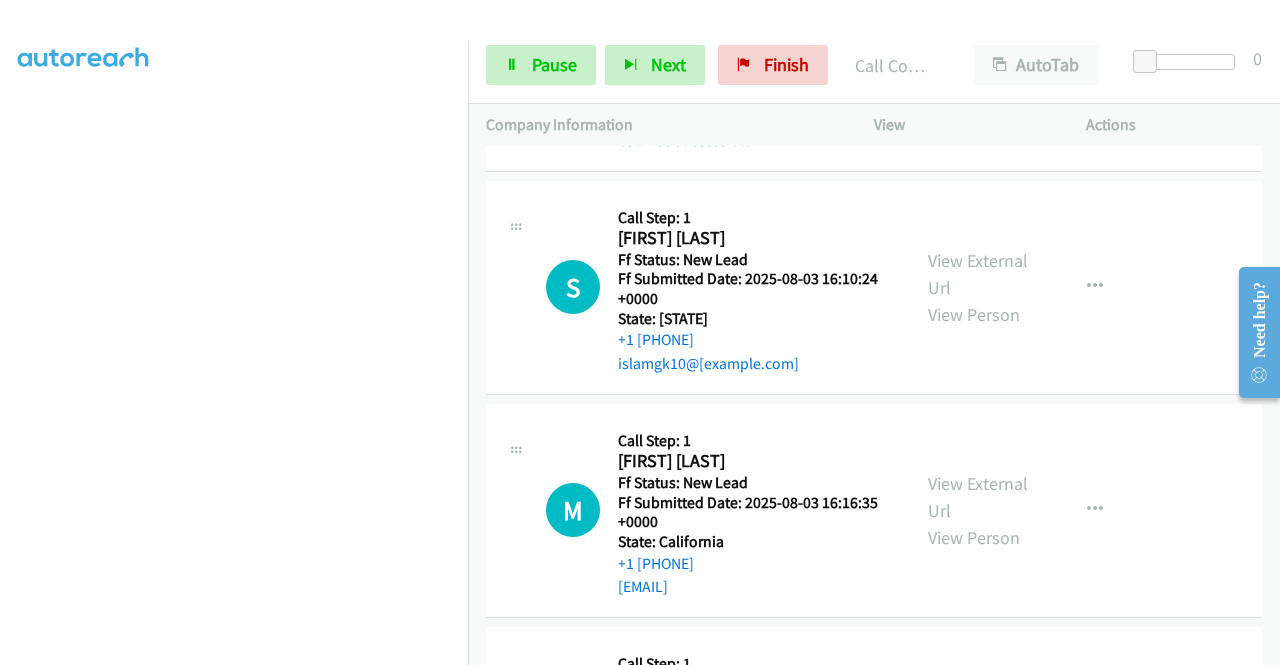 scroll, scrollTop: 6022, scrollLeft: 0, axis: vertical 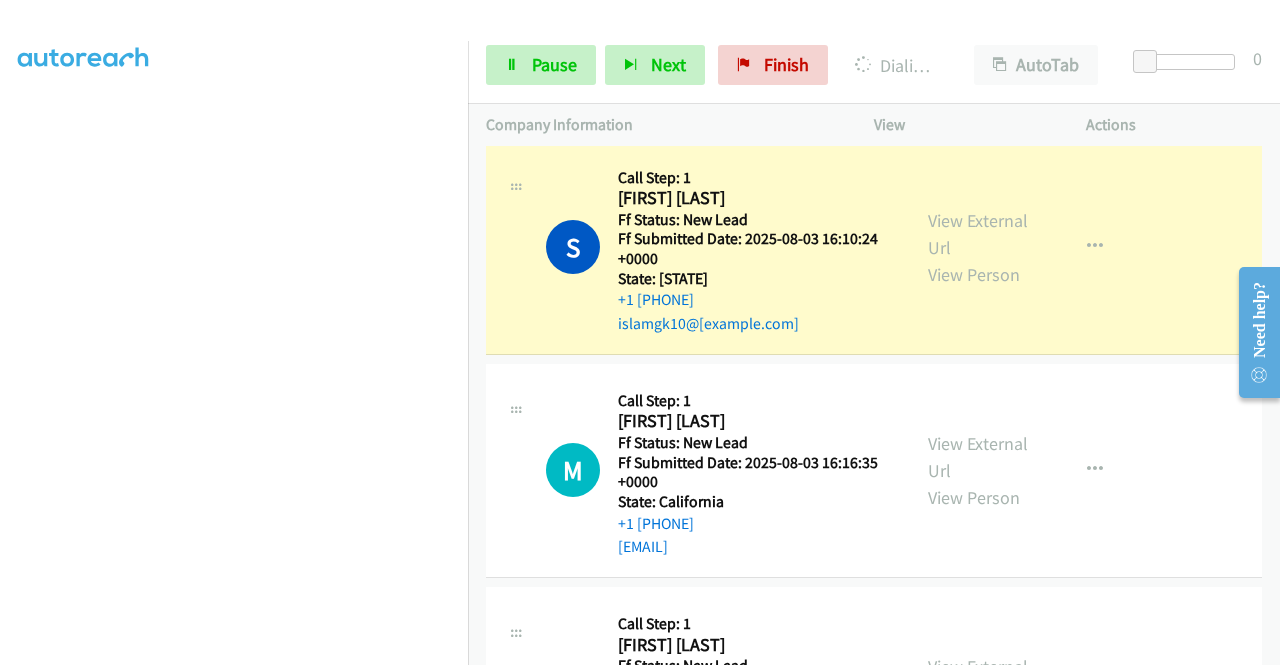 click on "View External Url
View Person" at bounding box center [980, 247] 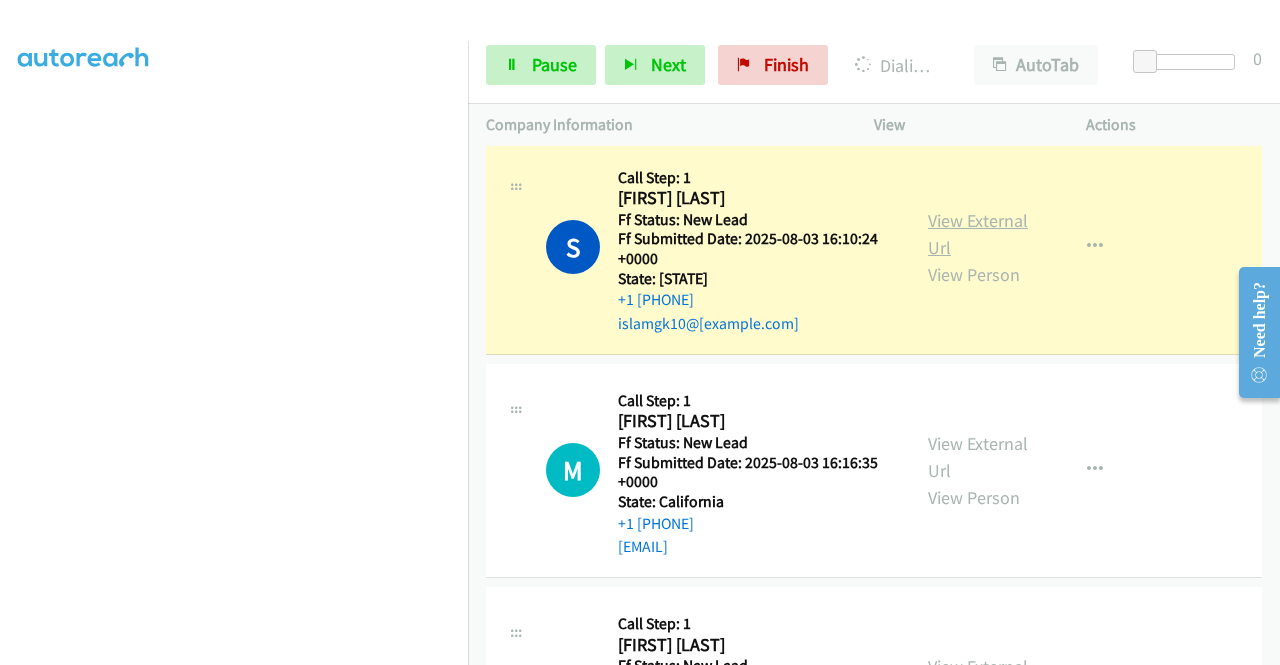click on "View External Url" at bounding box center (978, 234) 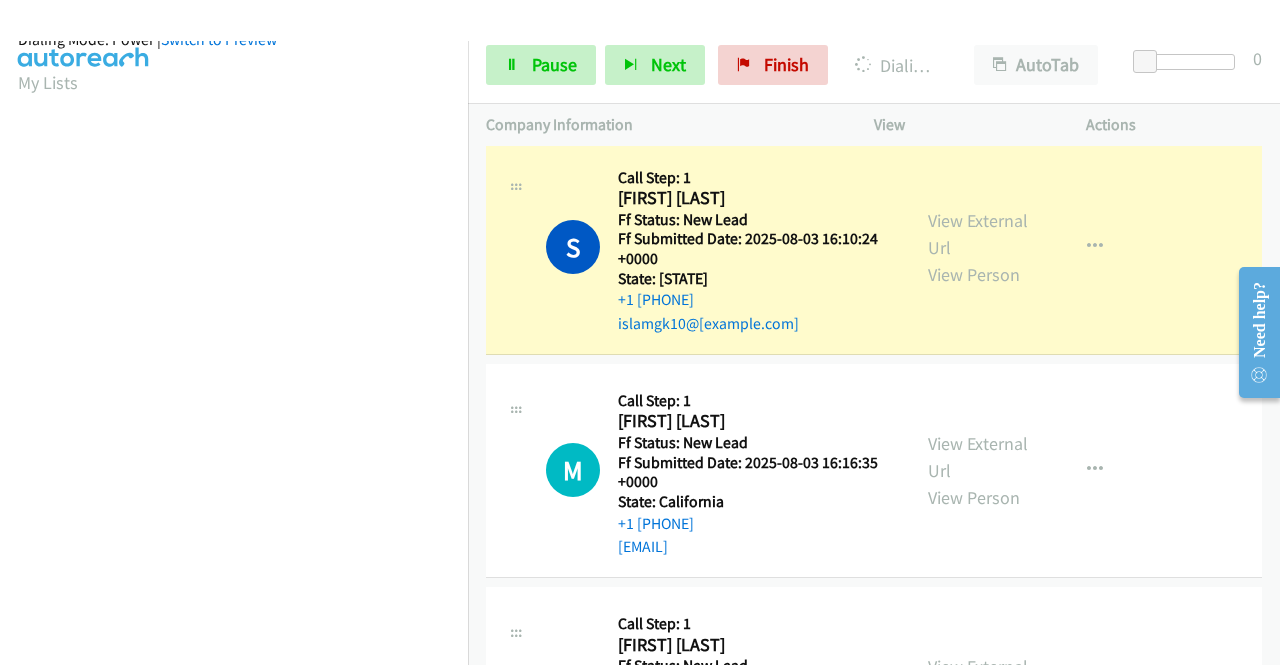 scroll, scrollTop: 456, scrollLeft: 0, axis: vertical 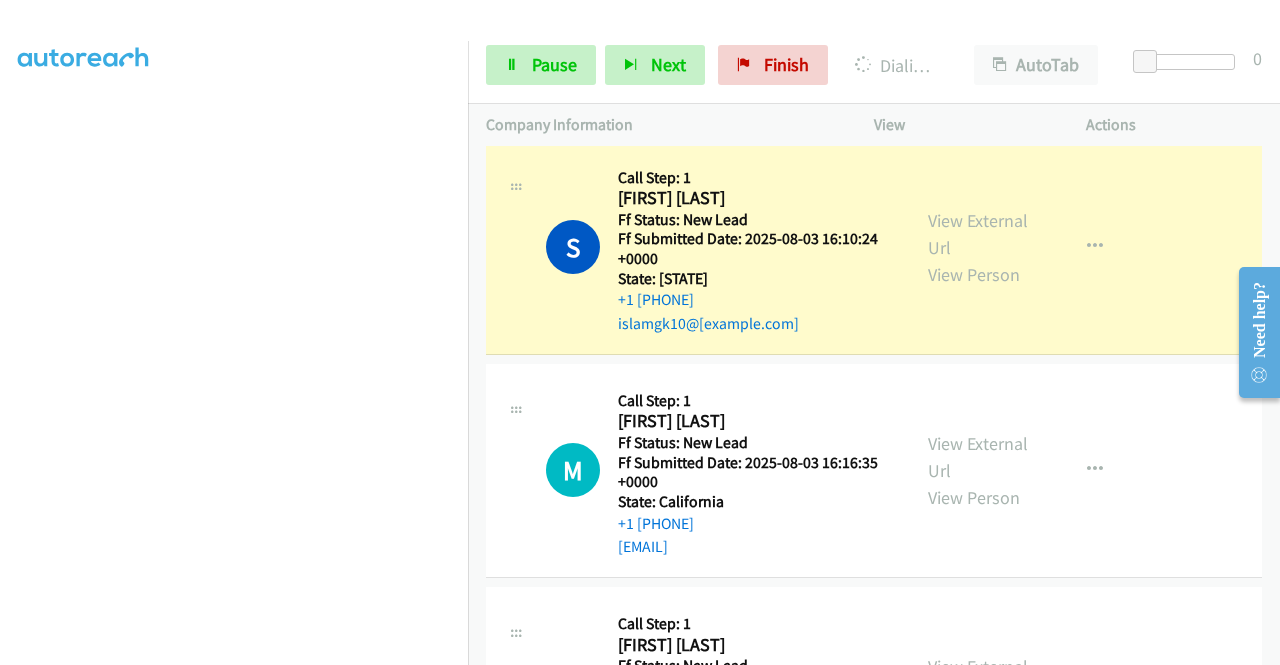click on "S
Callback Scheduled
Call Step: 1
Sam Kh
America/New_York
Ff Status: New Lead
Ff Submitted Date: 2025-08-03 16:10:24 +0000
State: Michigan
+1 313-687-4399
islamgk10@yahoo.com
Call was successful?
View External Url
View Person
View External Url
Email
Schedule/Manage Callback
Skip Call
Add to do not call list" at bounding box center [874, 247] 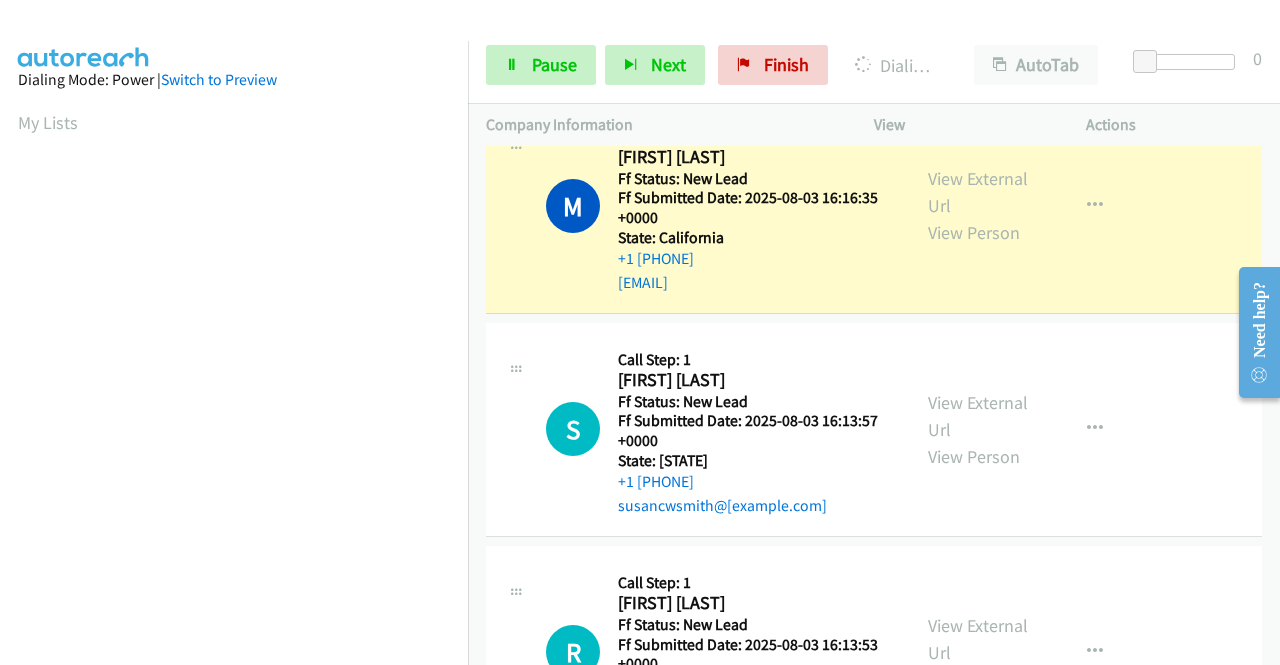 scroll, scrollTop: 6342, scrollLeft: 0, axis: vertical 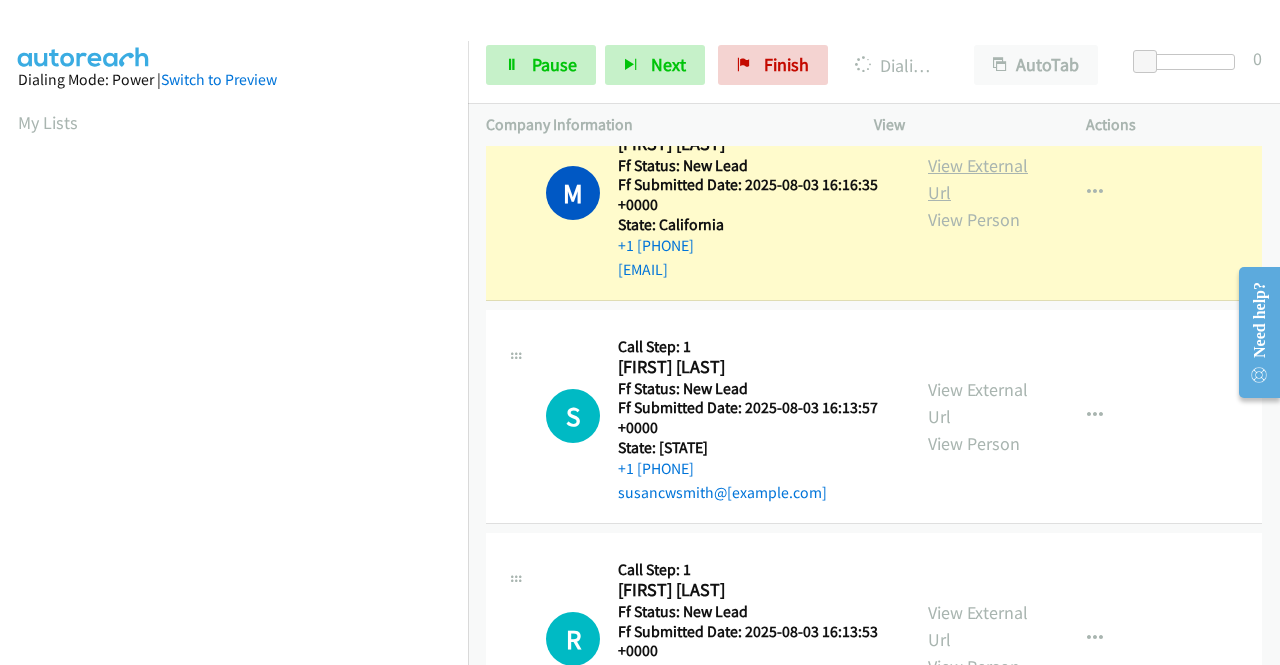 click on "View External Url" at bounding box center (978, 179) 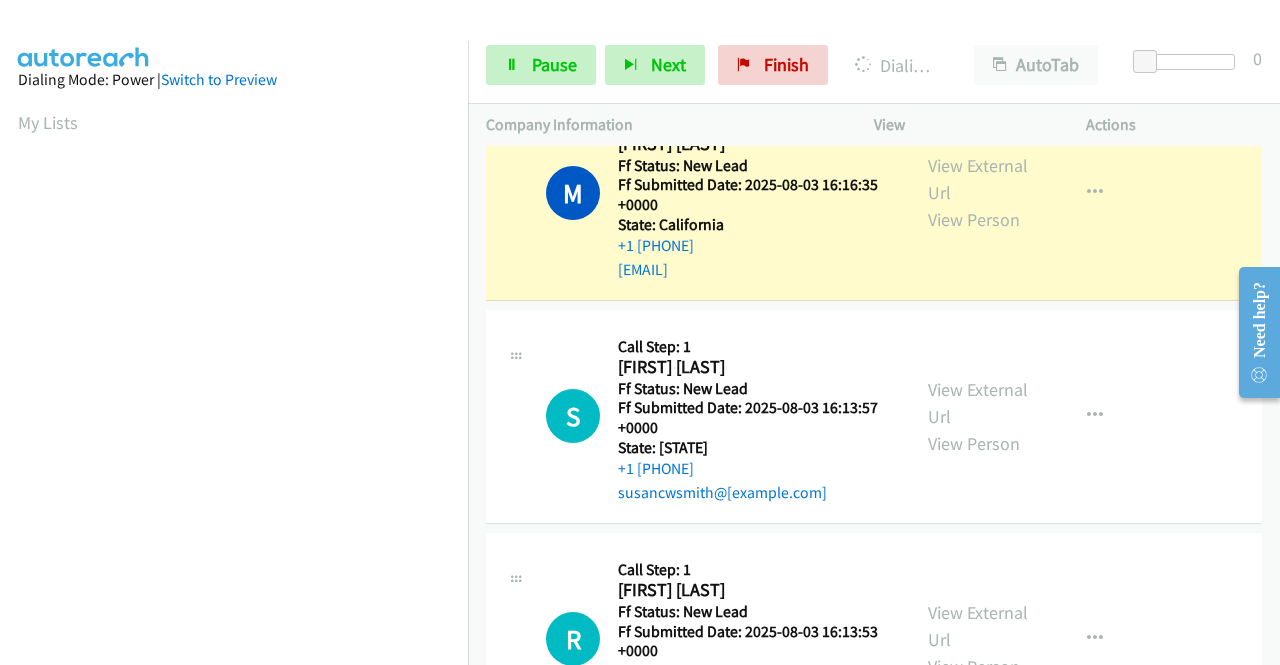 scroll, scrollTop: 456, scrollLeft: 0, axis: vertical 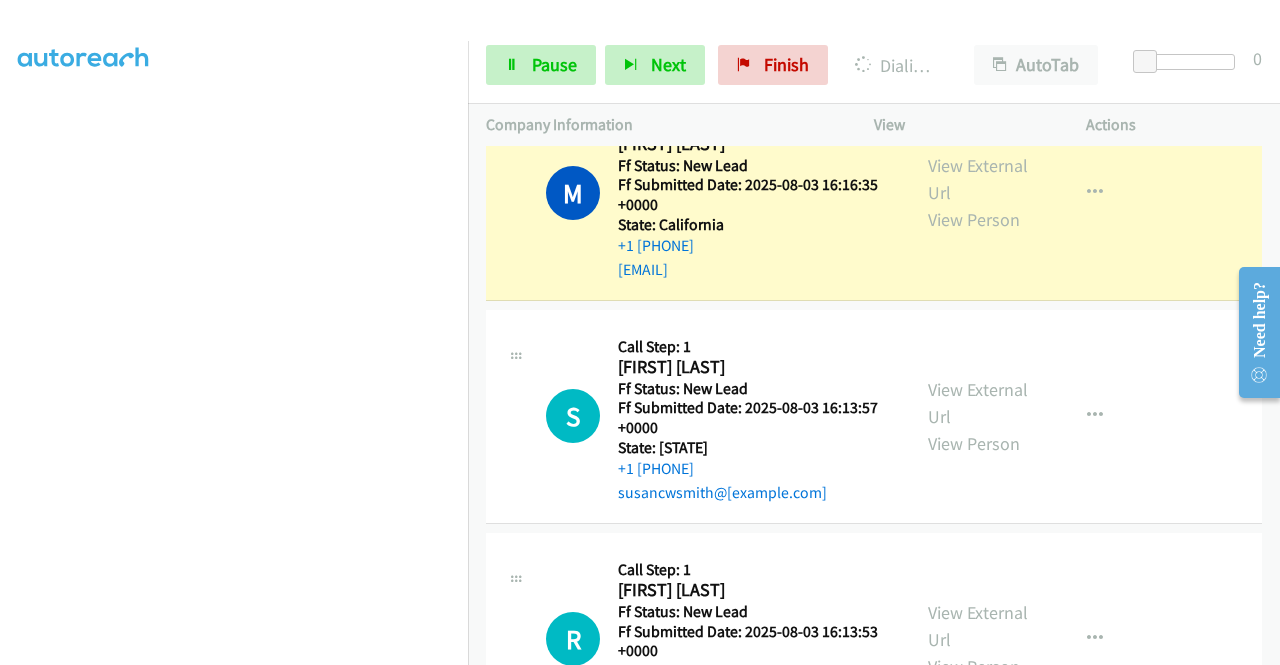 click on "Dialing Mode: Power
|
Switch to Preview
My Lists" at bounding box center [234, 373] 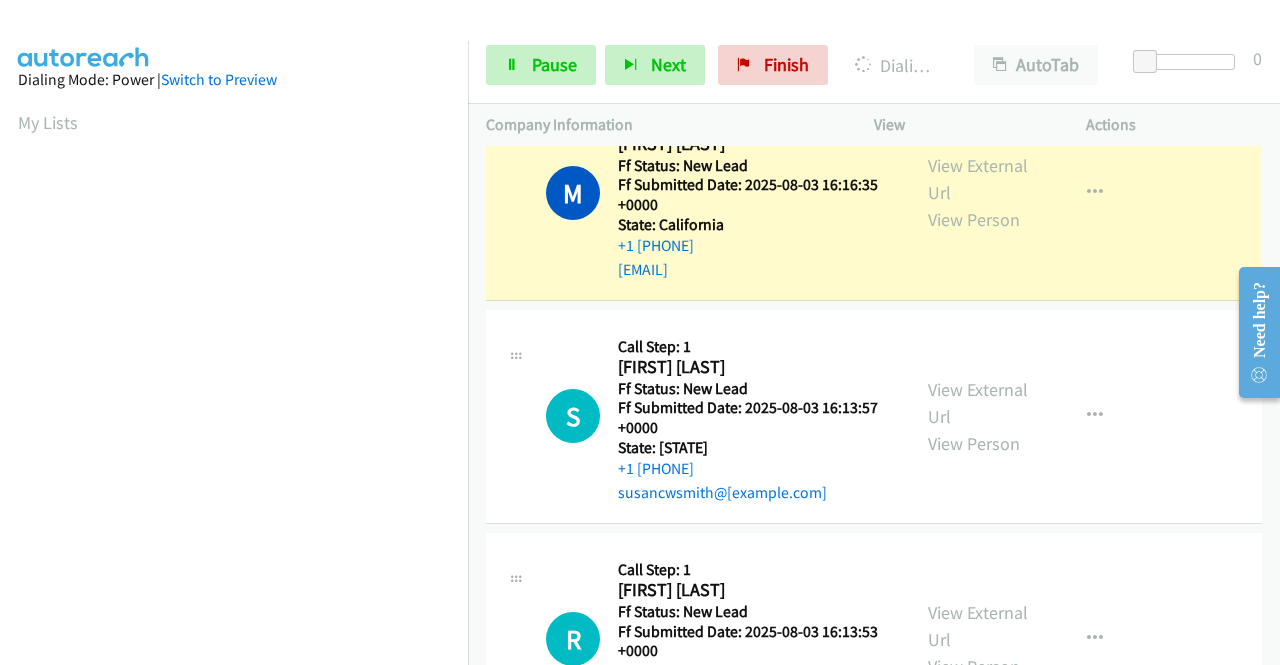 scroll, scrollTop: 456, scrollLeft: 0, axis: vertical 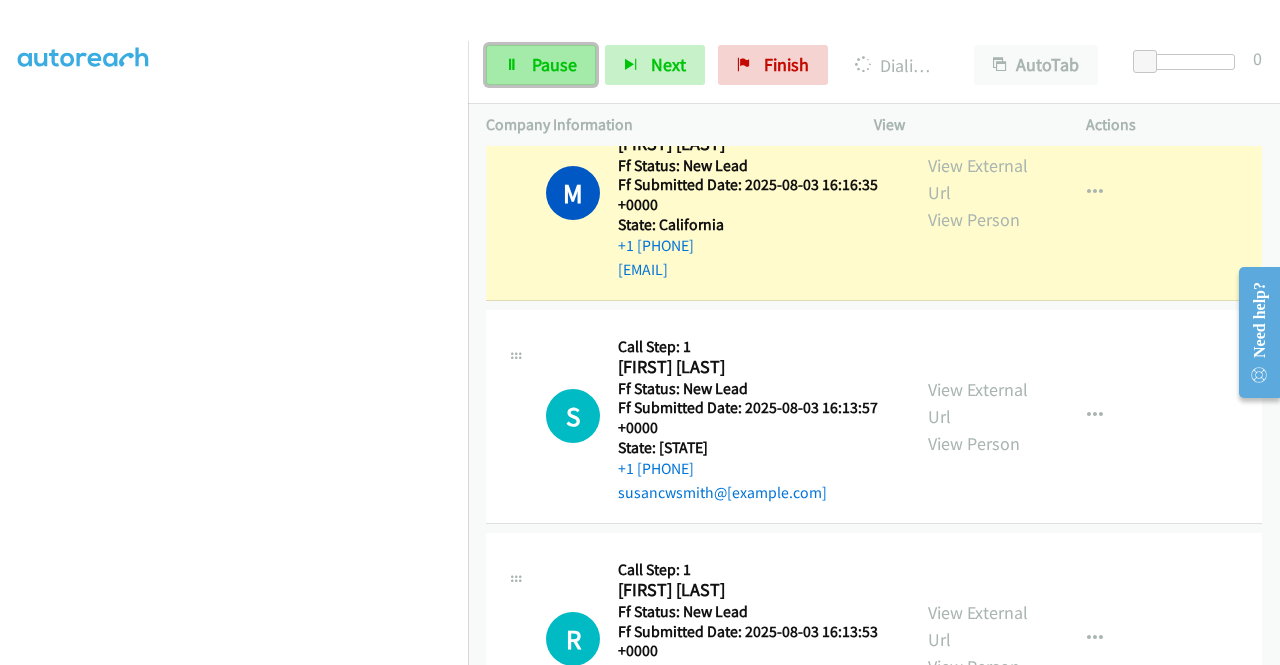 click on "Pause" at bounding box center (554, 64) 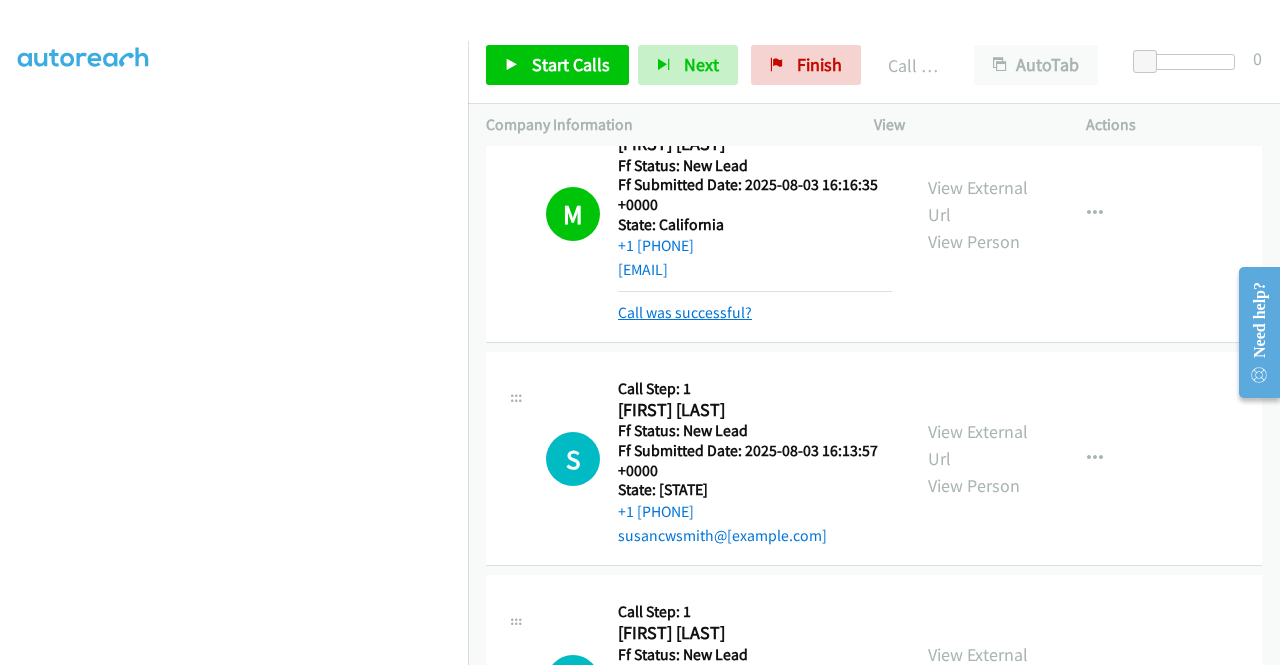 click on "Call was successful?" at bounding box center (685, 312) 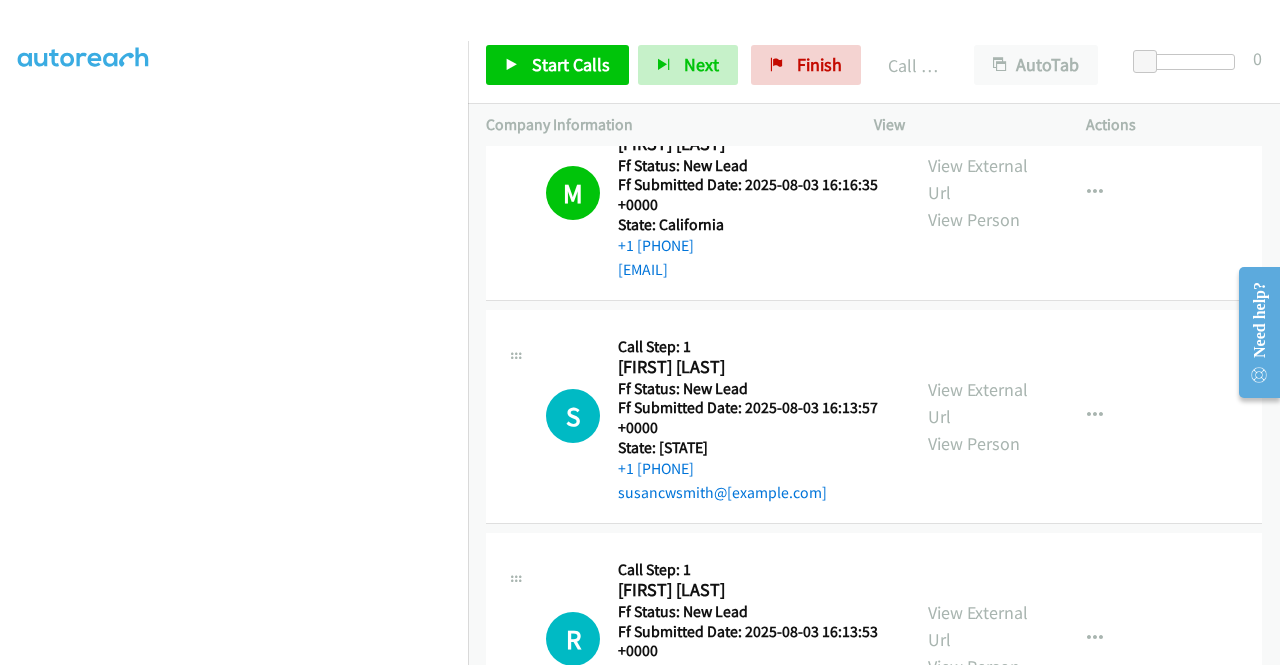 click on "Start Calls
Pause
Next
Finish
Call Completed
AutoTab
AutoTab
0" at bounding box center (874, 65) 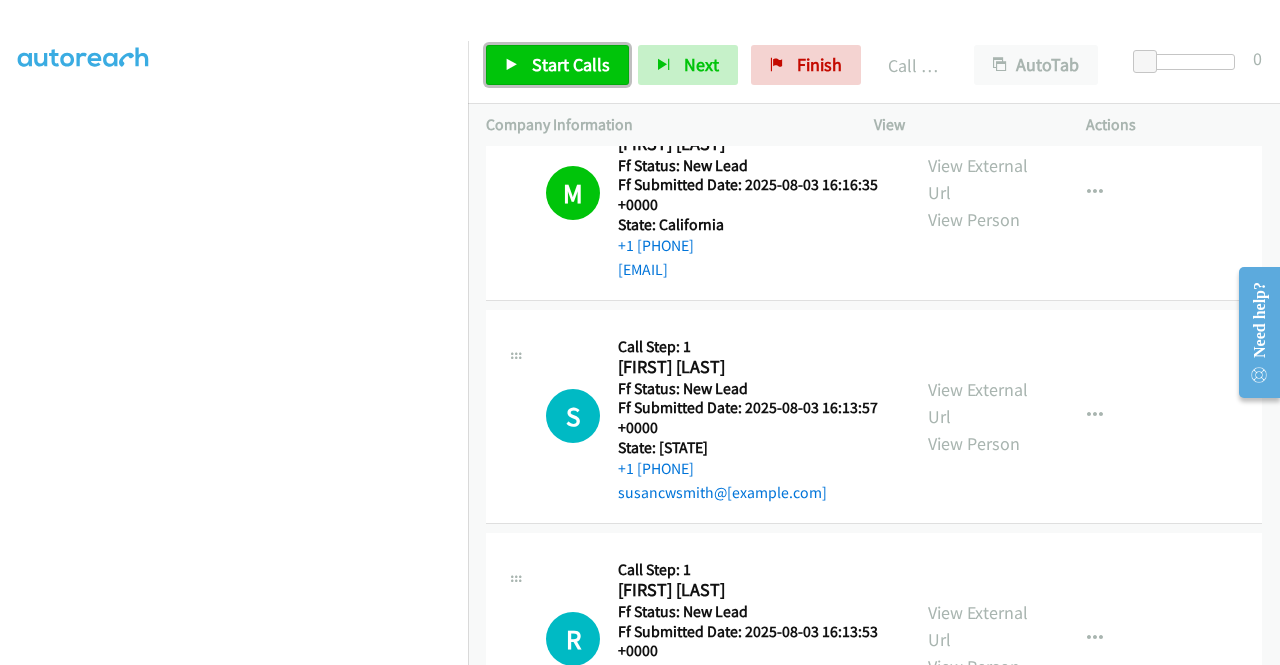 click on "Start Calls" at bounding box center [571, 64] 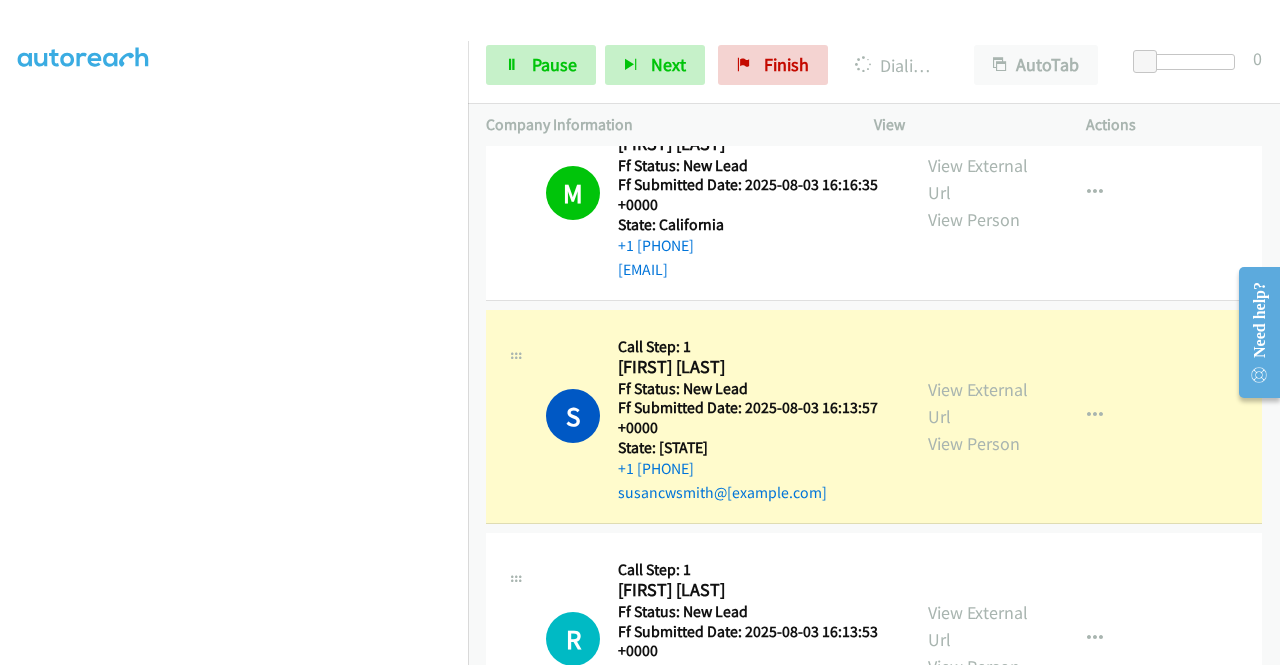 scroll, scrollTop: 6496, scrollLeft: 0, axis: vertical 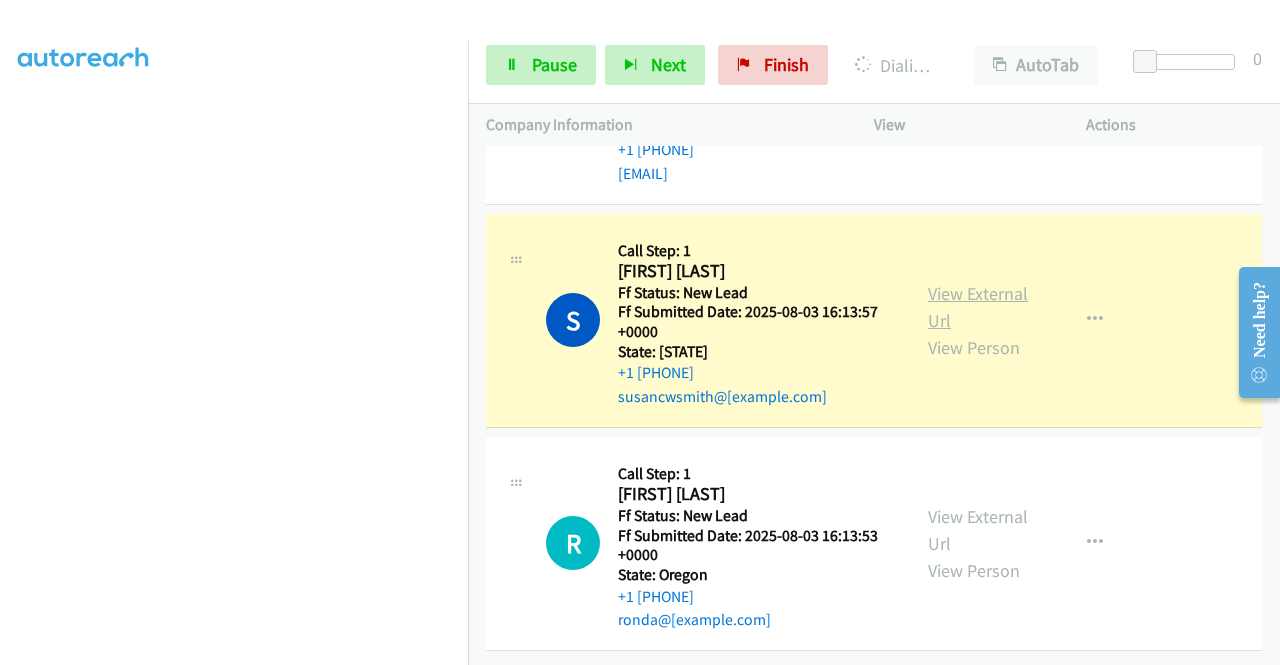 click on "View External Url" at bounding box center [978, 307] 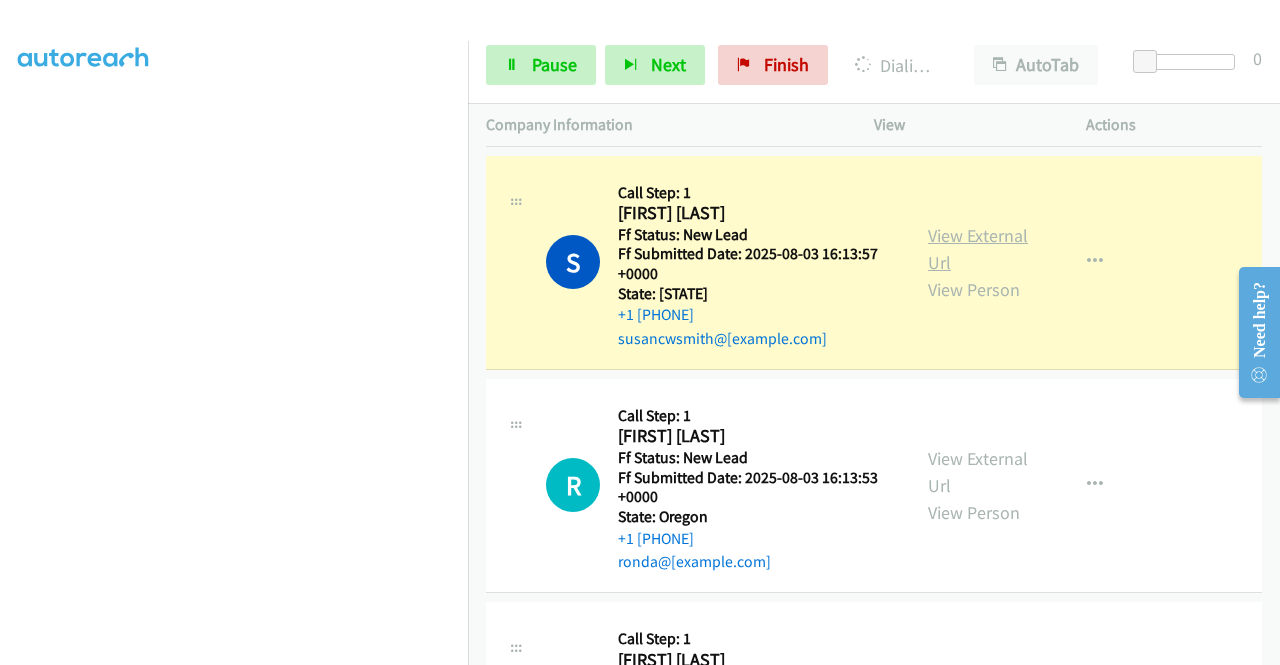 click on "View External Url" at bounding box center [978, 249] 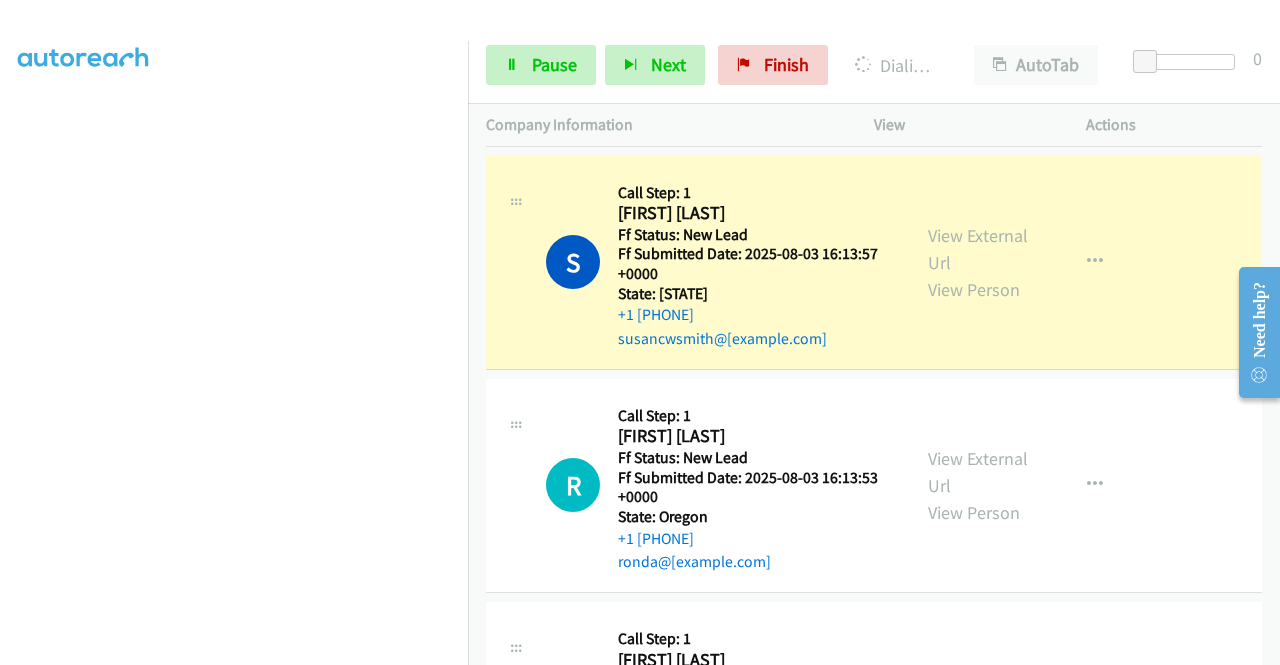 scroll, scrollTop: 0, scrollLeft: 0, axis: both 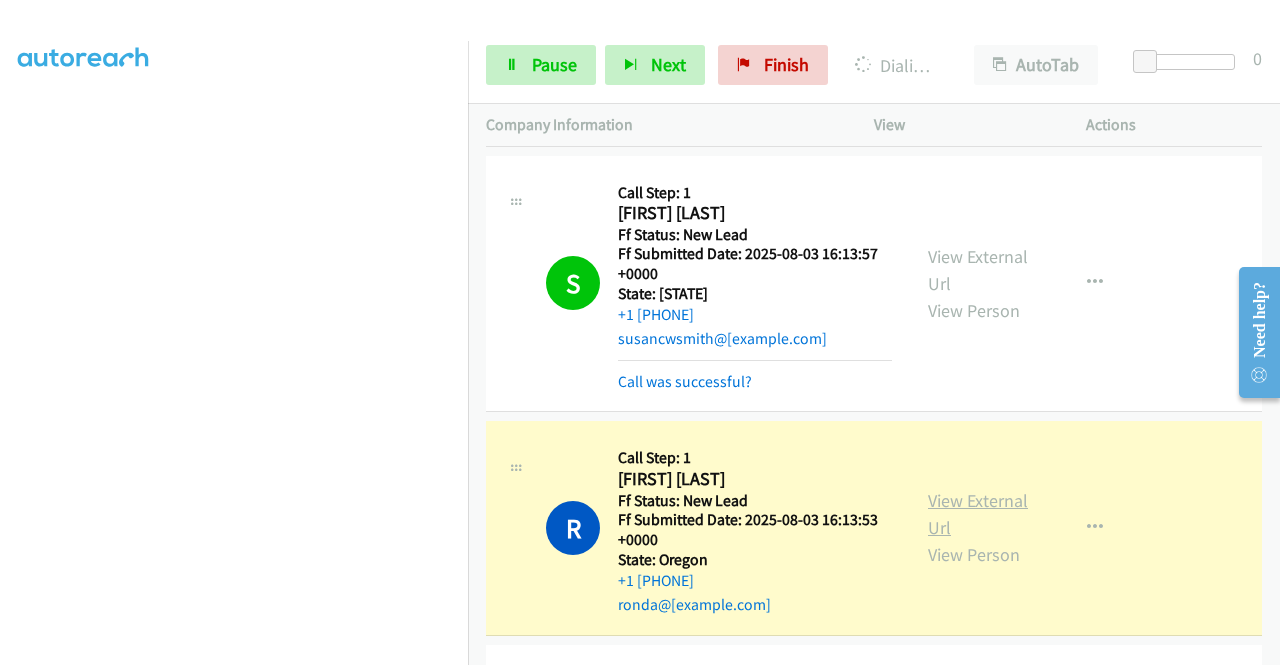 click on "View External Url" at bounding box center [978, 514] 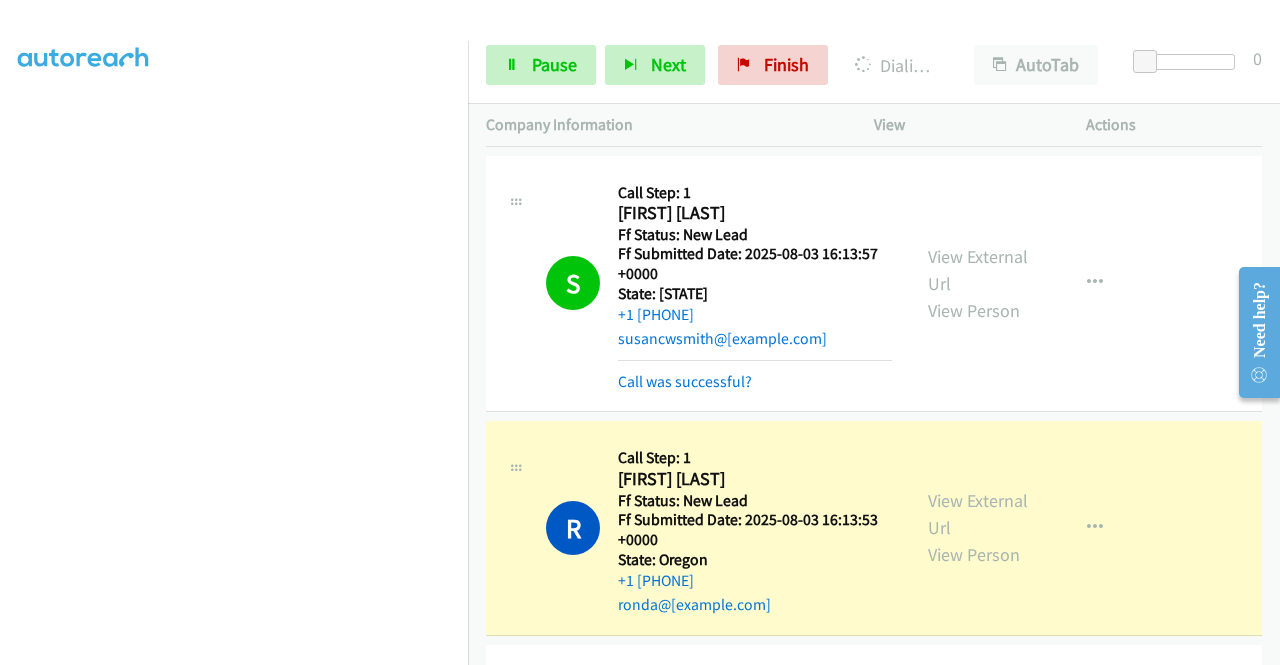 scroll, scrollTop: 0, scrollLeft: 0, axis: both 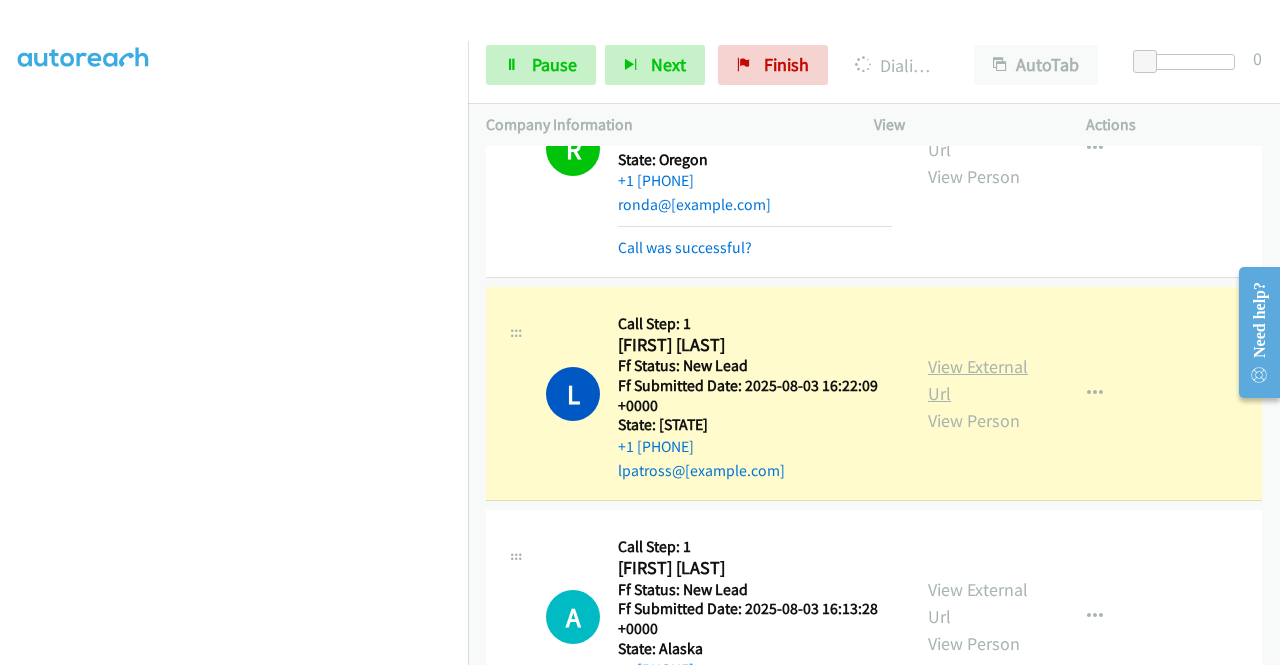click on "View External Url" at bounding box center (978, 380) 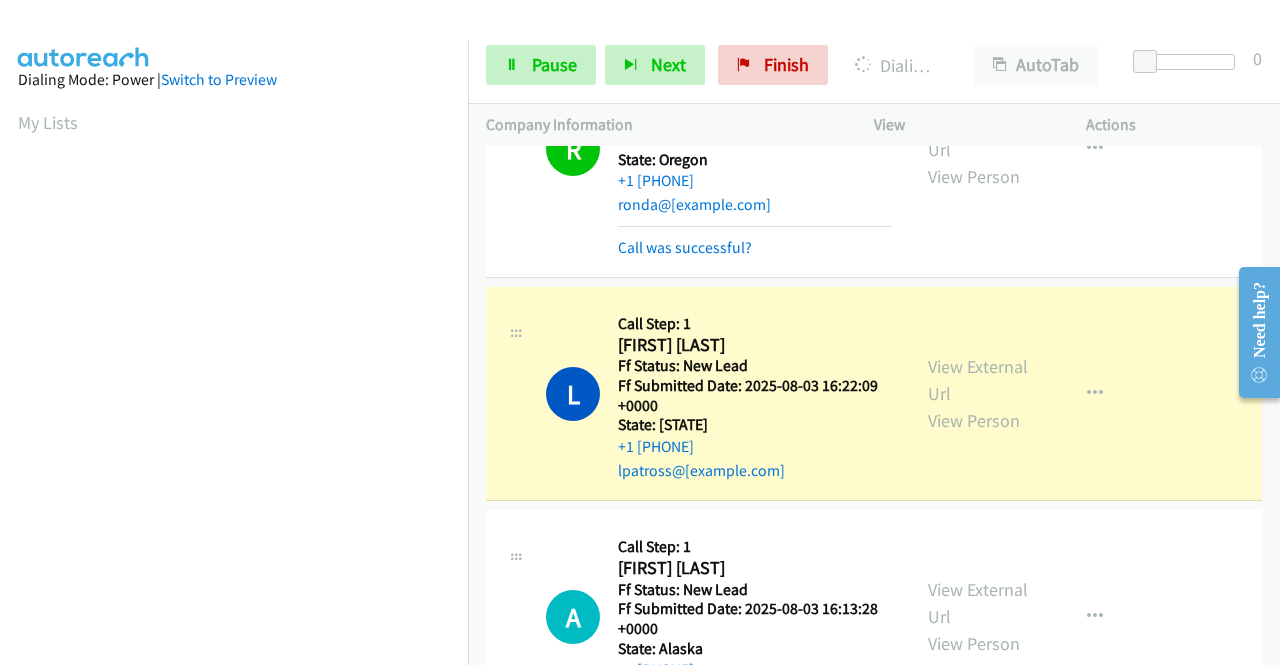 scroll, scrollTop: 0, scrollLeft: 0, axis: both 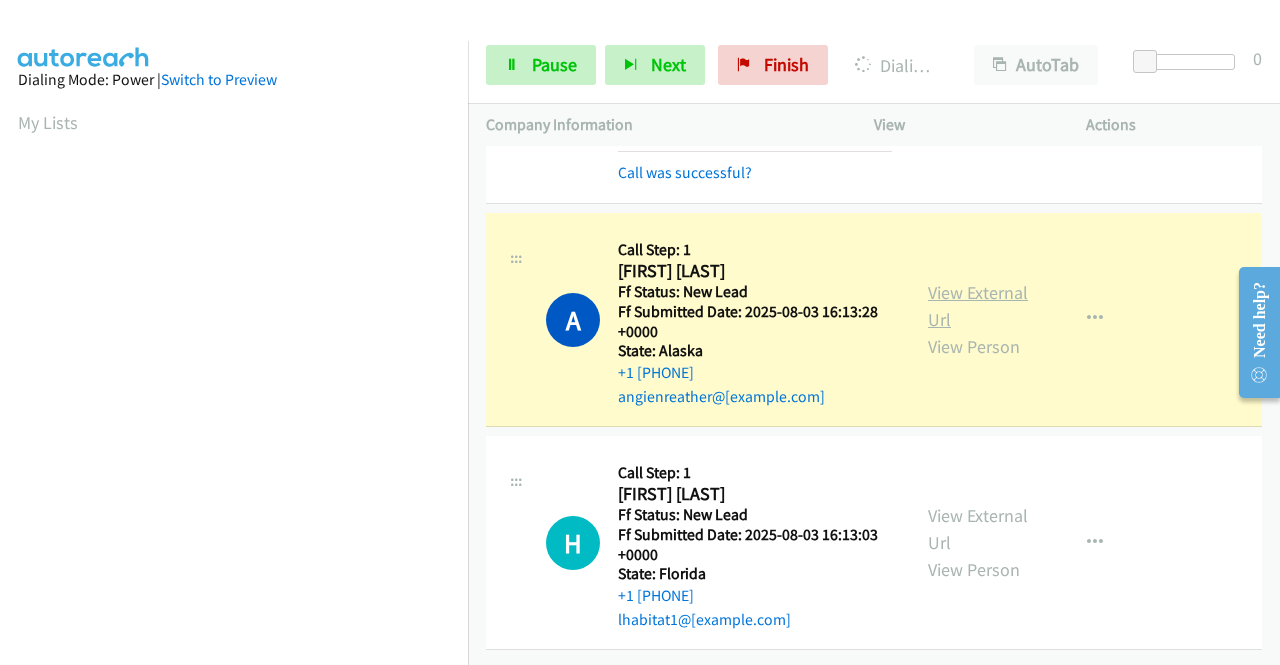 click on "View External Url" at bounding box center [978, 306] 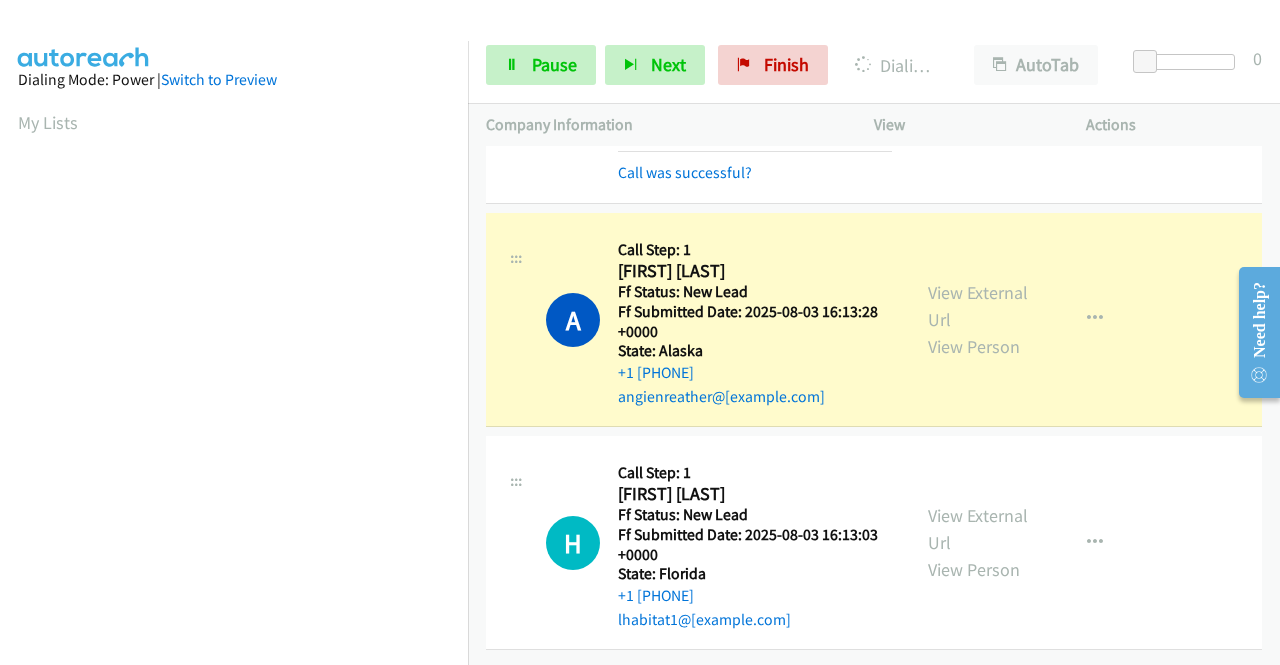 scroll, scrollTop: 456, scrollLeft: 0, axis: vertical 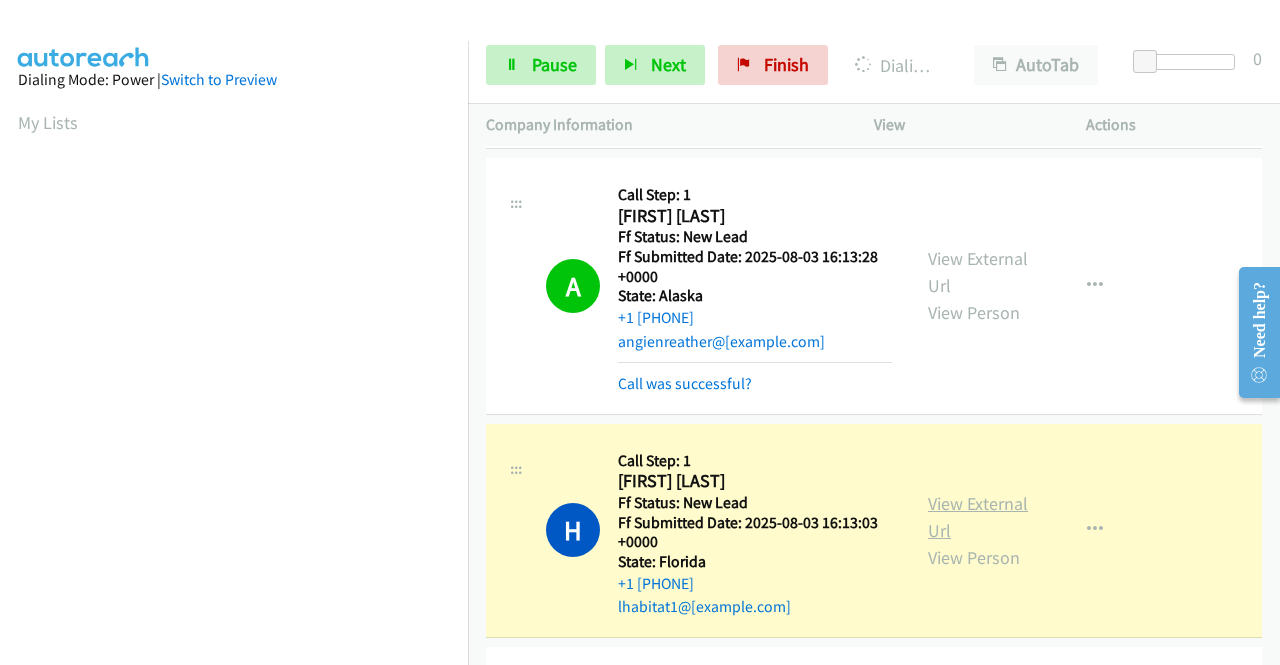 click on "View External Url" at bounding box center [978, 517] 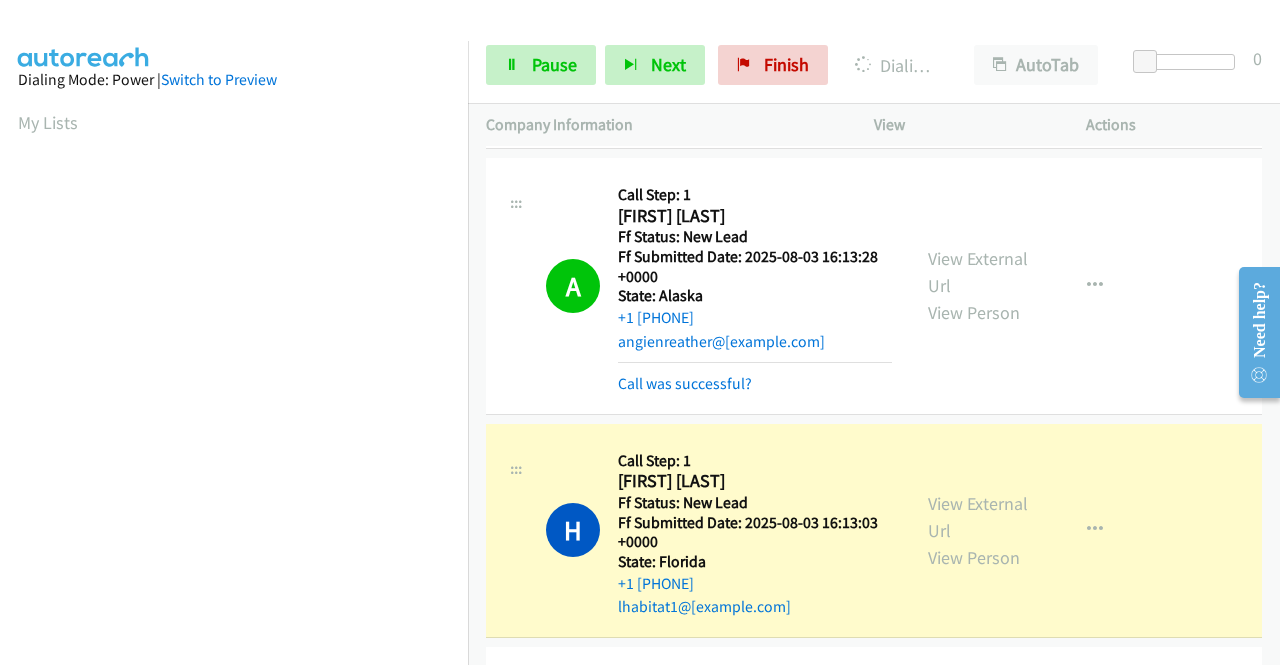 scroll, scrollTop: 456, scrollLeft: 0, axis: vertical 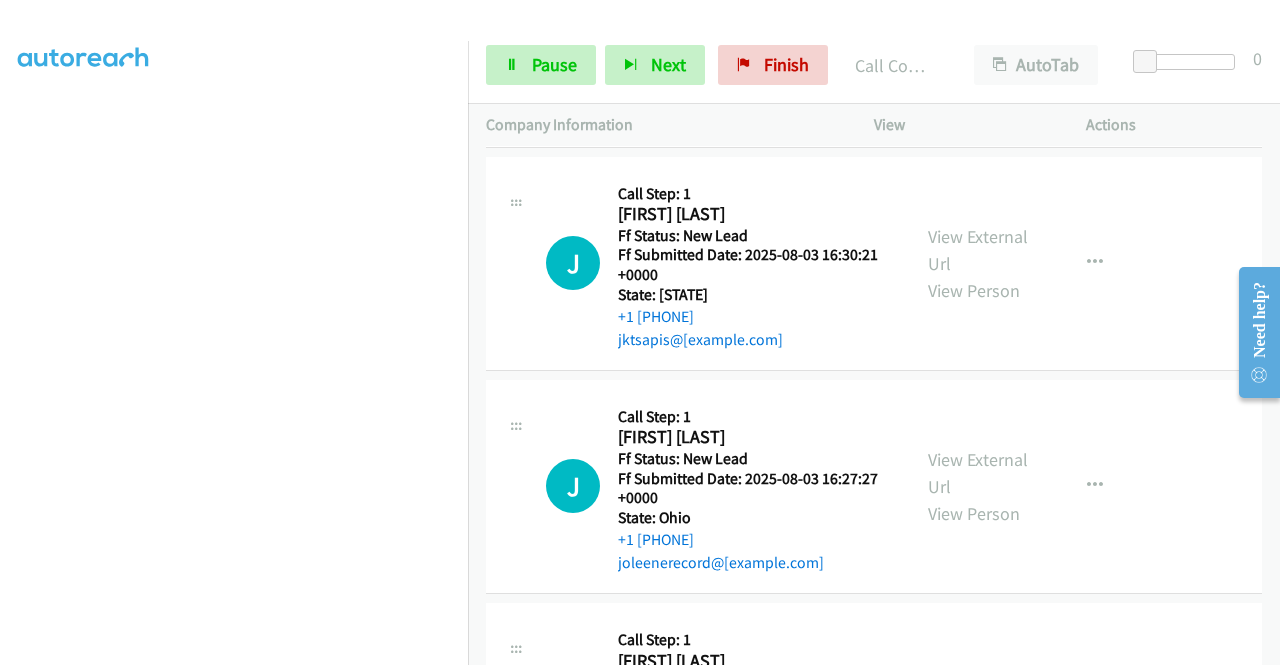 click on "Start Calls
Pause
Next
Finish
Call Completed
AutoTab
AutoTab
0" at bounding box center [874, 65] 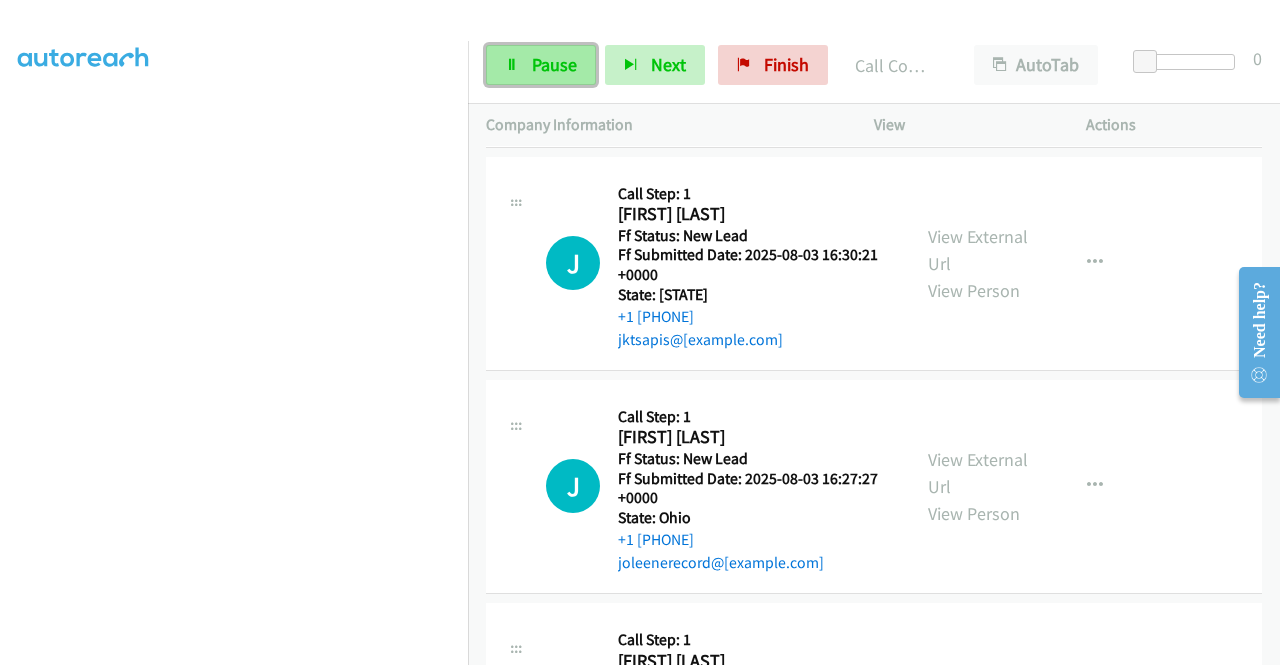 click on "Pause" at bounding box center [554, 64] 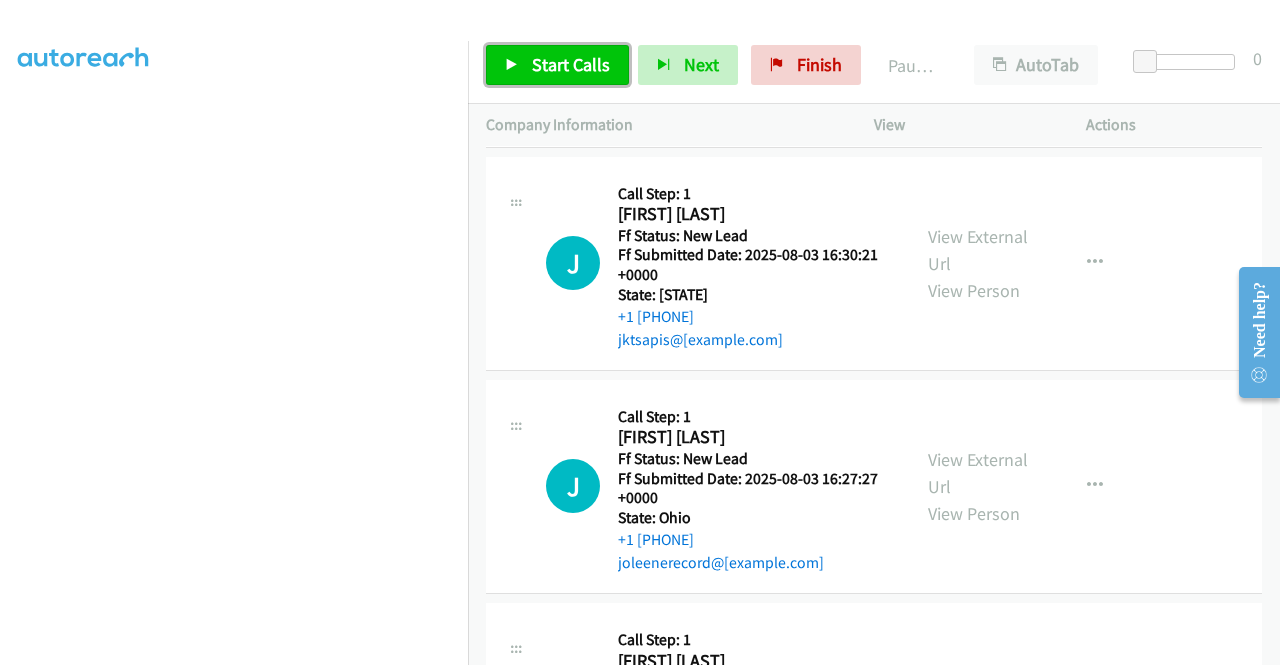 click on "Start Calls" at bounding box center (571, 64) 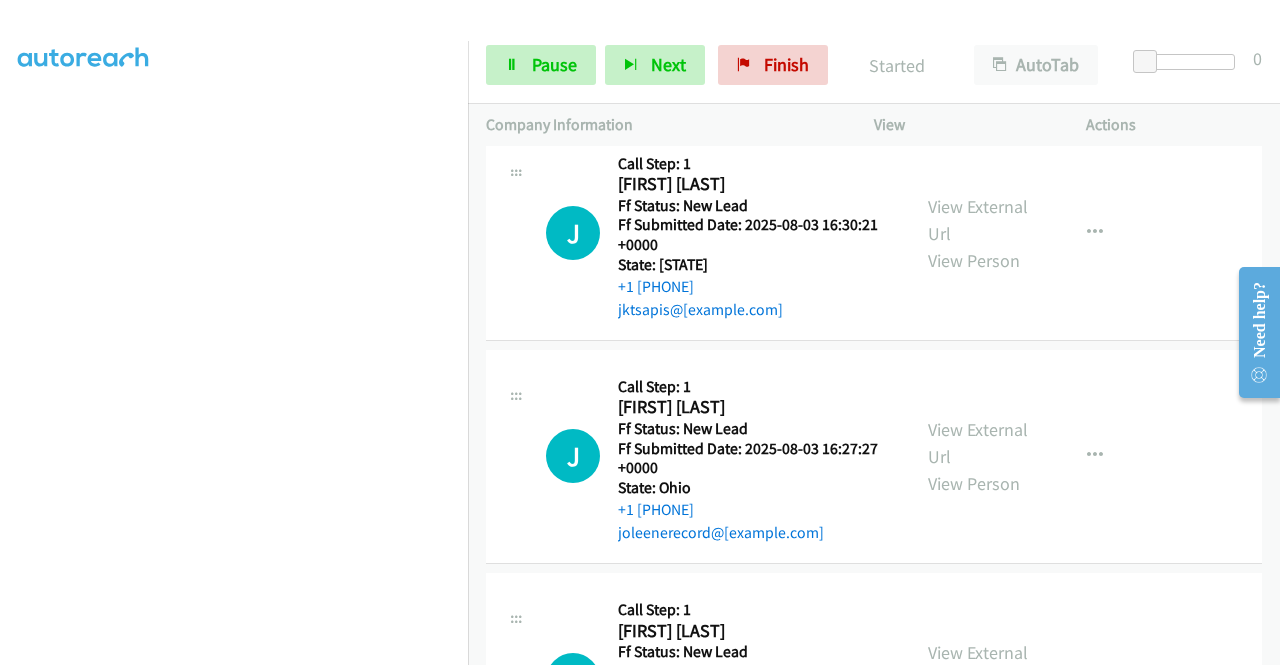 scroll, scrollTop: 7867, scrollLeft: 0, axis: vertical 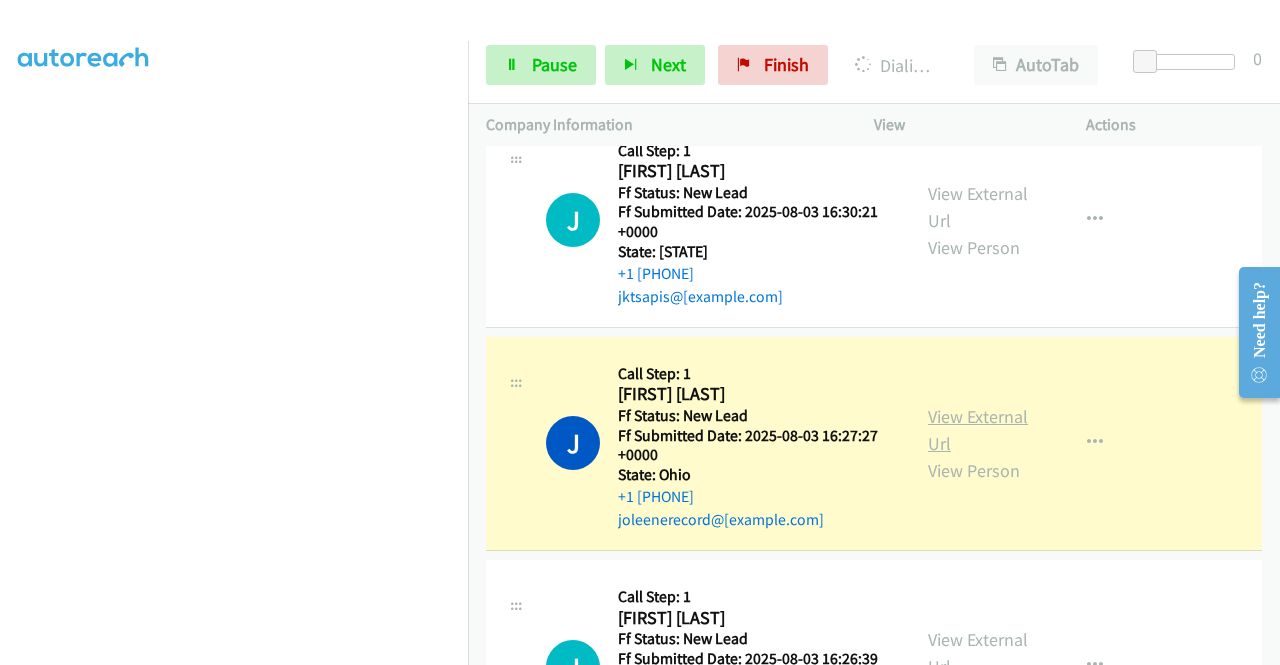 click on "View External Url" at bounding box center [978, 430] 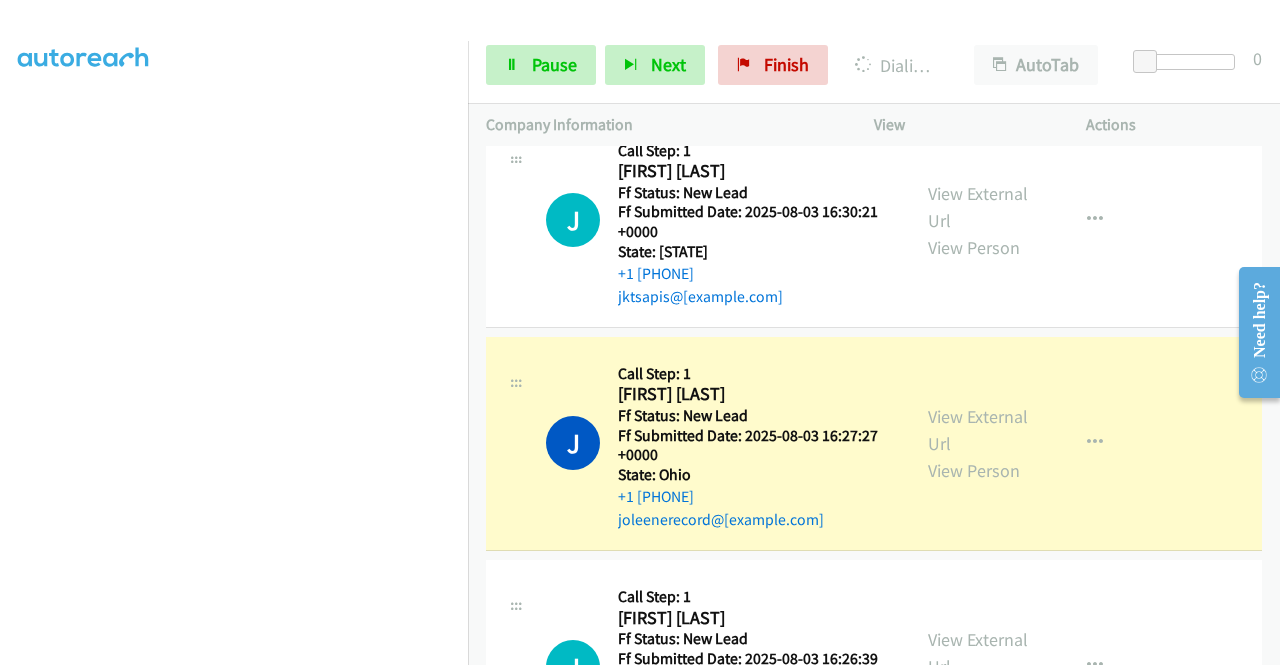 scroll, scrollTop: 0, scrollLeft: 0, axis: both 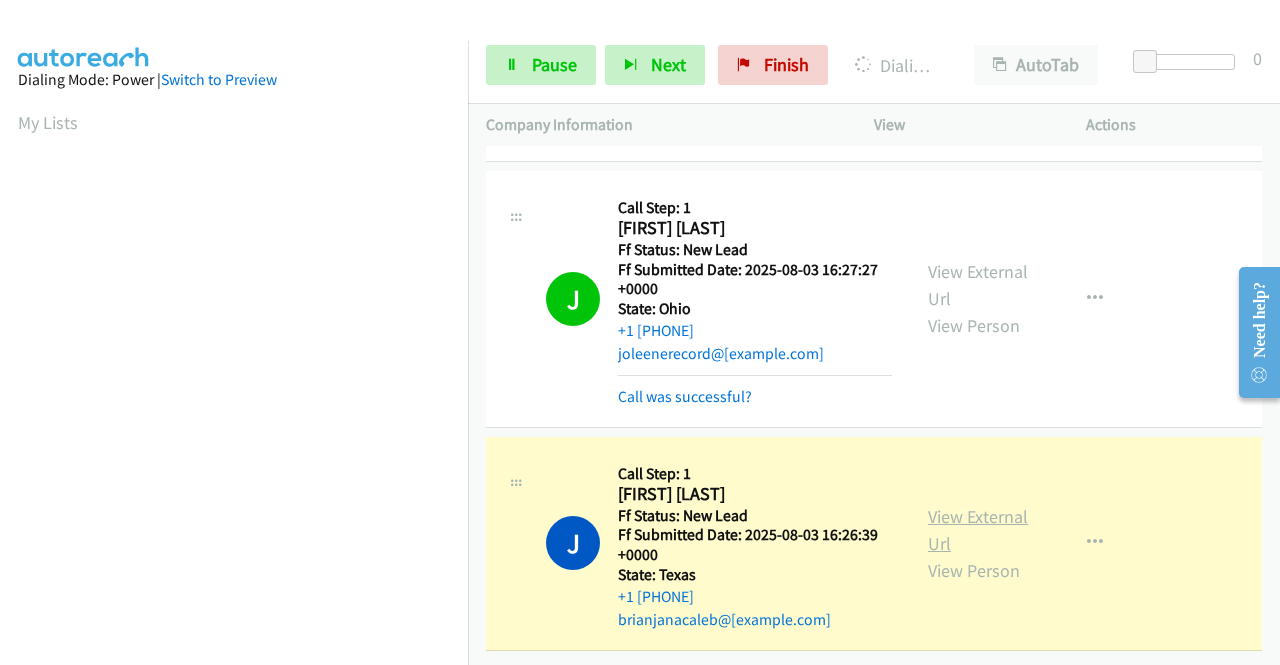 click on "View External Url" at bounding box center (978, 530) 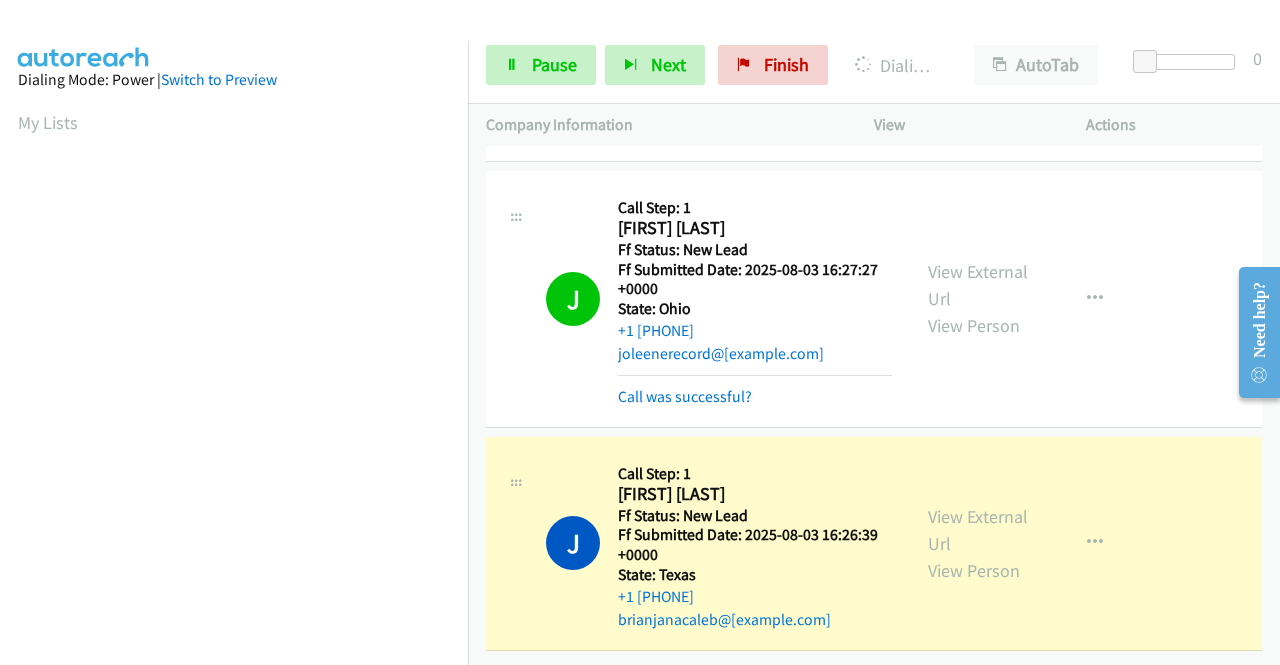 scroll, scrollTop: 456, scrollLeft: 0, axis: vertical 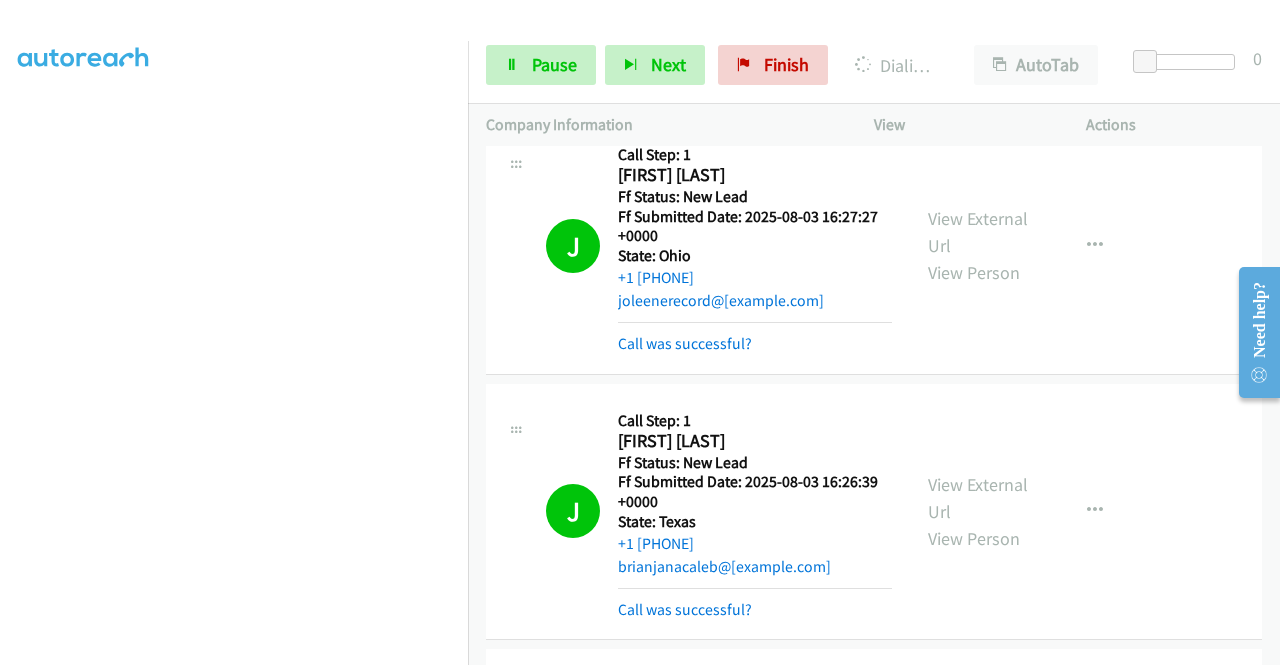 click on "Start Calls
Pause
Next
Finish
Dialing Suchita Mujumdar
AutoTab
AutoTab
0" at bounding box center (874, 65) 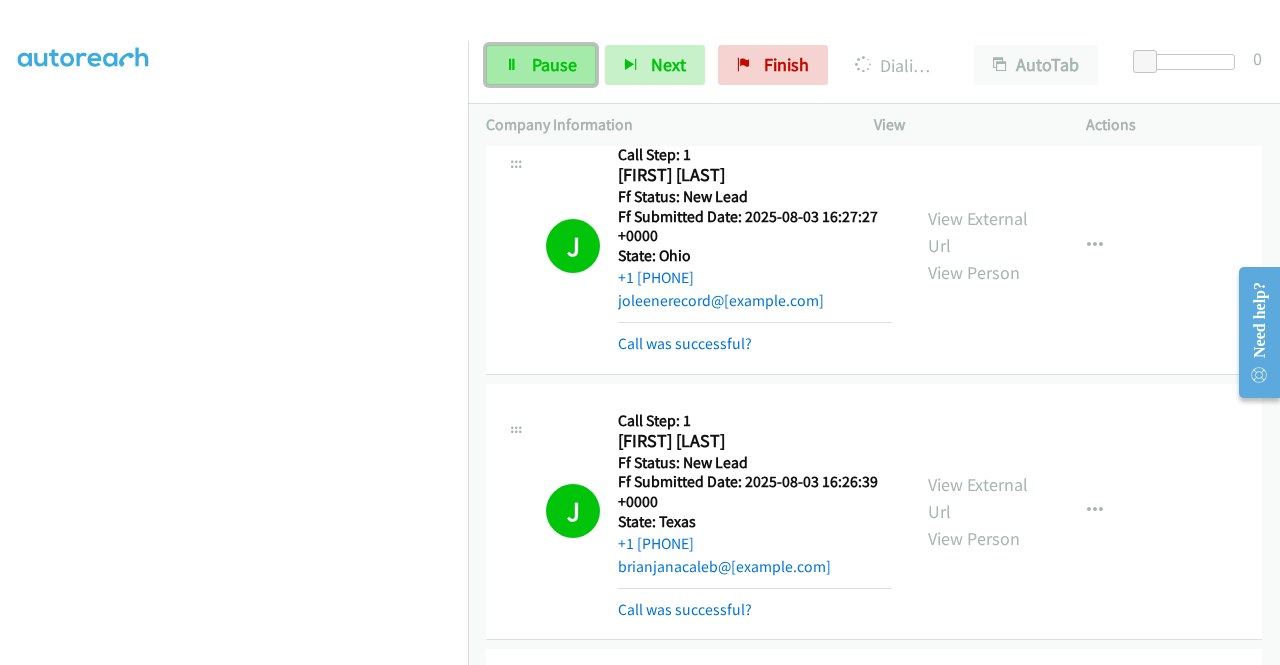 click on "Pause" at bounding box center (554, 64) 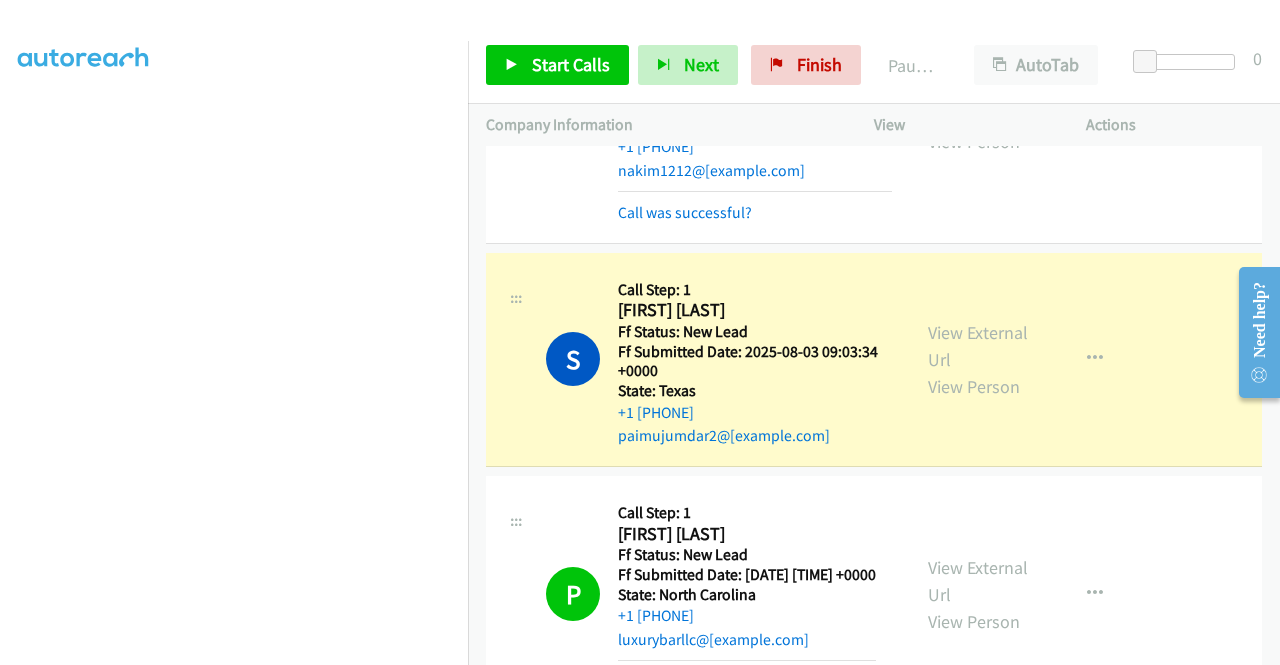 scroll, scrollTop: 2749, scrollLeft: 0, axis: vertical 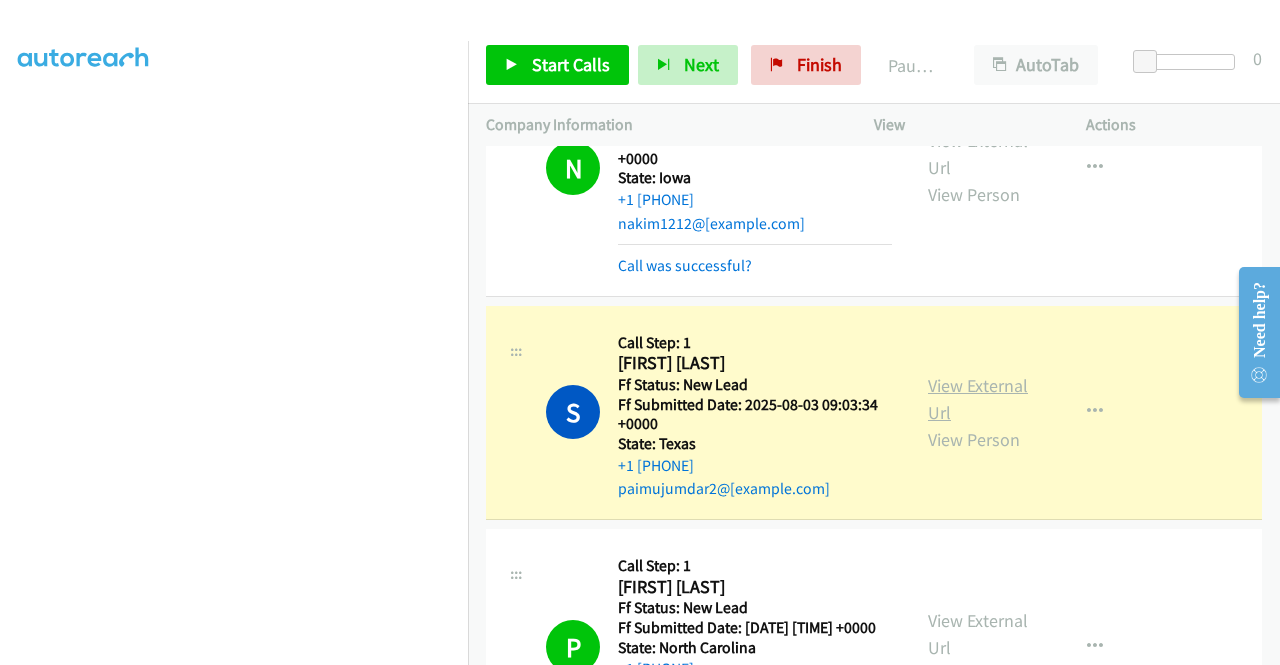 click on "View External Url" at bounding box center [978, 399] 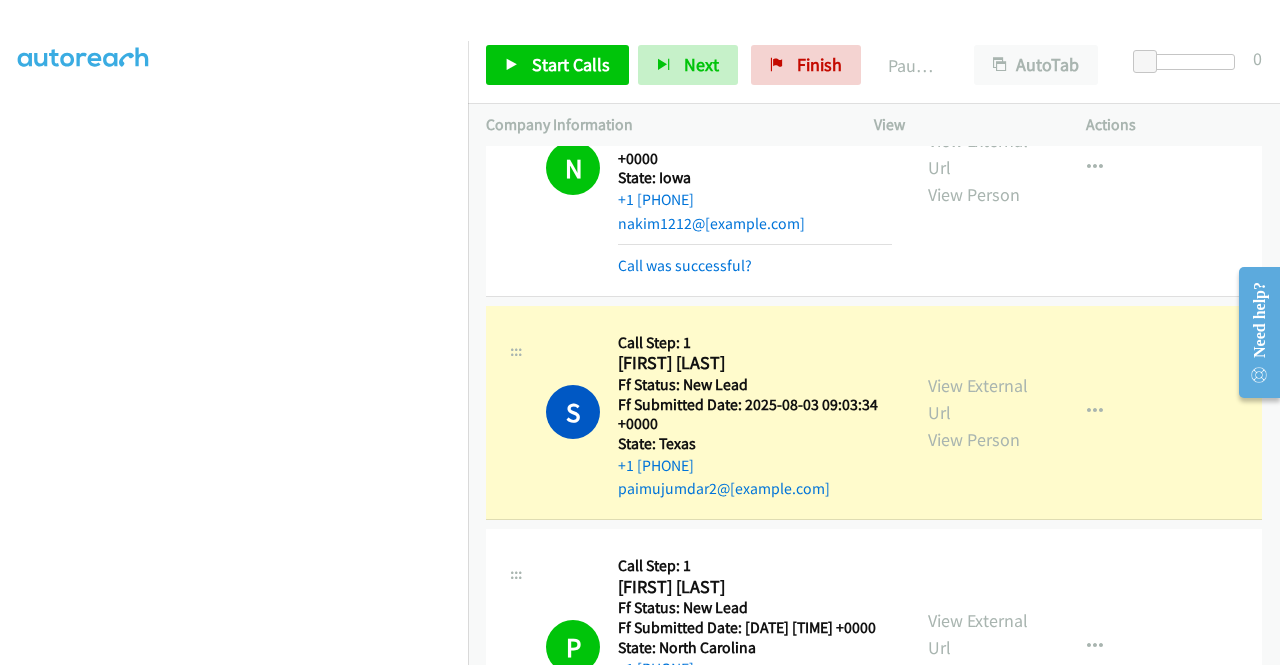 scroll, scrollTop: 0, scrollLeft: 0, axis: both 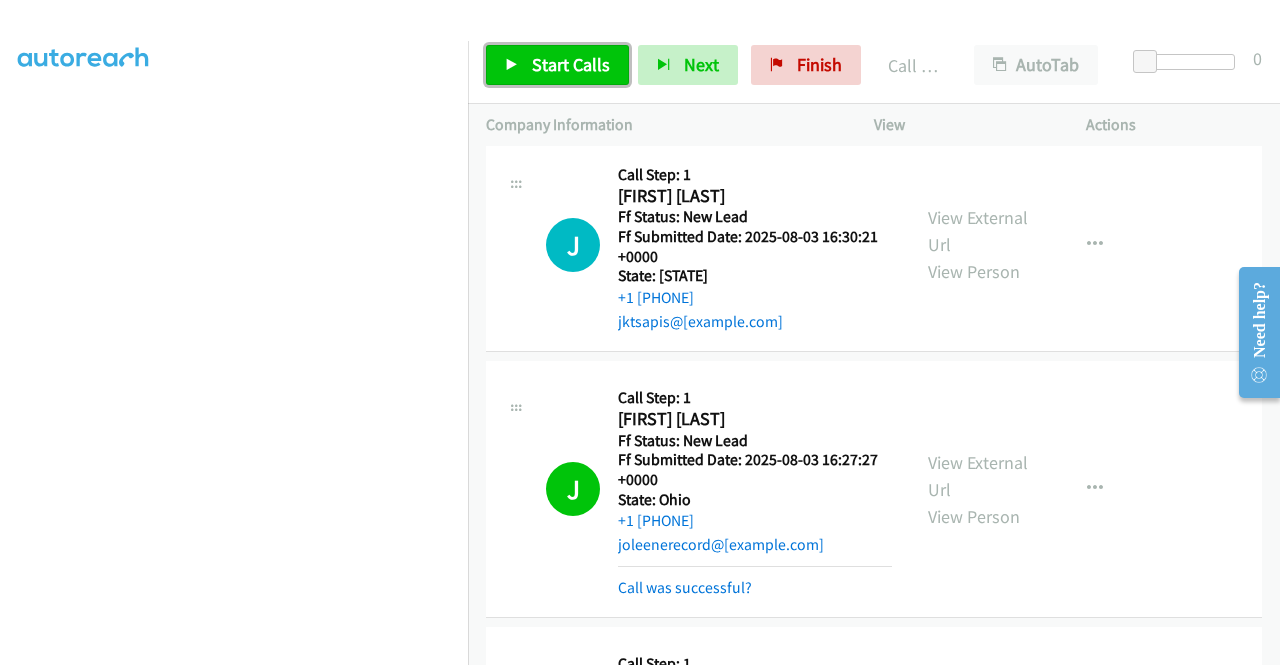 click on "Start Calls" at bounding box center (557, 65) 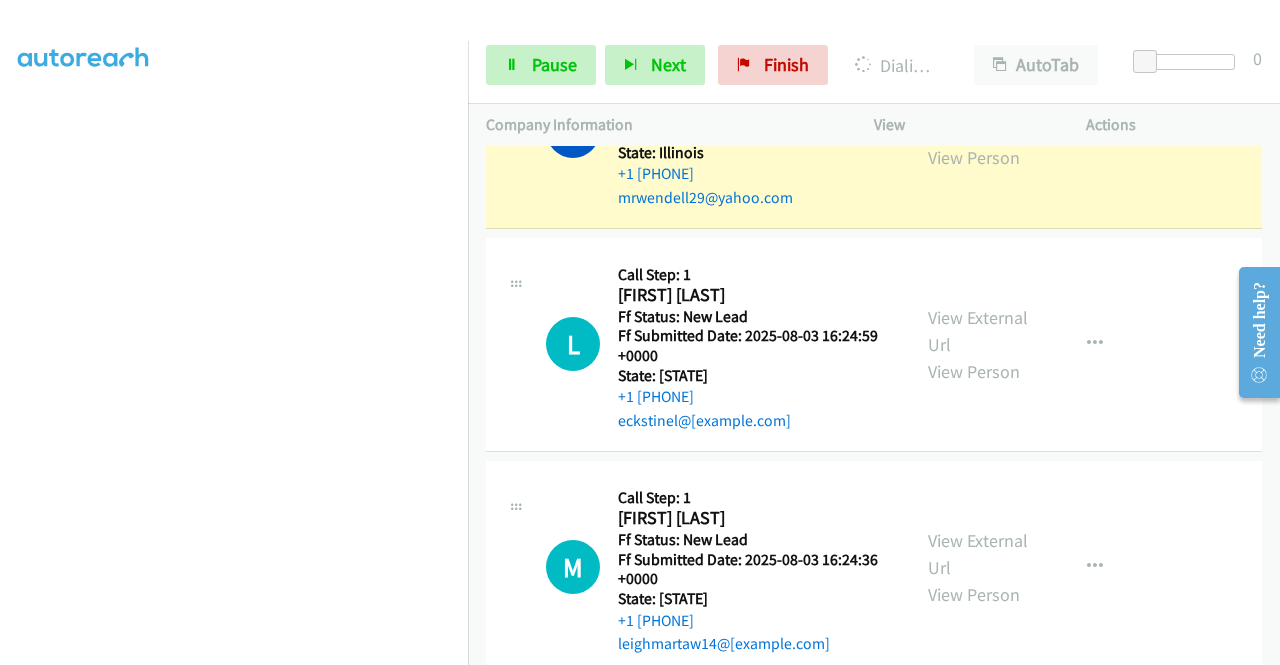 scroll, scrollTop: 8597, scrollLeft: 0, axis: vertical 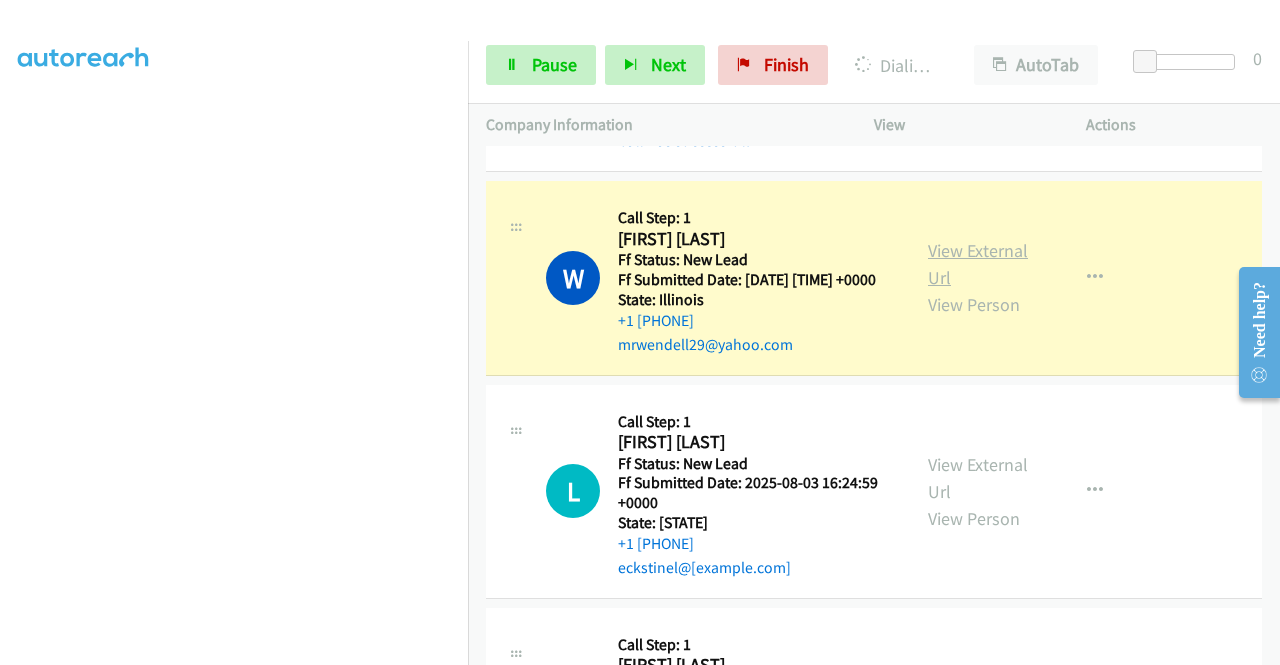 click on "View External Url" at bounding box center [978, 264] 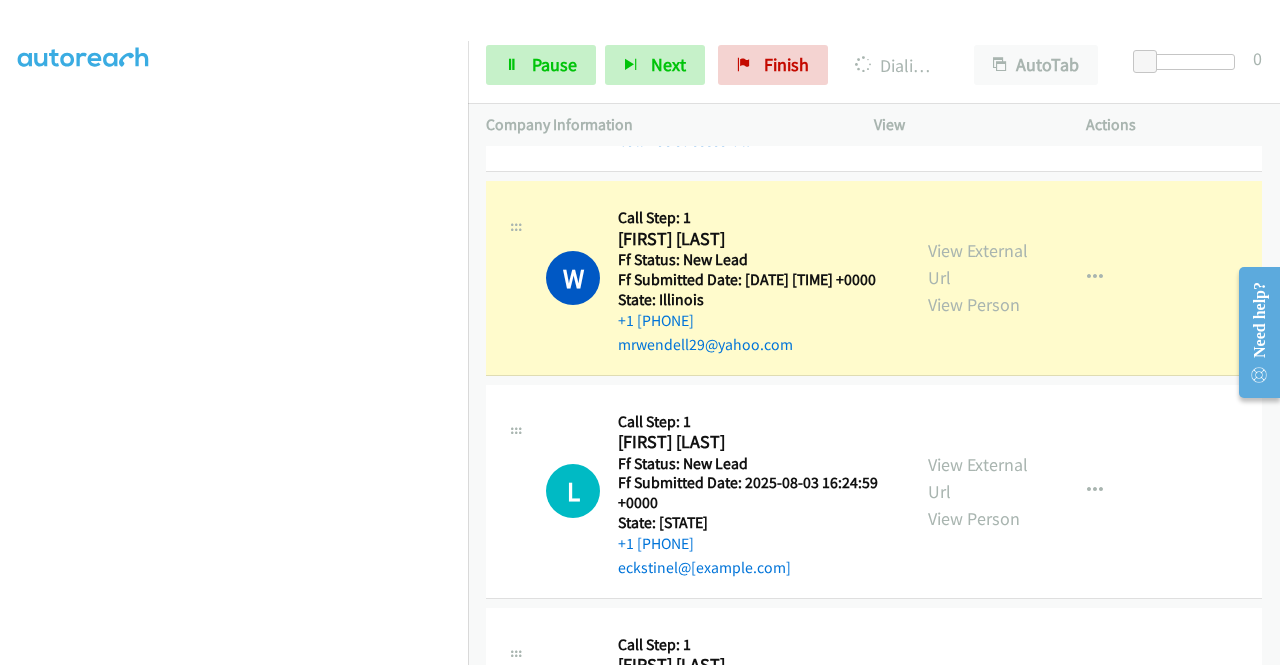 scroll, scrollTop: 0, scrollLeft: 0, axis: both 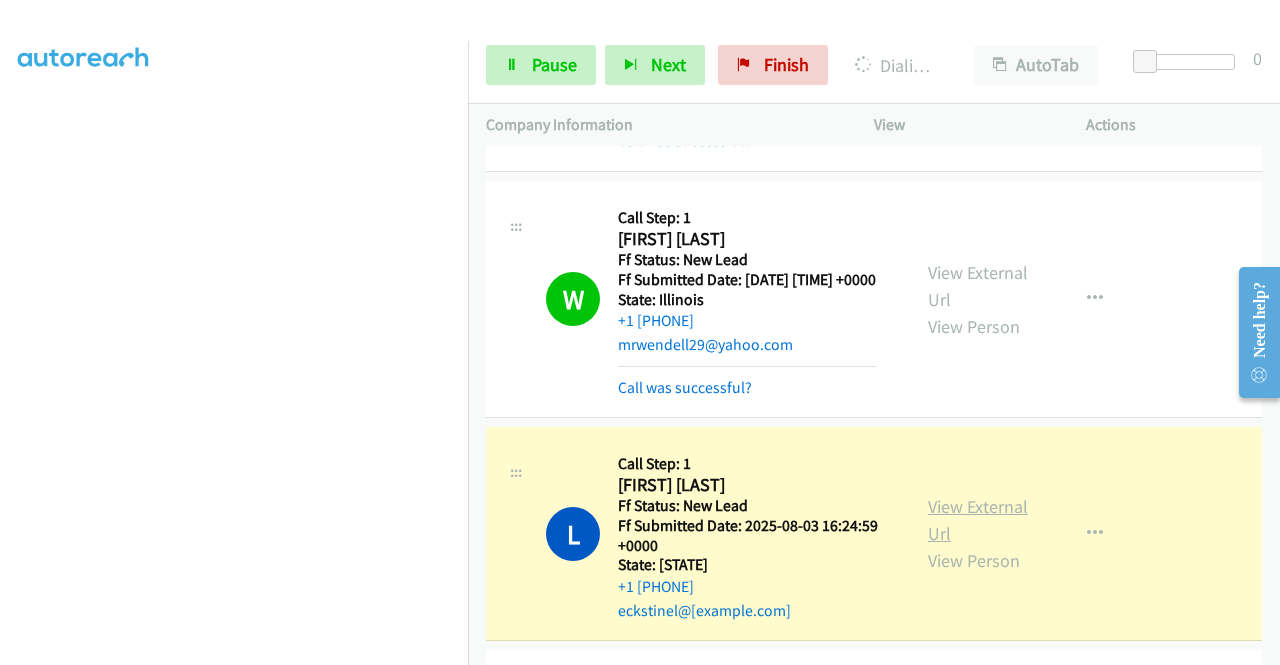 click on "View External Url" at bounding box center (978, 520) 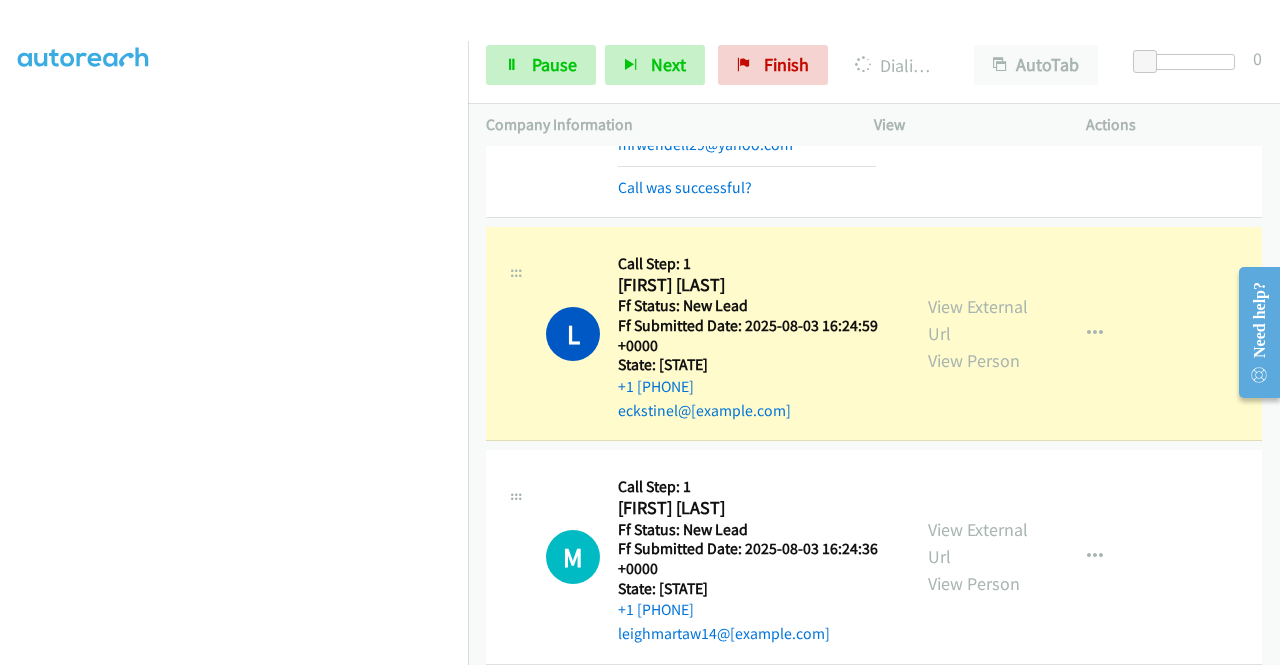 scroll, scrollTop: 8882, scrollLeft: 0, axis: vertical 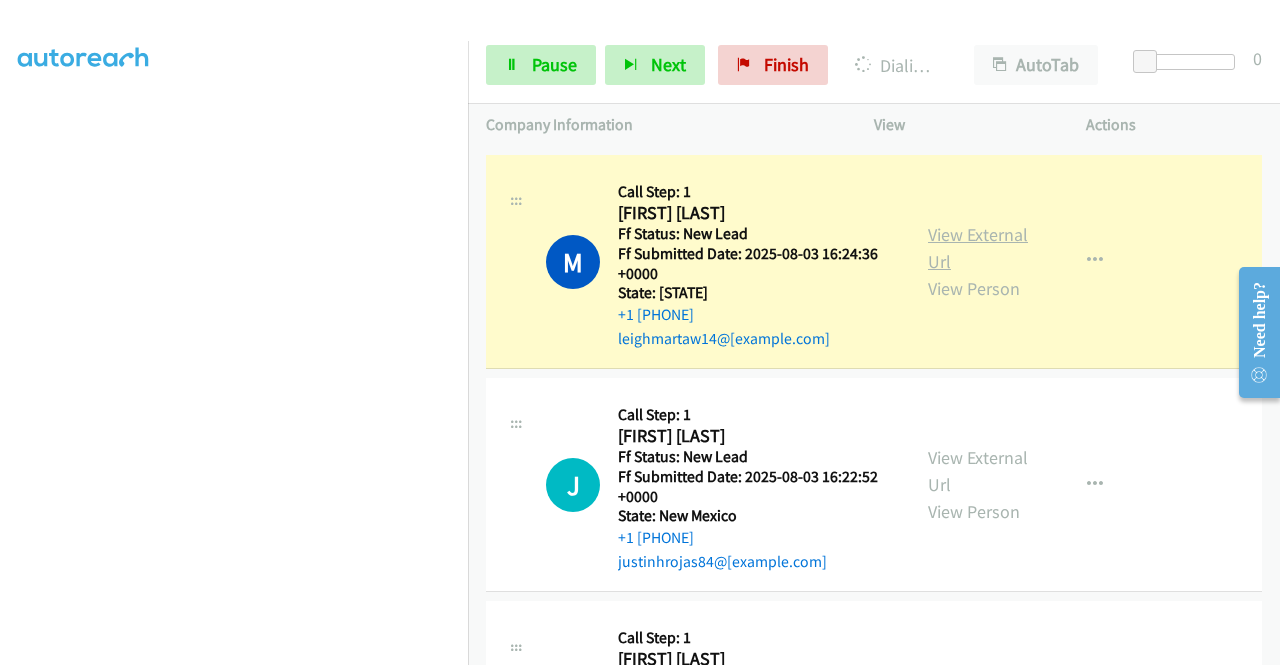 click on "View External Url" at bounding box center (978, 248) 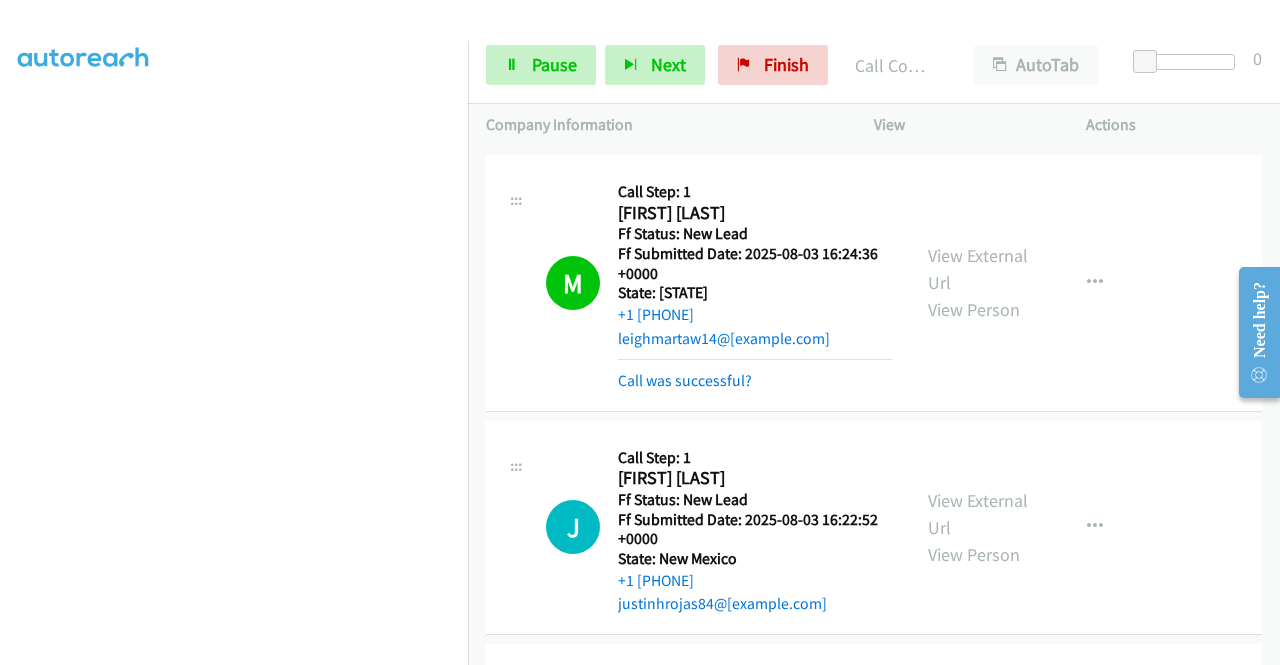 scroll, scrollTop: 40, scrollLeft: 0, axis: vertical 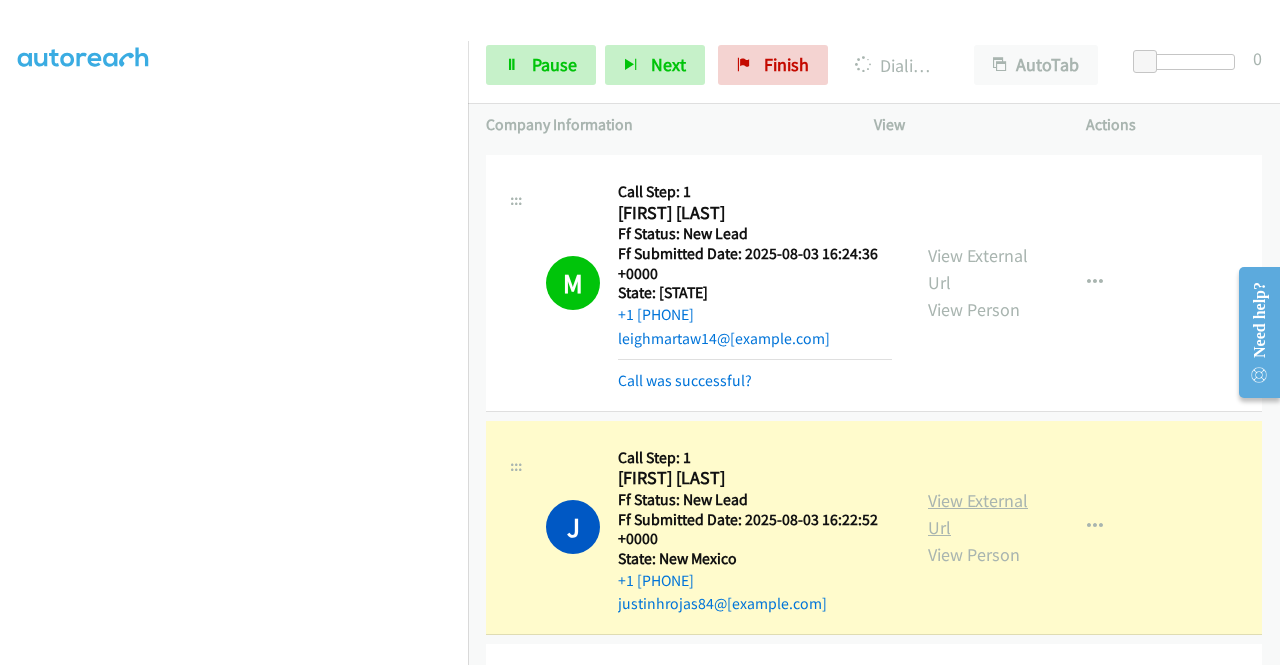 click on "View External Url" at bounding box center (978, 514) 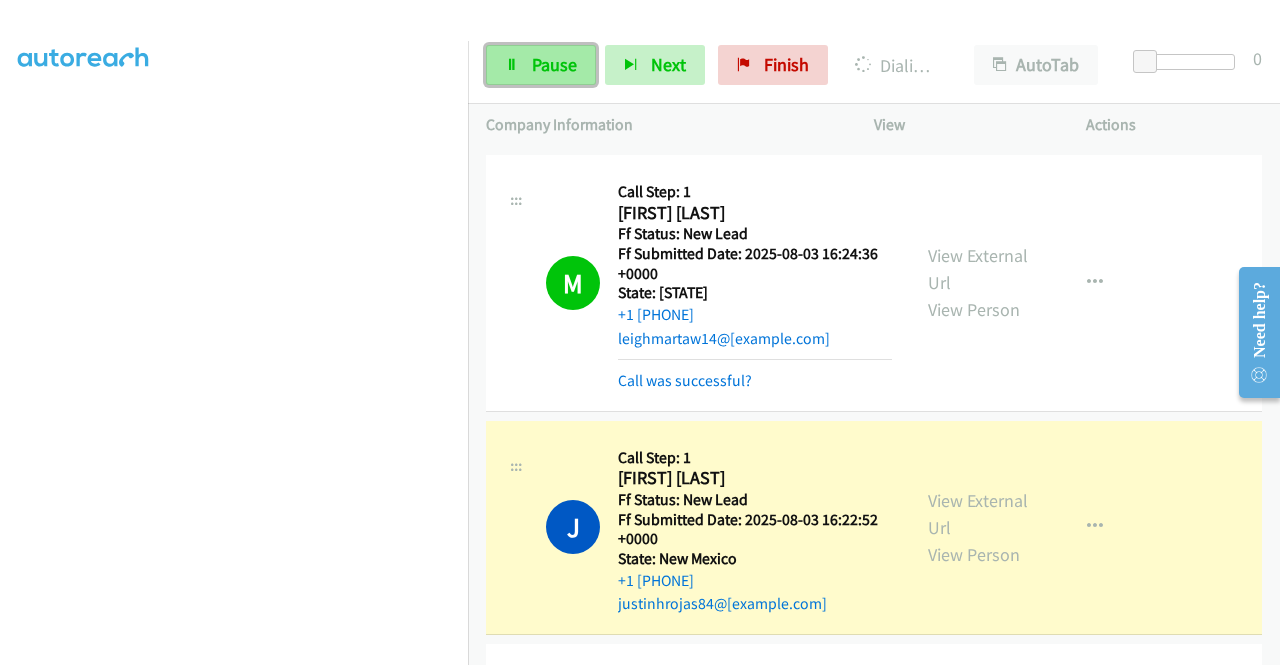 click on "Pause" at bounding box center (554, 64) 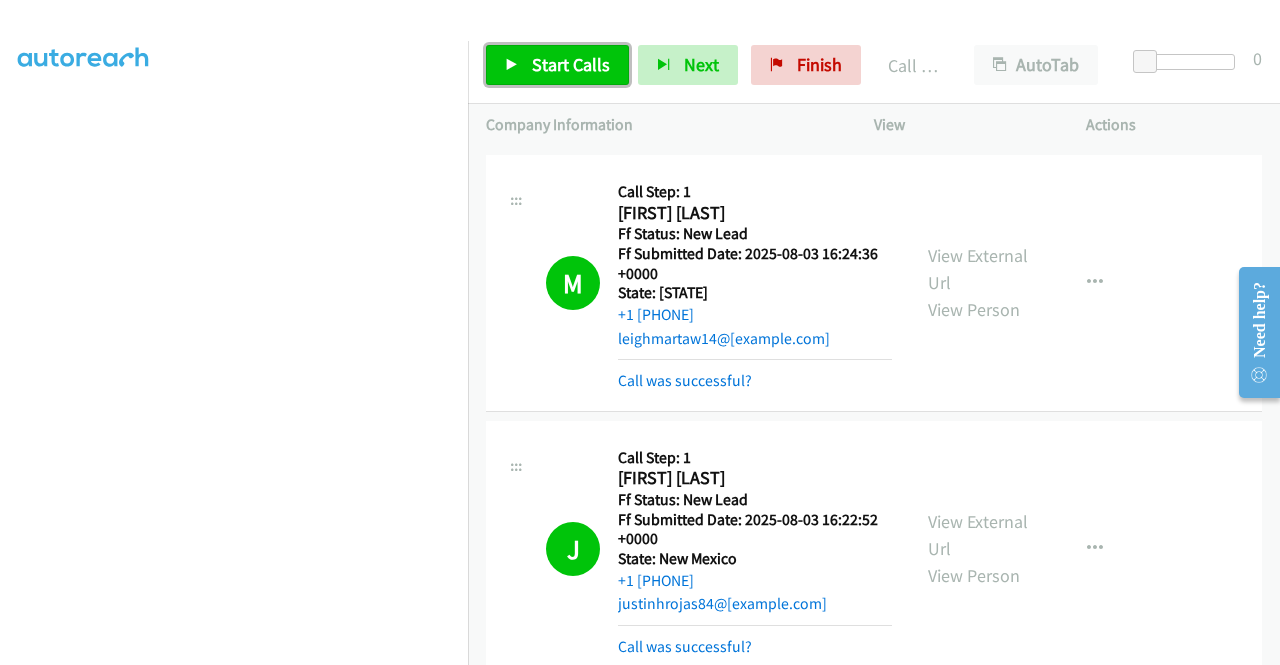 click on "Start Calls" at bounding box center [571, 64] 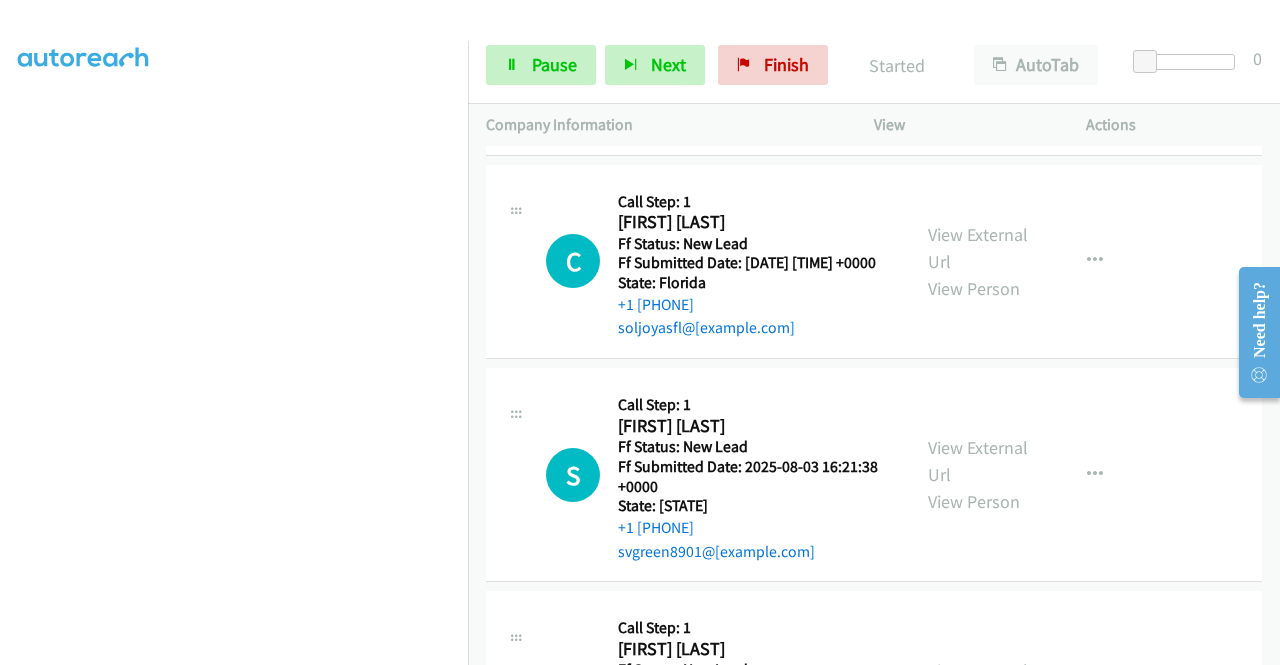 scroll, scrollTop: 9672, scrollLeft: 0, axis: vertical 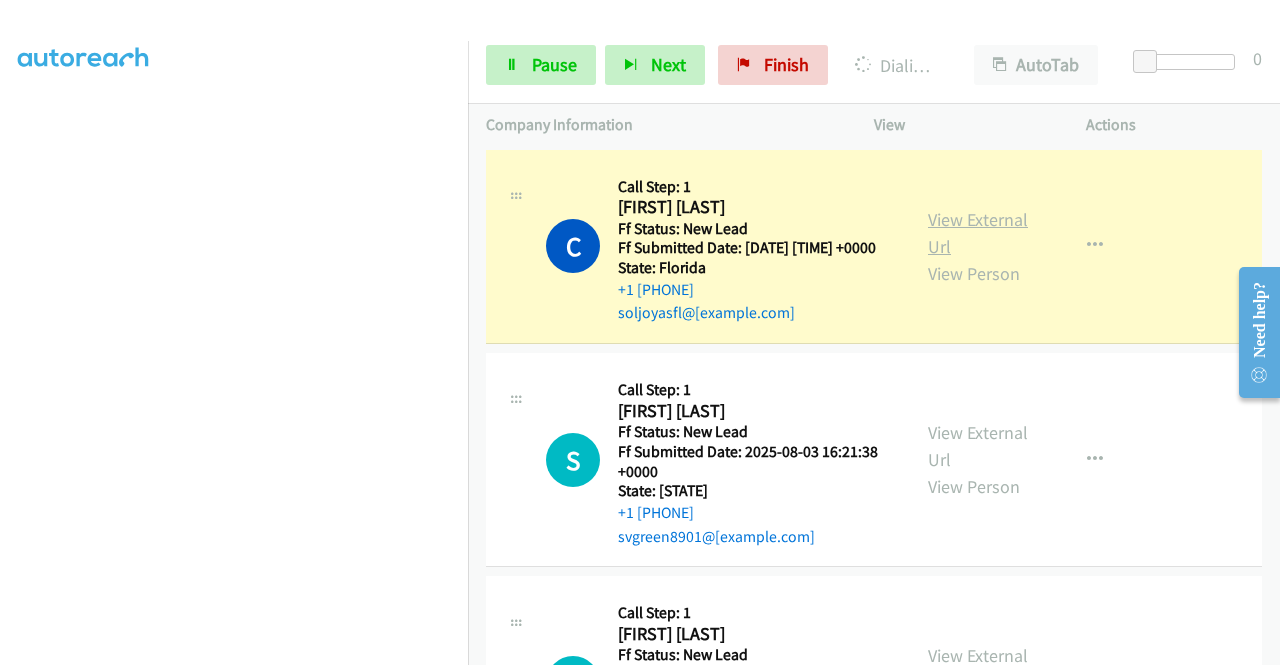 click on "View External Url" at bounding box center [978, 233] 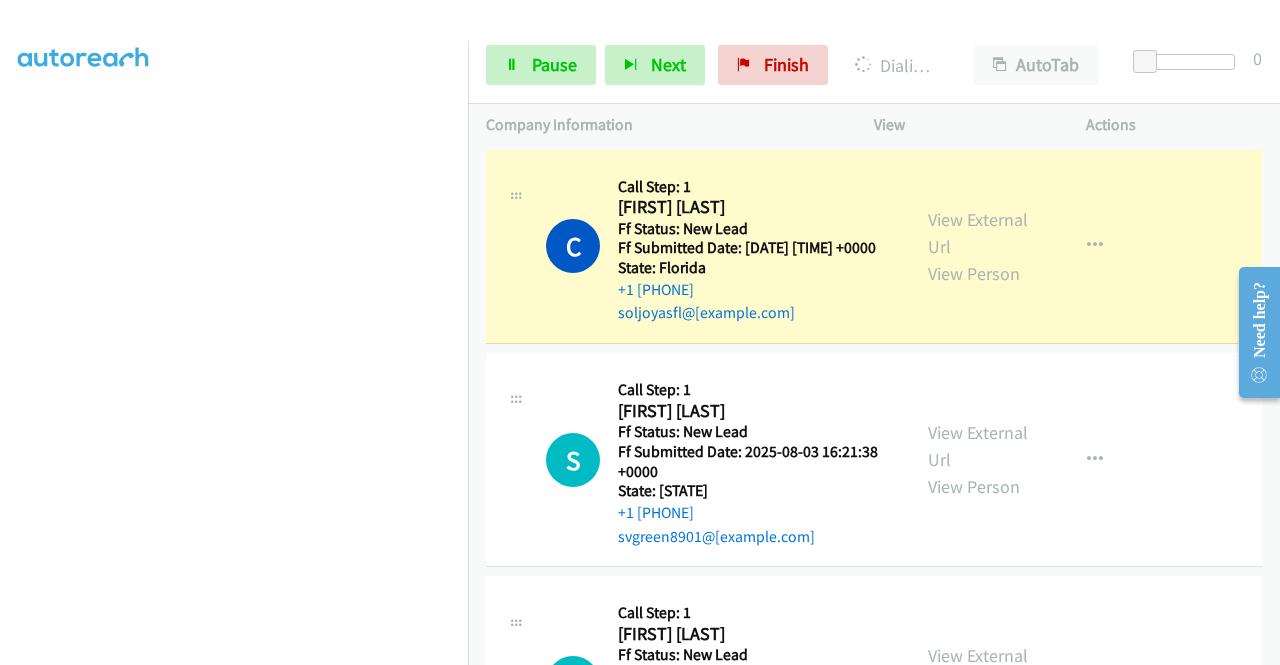 scroll, scrollTop: 0, scrollLeft: 0, axis: both 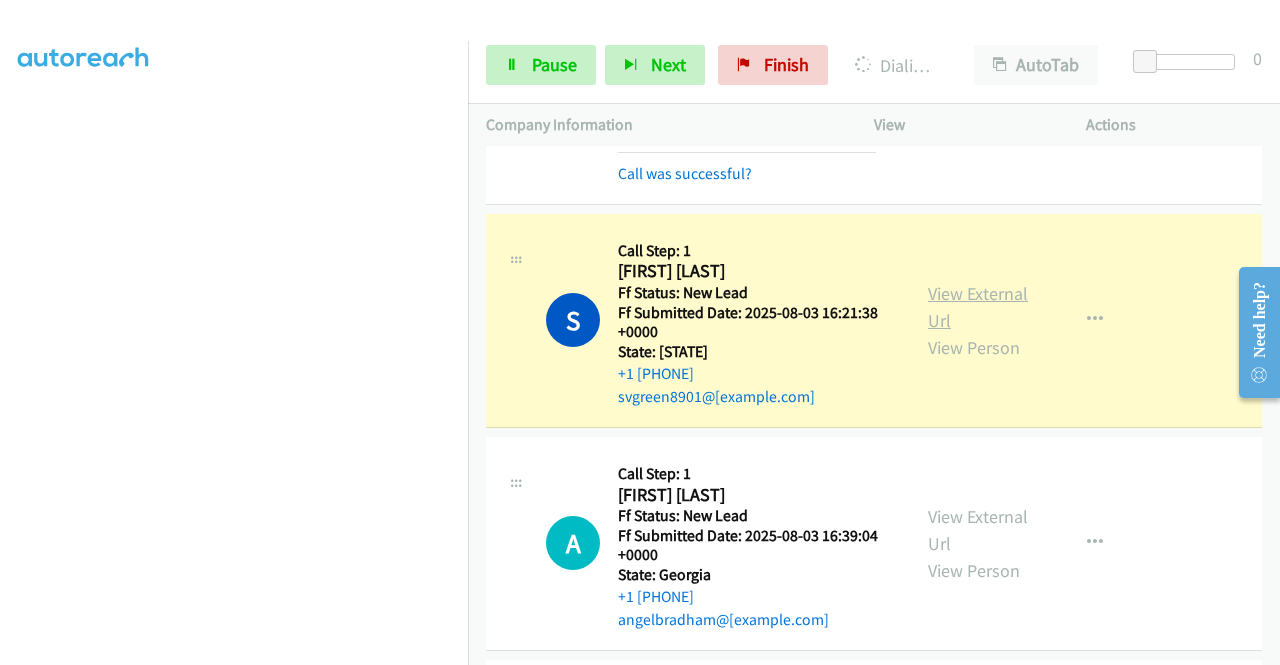 click on "View External Url" at bounding box center [978, 307] 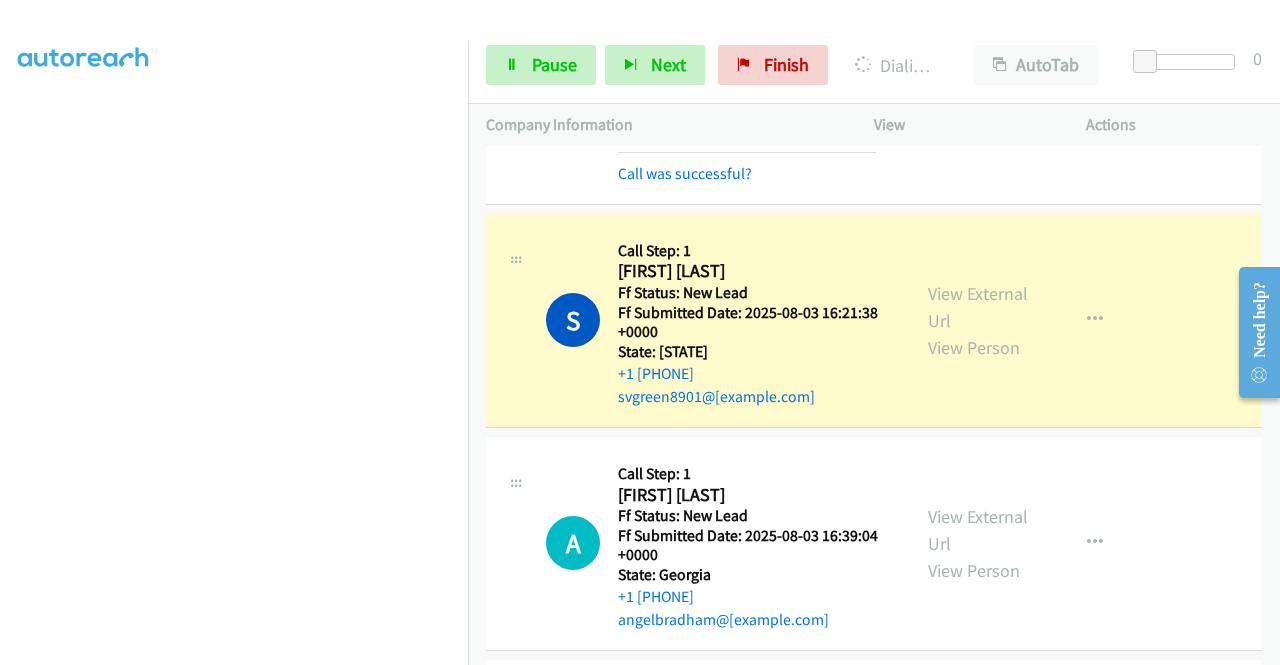 scroll, scrollTop: 0, scrollLeft: 0, axis: both 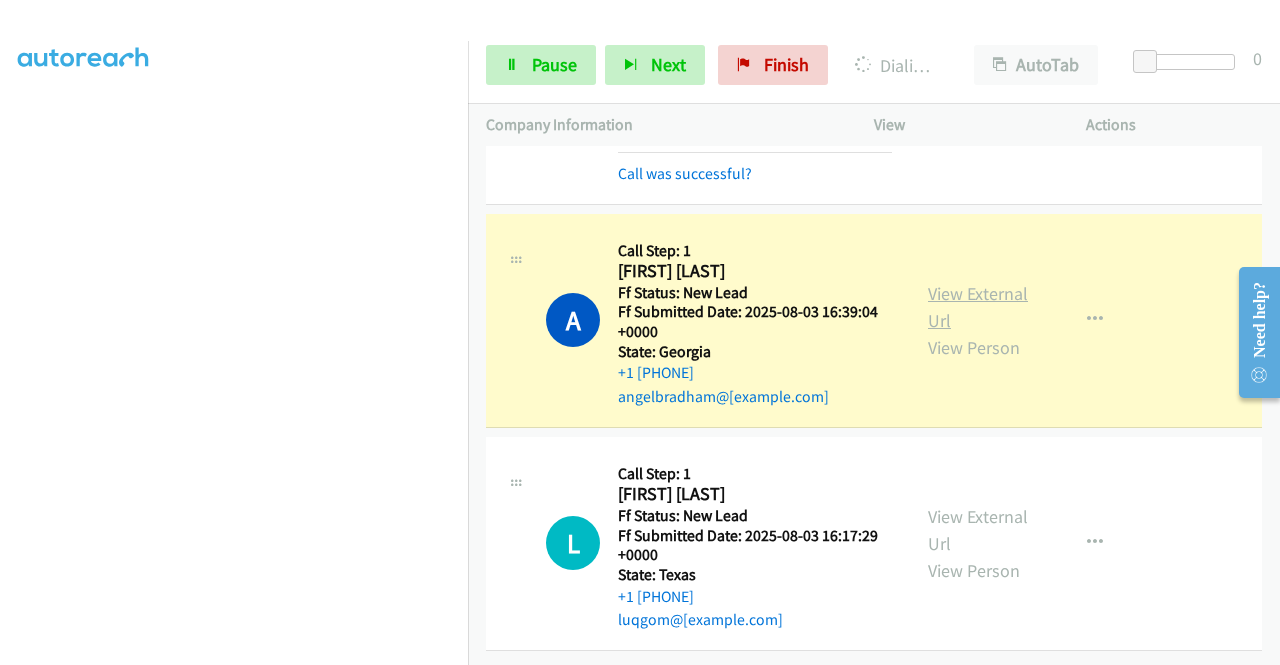 click on "View External Url" at bounding box center (978, 307) 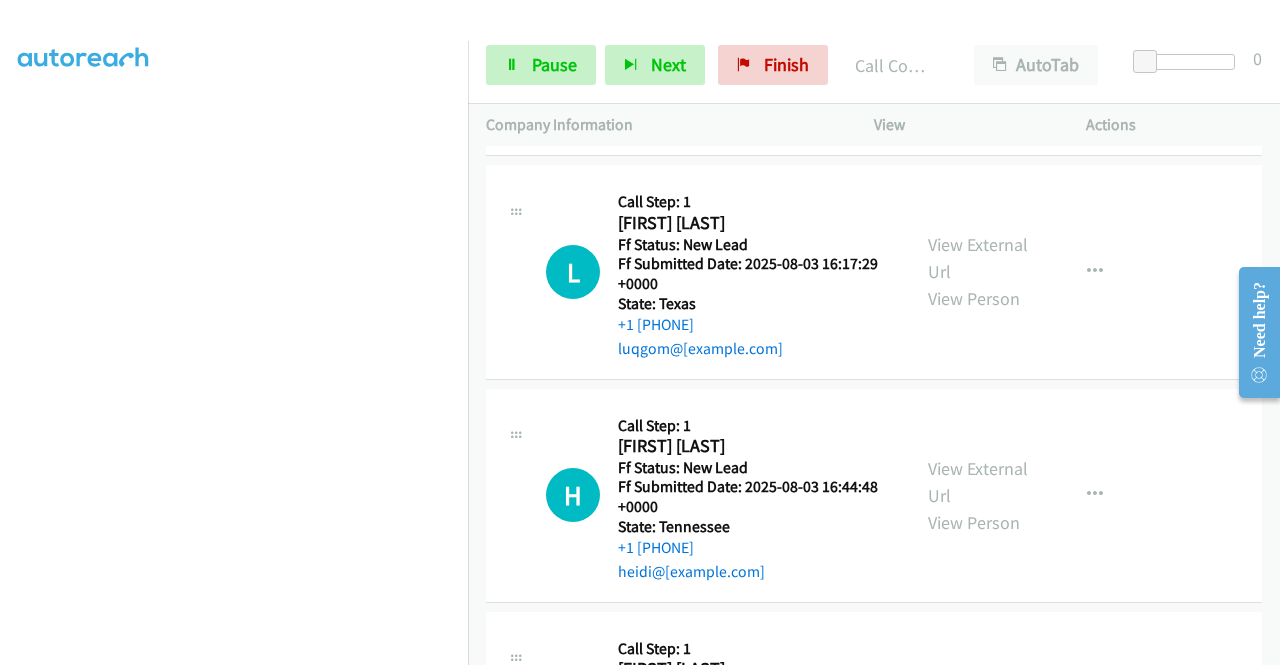 scroll, scrollTop: 10448, scrollLeft: 0, axis: vertical 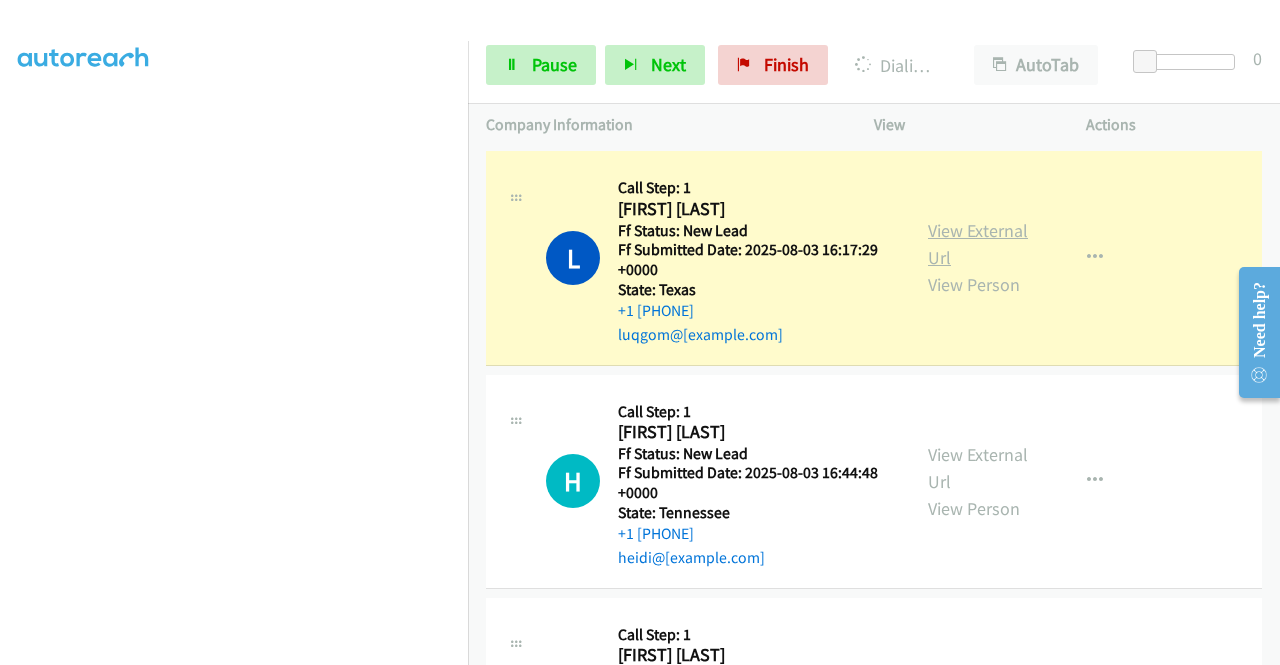 click on "View External Url" at bounding box center [978, 244] 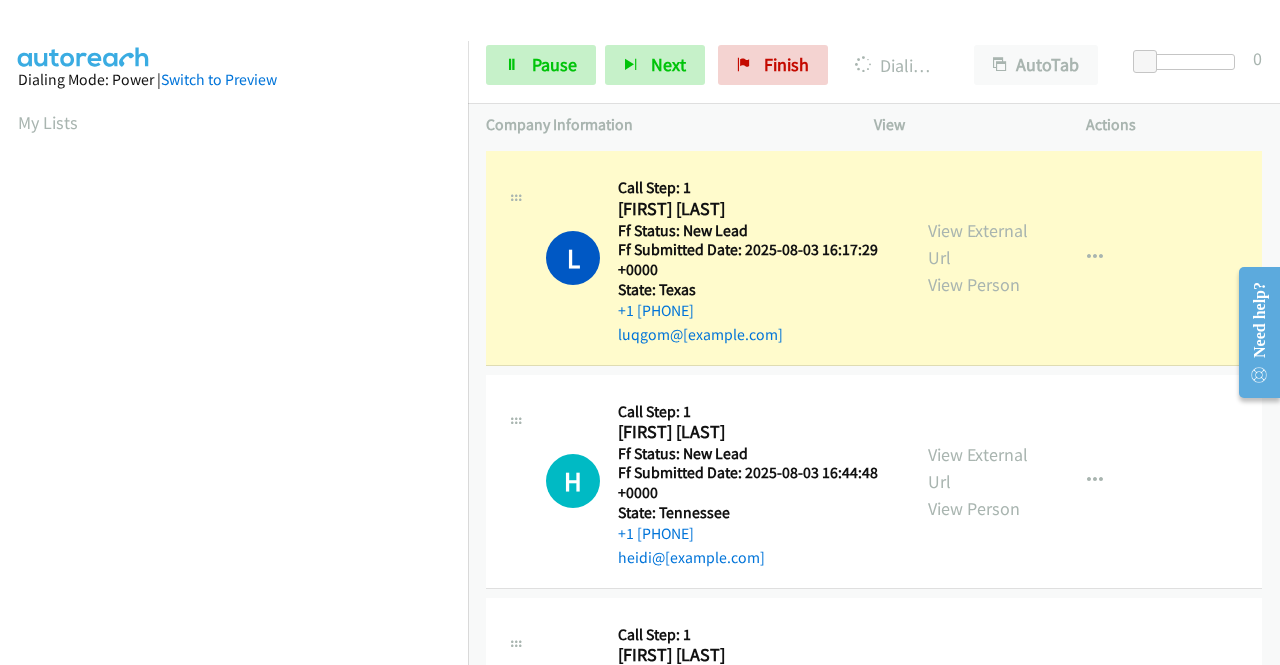 scroll, scrollTop: 456, scrollLeft: 0, axis: vertical 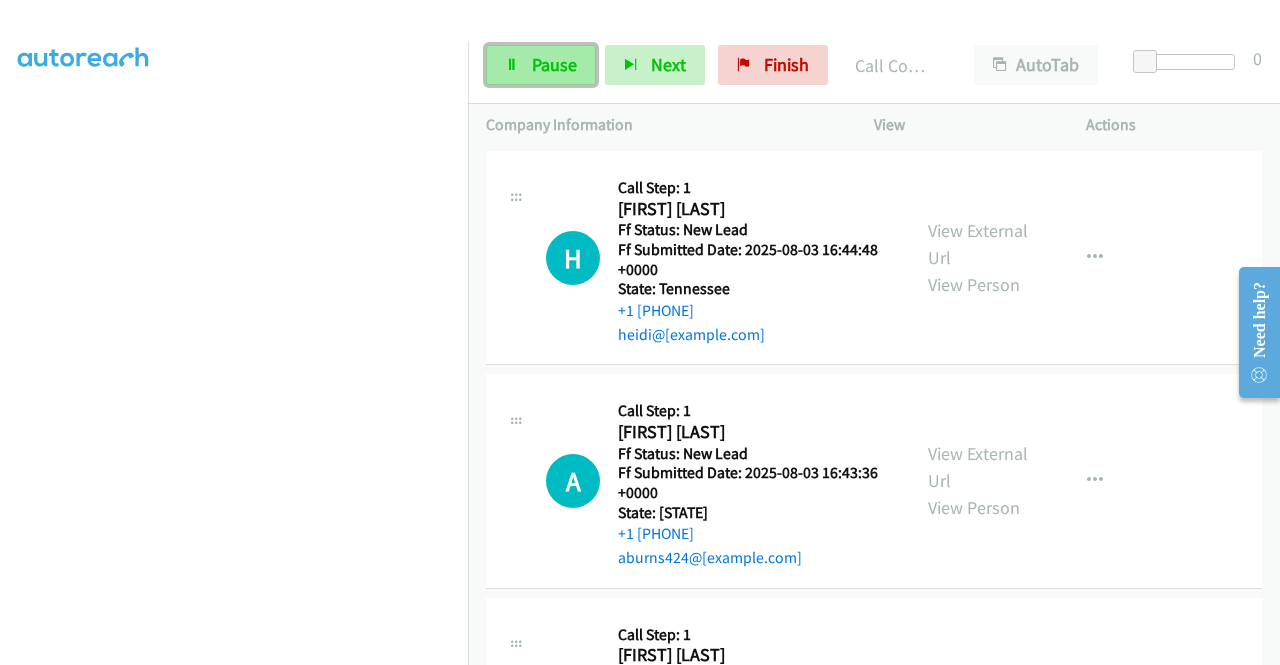 click on "Pause" at bounding box center (554, 64) 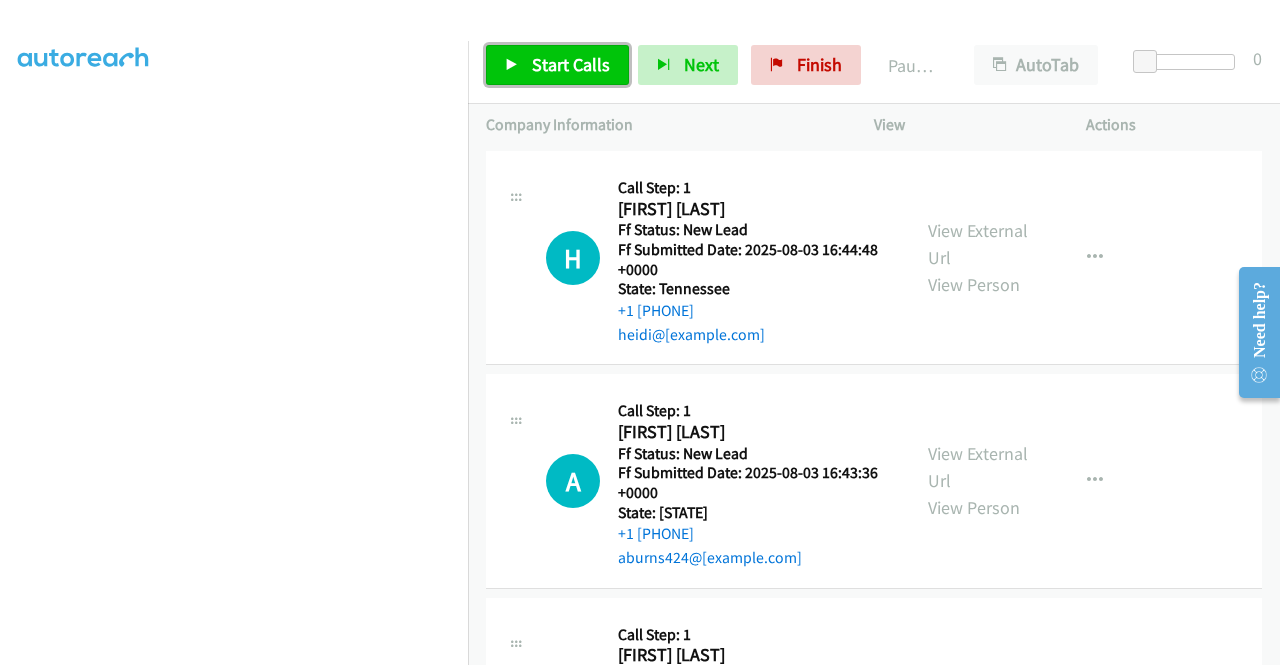 click on "Start Calls" at bounding box center [571, 64] 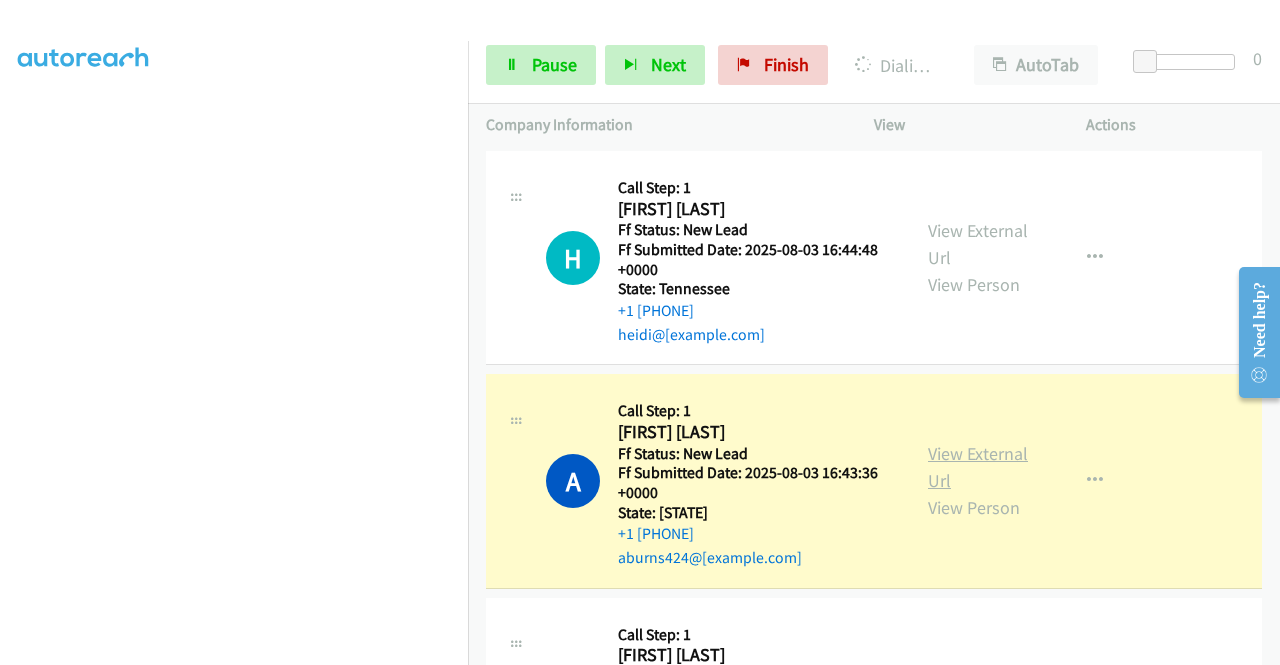 click on "View External Url" at bounding box center (978, 467) 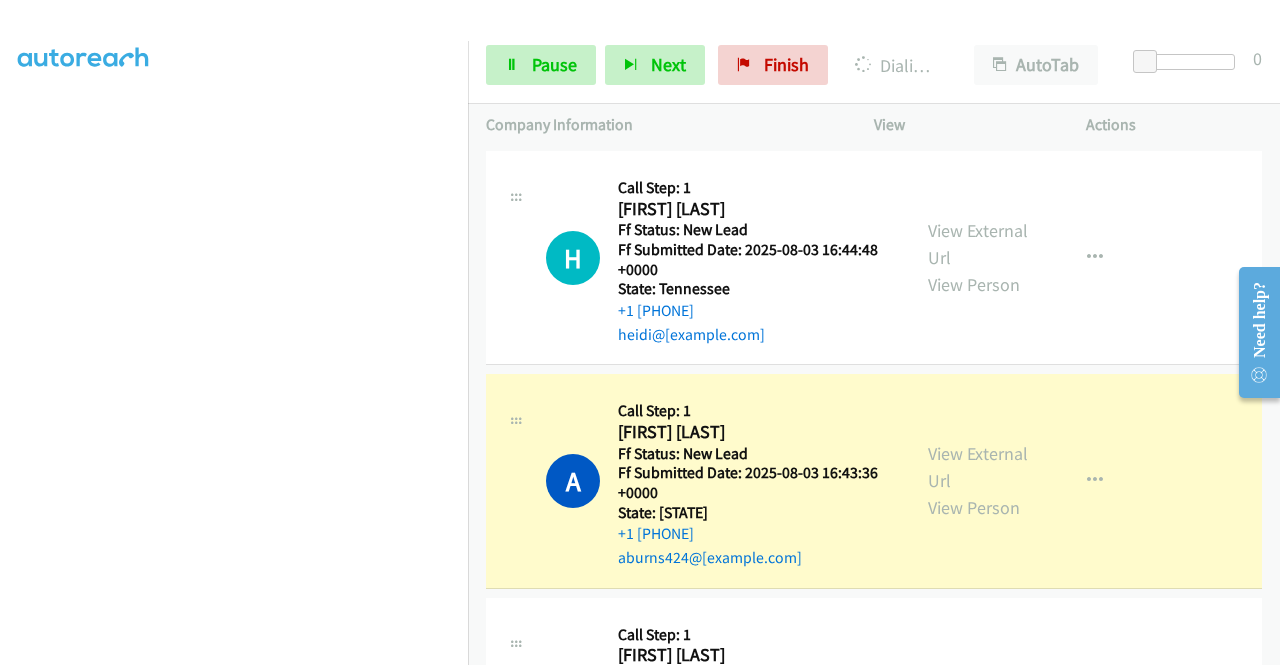 scroll, scrollTop: 415, scrollLeft: 0, axis: vertical 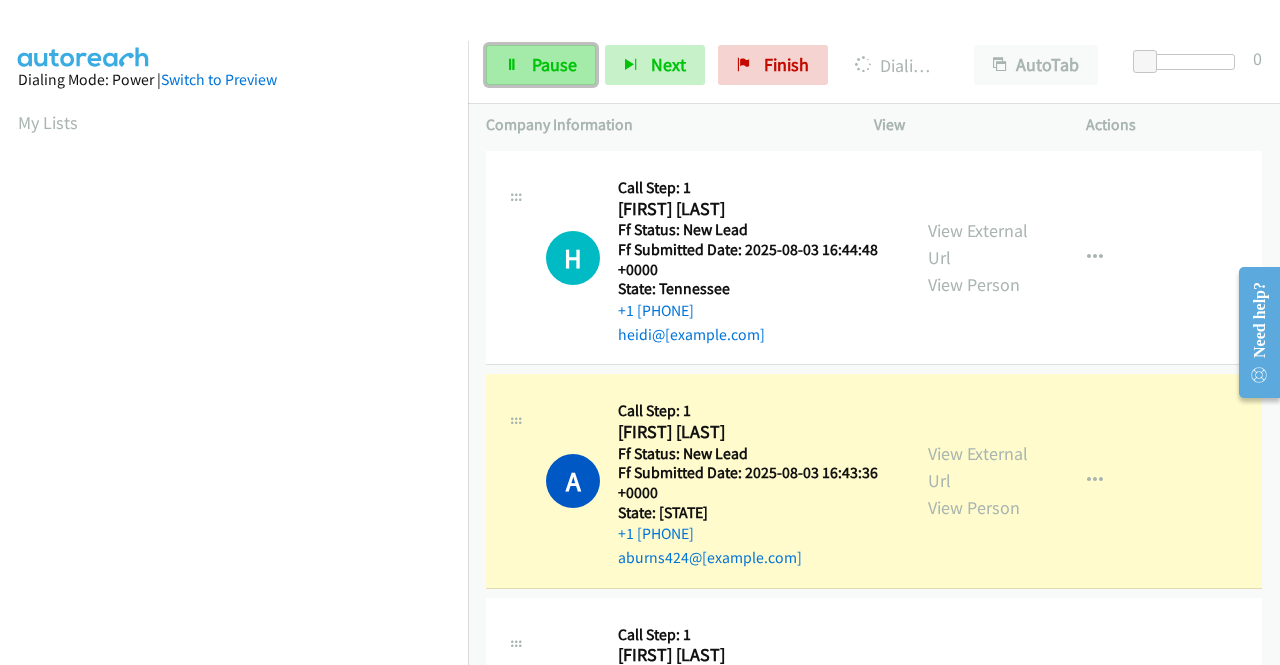 click on "Pause" at bounding box center (541, 65) 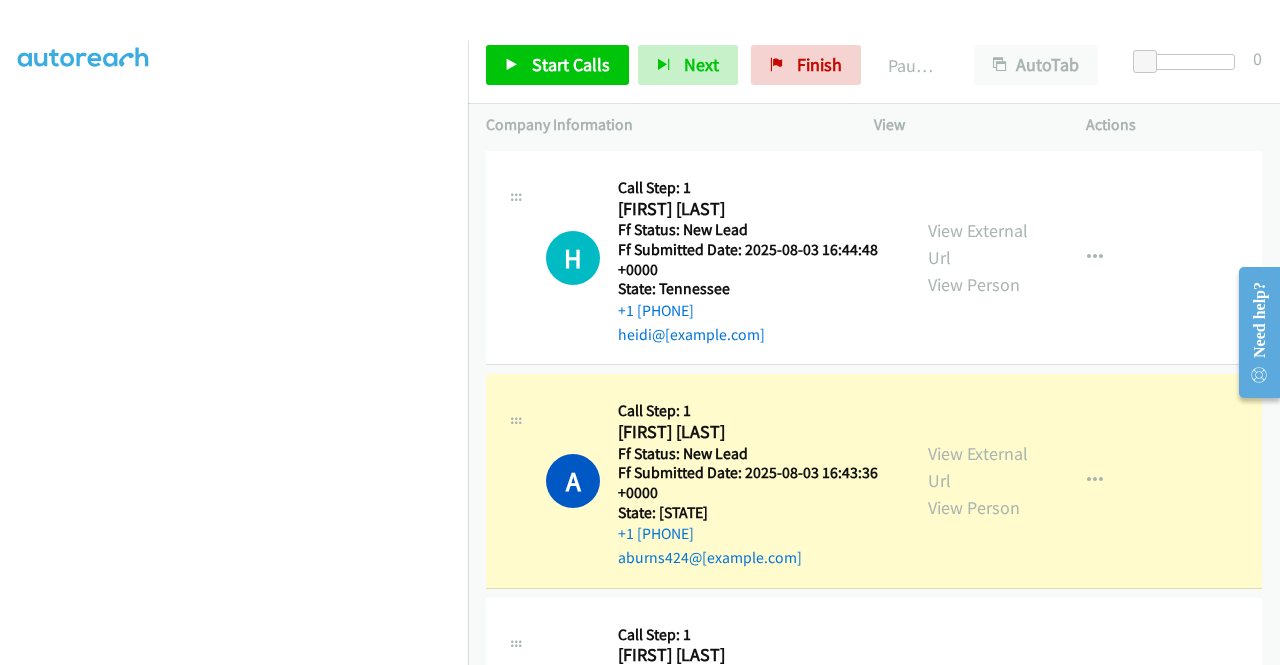 scroll, scrollTop: 456, scrollLeft: 0, axis: vertical 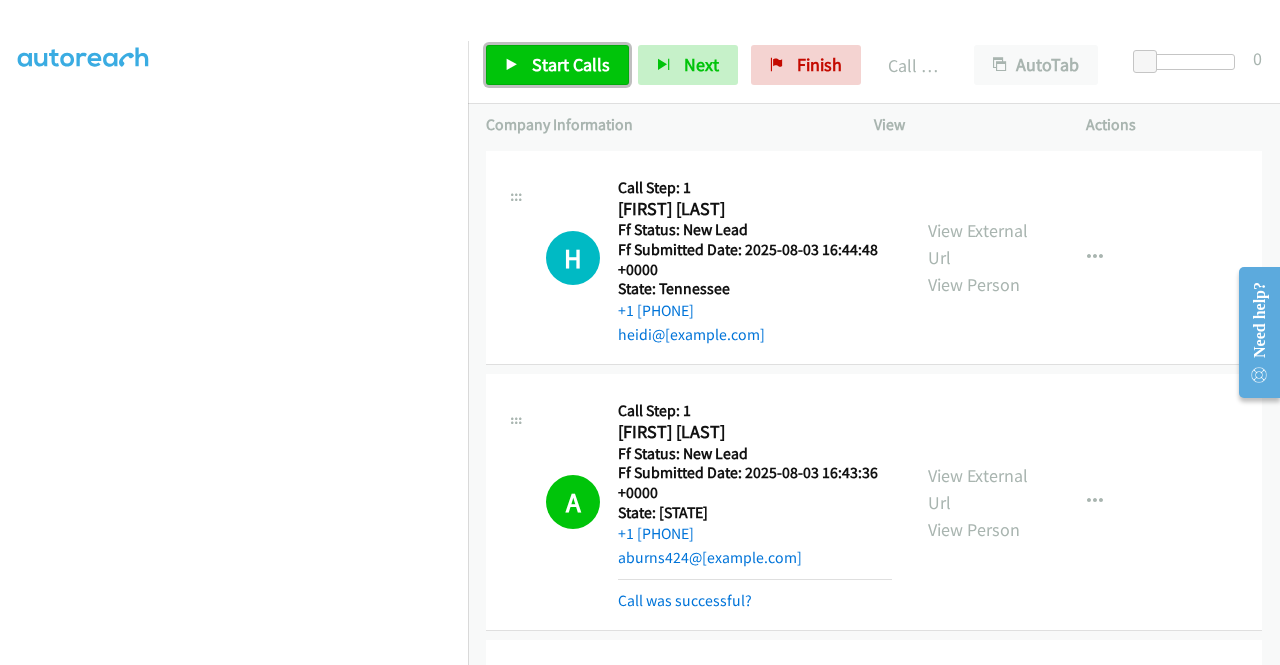 click on "Start Calls" at bounding box center (571, 64) 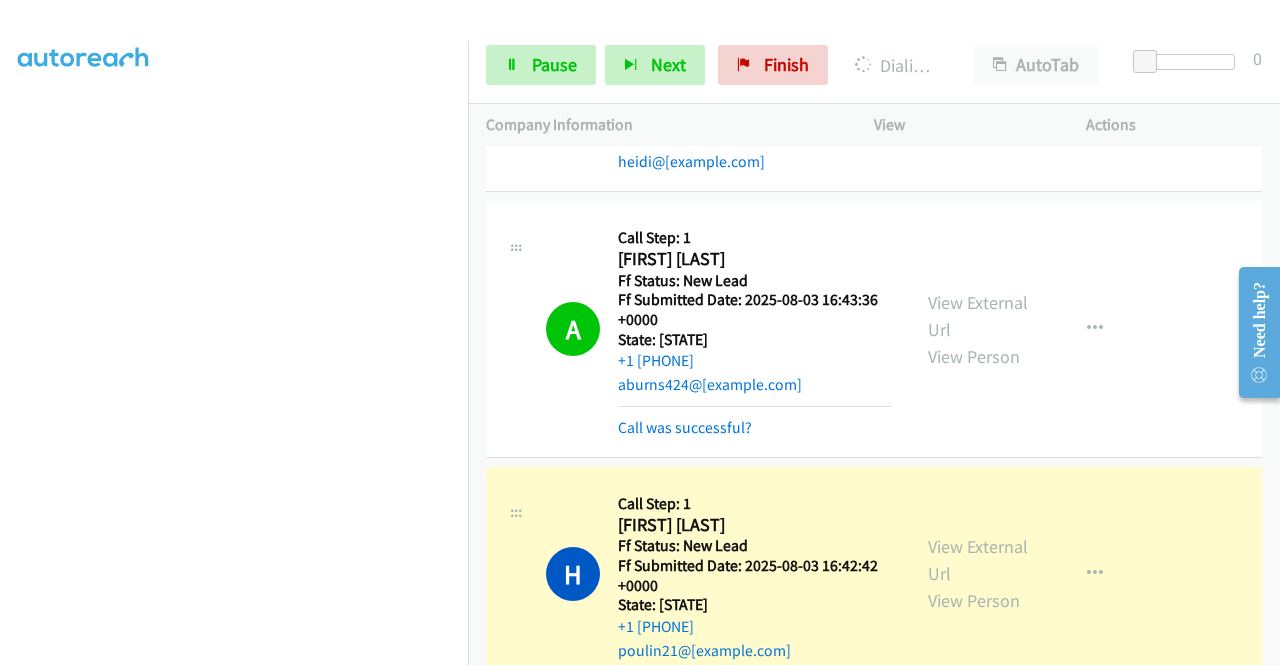 scroll, scrollTop: 11003, scrollLeft: 0, axis: vertical 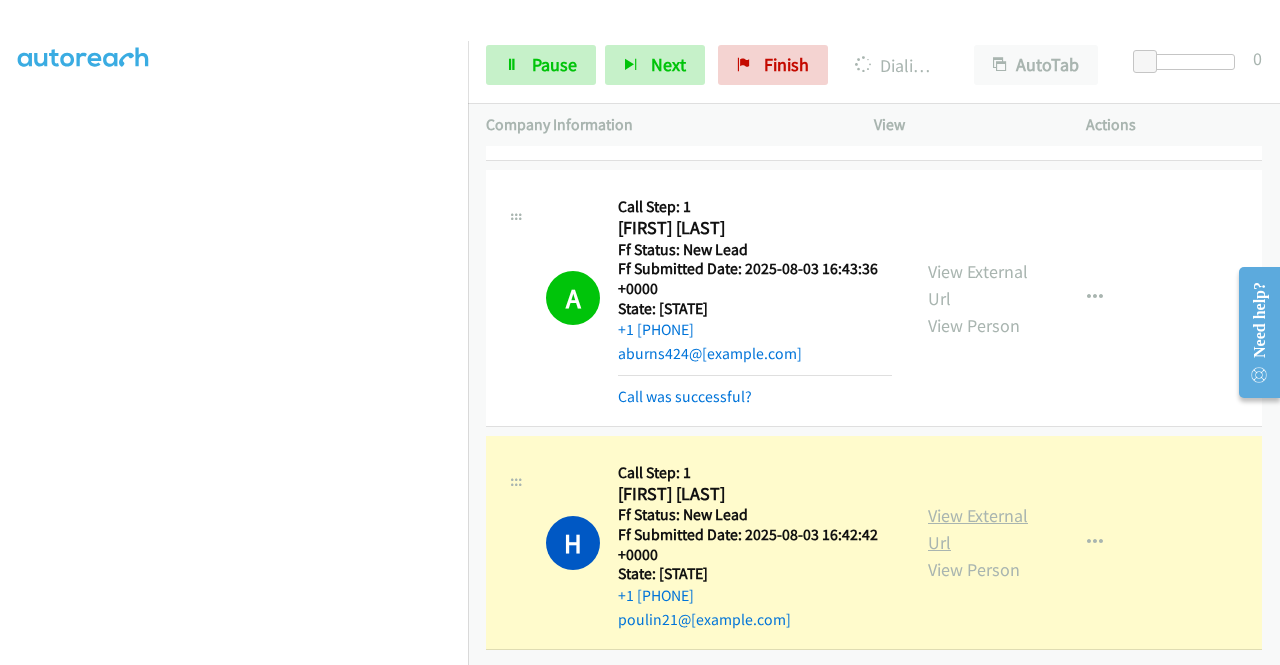 click on "View External Url" at bounding box center [978, 529] 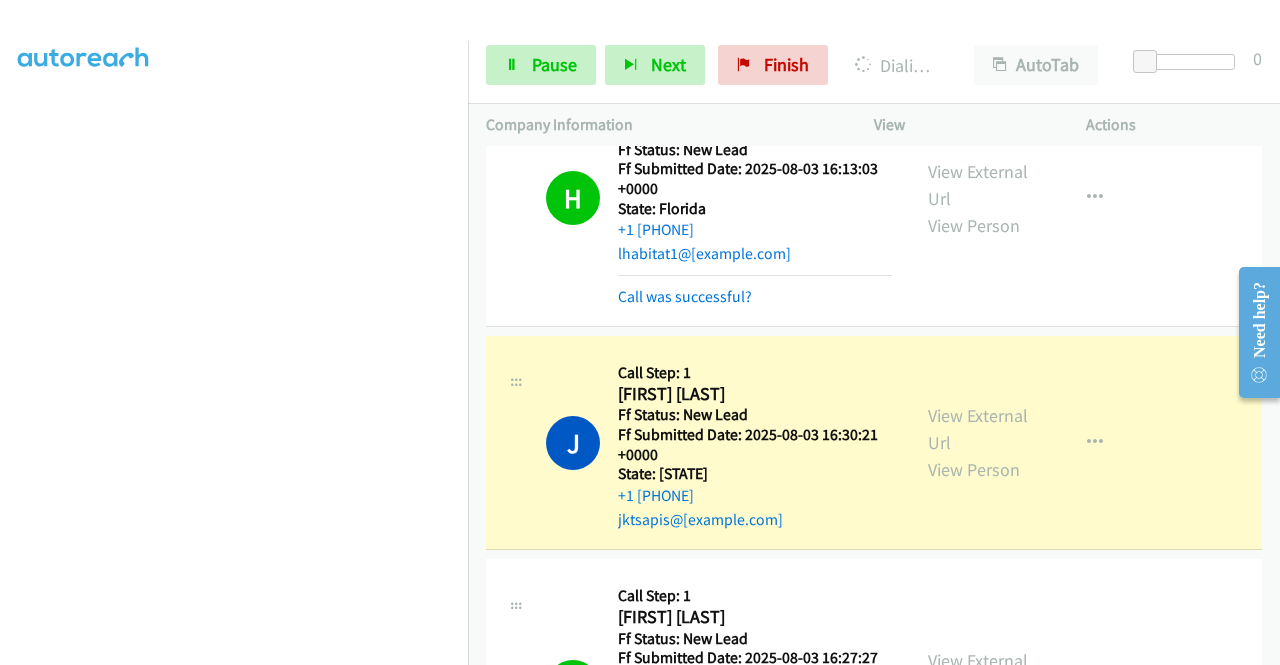 scroll, scrollTop: 7722, scrollLeft: 0, axis: vertical 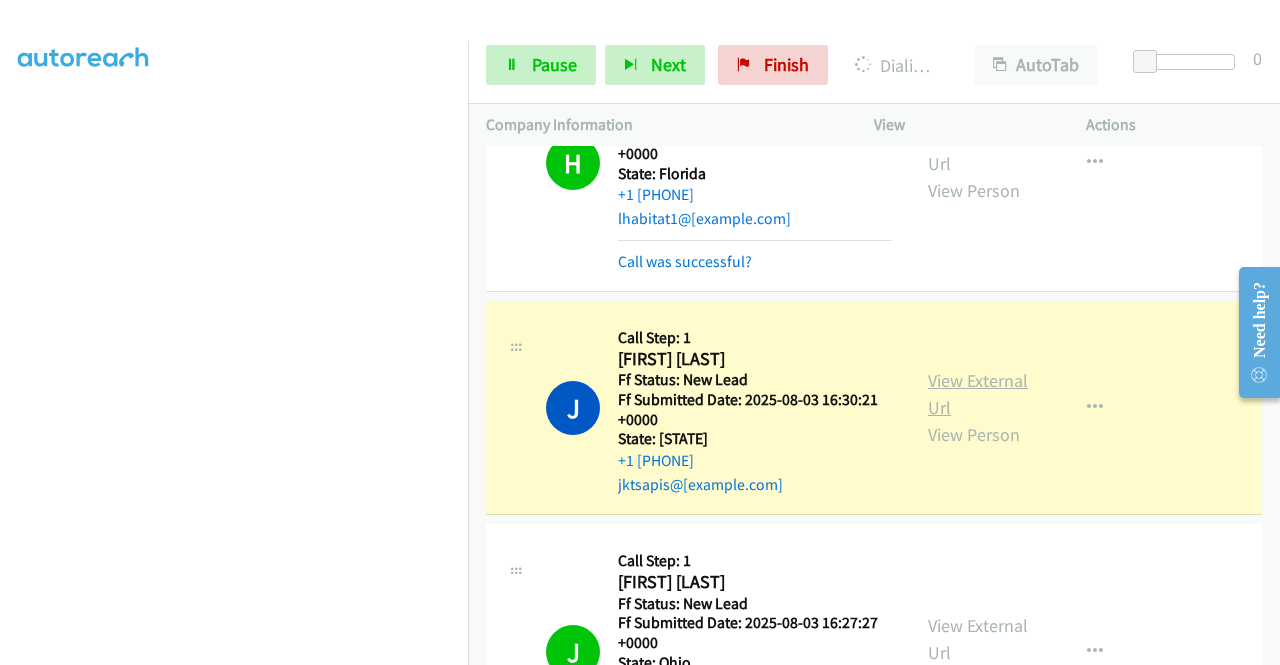 click on "View External Url" at bounding box center (978, 394) 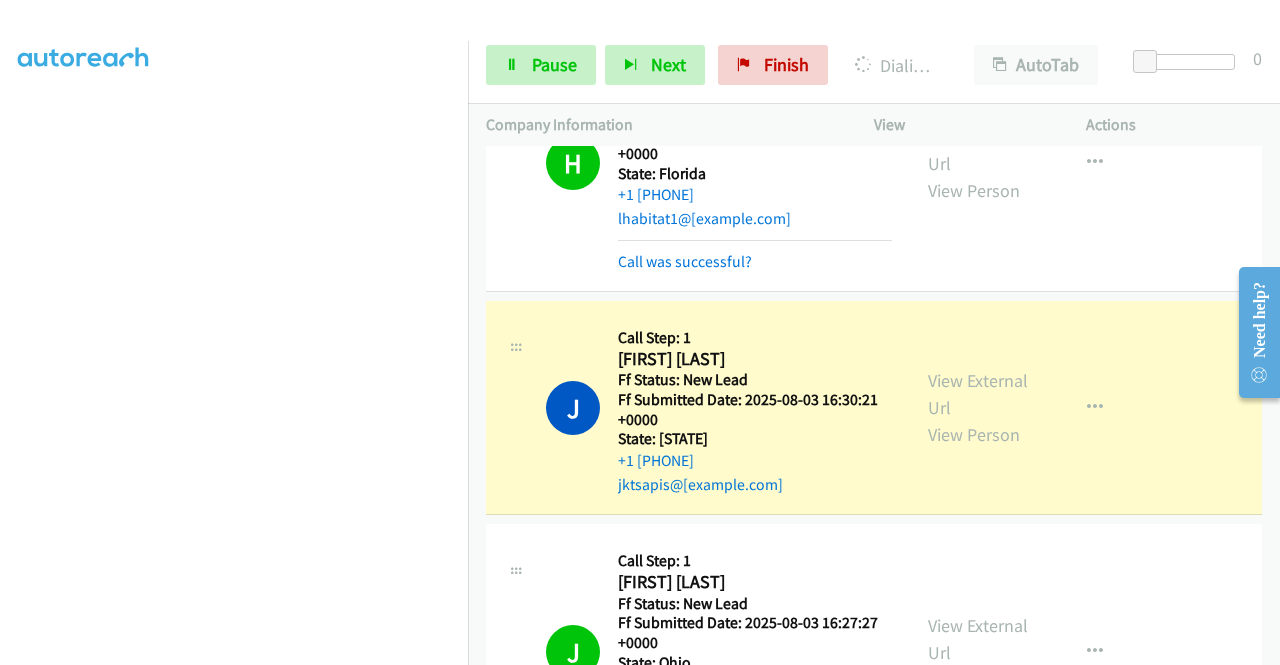 scroll, scrollTop: 0, scrollLeft: 0, axis: both 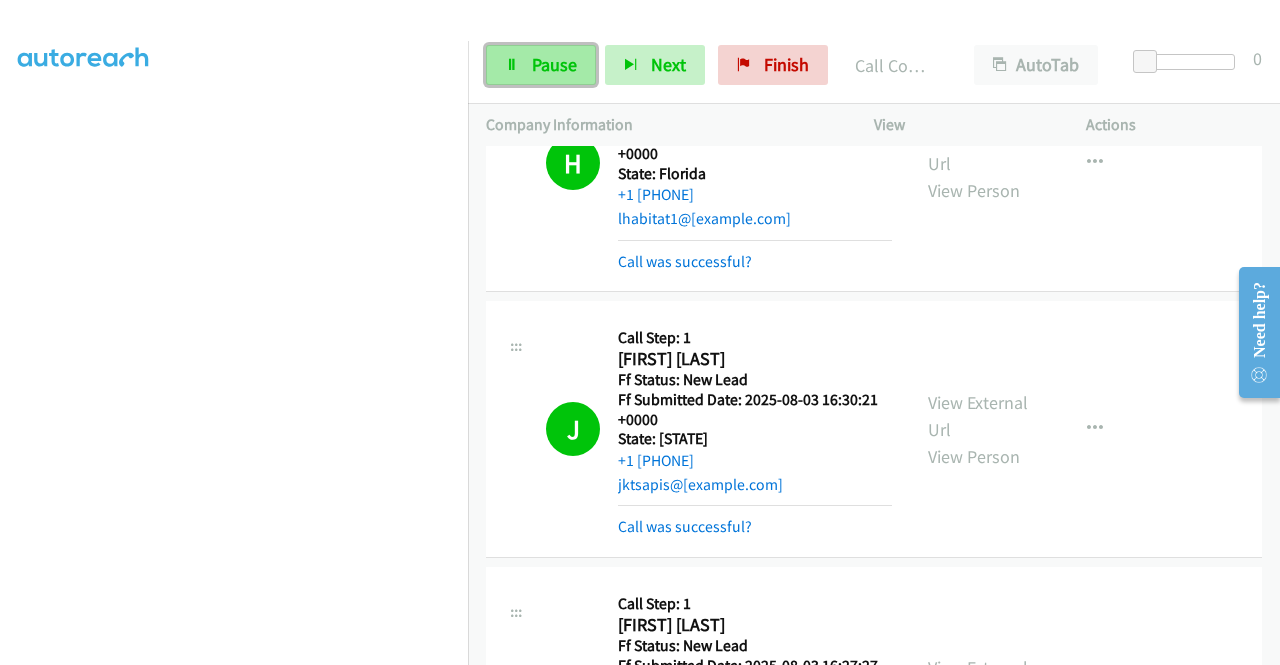 click on "Pause" at bounding box center (554, 64) 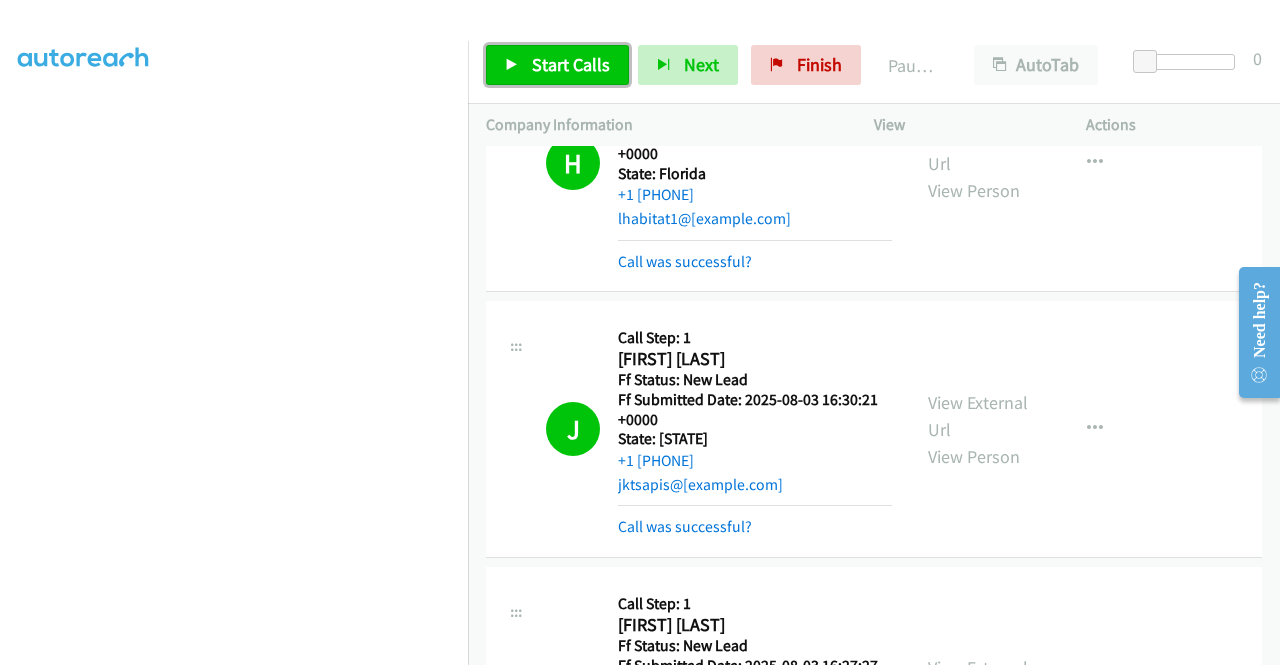 click on "Start Calls" at bounding box center [571, 64] 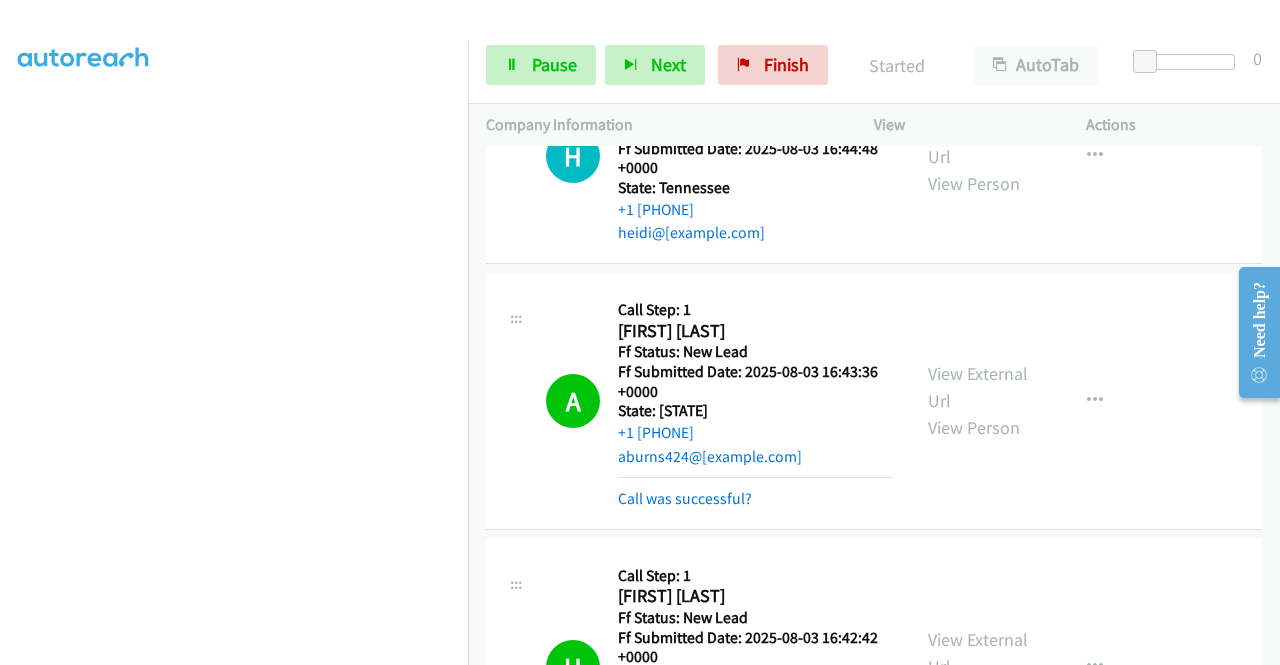 scroll, scrollTop: 10718, scrollLeft: 0, axis: vertical 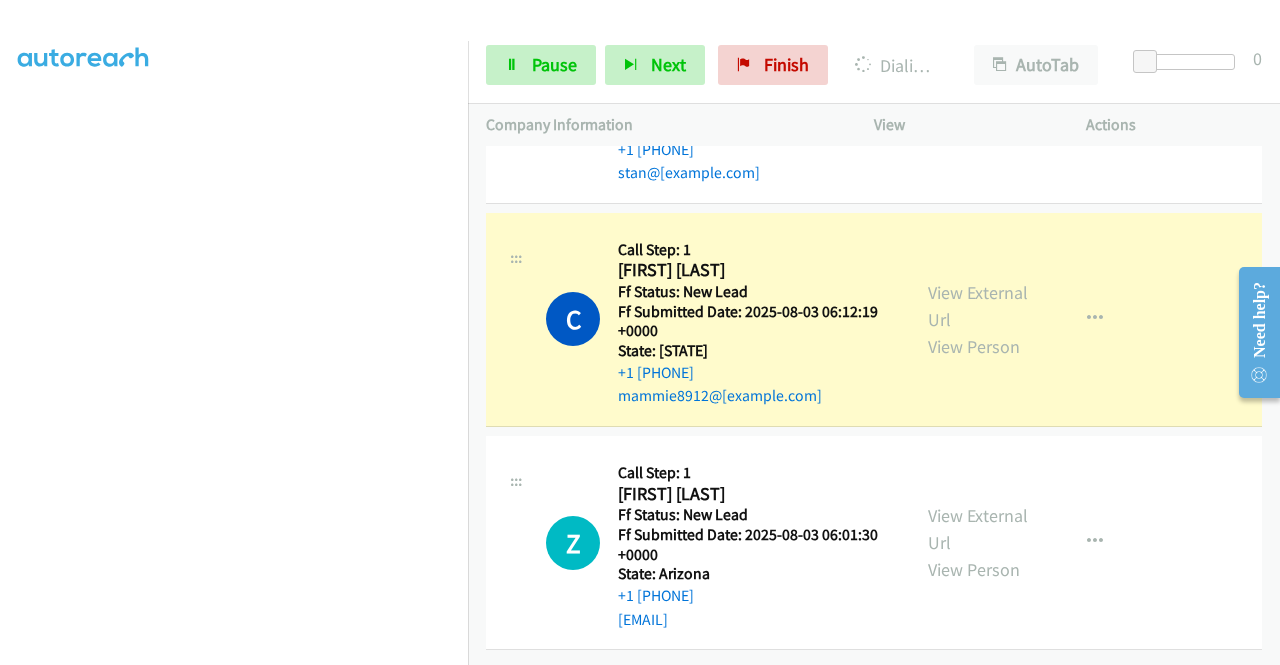 click on "View External Url
View Person" at bounding box center (980, 319) 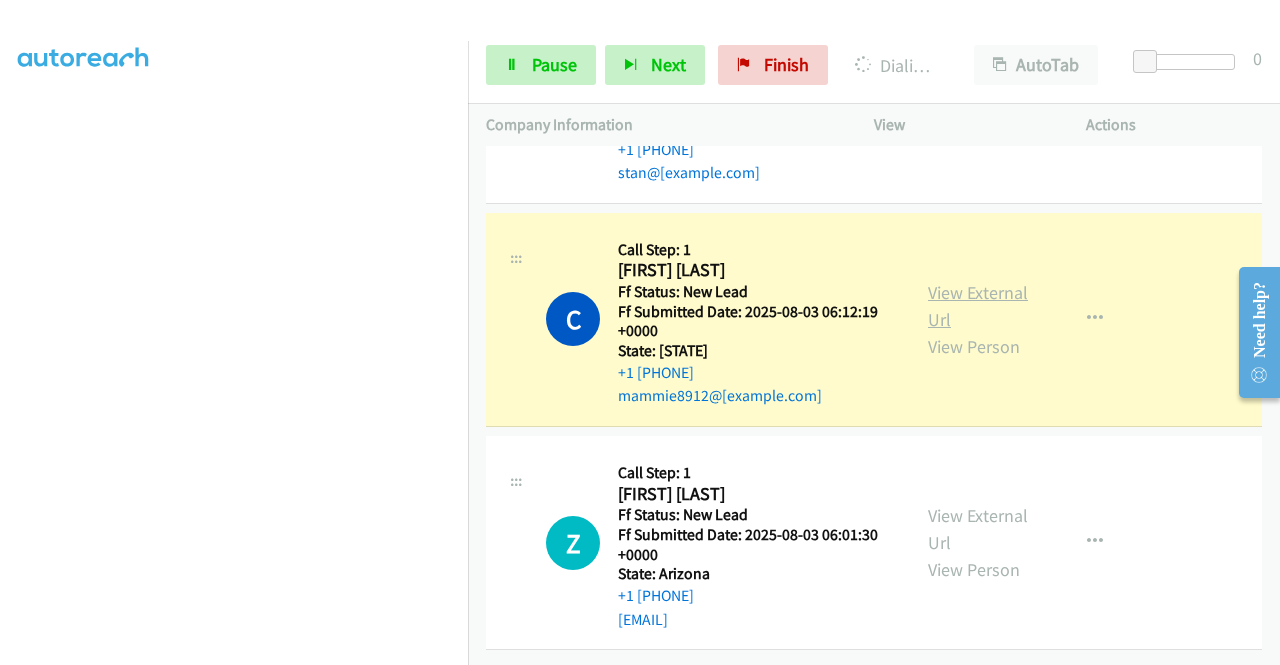 click on "View External Url" at bounding box center (978, 306) 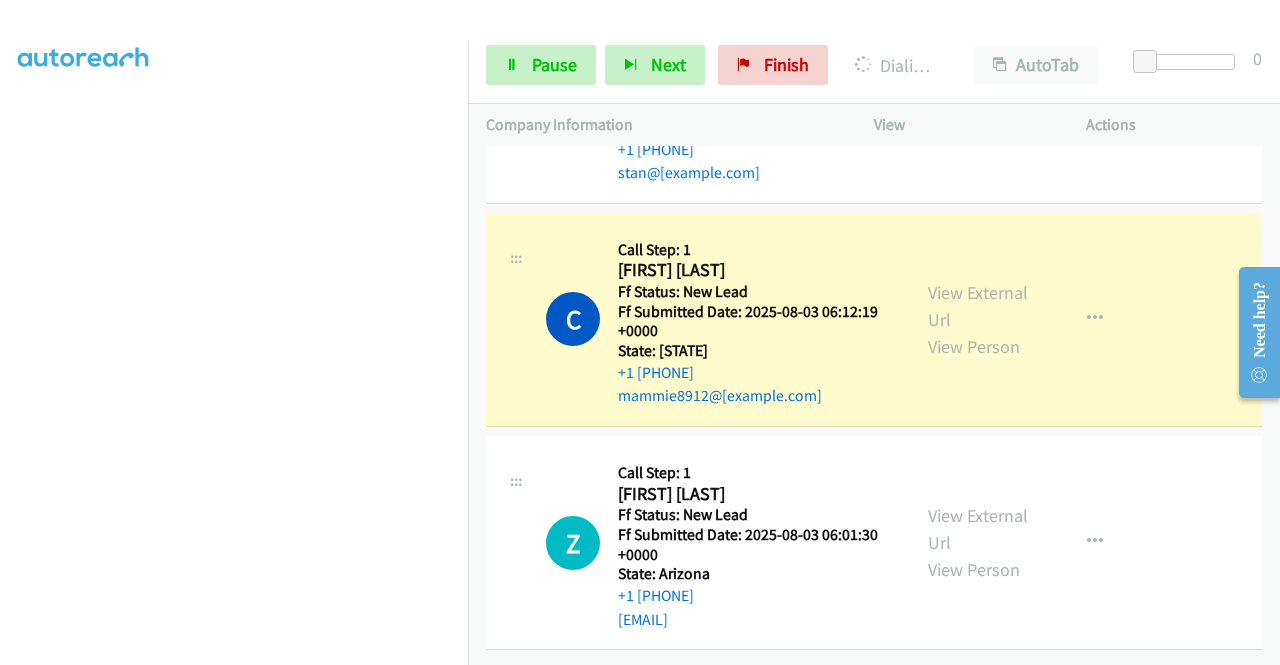 scroll, scrollTop: 0, scrollLeft: 0, axis: both 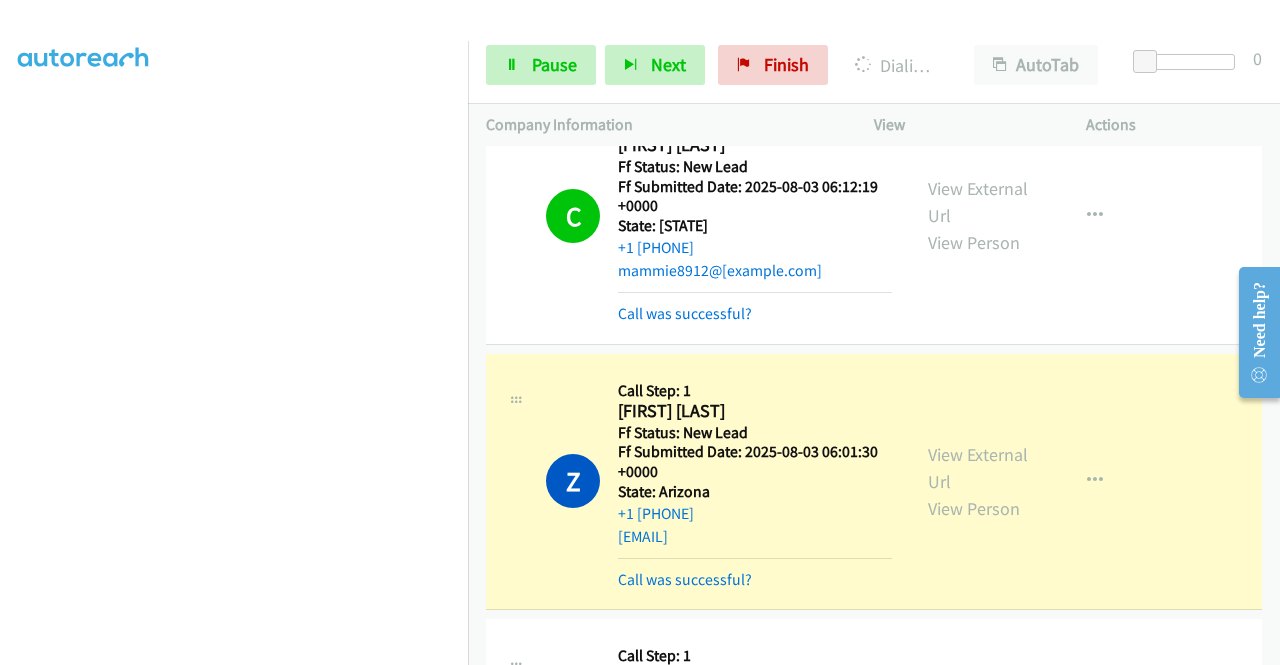 click on "View External Url
View Person
View External Url
Email
Schedule/Manage Callback
Skip Call
Add to do not call list" at bounding box center [1025, 482] 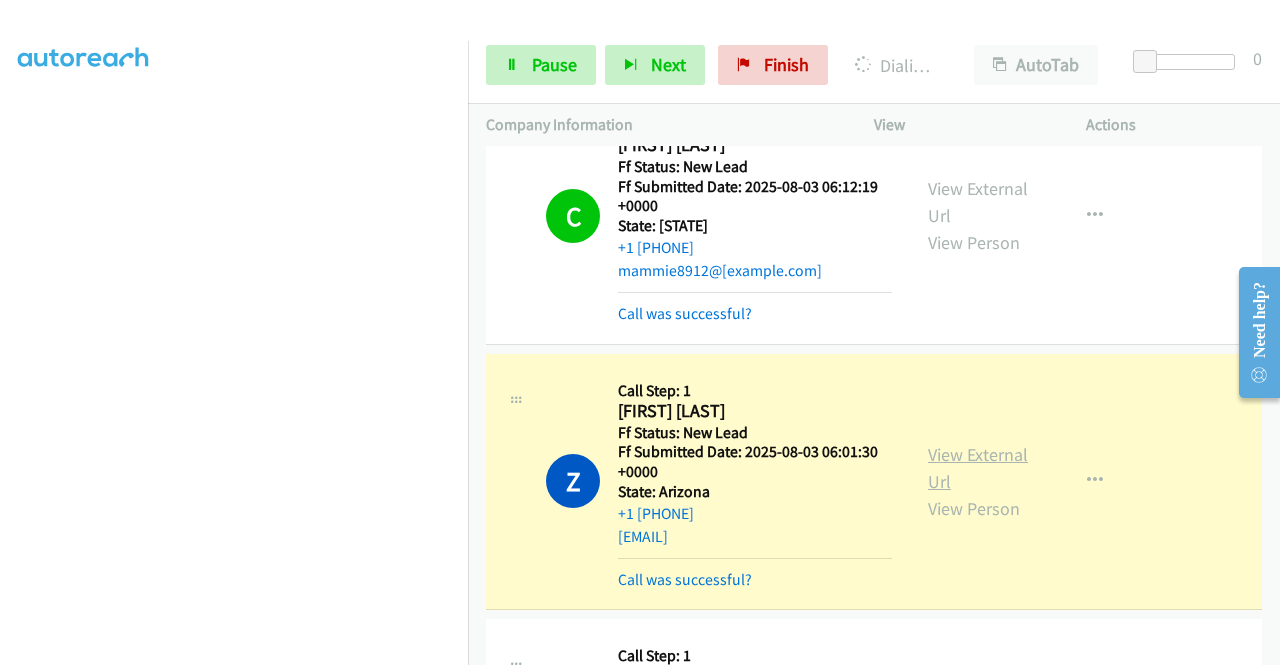 click on "View External Url" at bounding box center (978, 468) 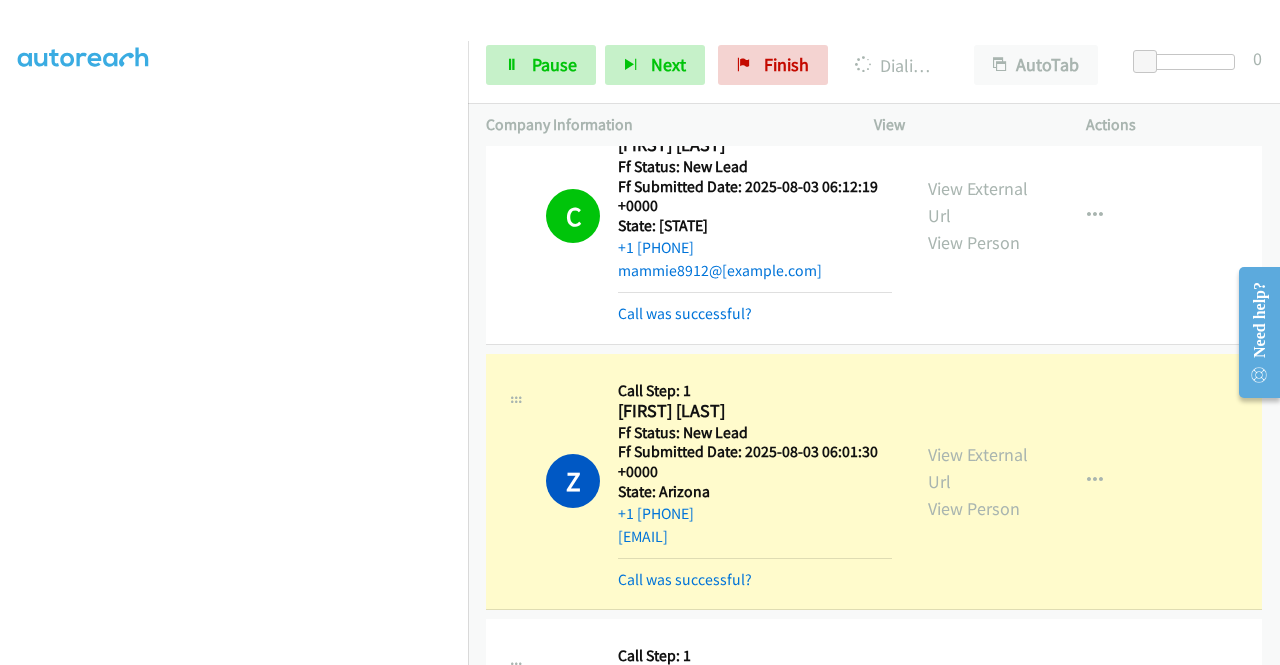 scroll, scrollTop: 0, scrollLeft: 0, axis: both 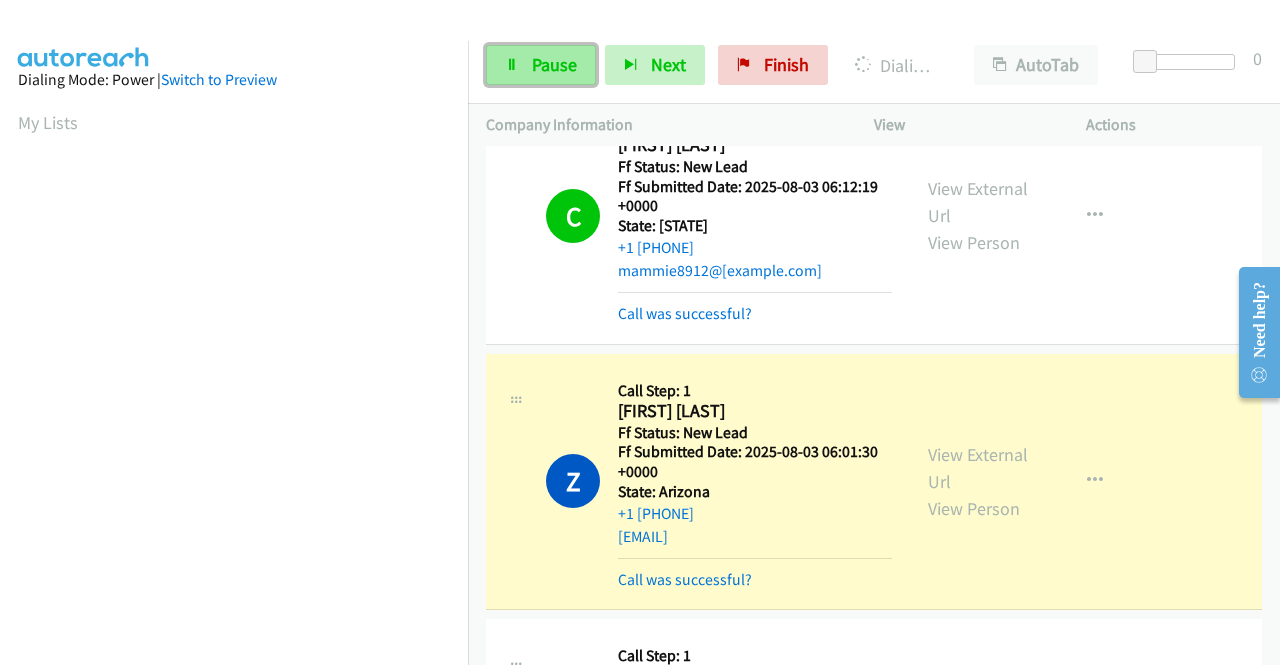 click on "Pause" at bounding box center (541, 65) 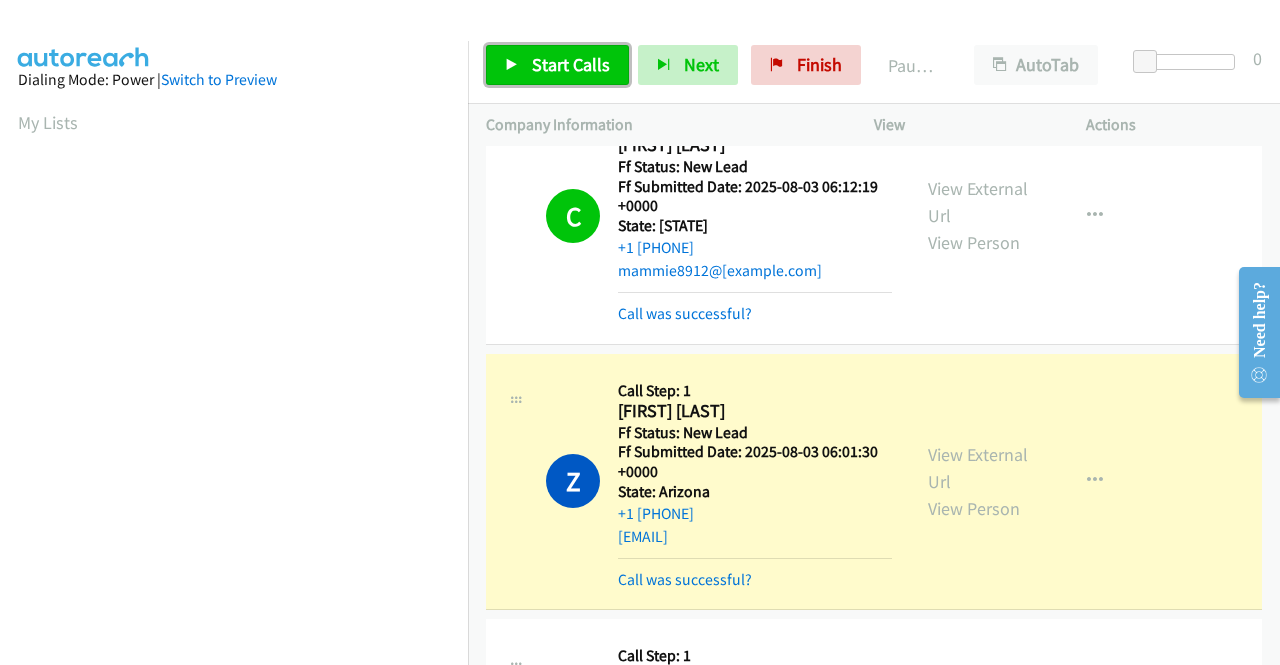 click at bounding box center [512, 66] 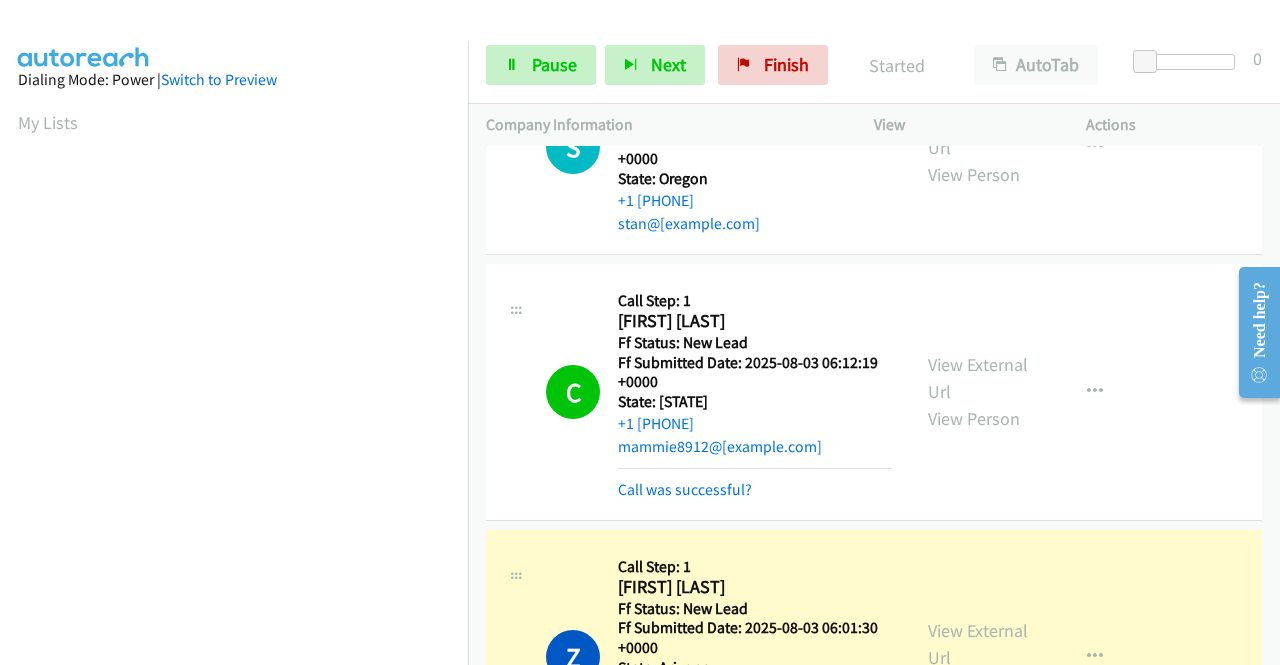 scroll, scrollTop: 11882, scrollLeft: 0, axis: vertical 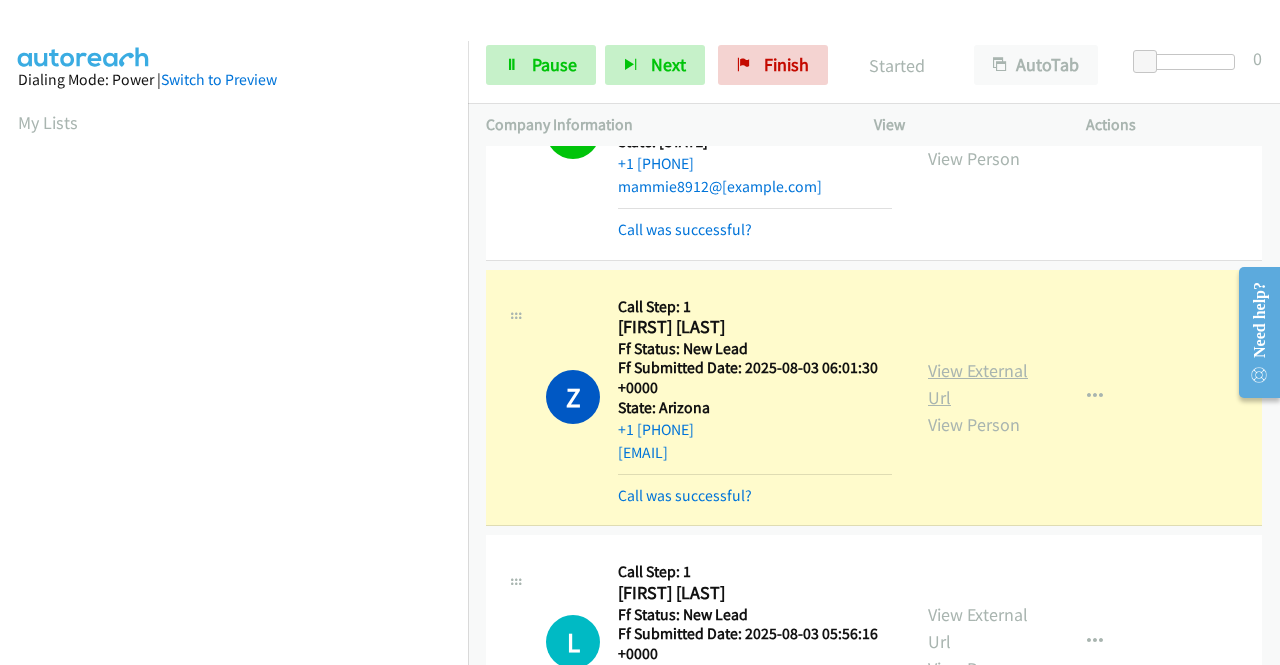 click on "View External Url" at bounding box center [978, 384] 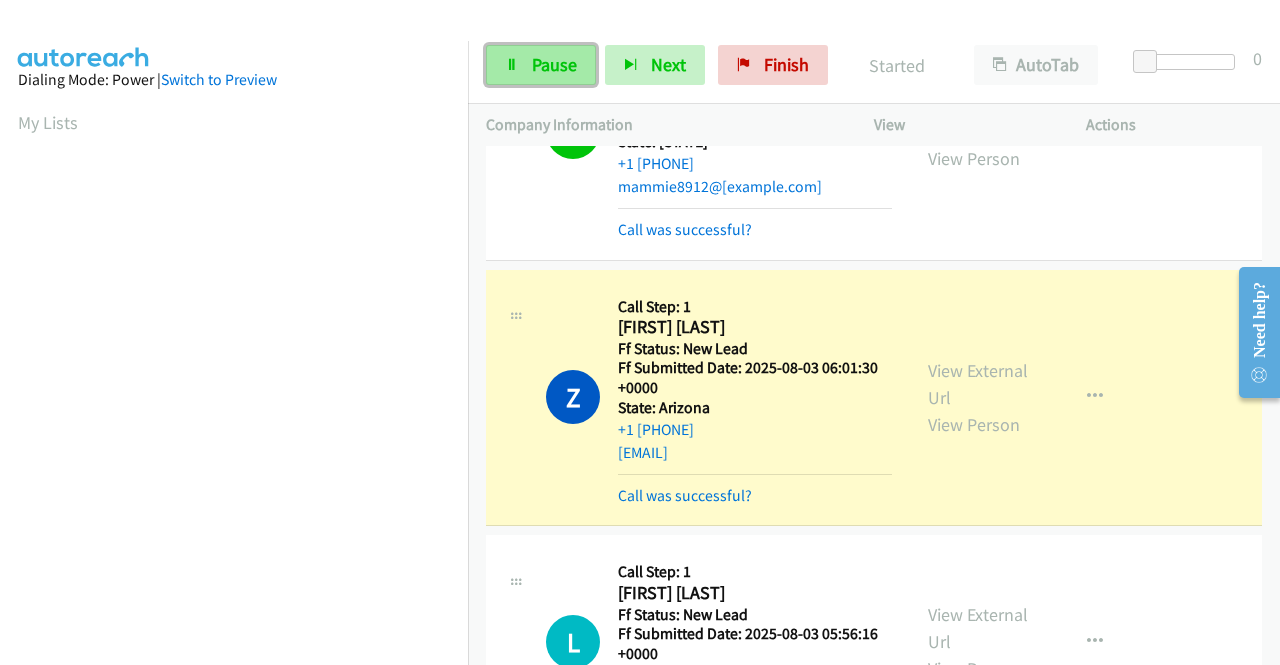 click on "Pause" at bounding box center [541, 65] 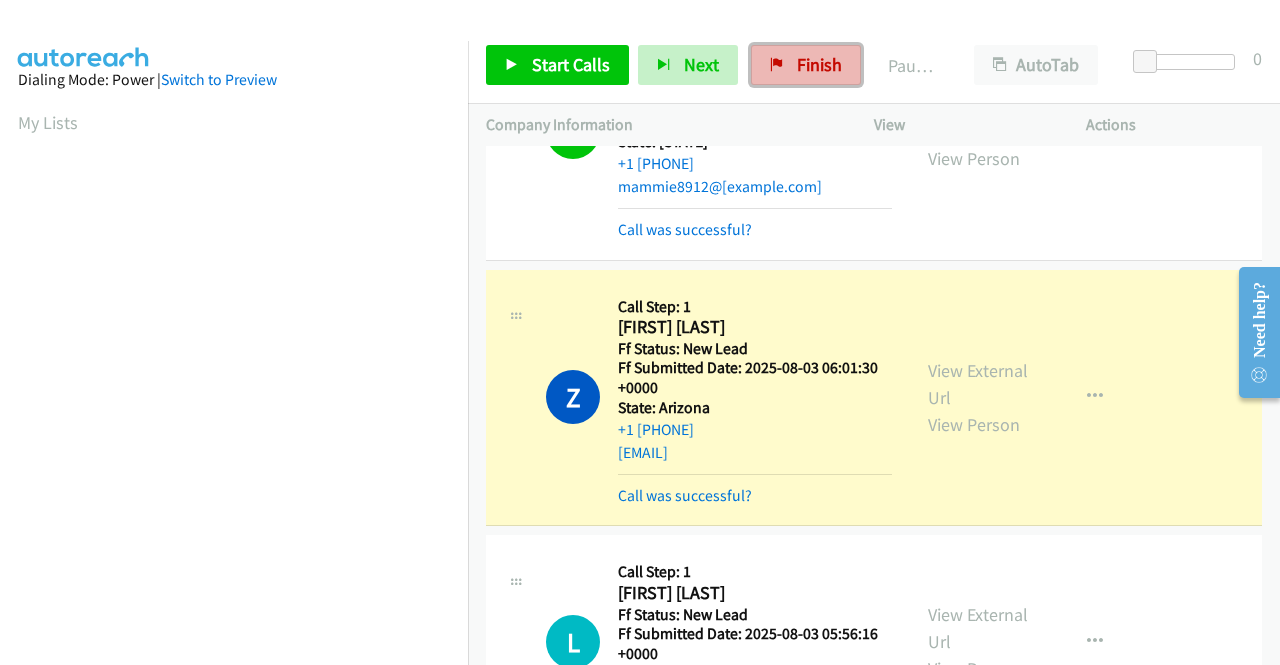 click on "Finish" at bounding box center (806, 65) 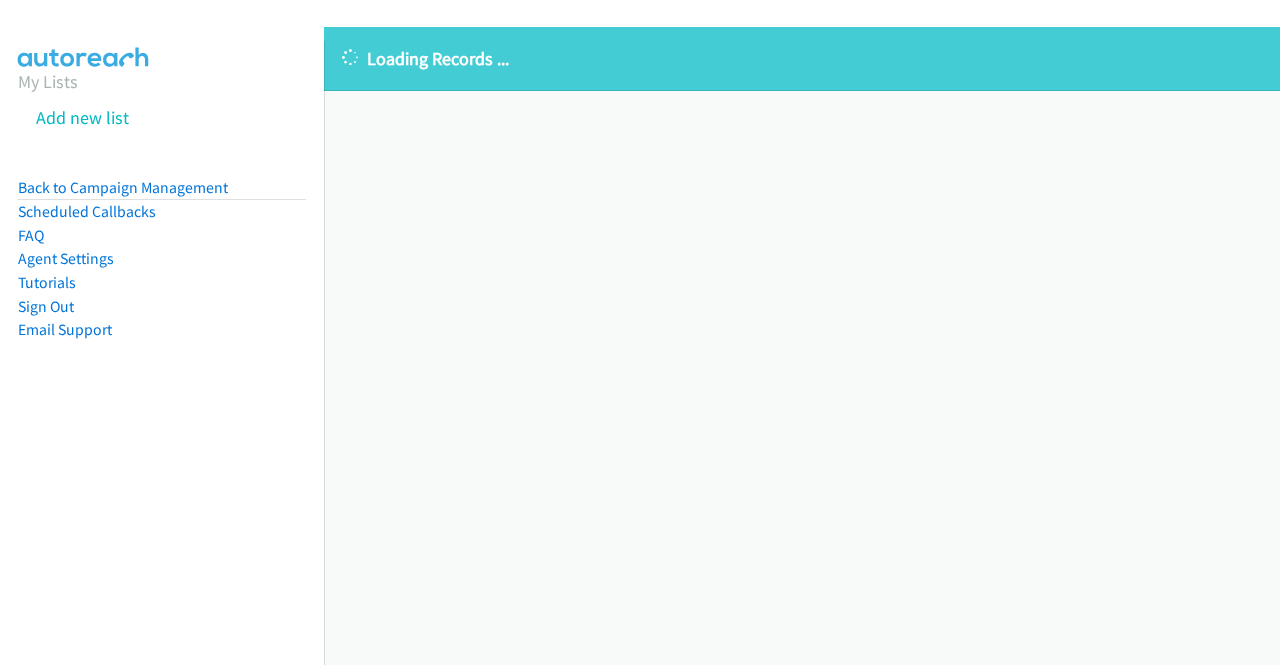 scroll, scrollTop: 0, scrollLeft: 0, axis: both 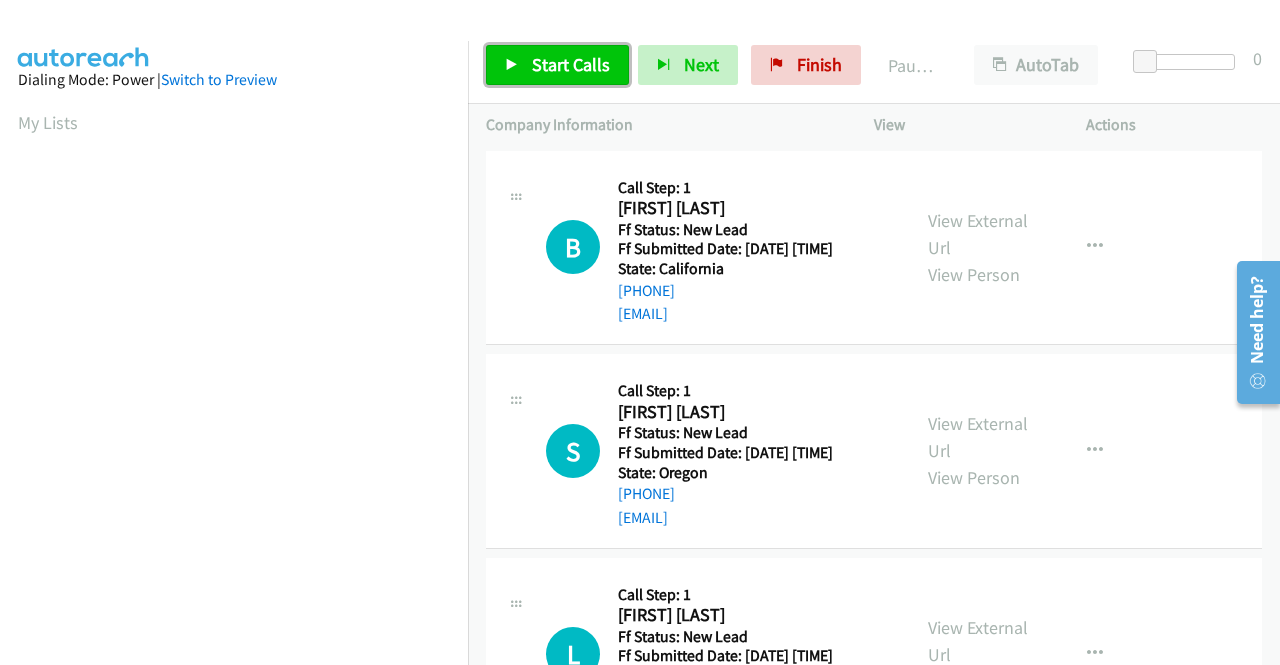 click on "Start Calls" at bounding box center [571, 64] 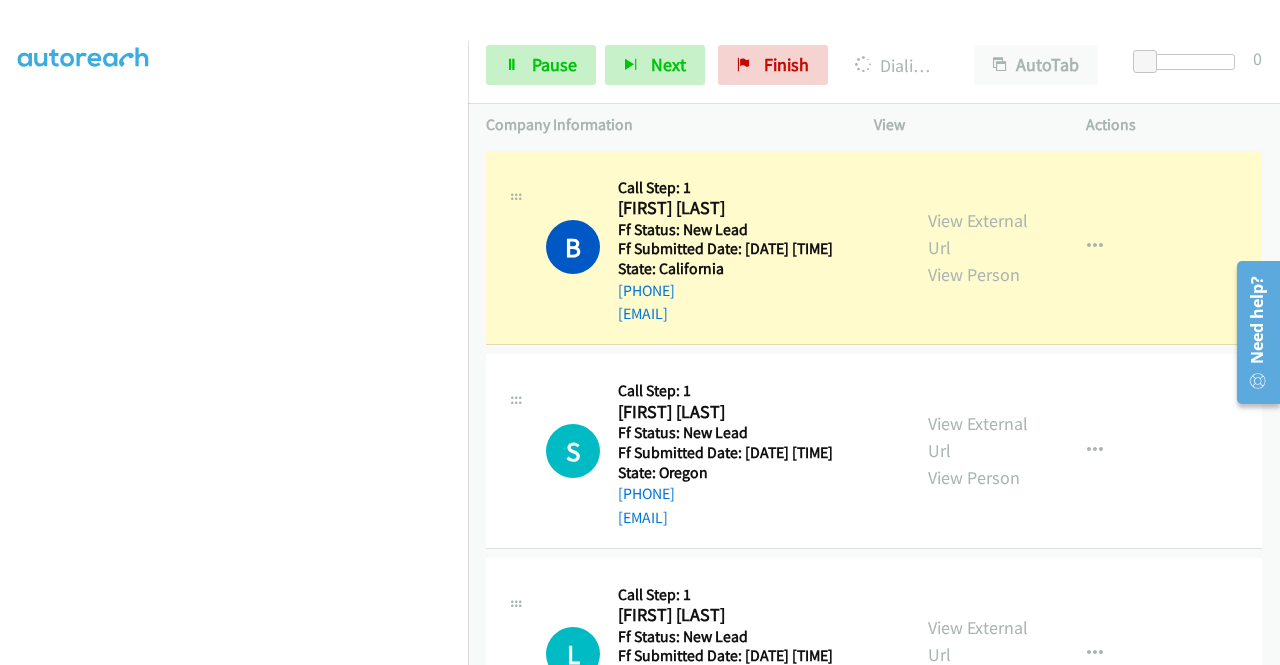 scroll, scrollTop: 456, scrollLeft: 0, axis: vertical 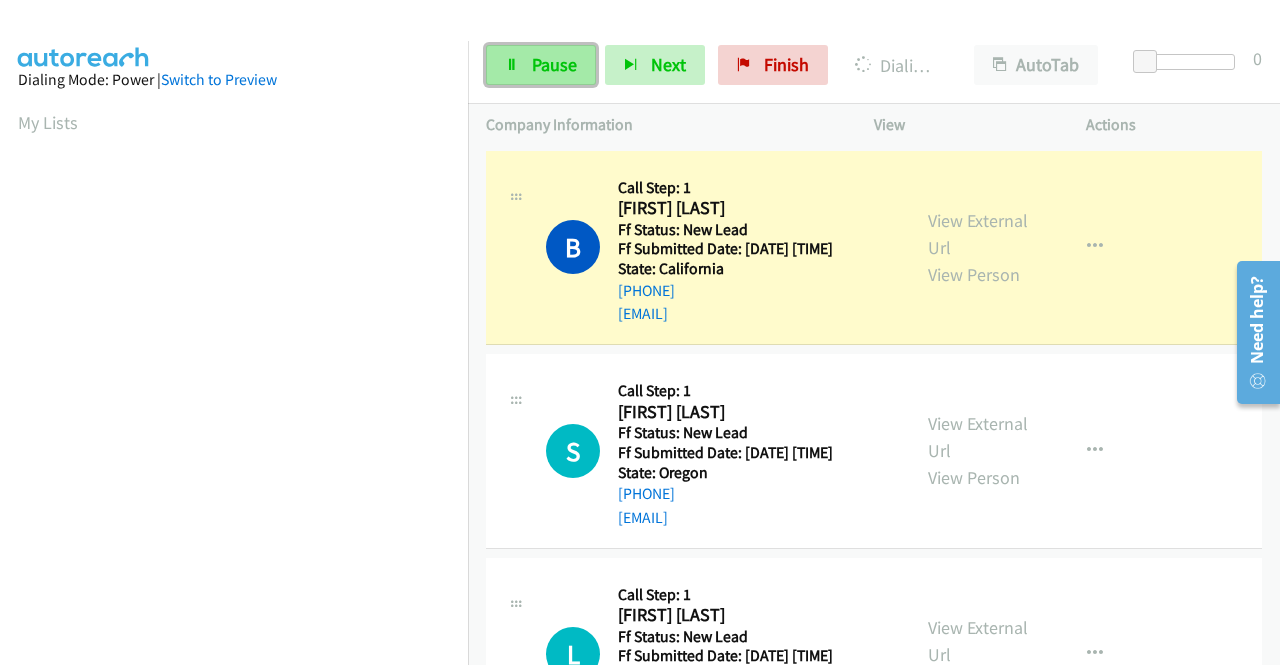 click on "Pause" at bounding box center [541, 65] 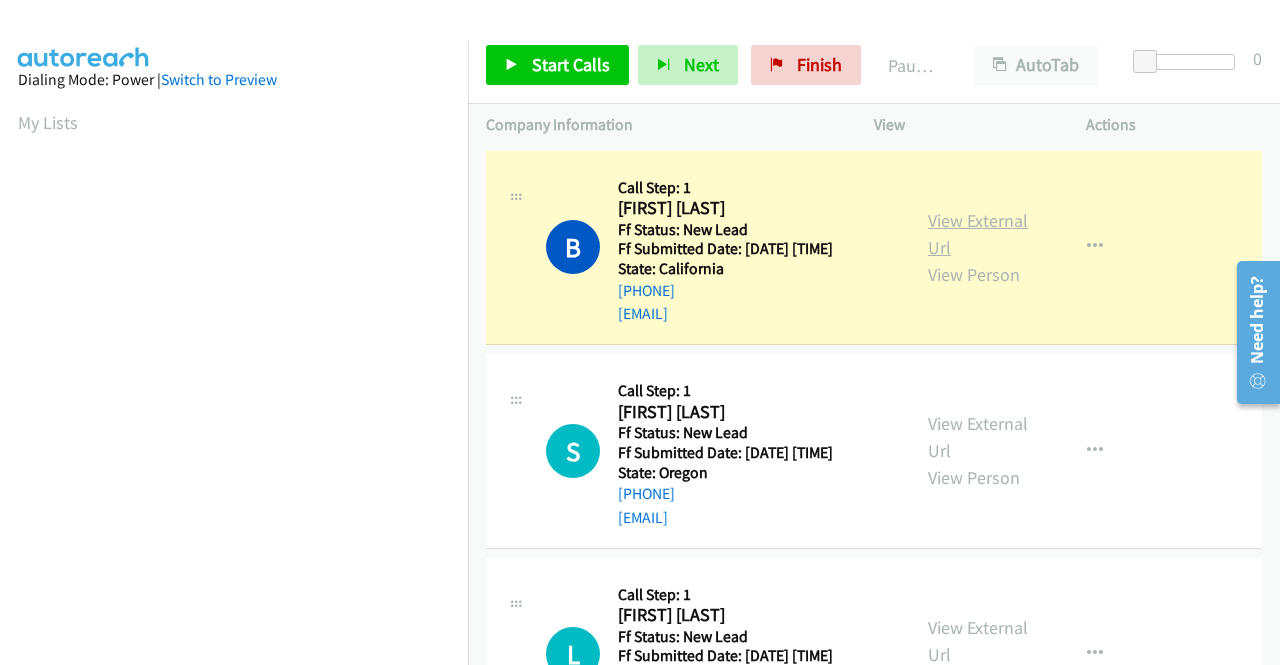 click on "View External Url" at bounding box center (978, 234) 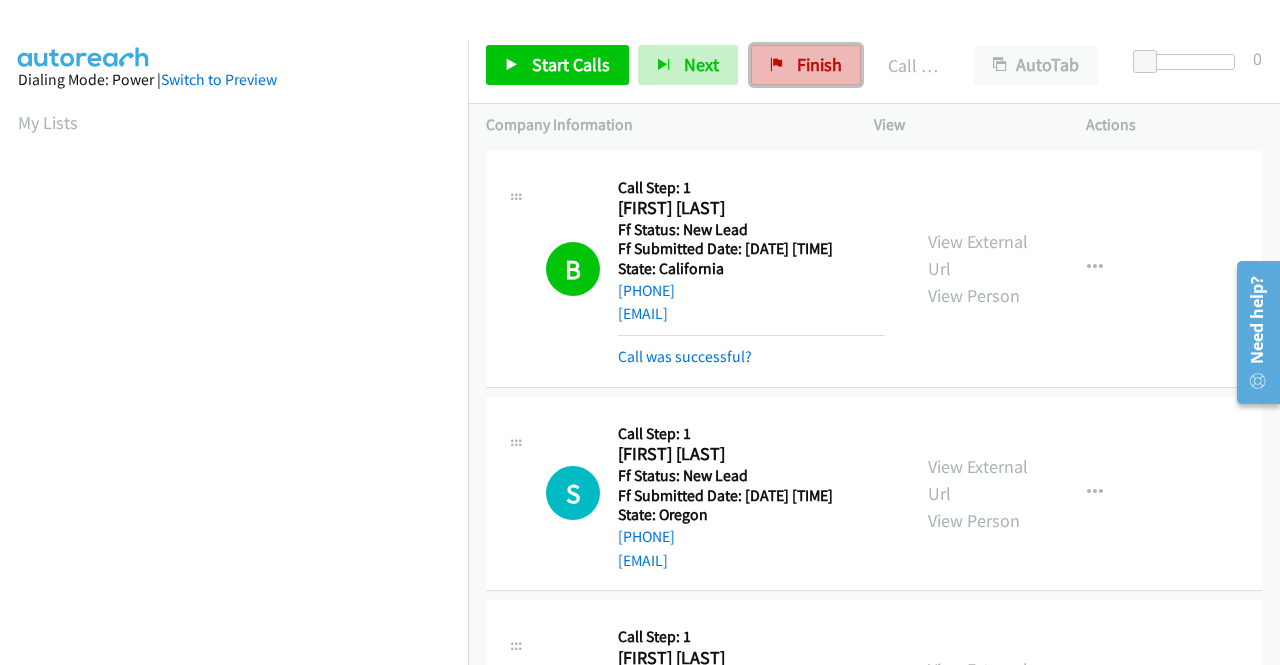 click on "Finish" at bounding box center (819, 64) 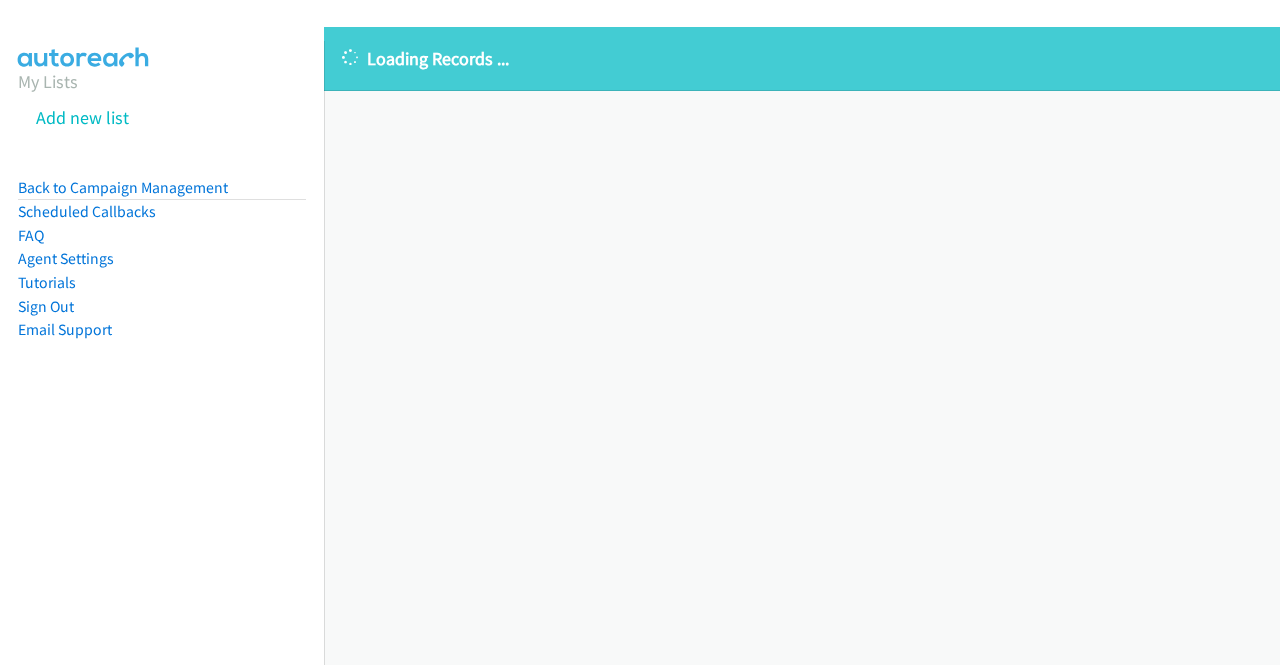 scroll, scrollTop: 0, scrollLeft: 0, axis: both 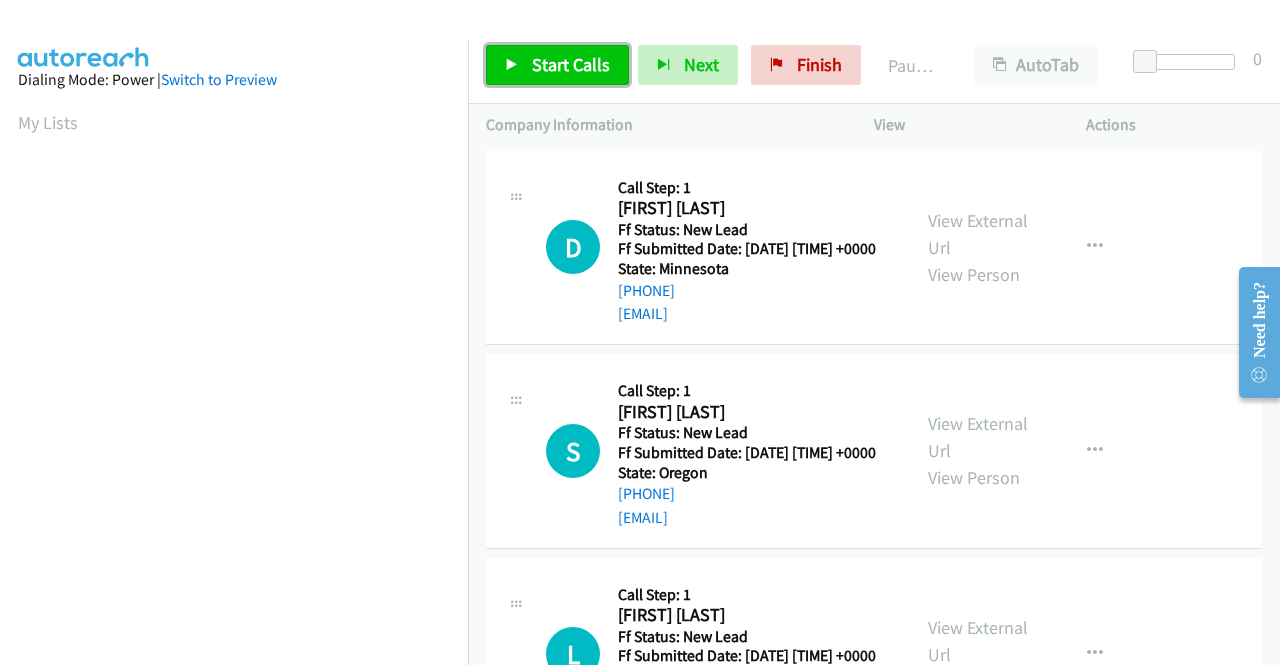 click on "Start Calls" at bounding box center [571, 64] 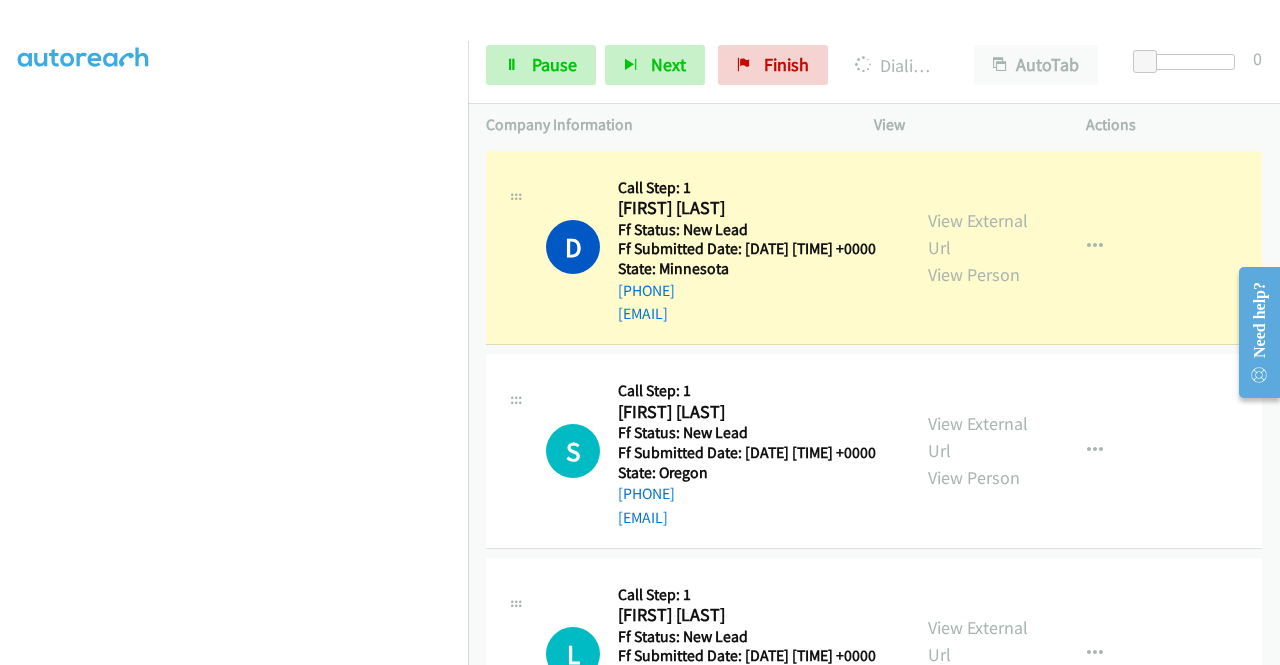 scroll, scrollTop: 456, scrollLeft: 0, axis: vertical 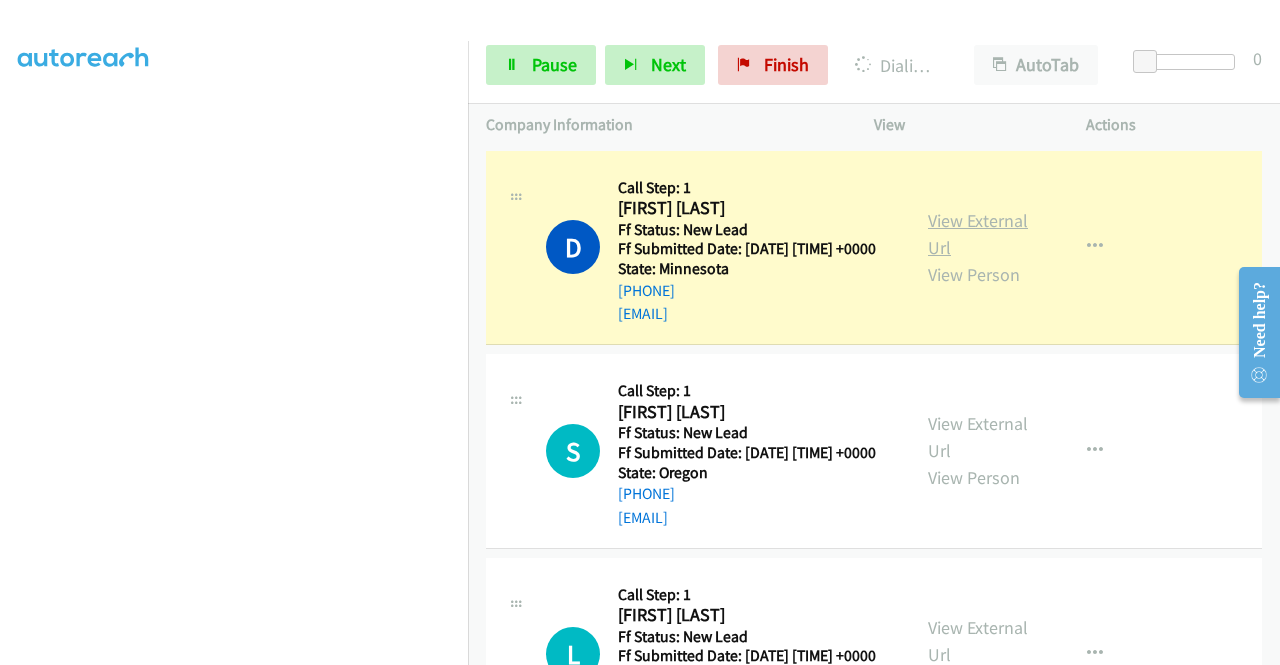 click on "View External Url" at bounding box center [978, 234] 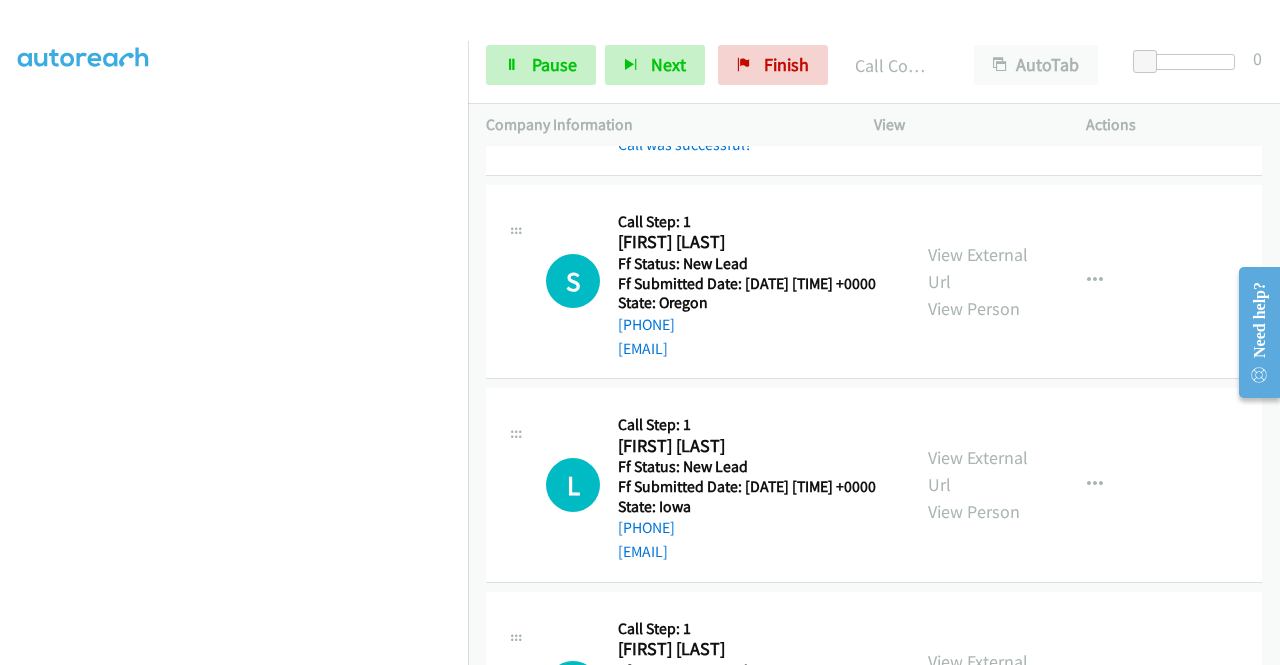scroll, scrollTop: 226, scrollLeft: 0, axis: vertical 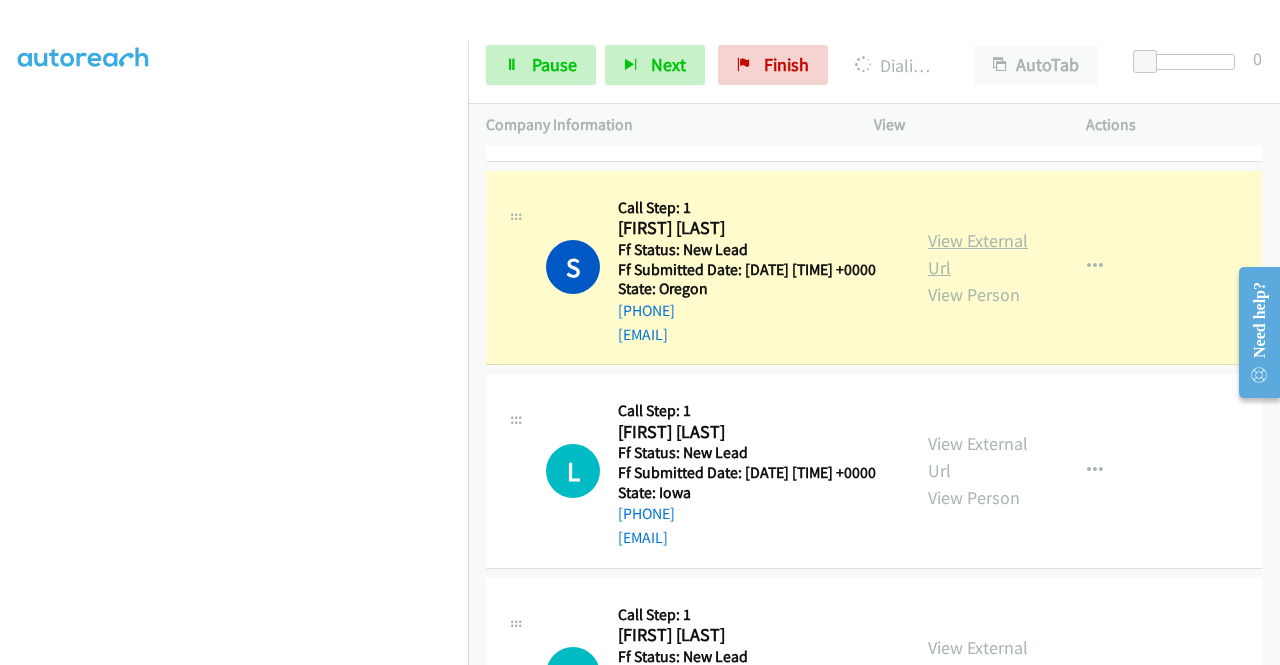 click on "View External Url" at bounding box center [978, 254] 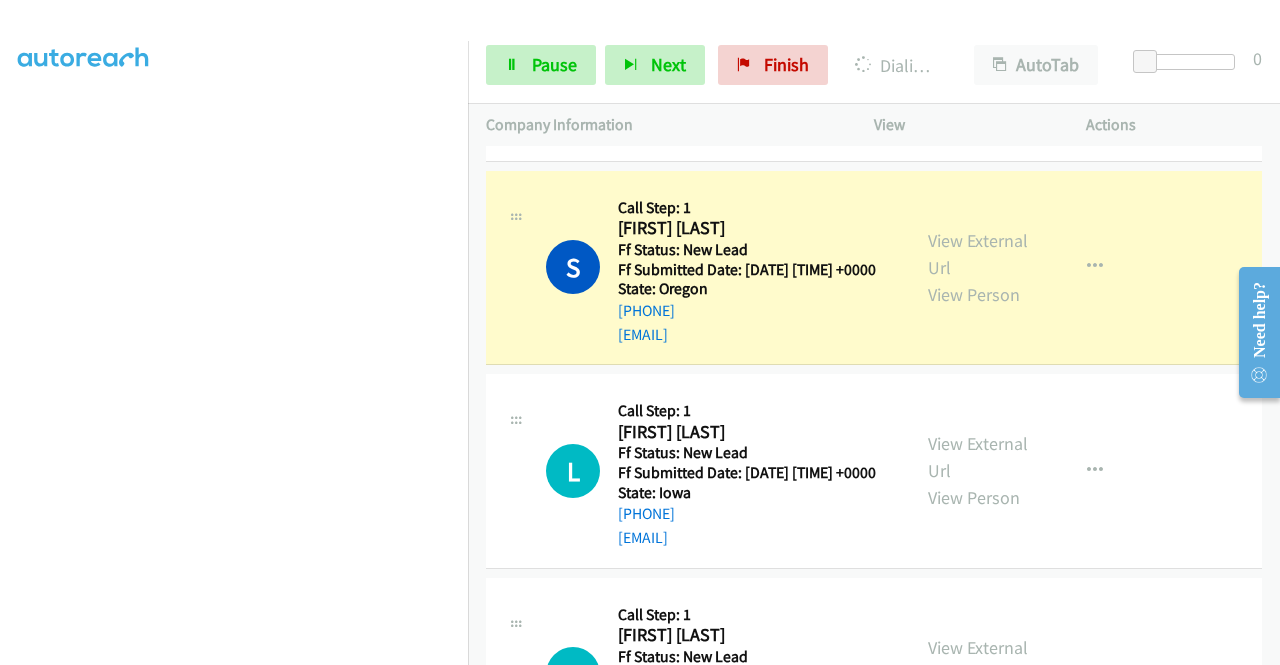 scroll, scrollTop: 0, scrollLeft: 0, axis: both 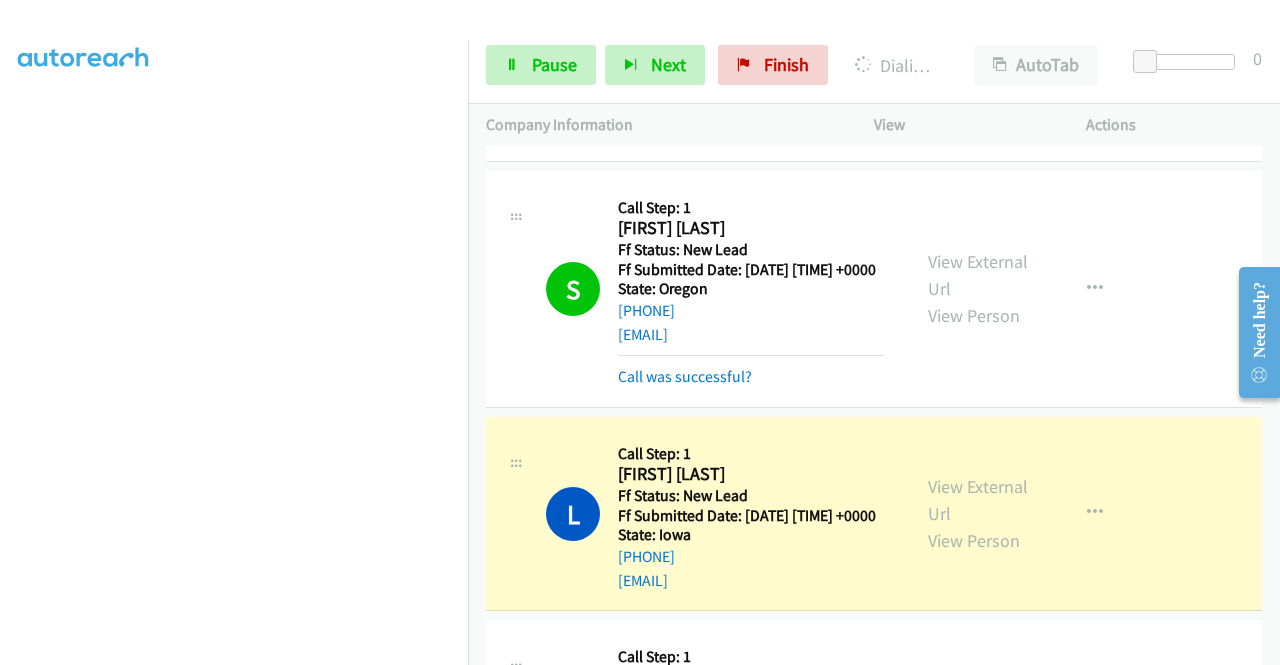 click on "View External Url
View Person" at bounding box center [980, 513] 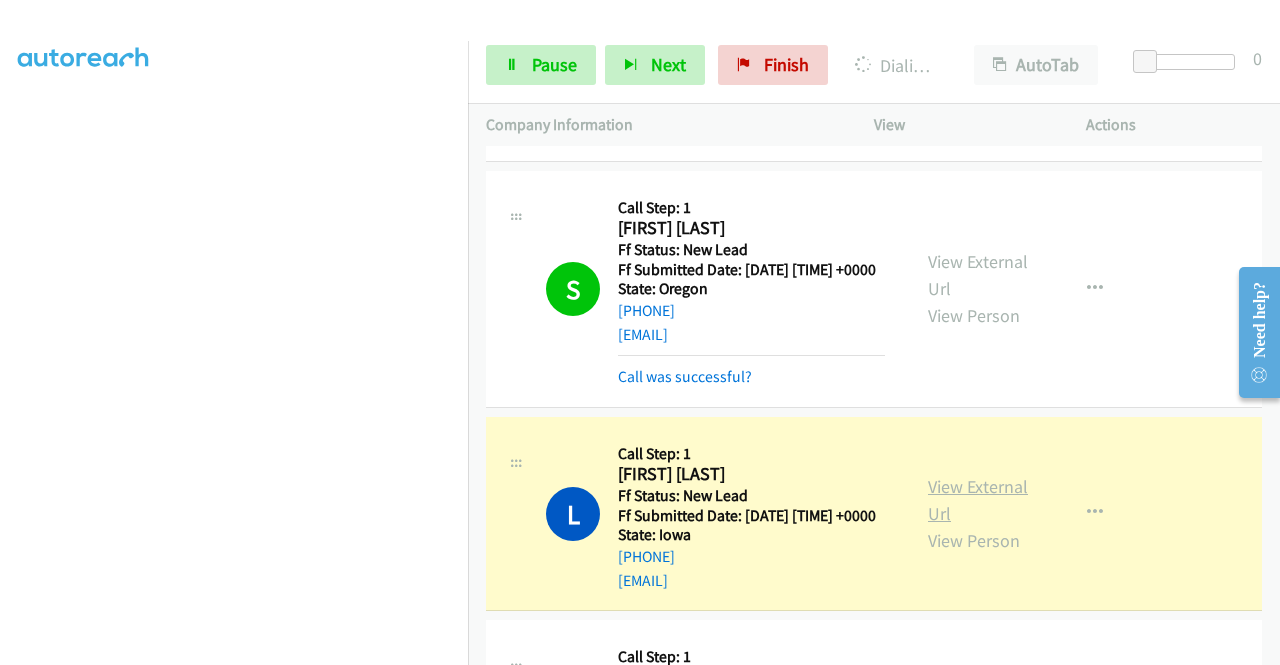click on "View External Url" at bounding box center (978, 500) 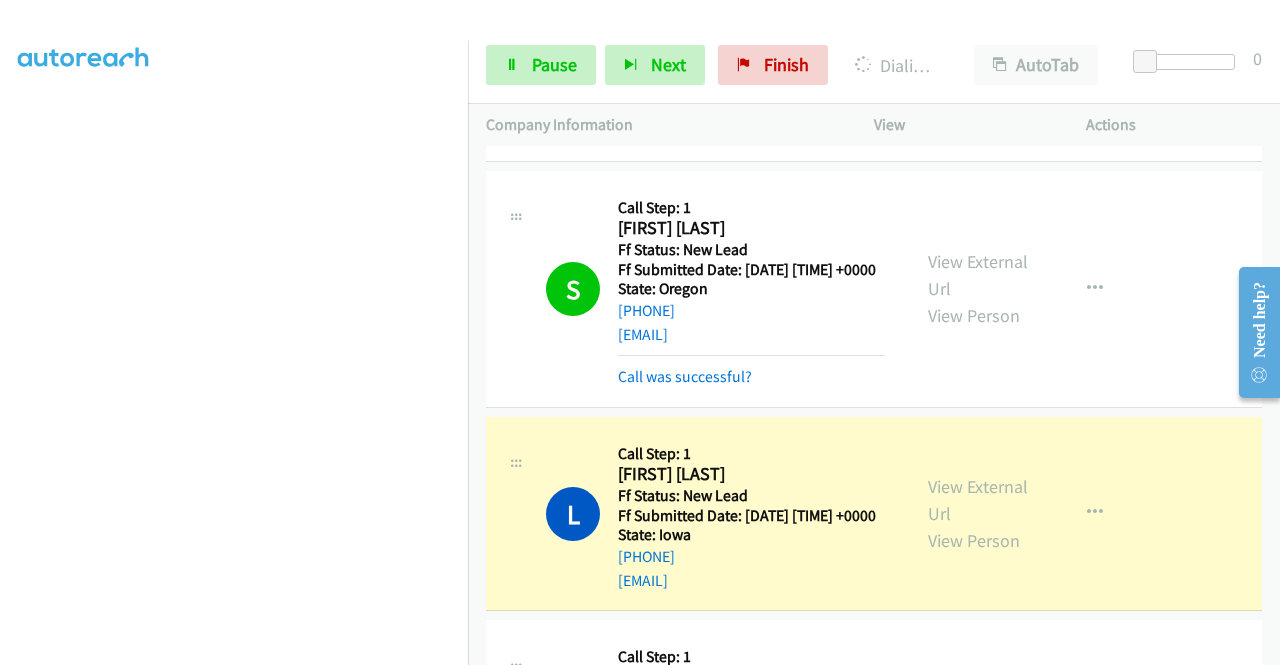 scroll, scrollTop: 456, scrollLeft: 0, axis: vertical 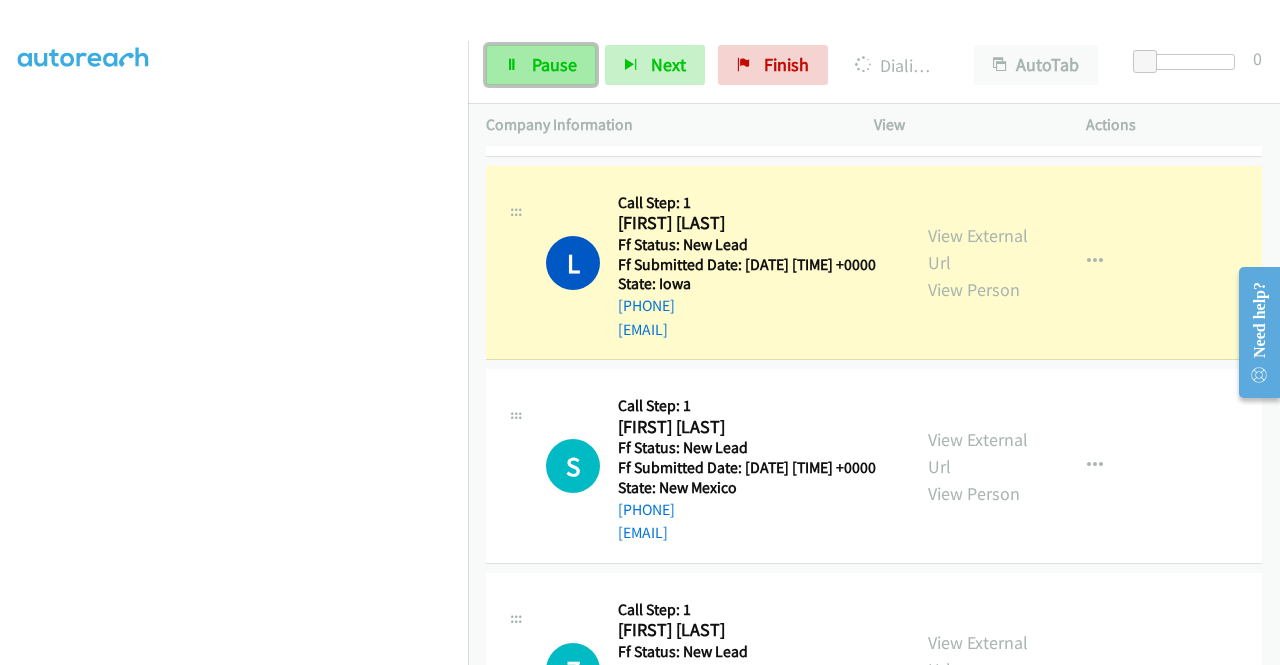 click on "Pause" at bounding box center (541, 65) 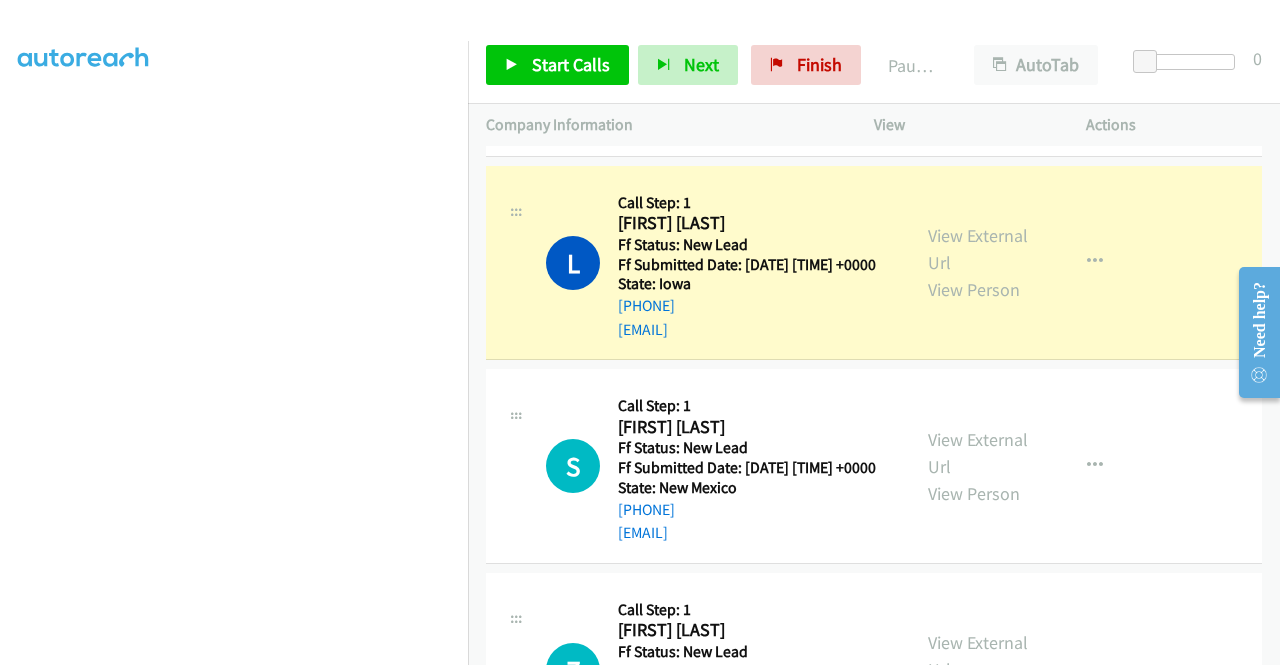 scroll, scrollTop: 456, scrollLeft: 0, axis: vertical 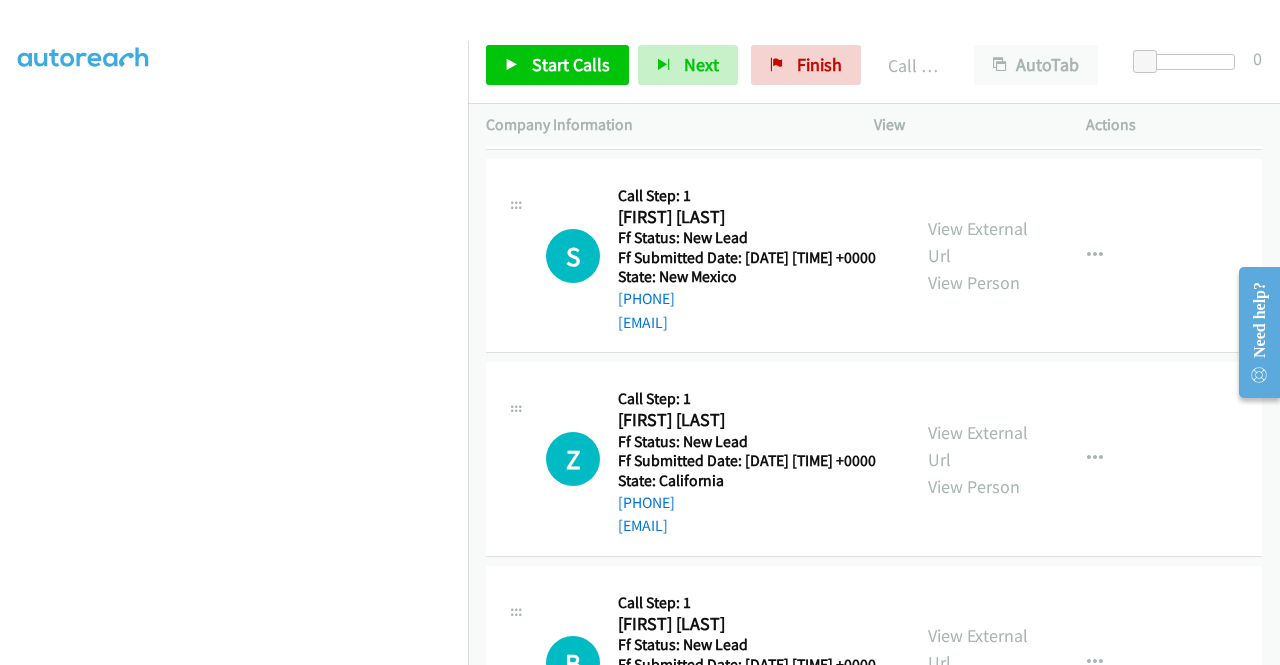 click on "Start Calls
Pause
Next
Finish
Call Completed
AutoTab
AutoTab
0" at bounding box center [874, 65] 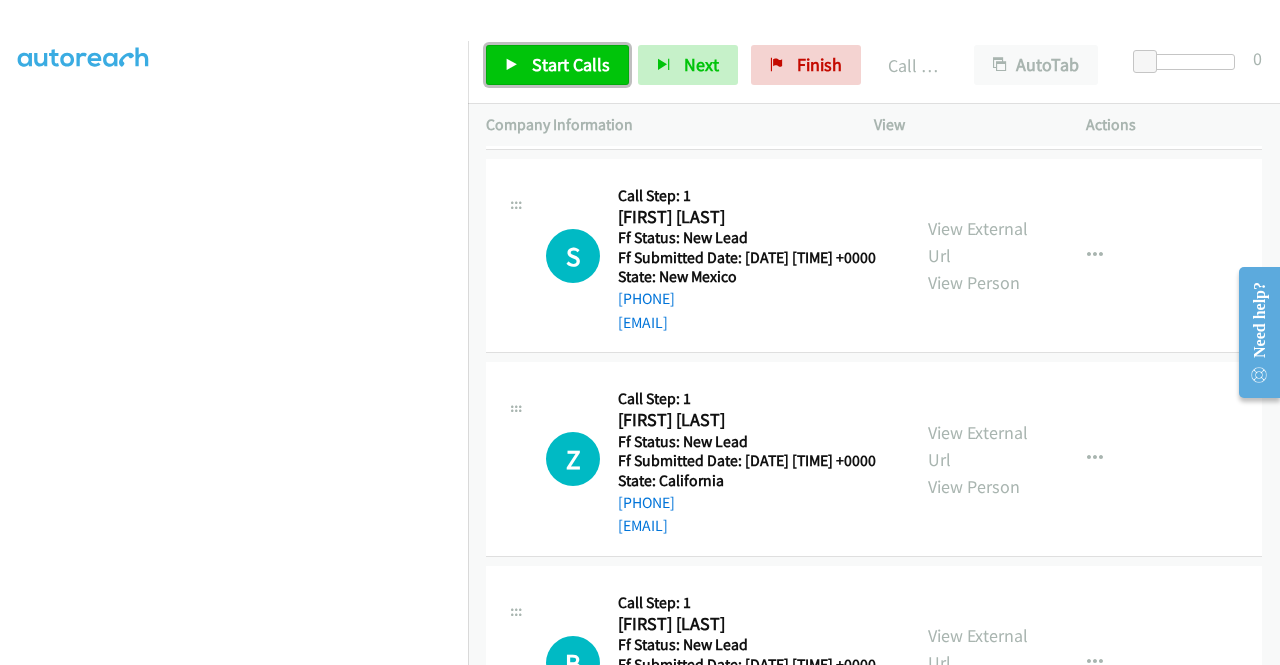 click on "Start Calls" at bounding box center (571, 64) 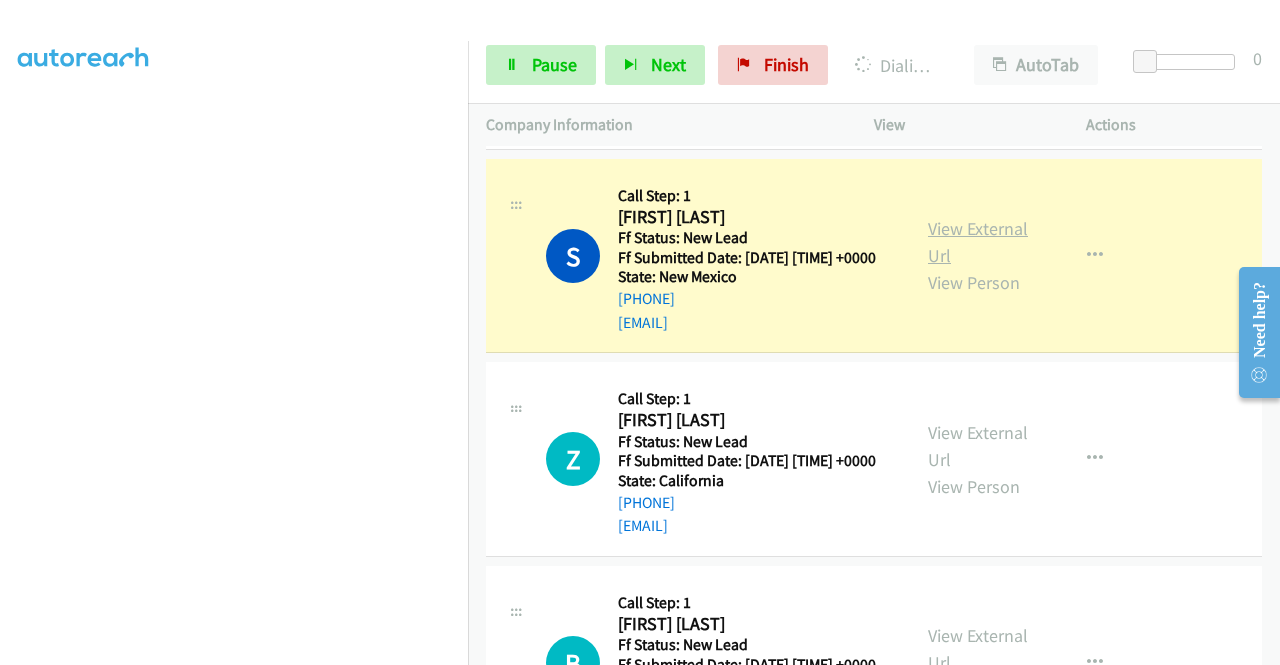 click on "View External Url" at bounding box center [978, 242] 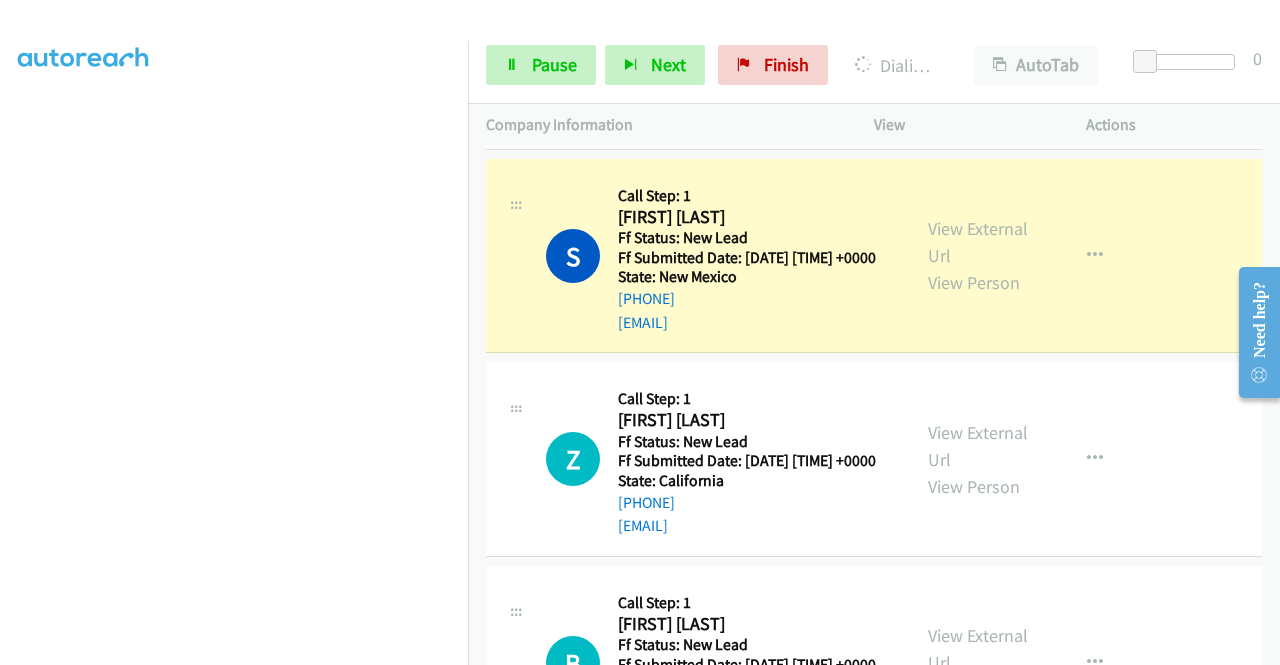 scroll, scrollTop: 0, scrollLeft: 0, axis: both 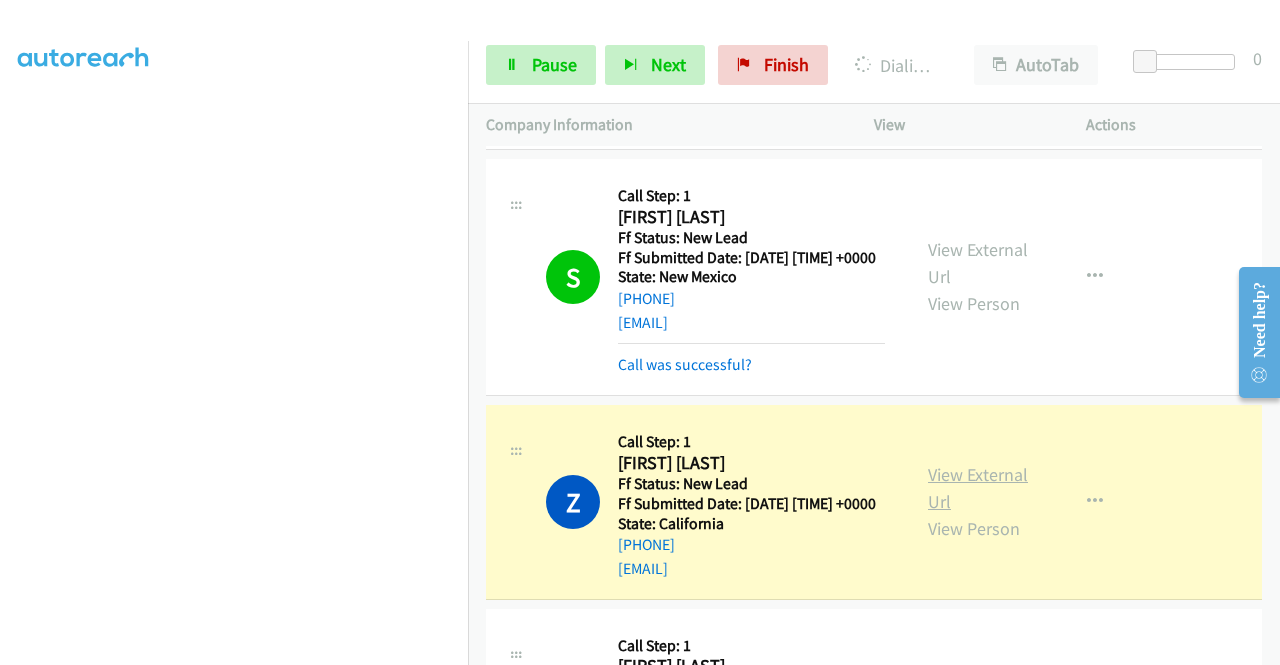 click on "View External Url" at bounding box center [978, 488] 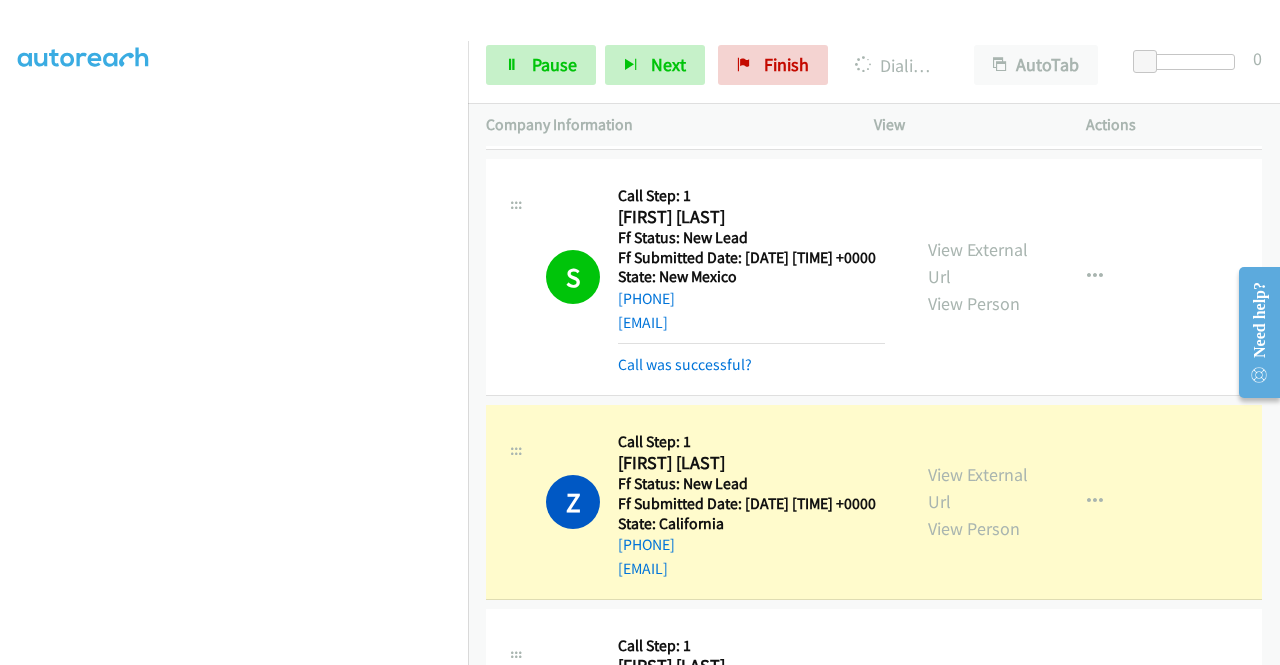 scroll, scrollTop: 0, scrollLeft: 0, axis: both 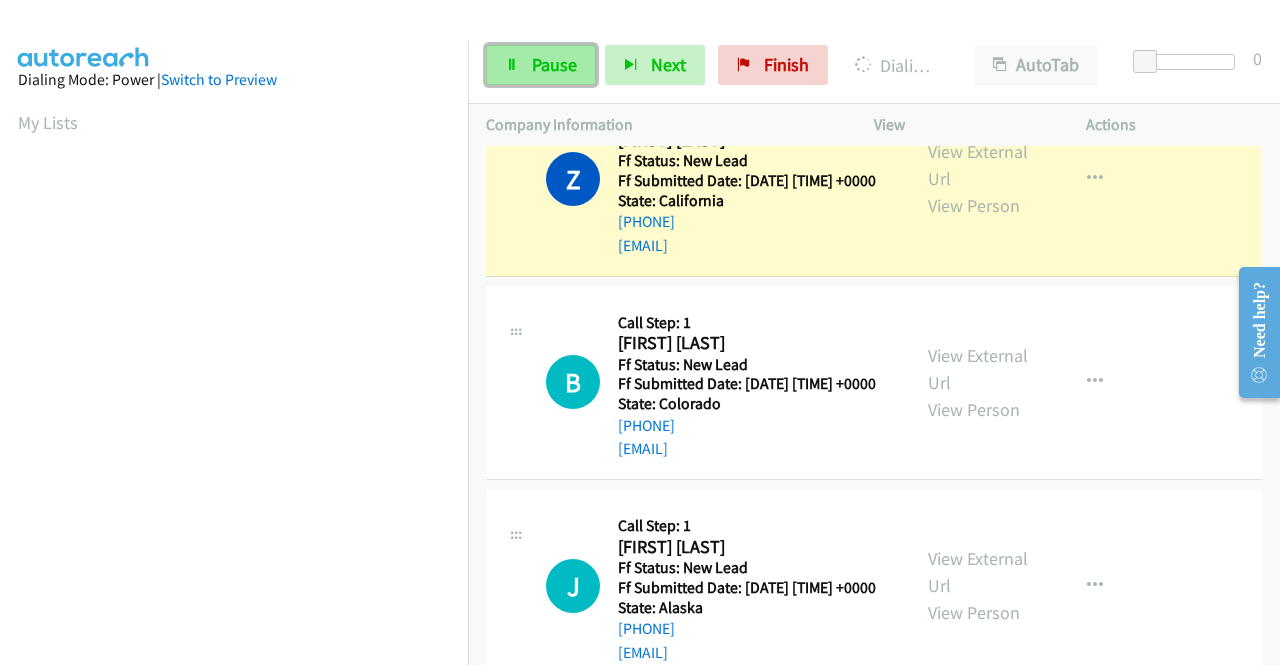 click on "Pause" at bounding box center [541, 65] 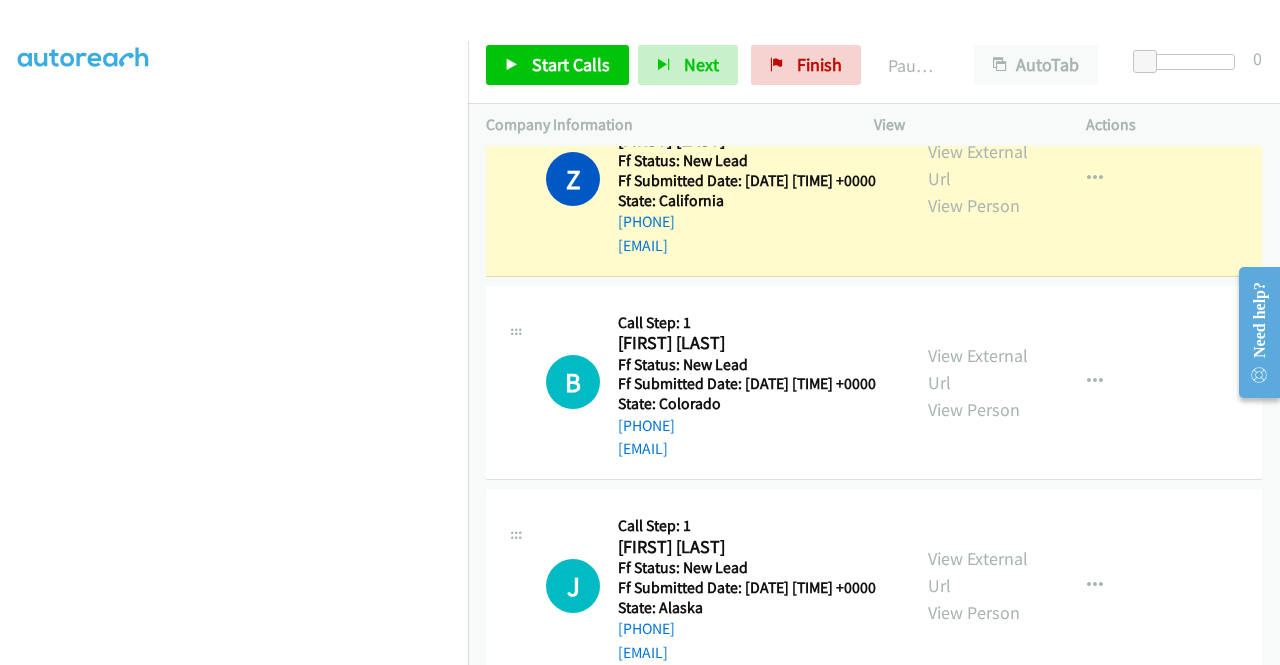scroll, scrollTop: 456, scrollLeft: 0, axis: vertical 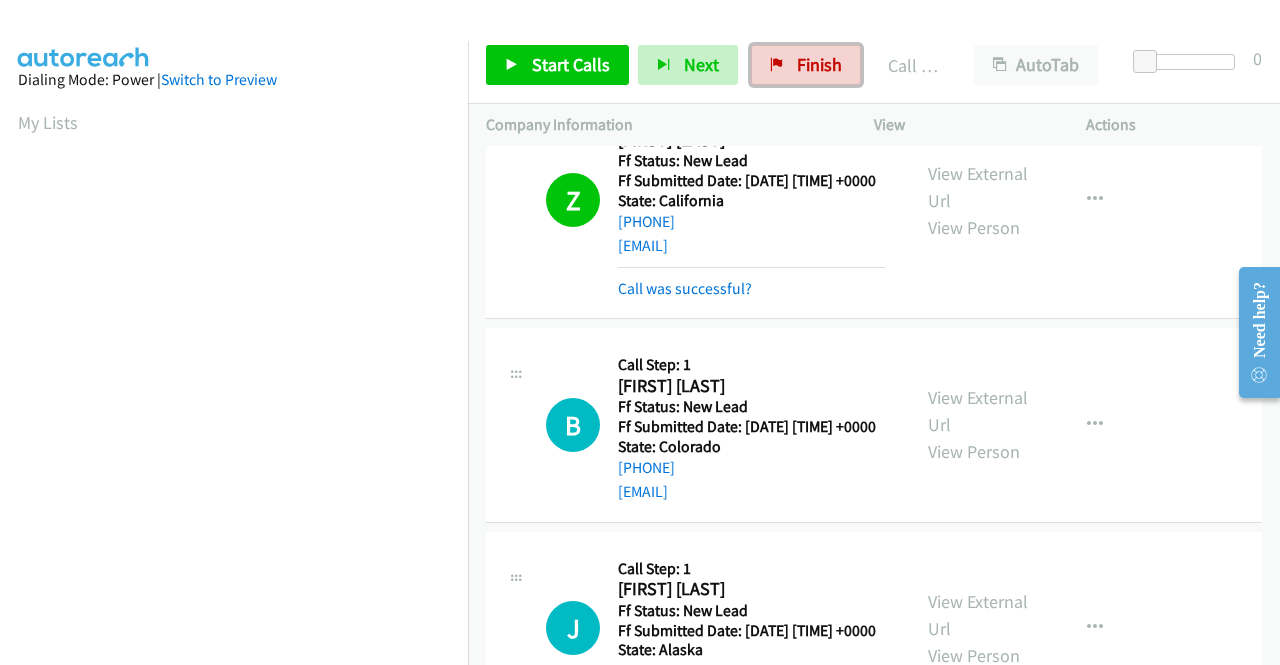 click on "Finish" at bounding box center [819, 64] 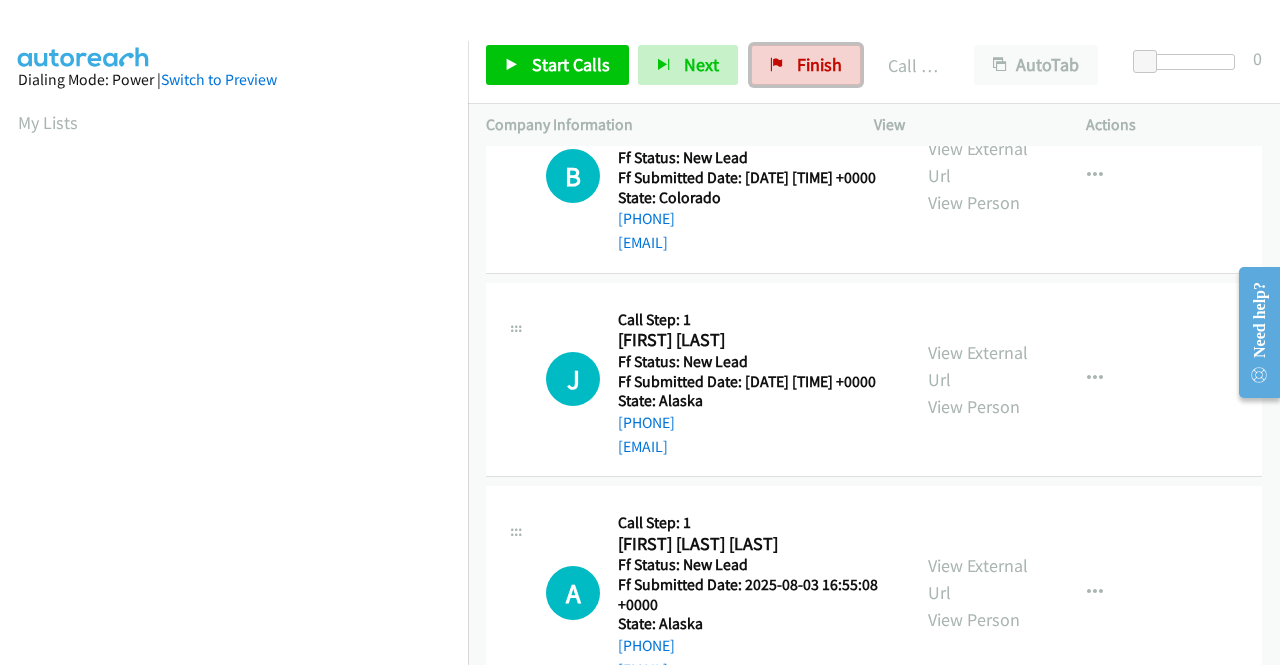 scroll, scrollTop: 1292, scrollLeft: 0, axis: vertical 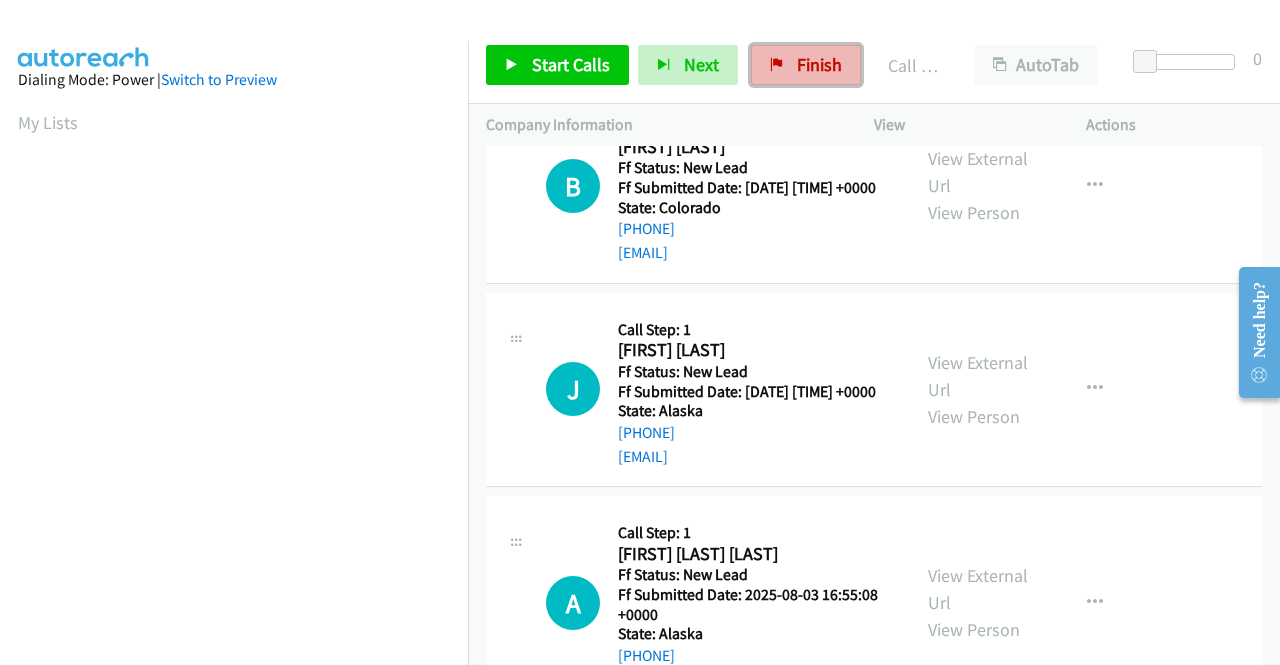 click on "Finish" at bounding box center (819, 64) 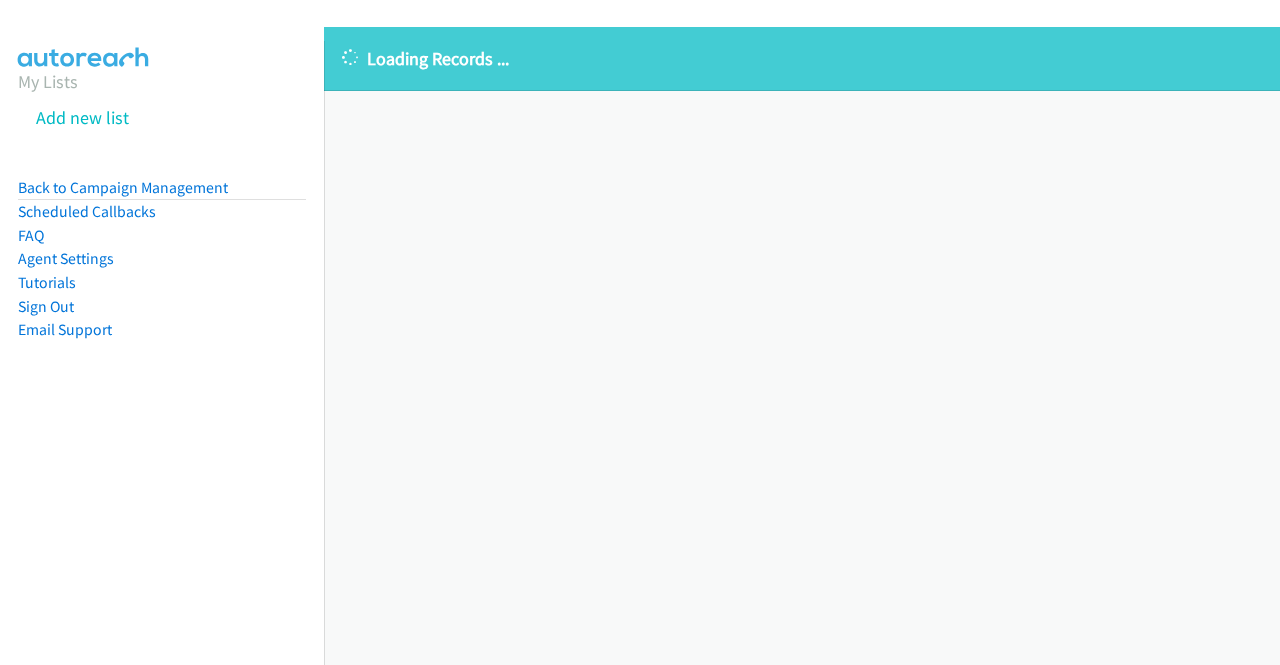 scroll, scrollTop: 0, scrollLeft: 0, axis: both 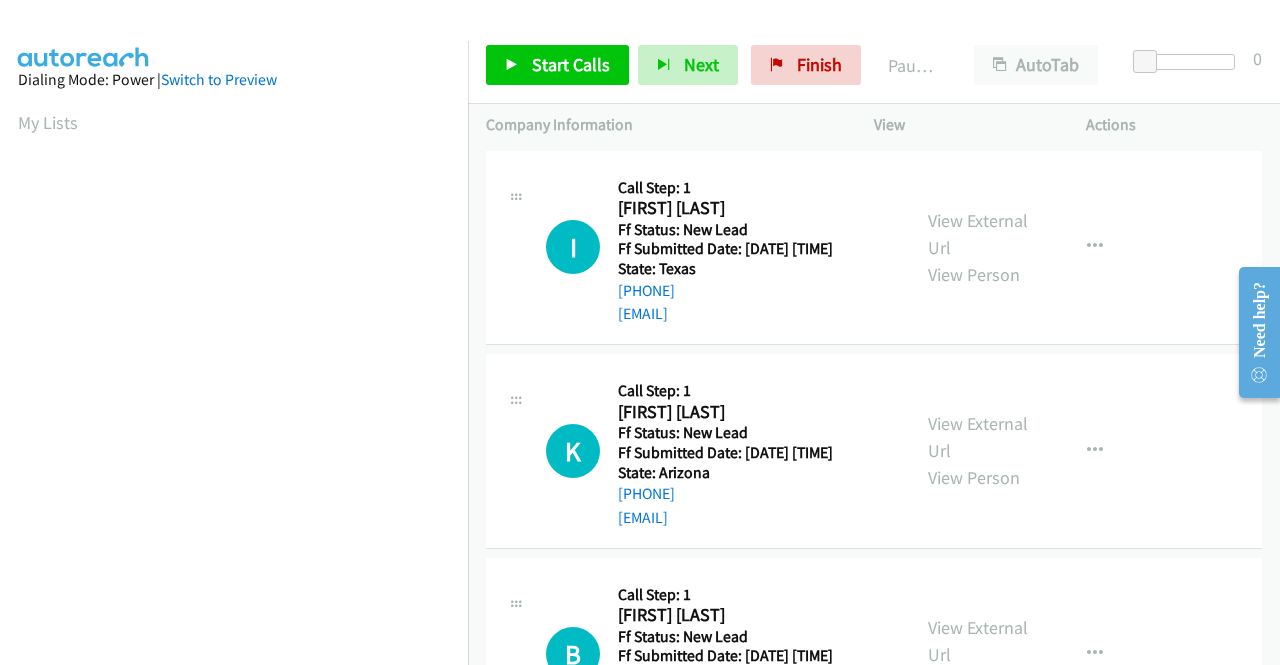 click on "Callback Scheduled
Call Step: 1
[FIRST] [LAST]
America/Chicago
Ff Status: New Lead
Ff Submitted Date: [DATE] [TIME]
State: [STATE]
[PHONE]
[EMAIL]
Call was successful?" at bounding box center (751, 248) 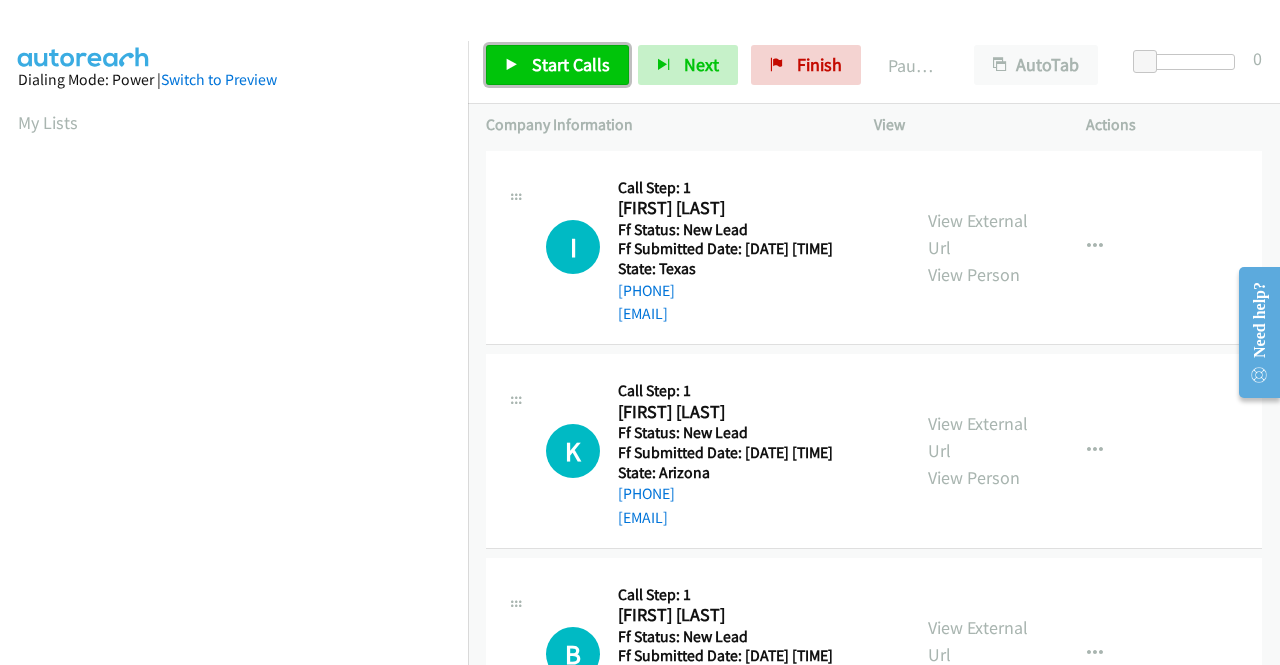 click on "Start Calls" at bounding box center (571, 64) 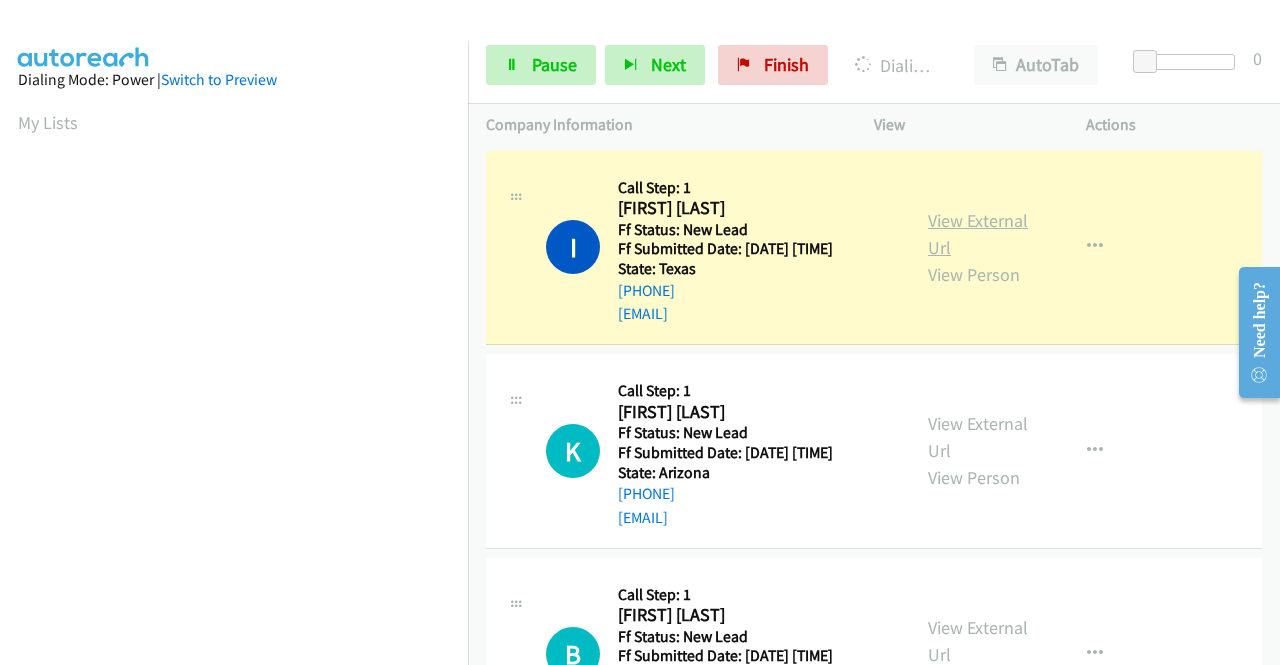 click on "View External Url" at bounding box center (978, 234) 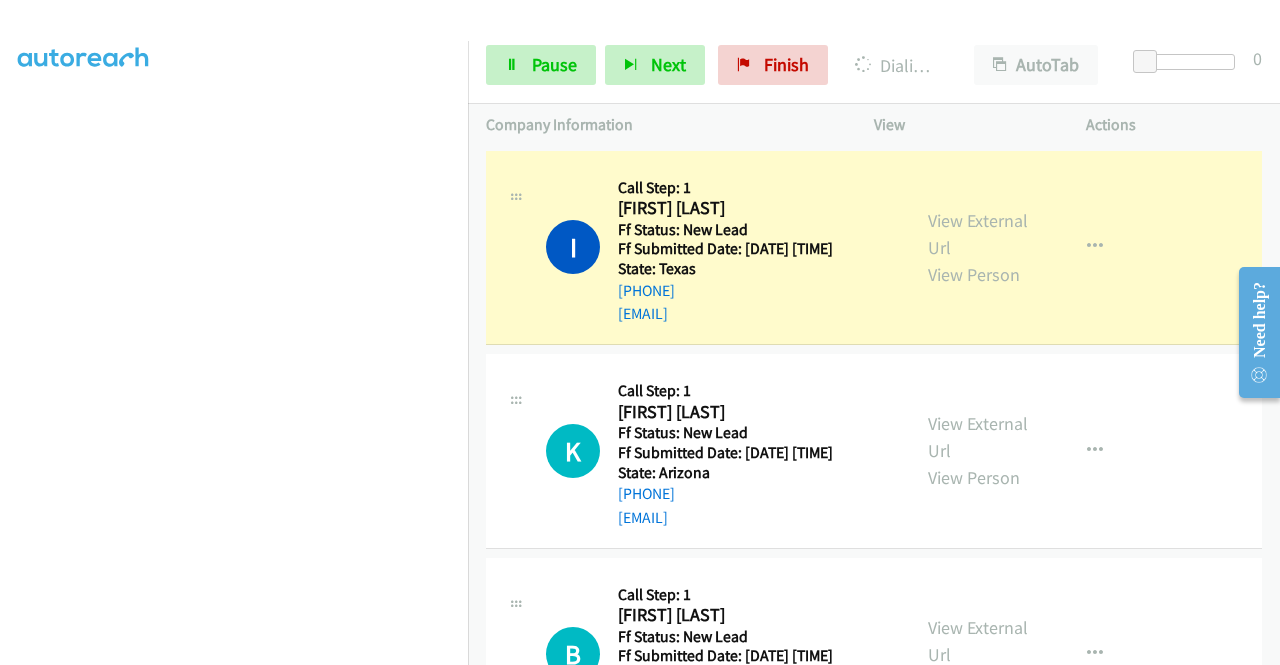 scroll, scrollTop: 430, scrollLeft: 0, axis: vertical 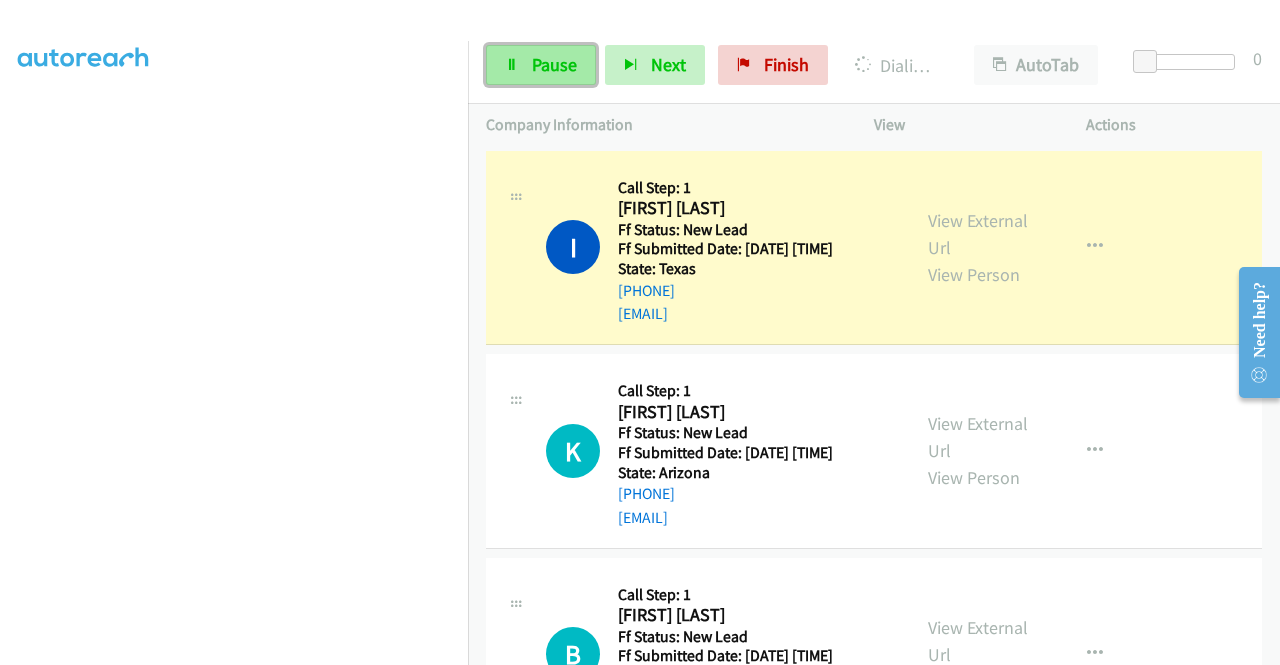 click on "Pause" at bounding box center [541, 65] 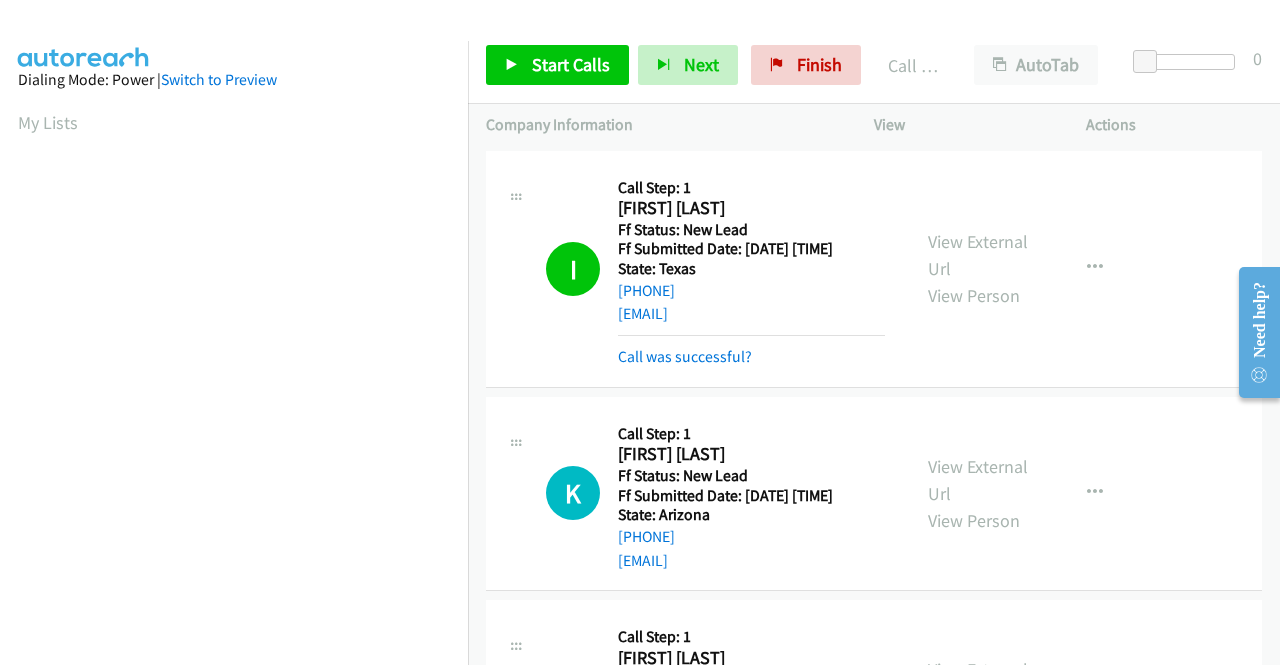scroll, scrollTop: 456, scrollLeft: 0, axis: vertical 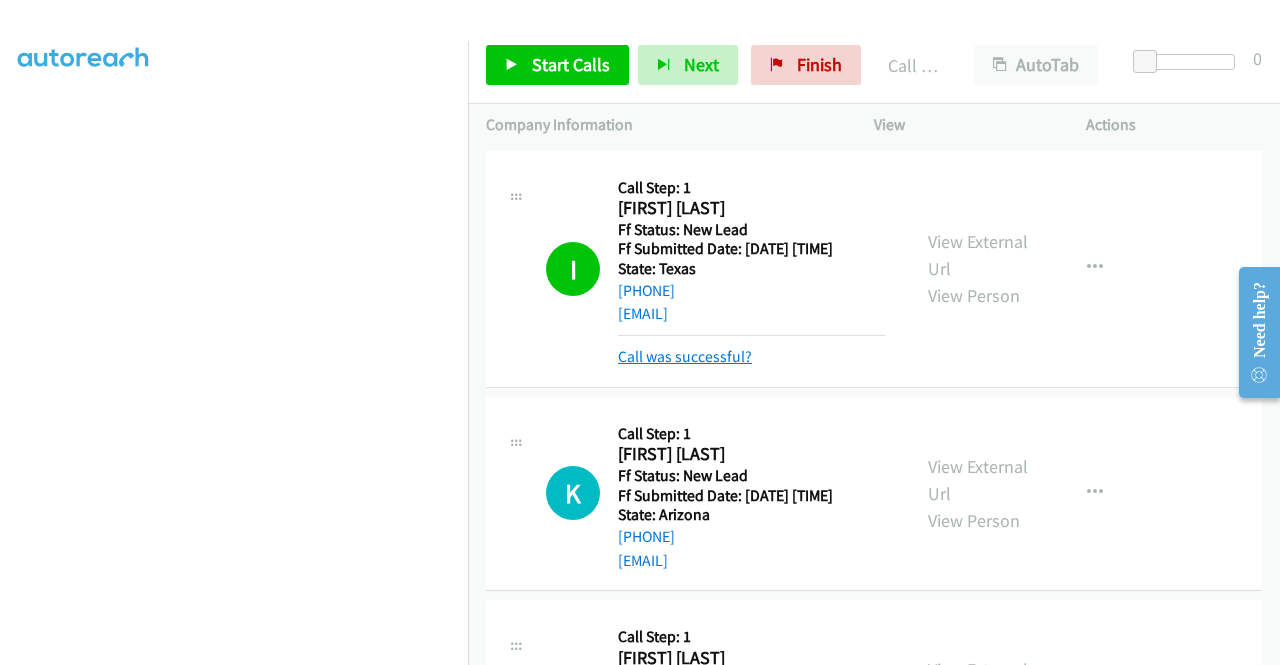 click on "Call was successful?" at bounding box center (685, 356) 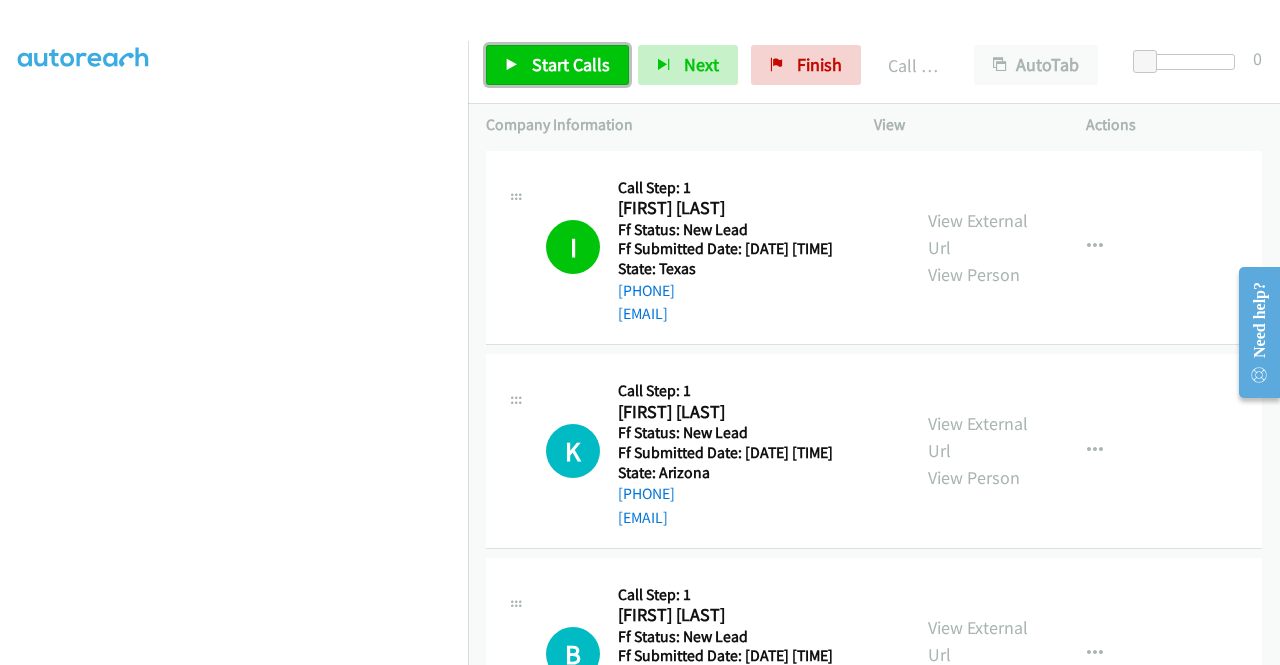 click on "Start Calls" at bounding box center [557, 65] 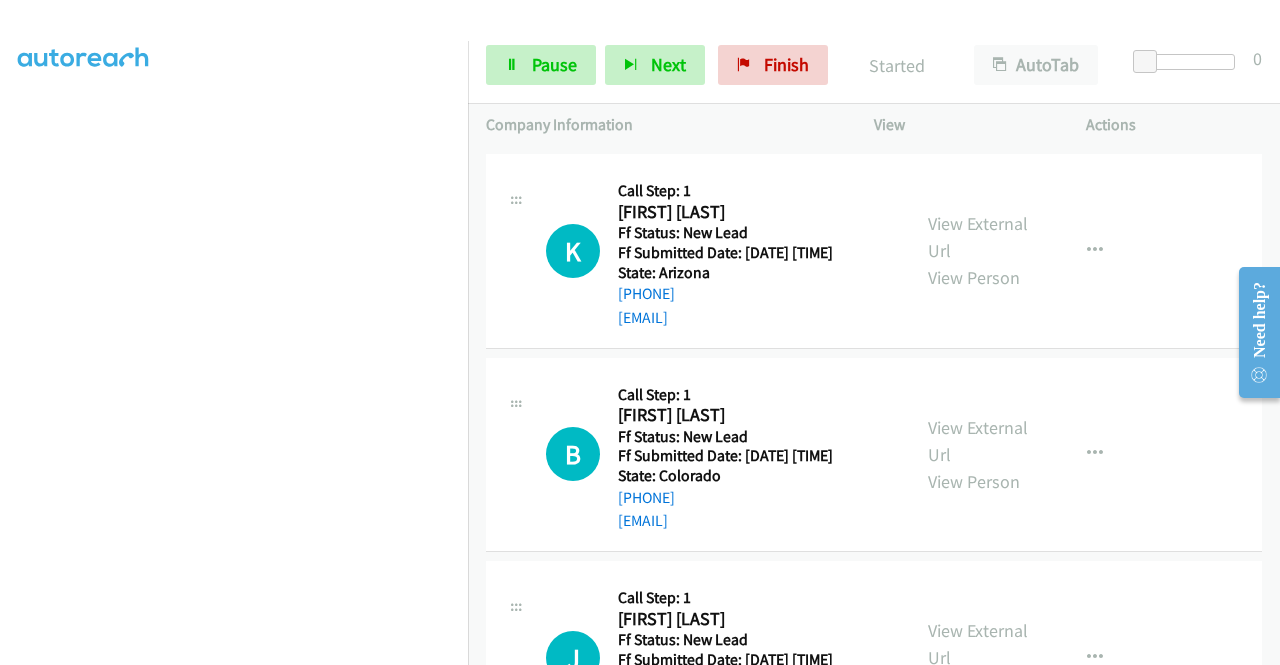 scroll, scrollTop: 240, scrollLeft: 0, axis: vertical 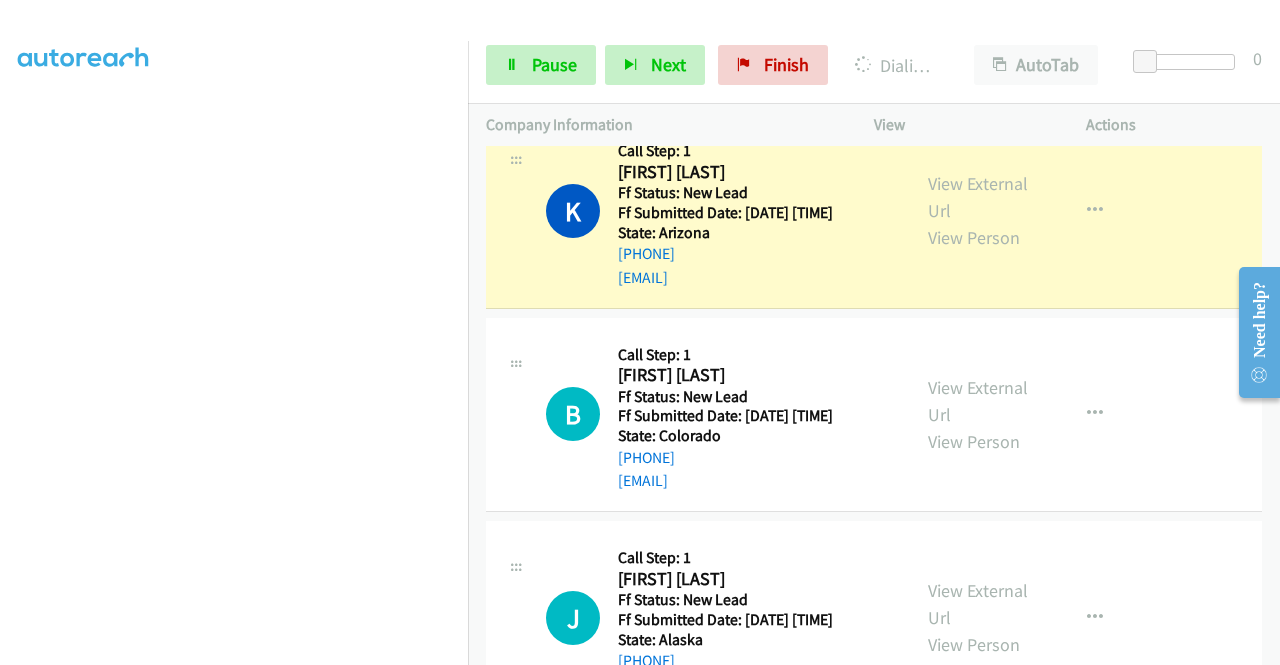 click on "J
Callback Scheduled
Call Step: 1
Jennifer Mc Kay
America/Anchorage
Ff Status: New Lead
Ff Submitted Date: 2025-08-03 16:56:02 +0000
State: Alaska
+1 541-740-9579
hicaorak@gmail.com
Call was successful?
View External Url
View Person
View External Url
Email
Schedule/Manage Callback
Skip Call
Add to do not call list" at bounding box center (874, 619) 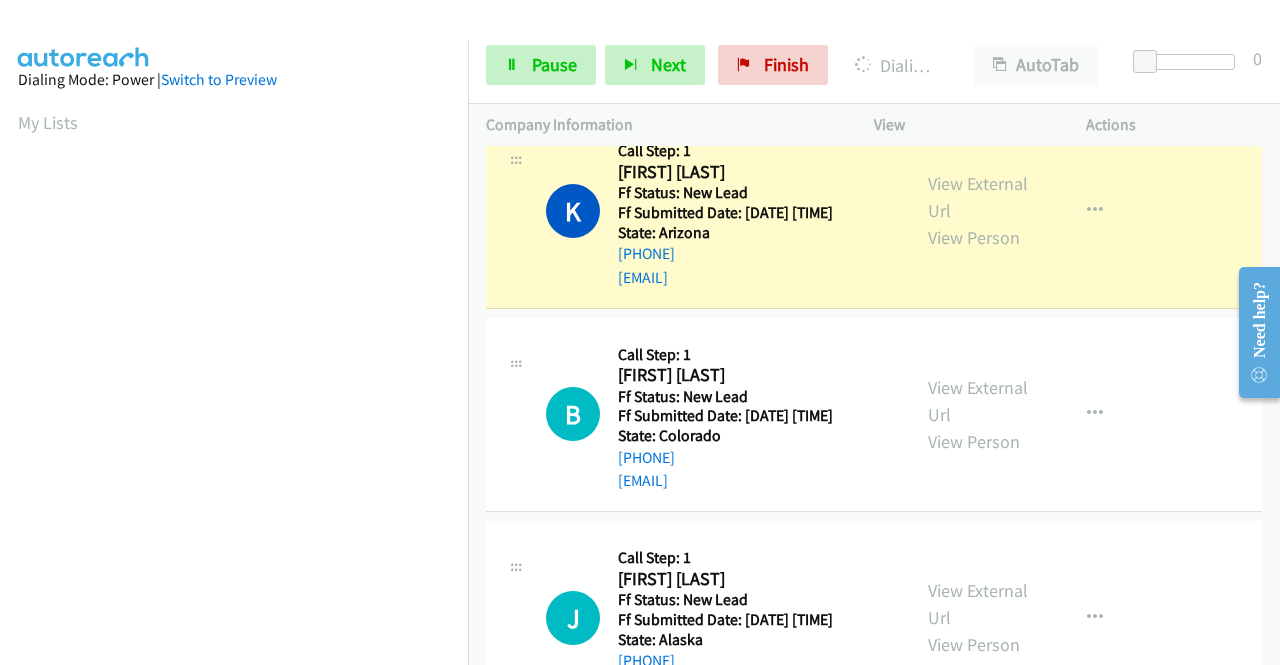 scroll, scrollTop: 456, scrollLeft: 0, axis: vertical 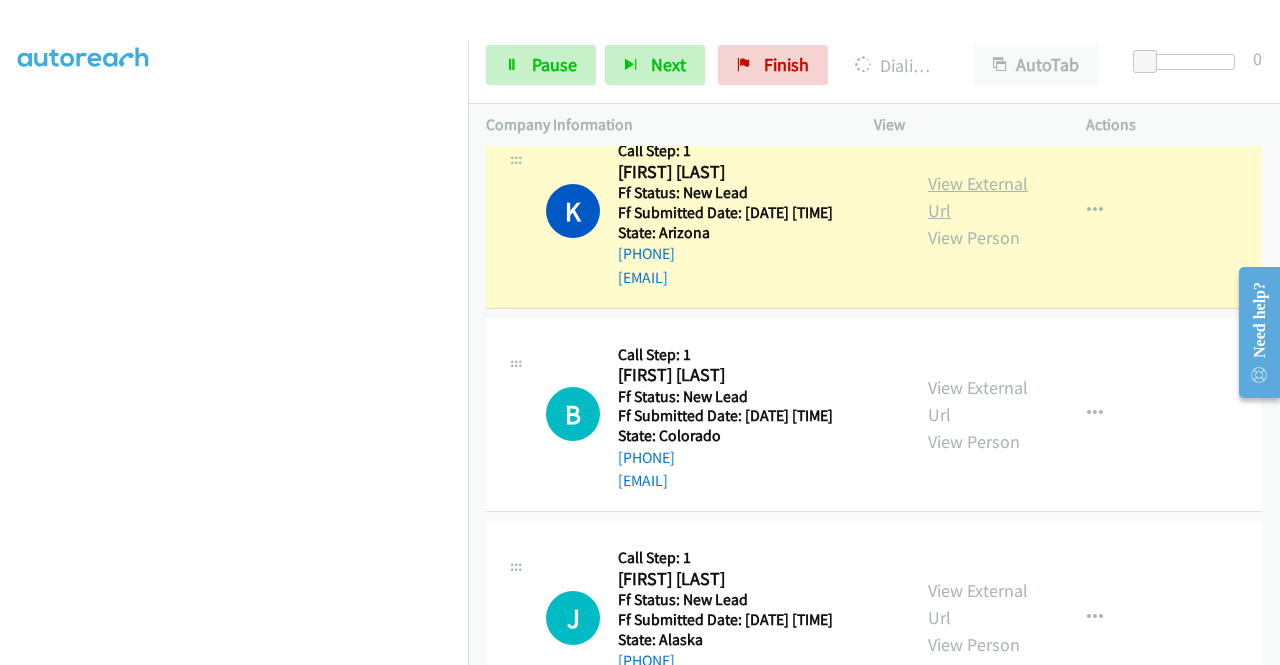 click on "View External Url" at bounding box center [978, 197] 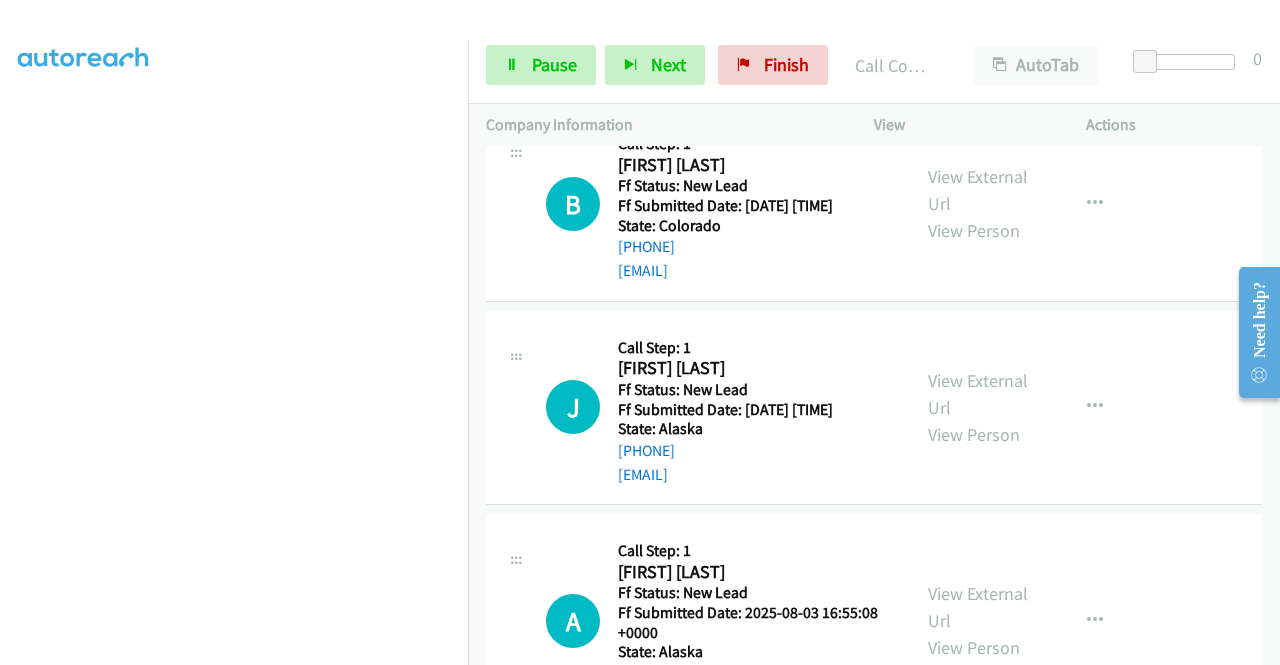 scroll, scrollTop: 506, scrollLeft: 0, axis: vertical 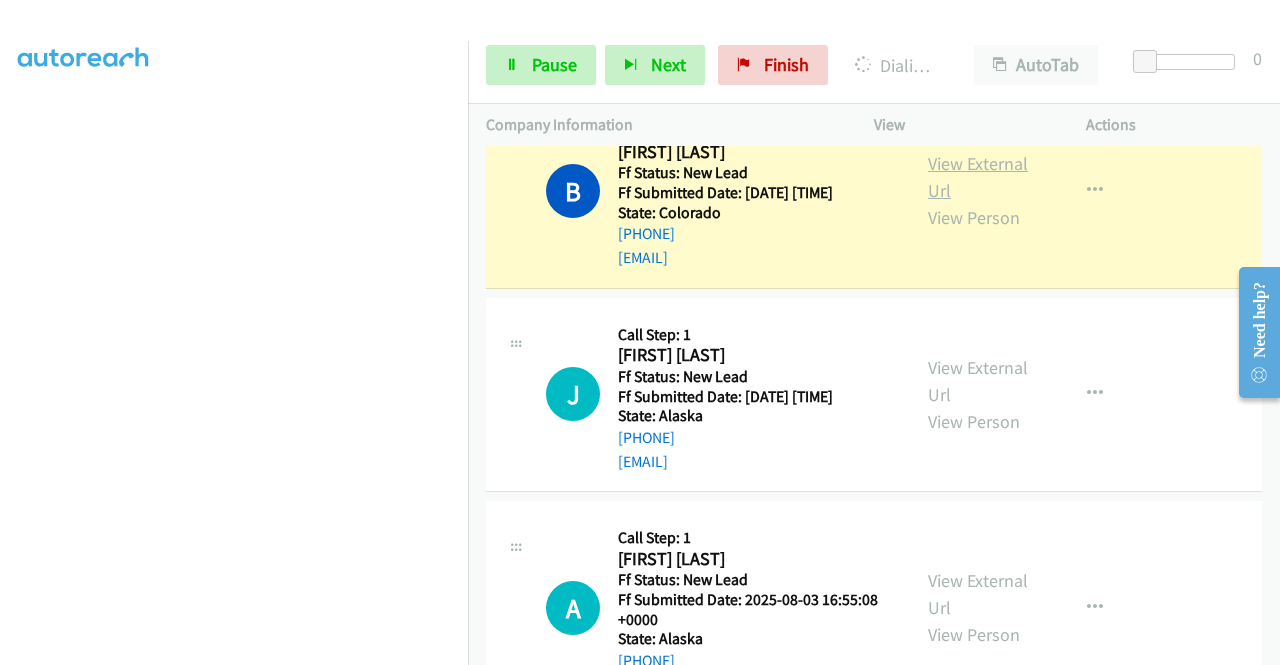 click on "View External Url" at bounding box center (978, 177) 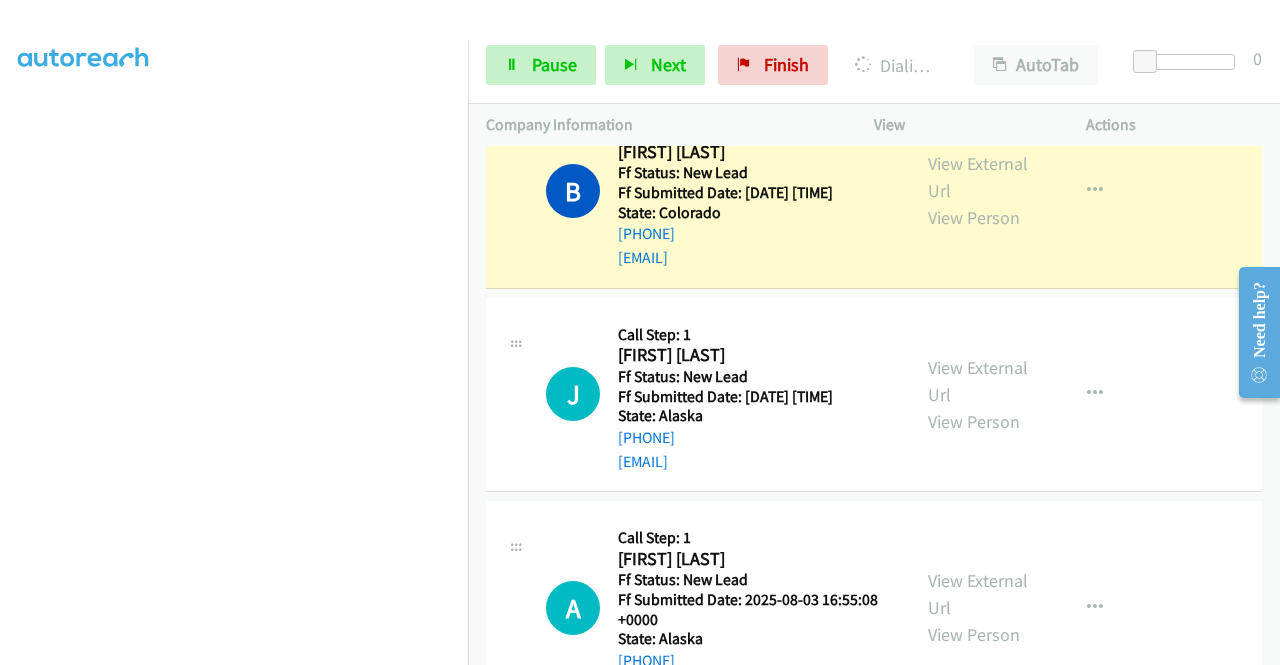 scroll, scrollTop: 456, scrollLeft: 0, axis: vertical 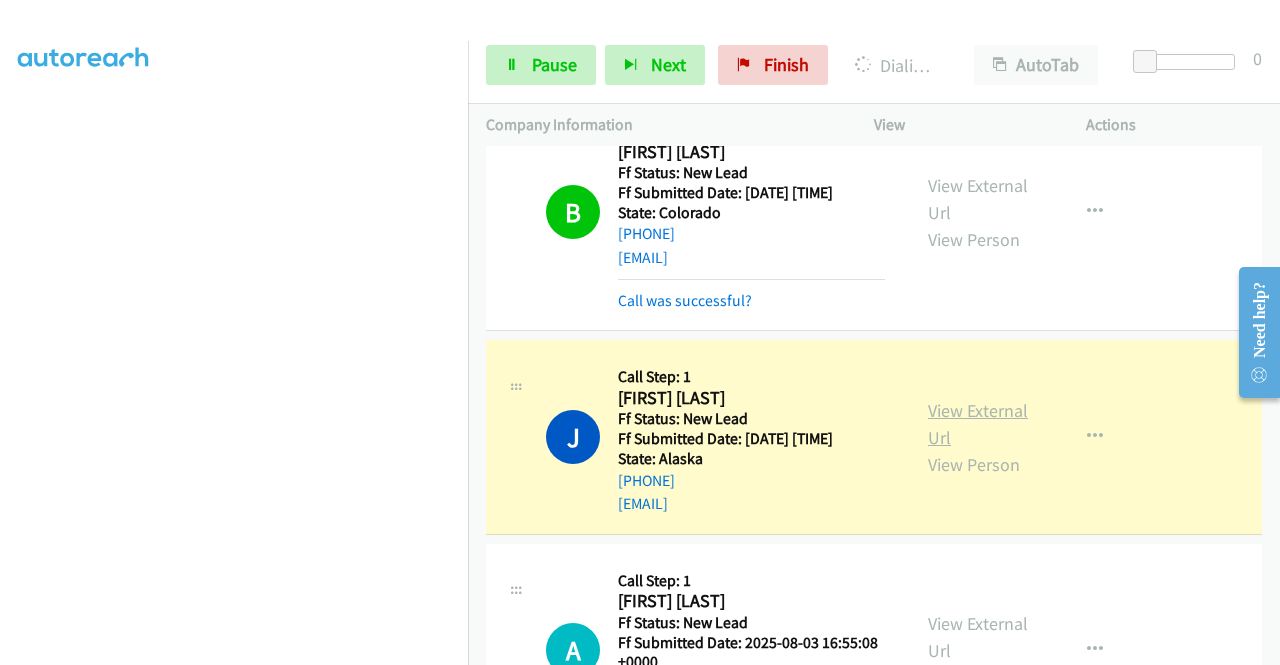 click on "View External Url" at bounding box center [978, 424] 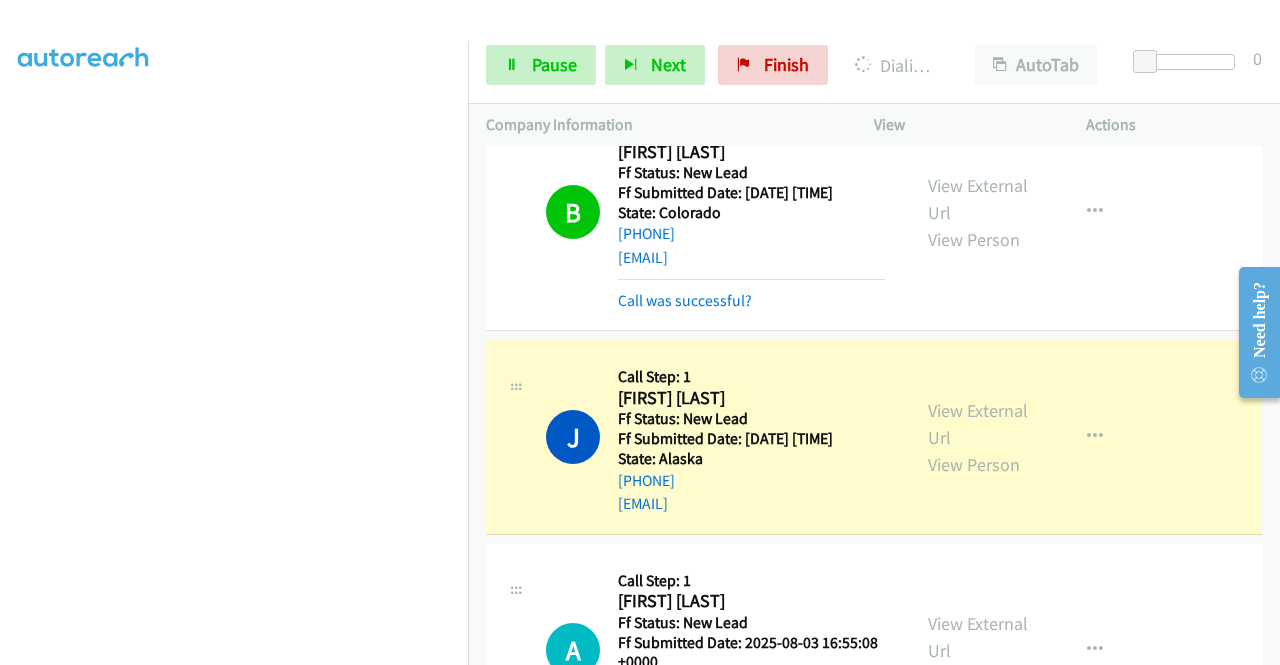scroll, scrollTop: 0, scrollLeft: 0, axis: both 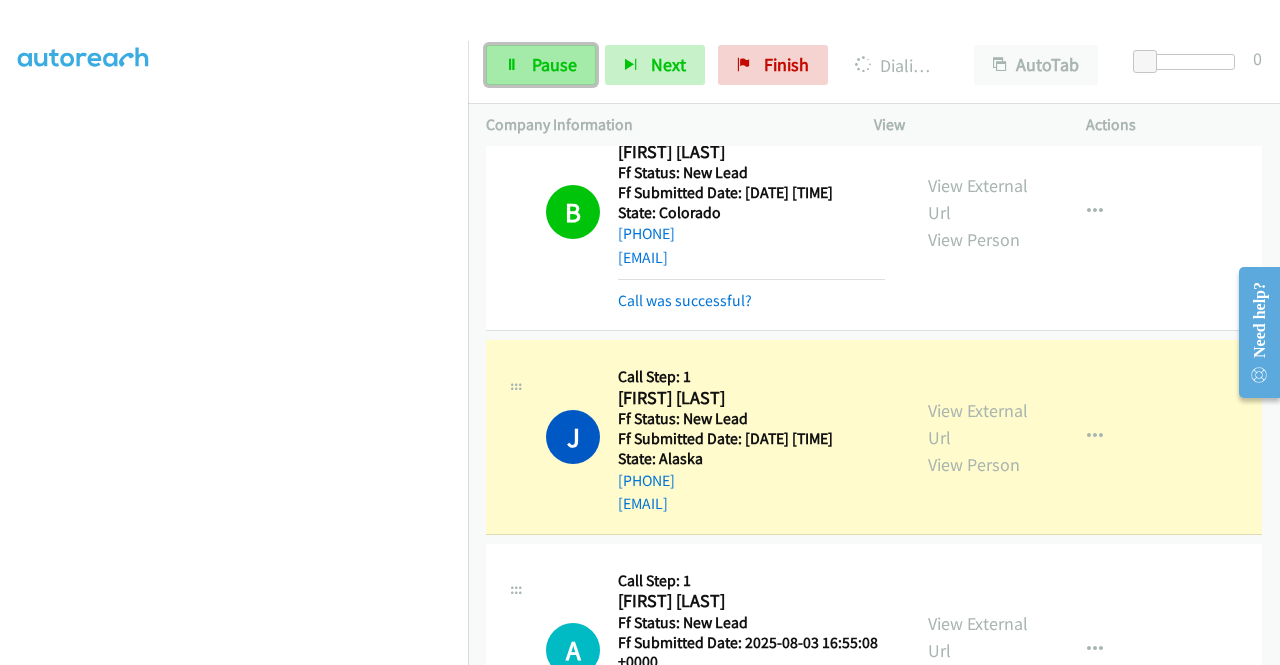 click at bounding box center (512, 66) 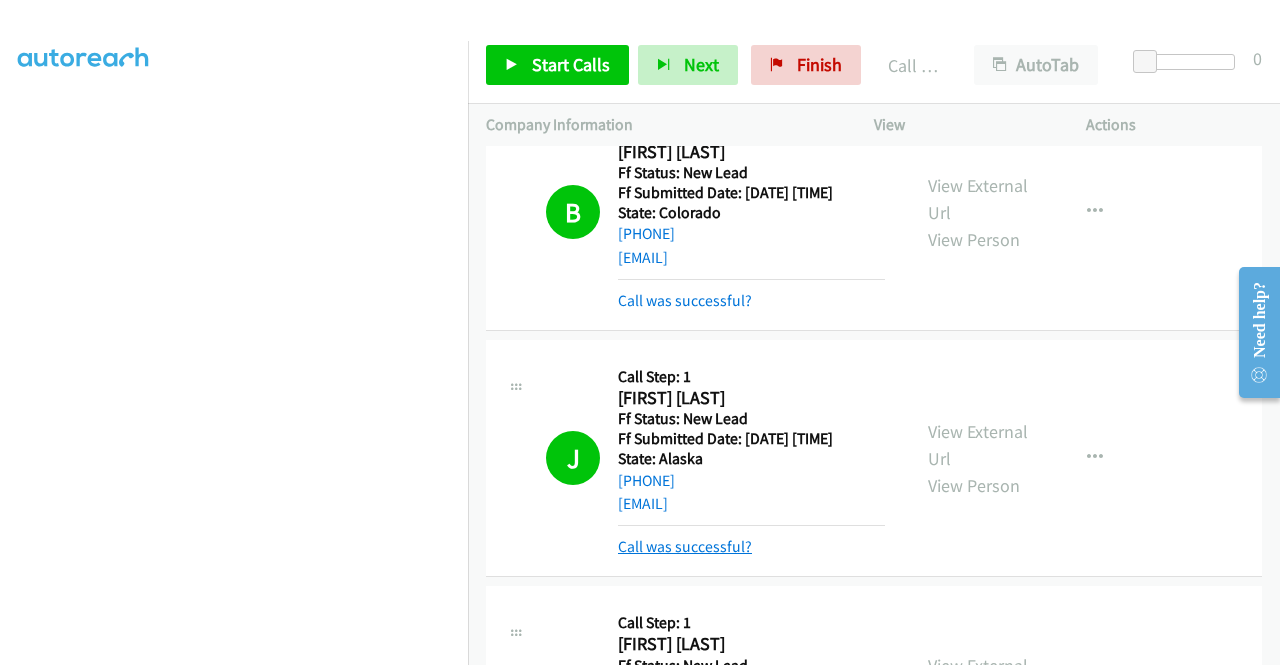 click on "Call was successful?" at bounding box center [685, 546] 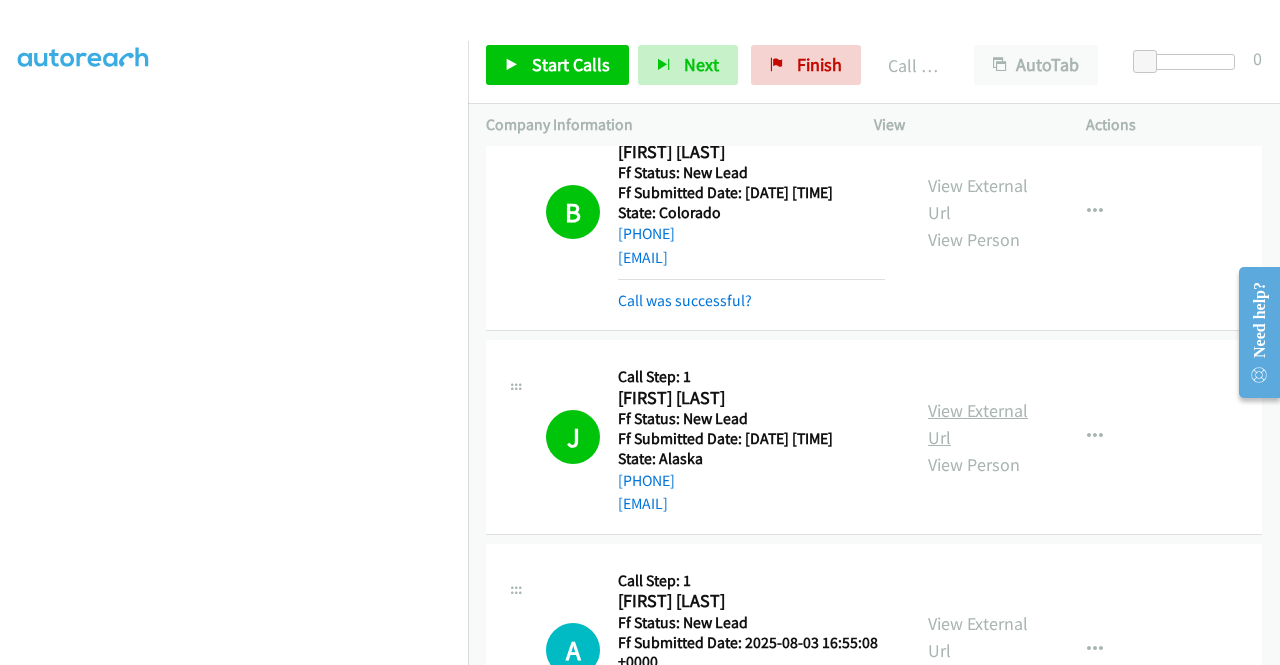 click on "View External Url" at bounding box center (978, 424) 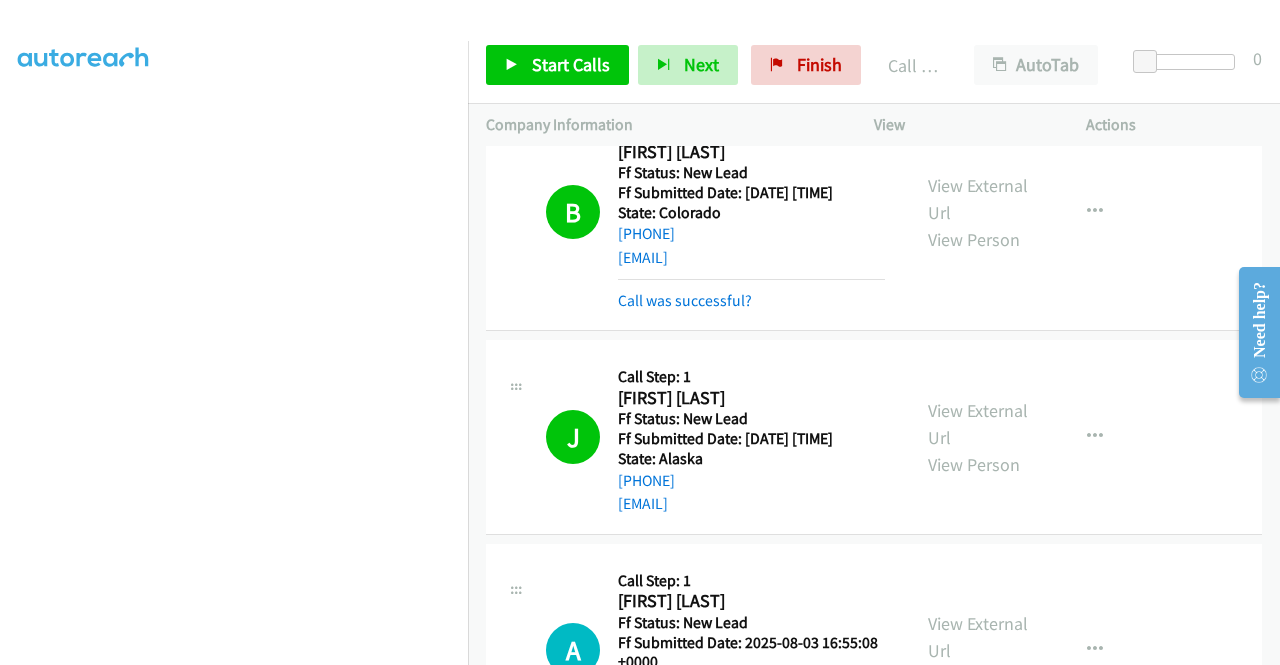 click on "J
Callback Scheduled
Call Step: 1
Jennifer Mc Kay
America/Anchorage
Ff Status: New Lead
Ff Submitted Date: 2025-08-03 16:56:02 +0000
State: Alaska
+1 541-740-9579
hicaorak@gmail.com
Call was successful?
View External Url
View Person
View External Url
Email
Schedule/Manage Callback
Skip Call
Add to do not call list" at bounding box center (874, 438) 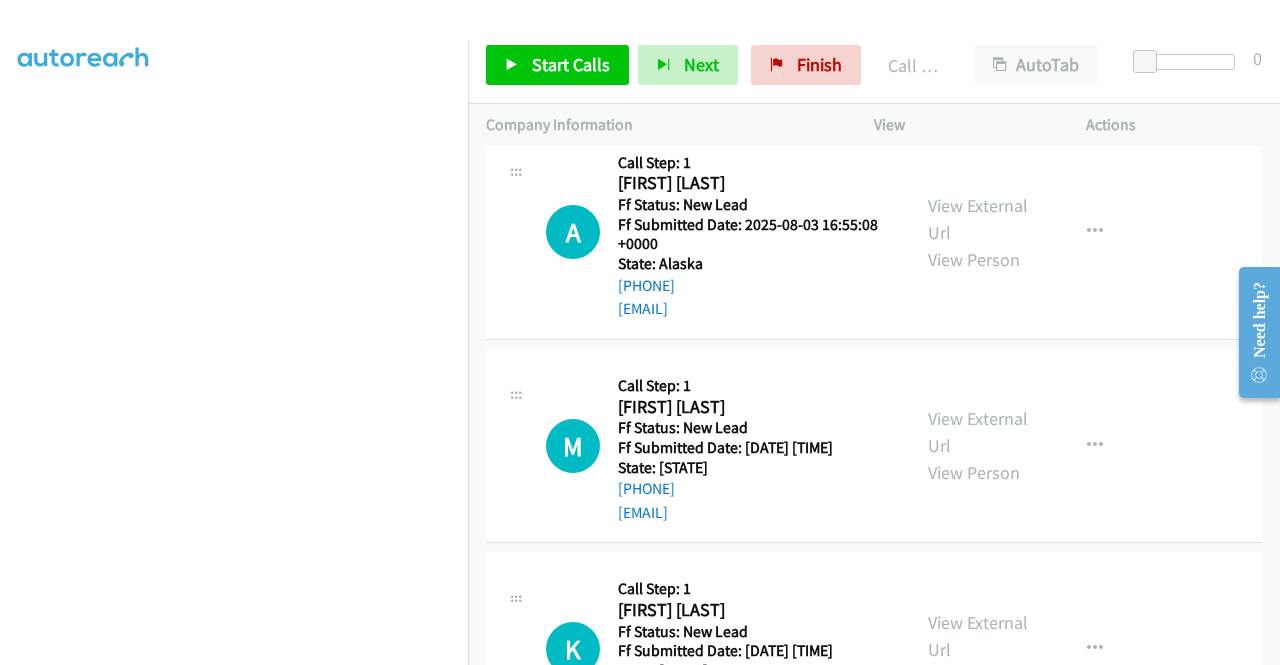 scroll, scrollTop: 928, scrollLeft: 0, axis: vertical 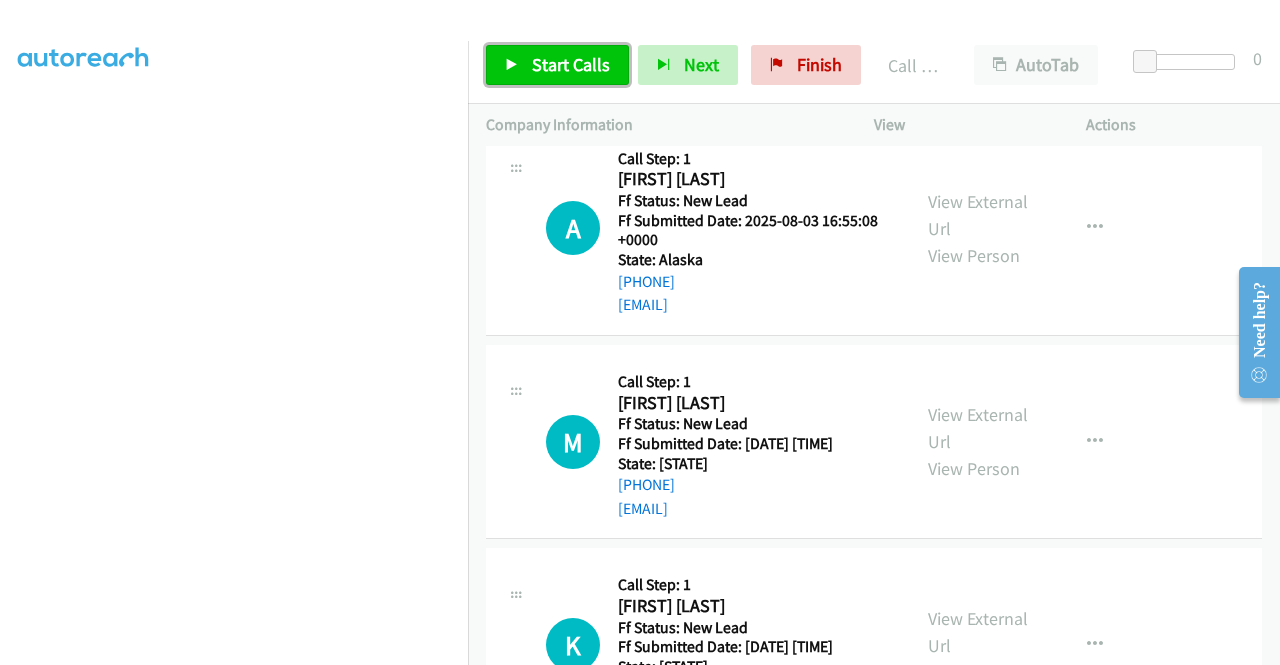 click on "Start Calls" at bounding box center [557, 65] 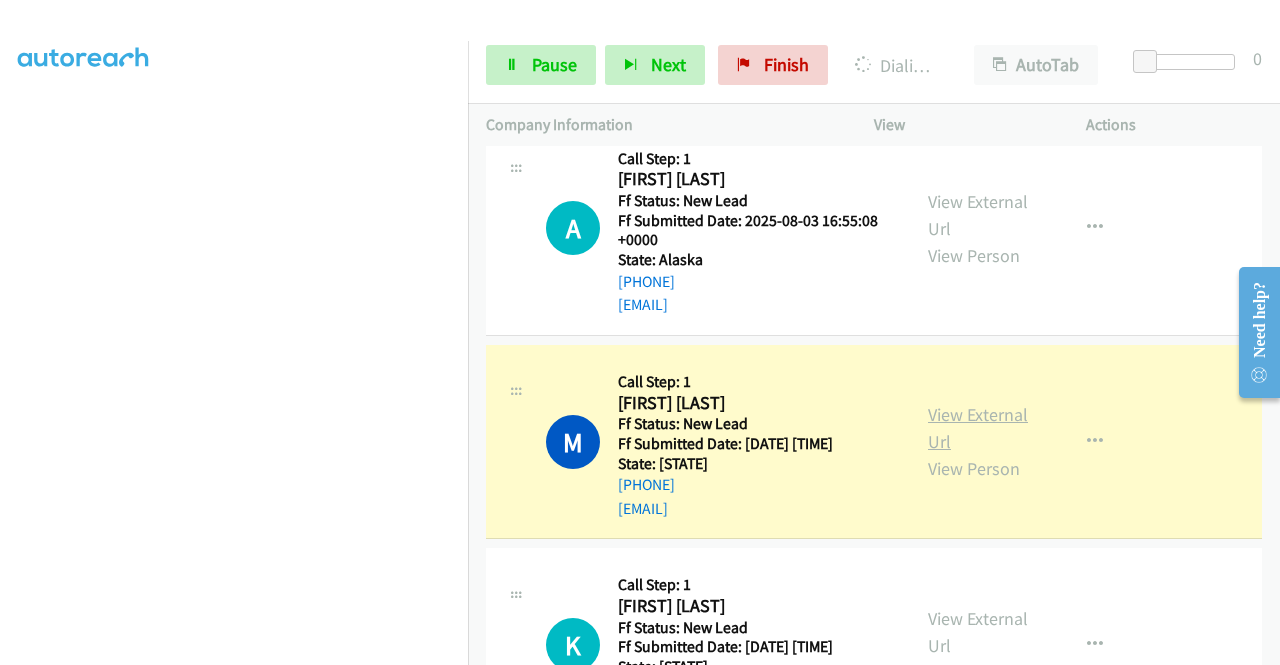 click on "View External Url" at bounding box center (978, 428) 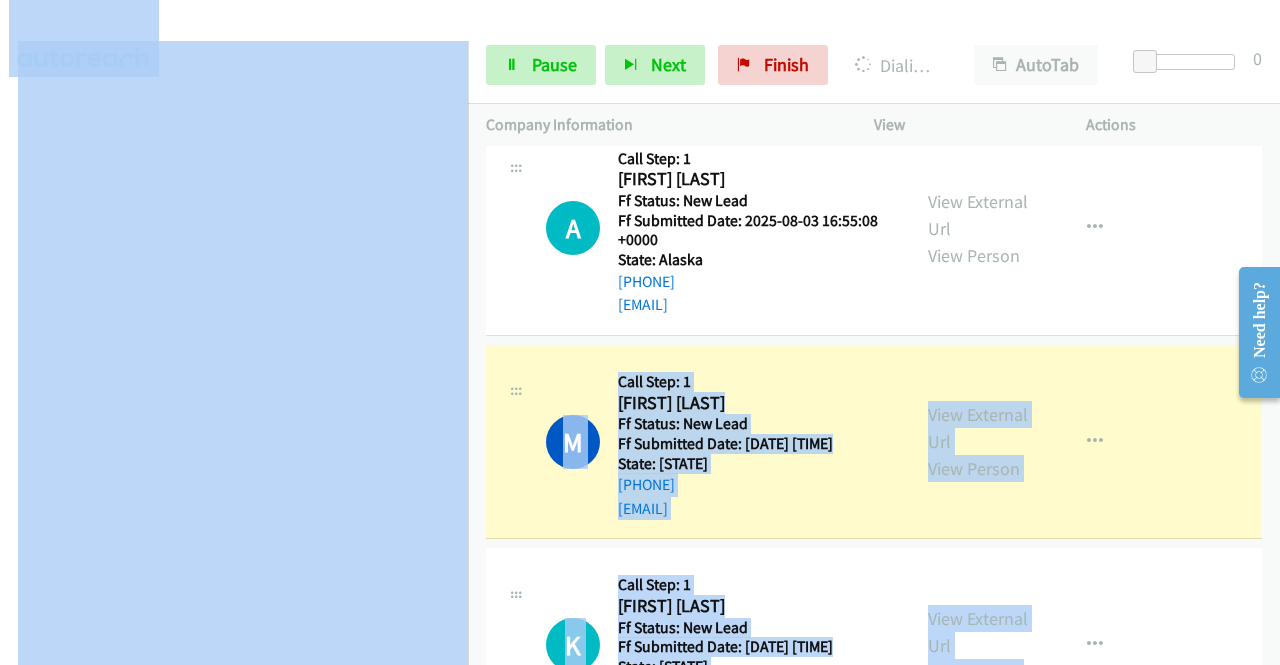 drag, startPoint x: 468, startPoint y: 404, endPoint x: 469, endPoint y: 544, distance: 140.00357 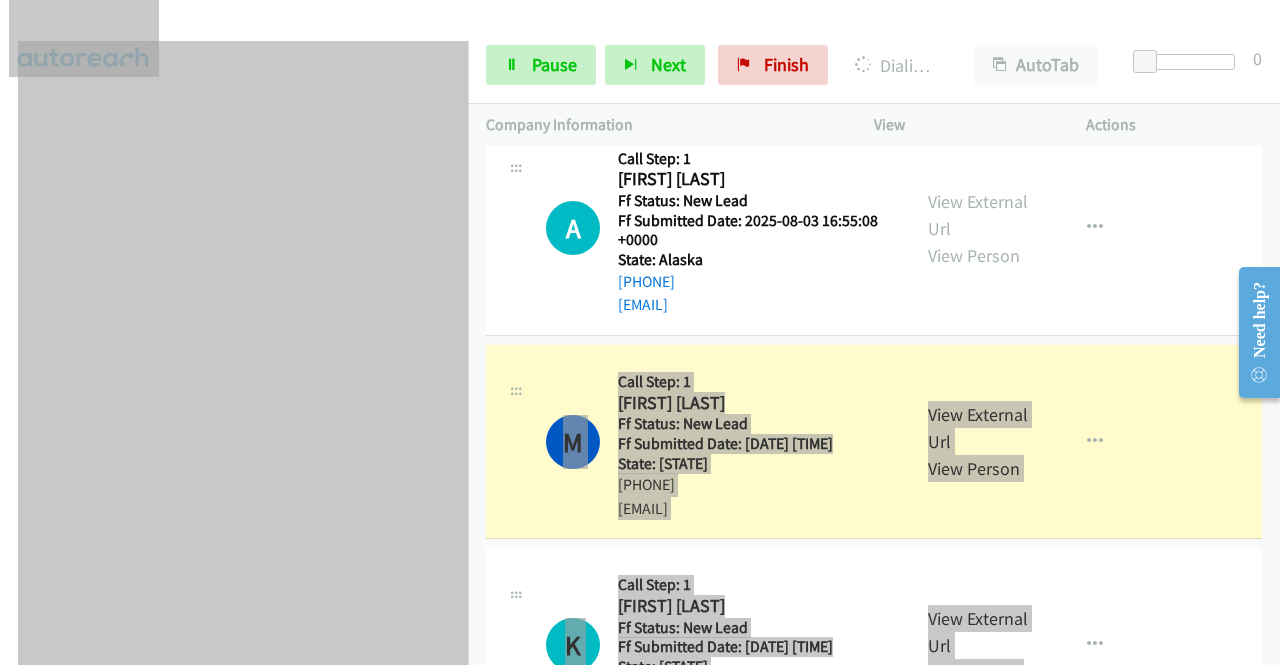 scroll, scrollTop: 0, scrollLeft: 0, axis: both 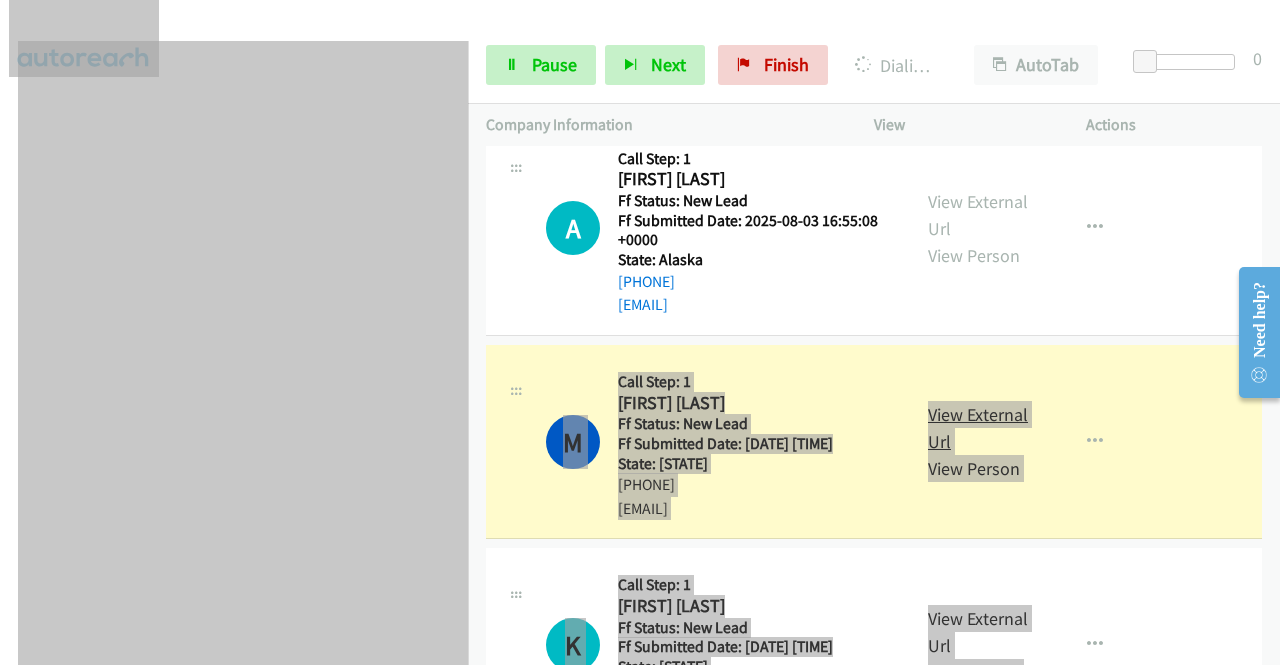 click on "View External Url" at bounding box center (978, 428) 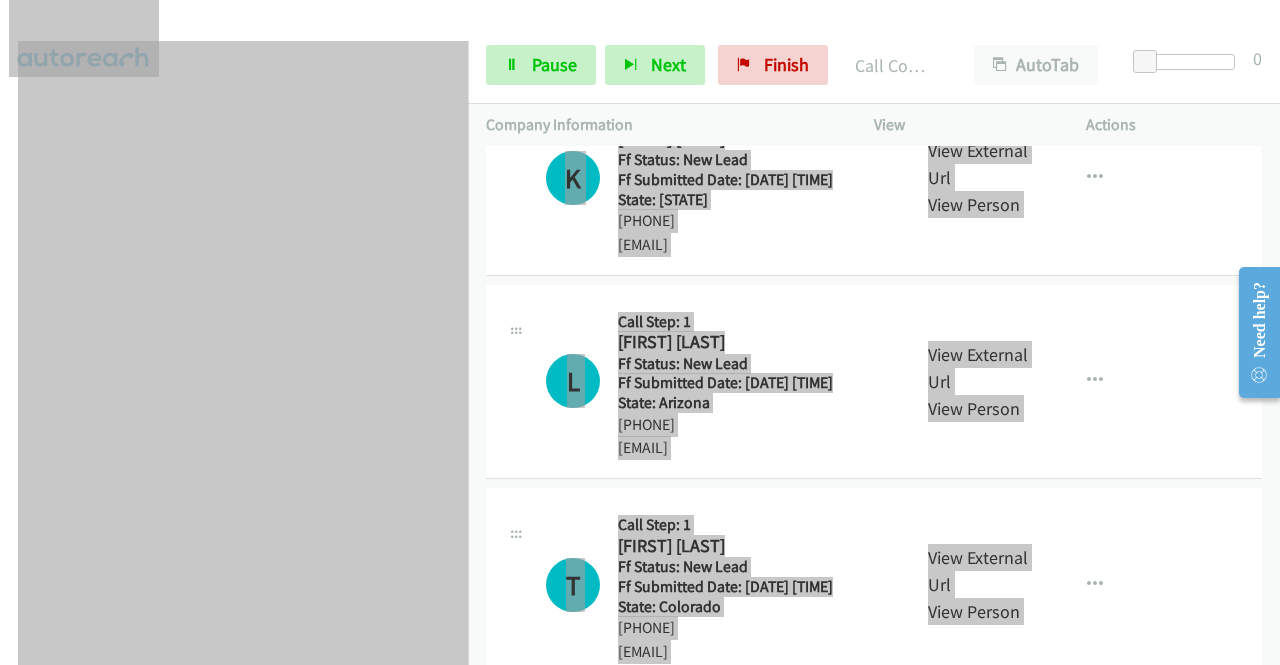 scroll, scrollTop: 1444, scrollLeft: 0, axis: vertical 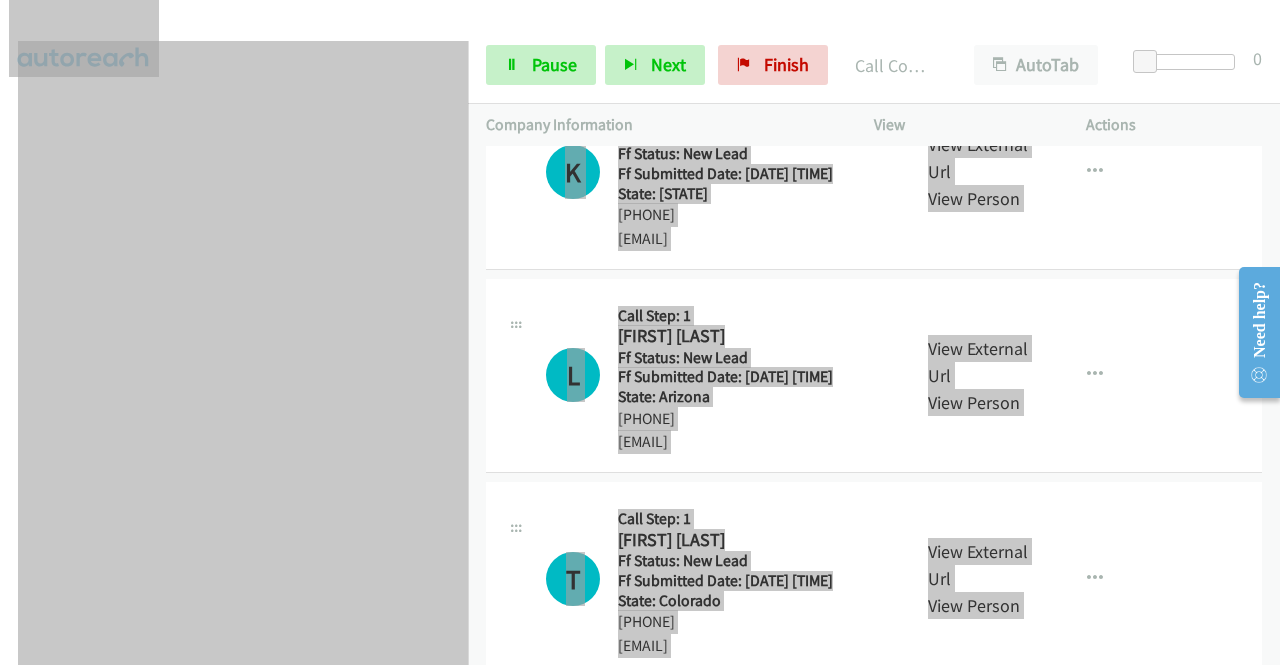click on "View External Url
View Person" at bounding box center (980, 171) 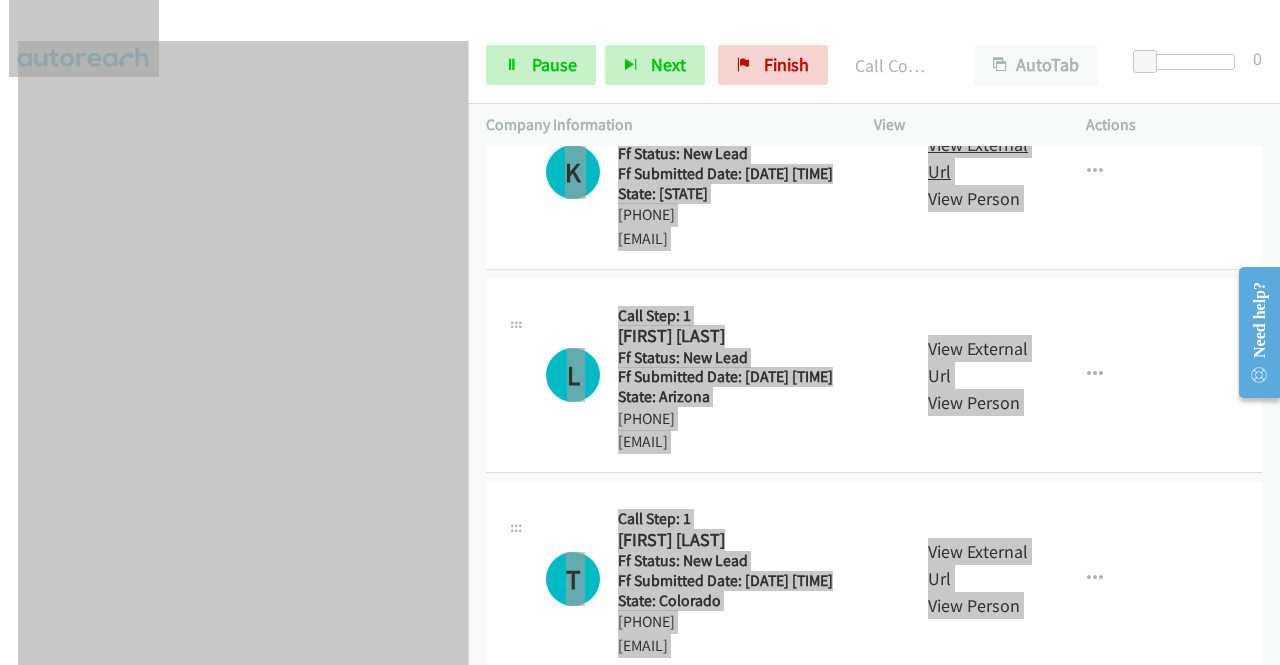 click on "View External Url" at bounding box center (978, 158) 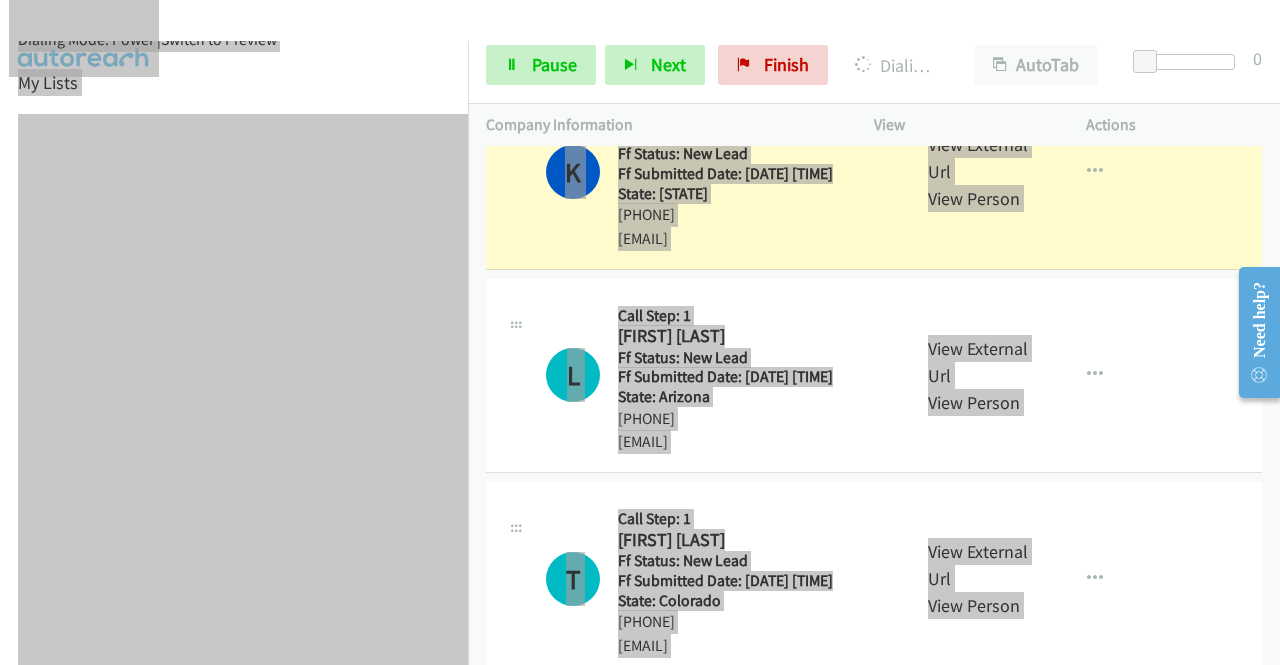 scroll, scrollTop: 456, scrollLeft: 0, axis: vertical 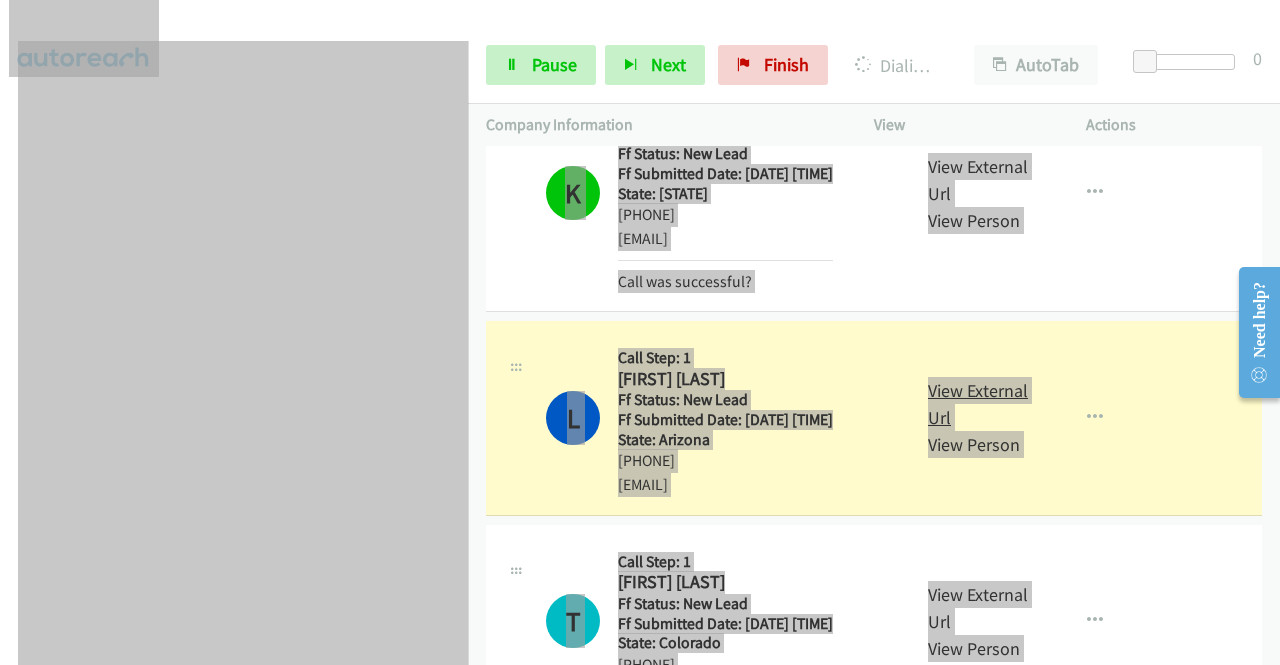 click on "View External Url" at bounding box center [978, 404] 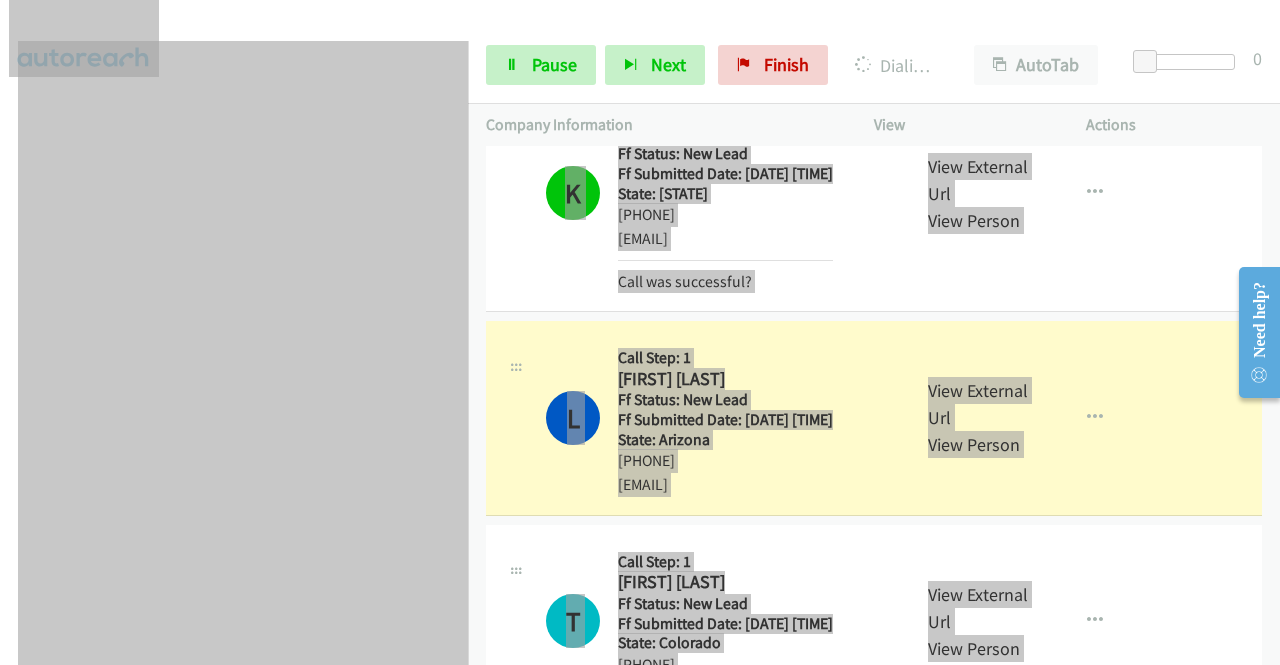 scroll, scrollTop: 0, scrollLeft: 0, axis: both 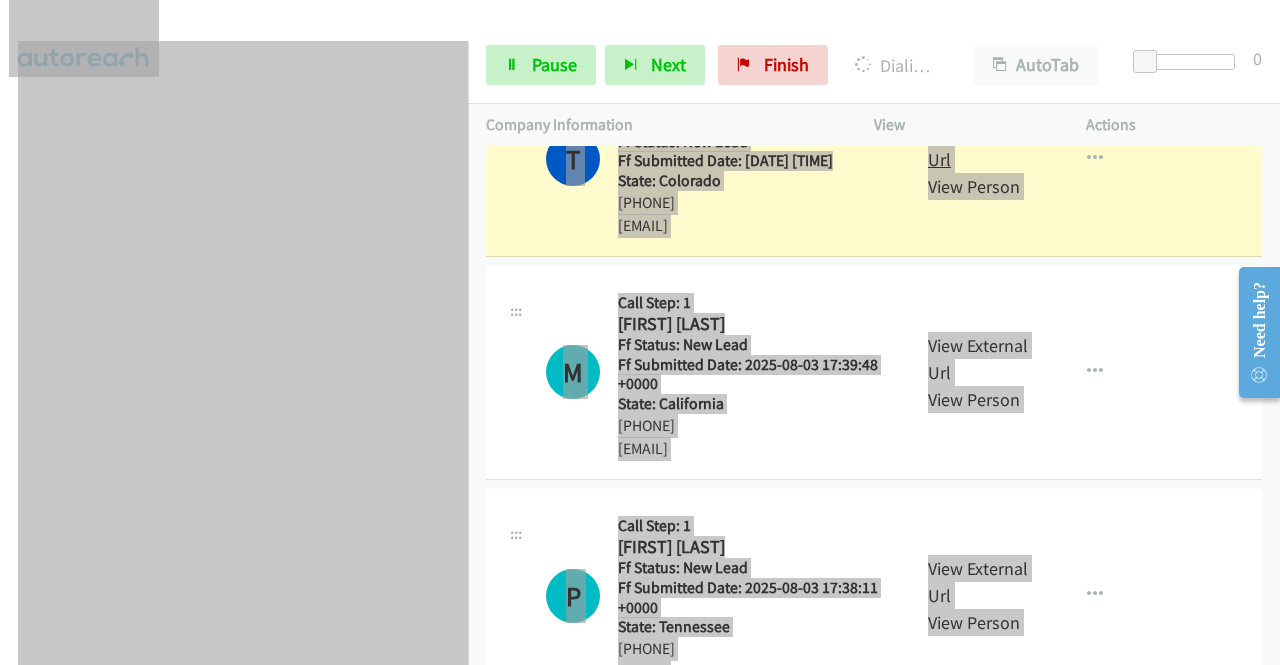 click on "View External Url" at bounding box center (978, 146) 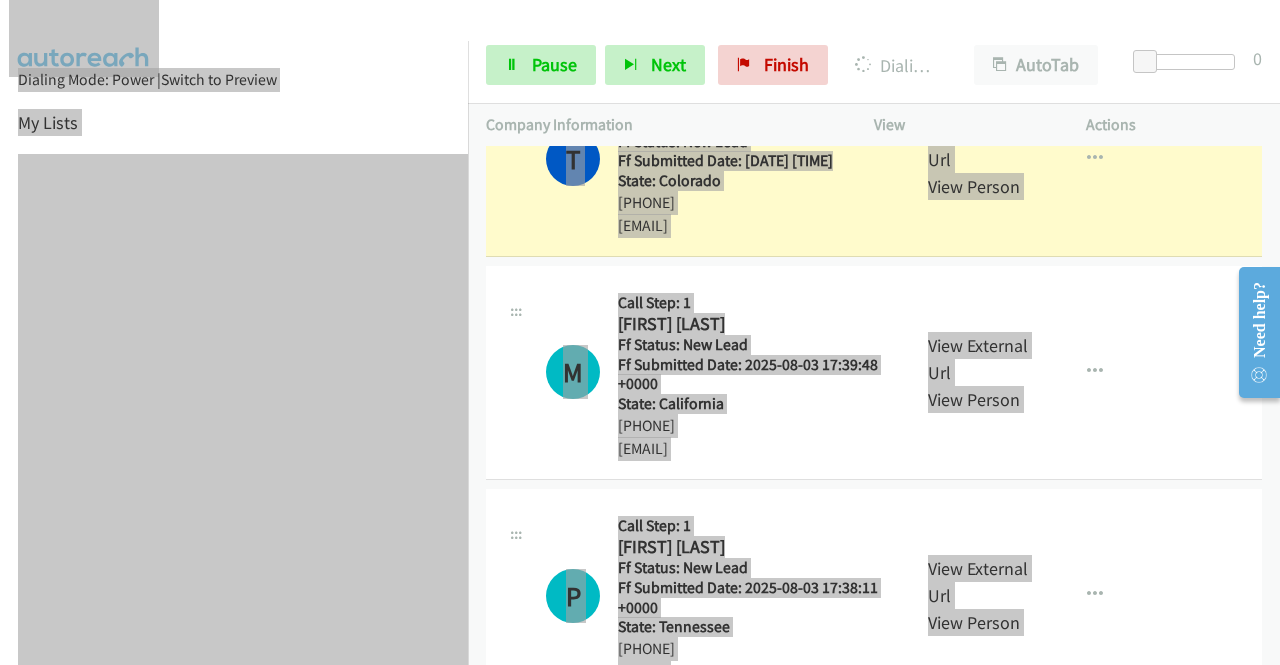 scroll, scrollTop: 456, scrollLeft: 0, axis: vertical 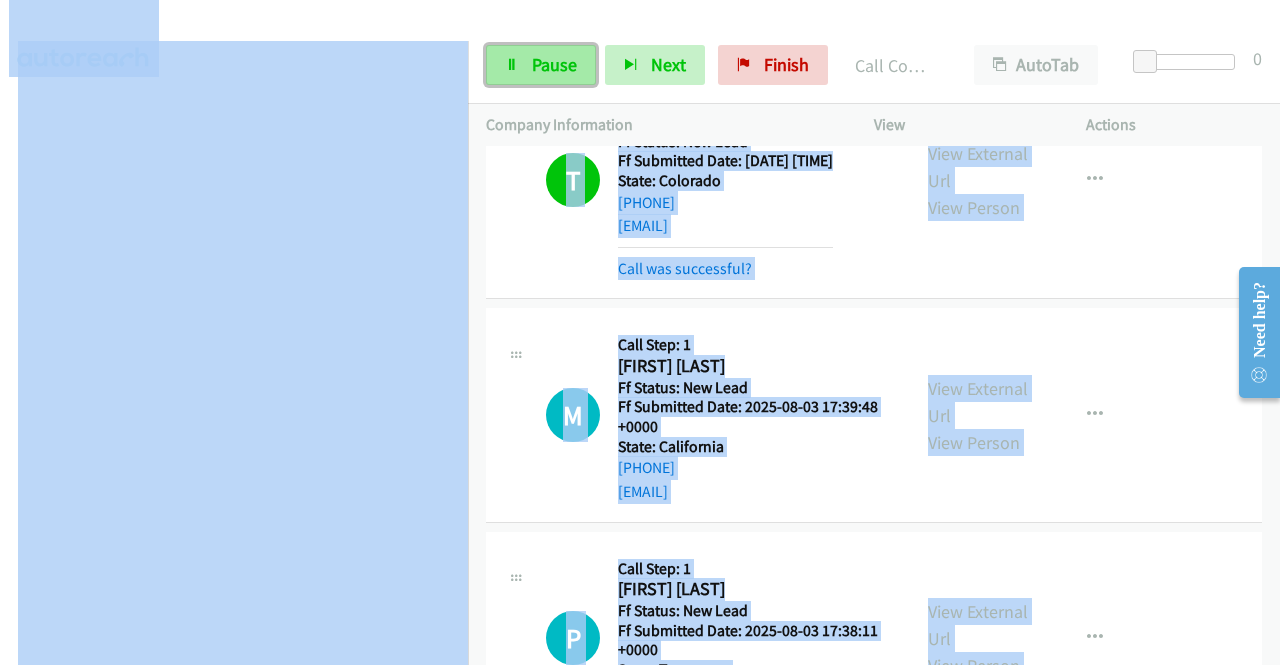 click on "Pause" at bounding box center (554, 64) 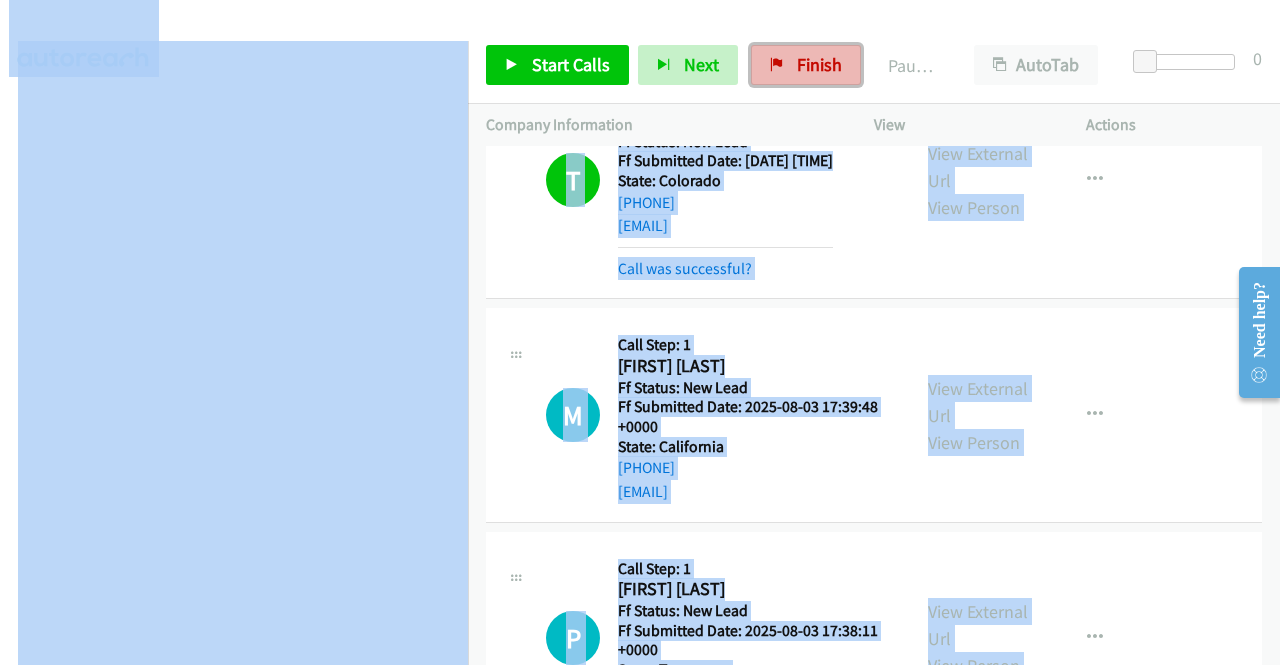 click on "Finish" at bounding box center (806, 65) 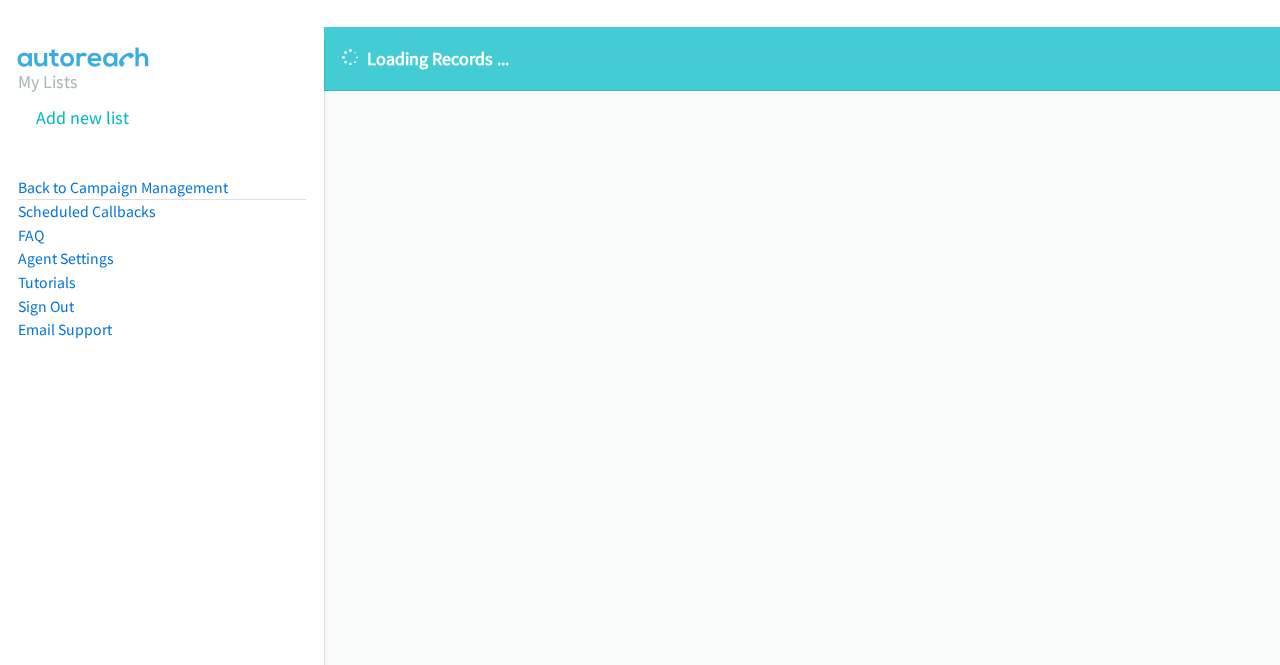 scroll, scrollTop: 0, scrollLeft: 0, axis: both 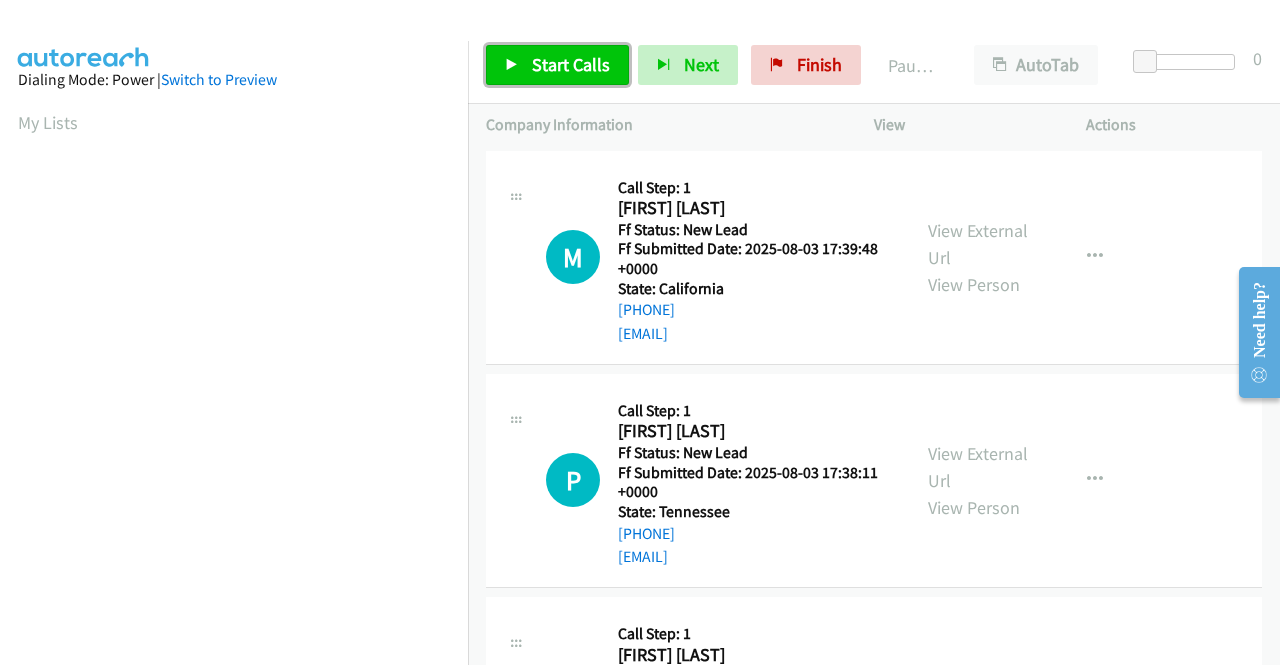 click on "Start Calls" at bounding box center [557, 65] 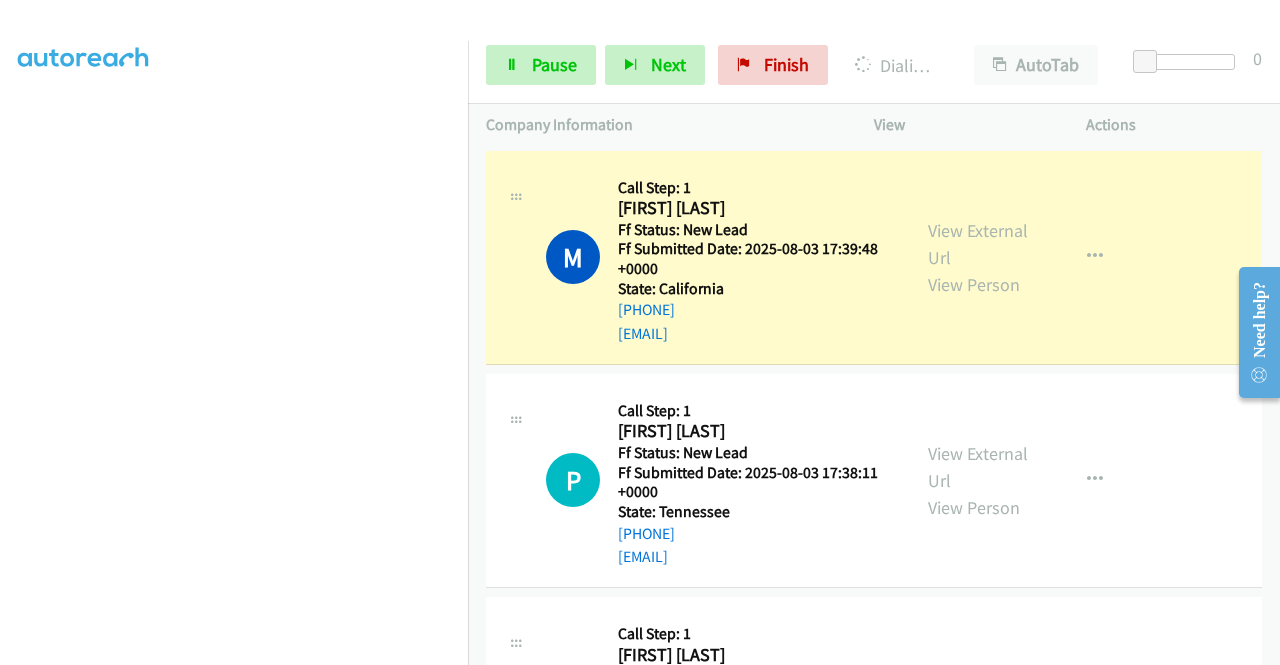scroll, scrollTop: 456, scrollLeft: 0, axis: vertical 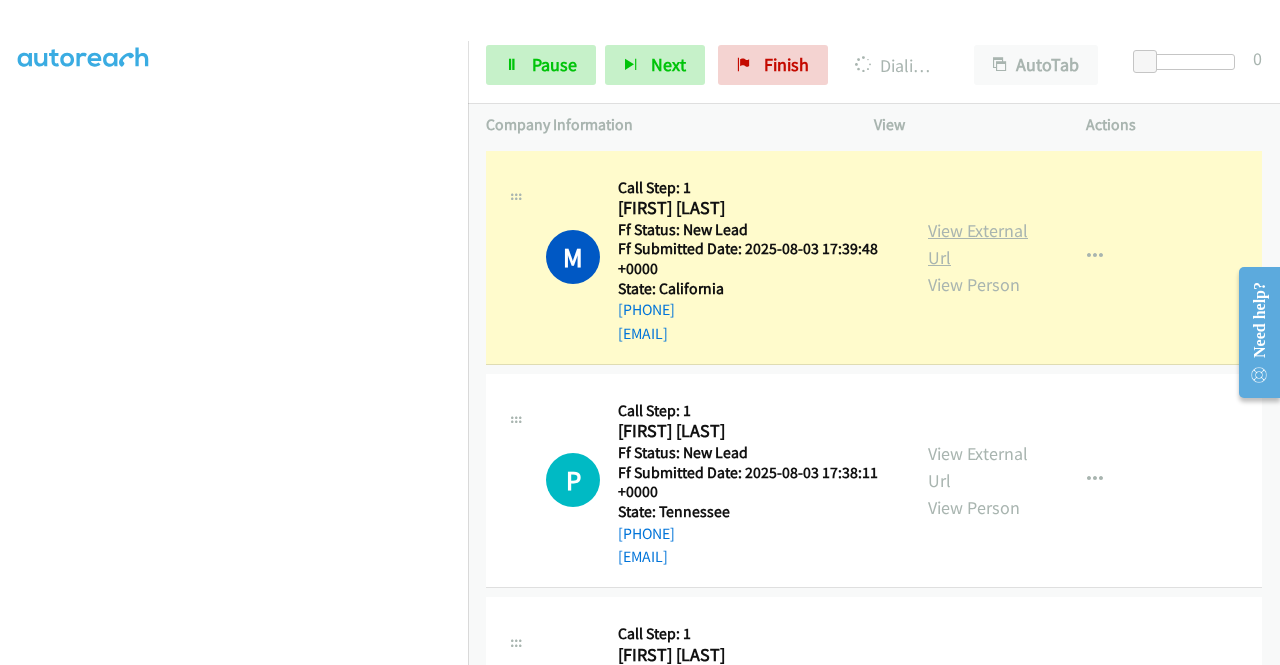 click on "View External Url" at bounding box center (978, 244) 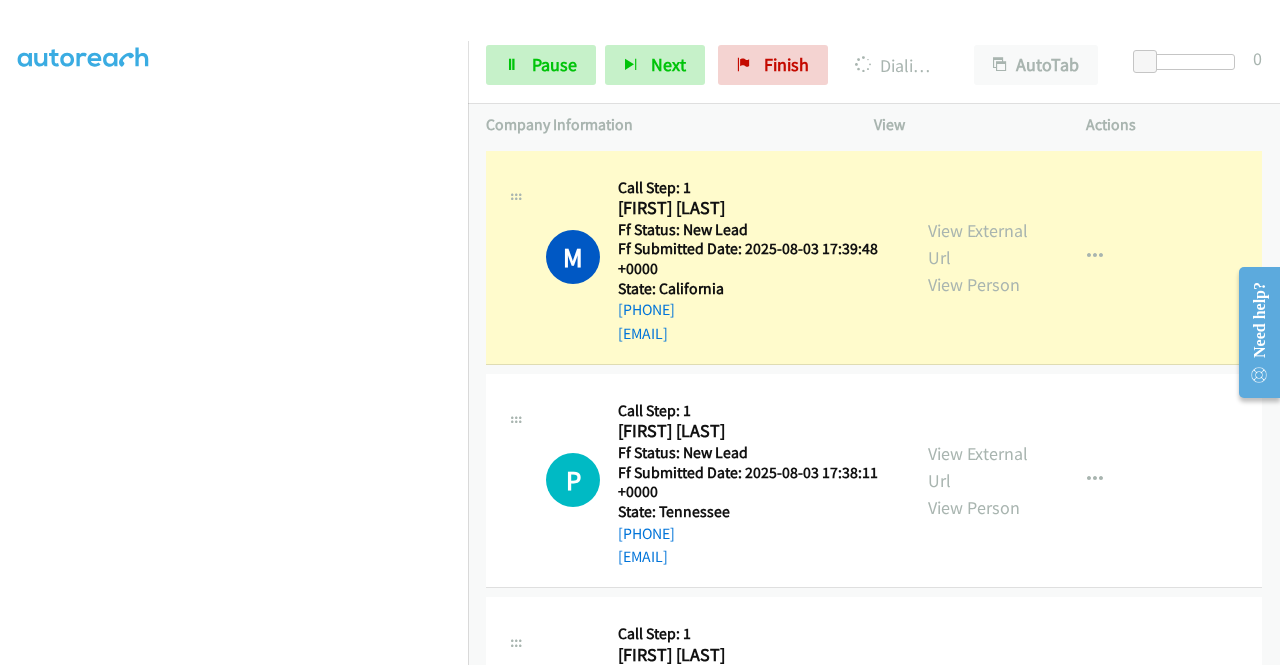 scroll, scrollTop: 0, scrollLeft: 0, axis: both 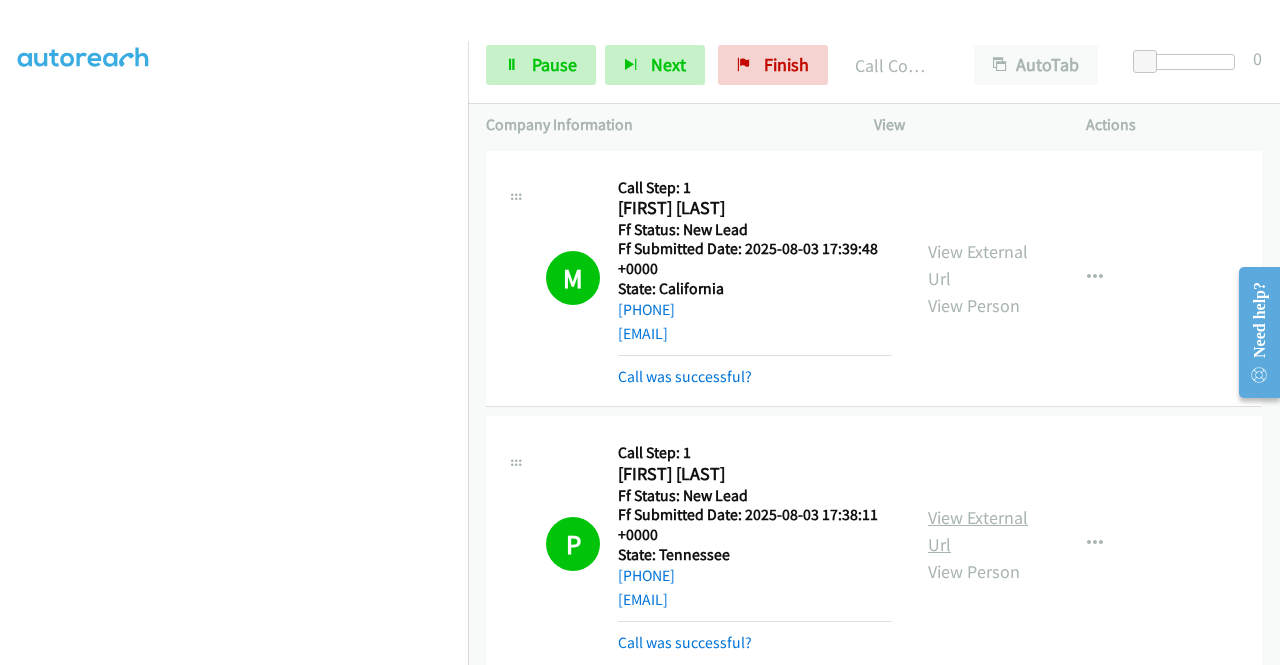 click on "View External Url" at bounding box center [978, 531] 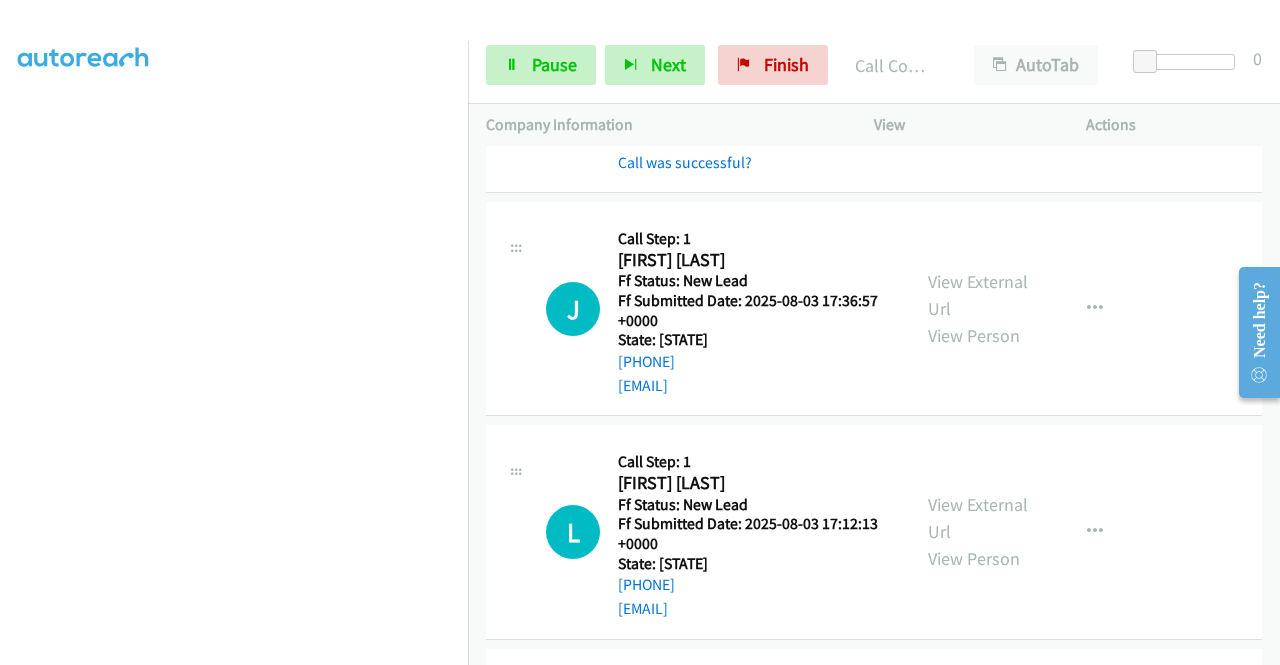 scroll, scrollTop: 640, scrollLeft: 0, axis: vertical 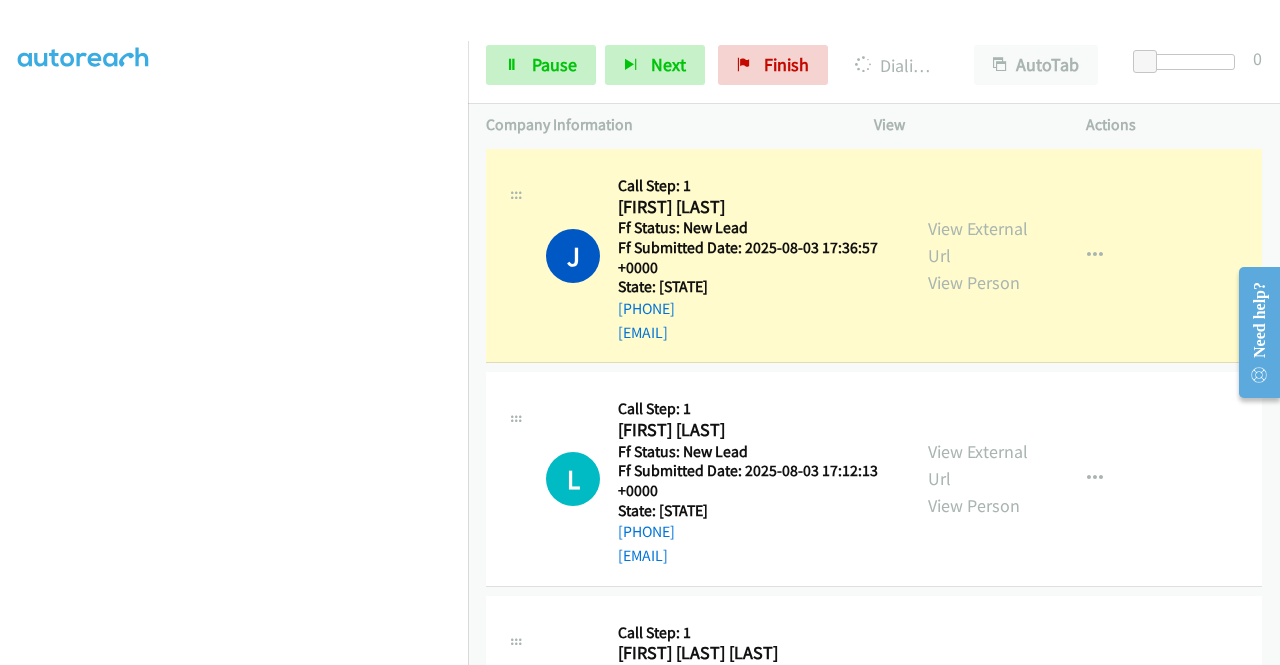 click on "View External Url
View Person
View External Url
Email
Schedule/Manage Callback
Skip Call
Add to do not call list" at bounding box center (1025, 255) 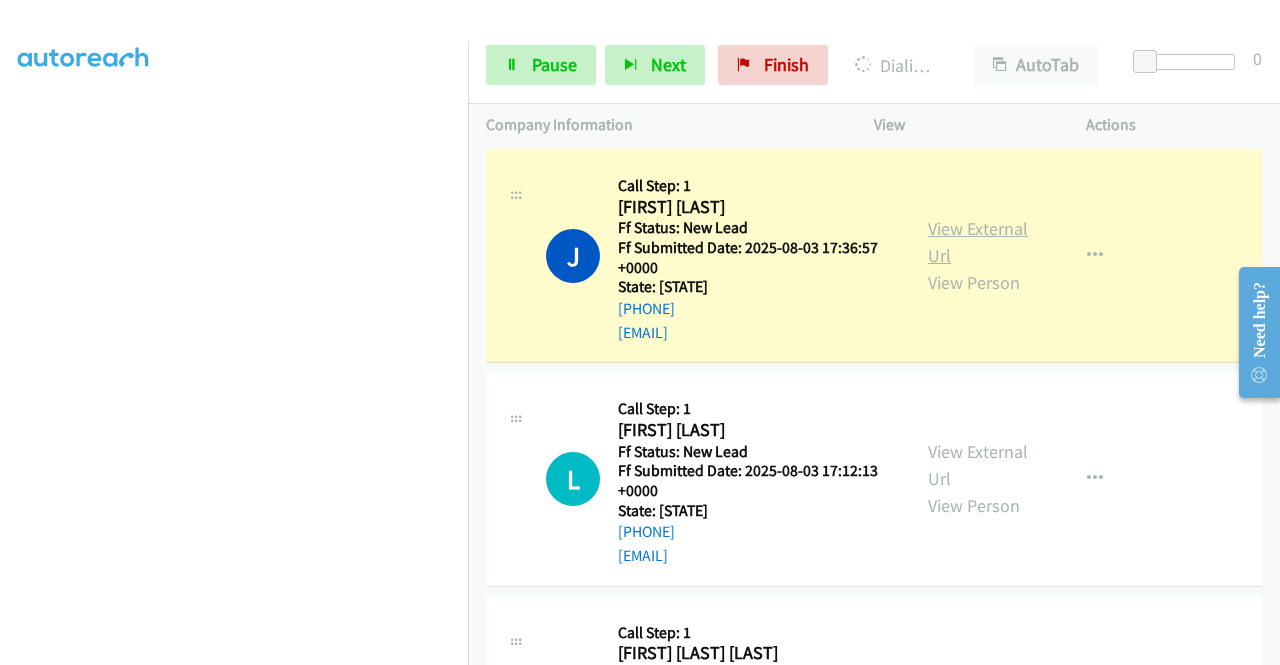click on "View External Url" at bounding box center (978, 242) 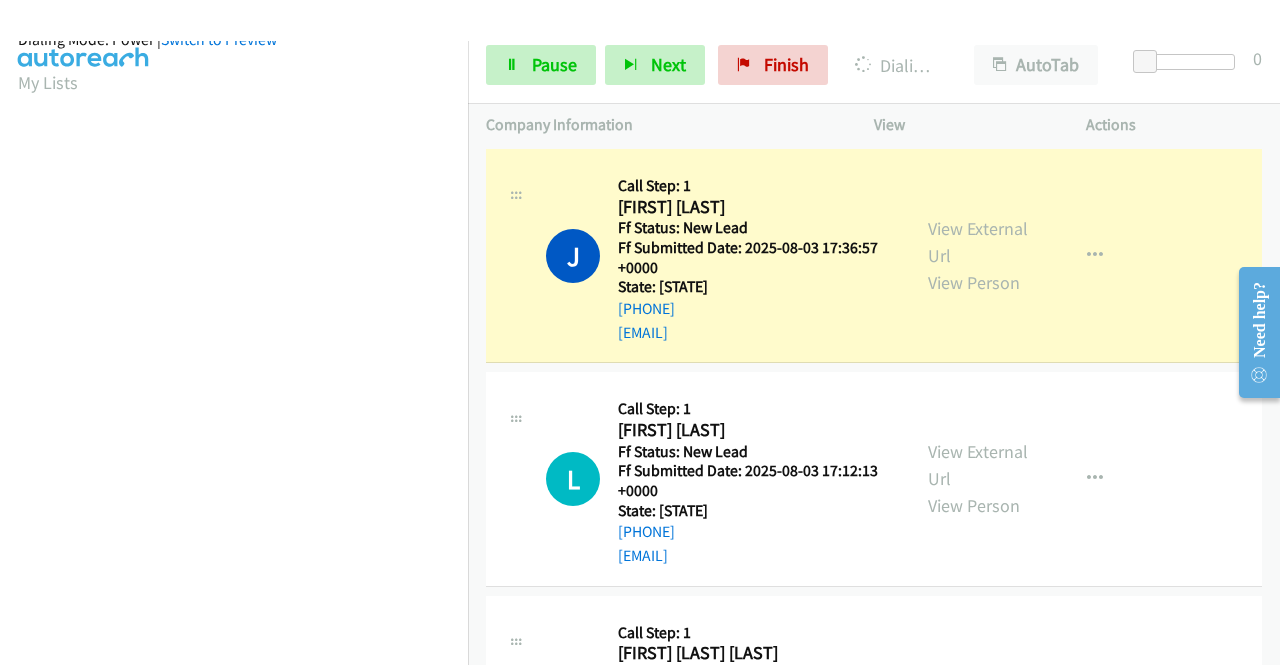 scroll, scrollTop: 411, scrollLeft: 0, axis: vertical 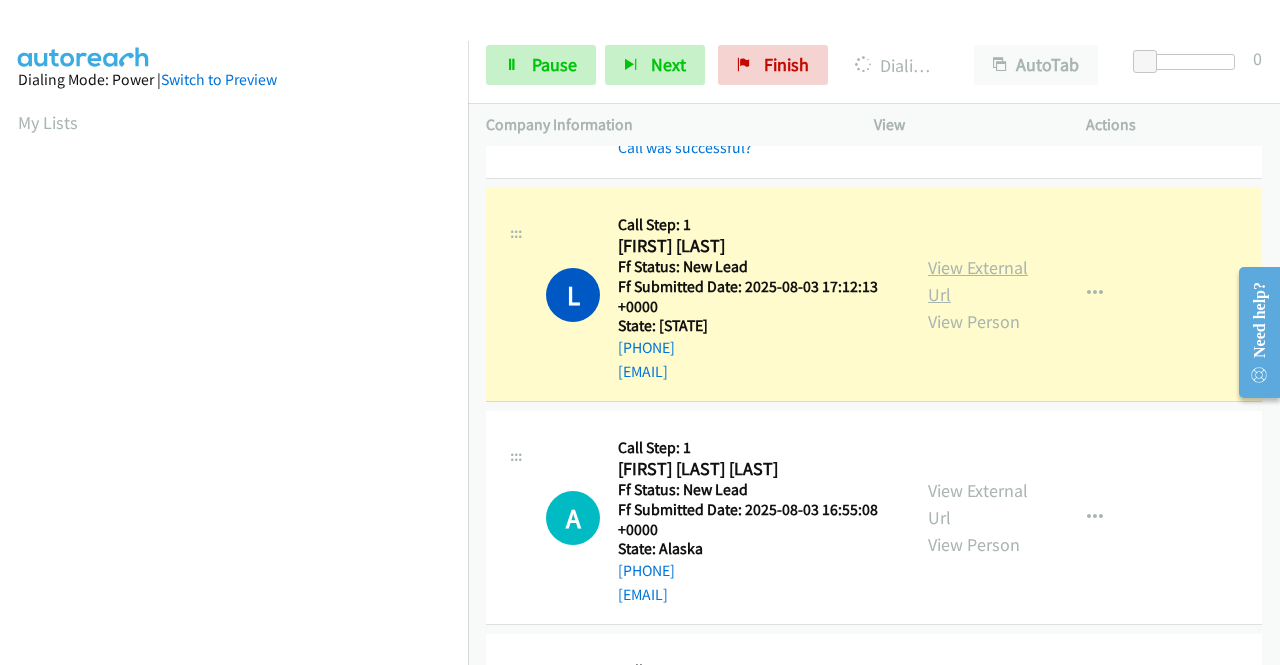 click on "View External Url" at bounding box center [978, 281] 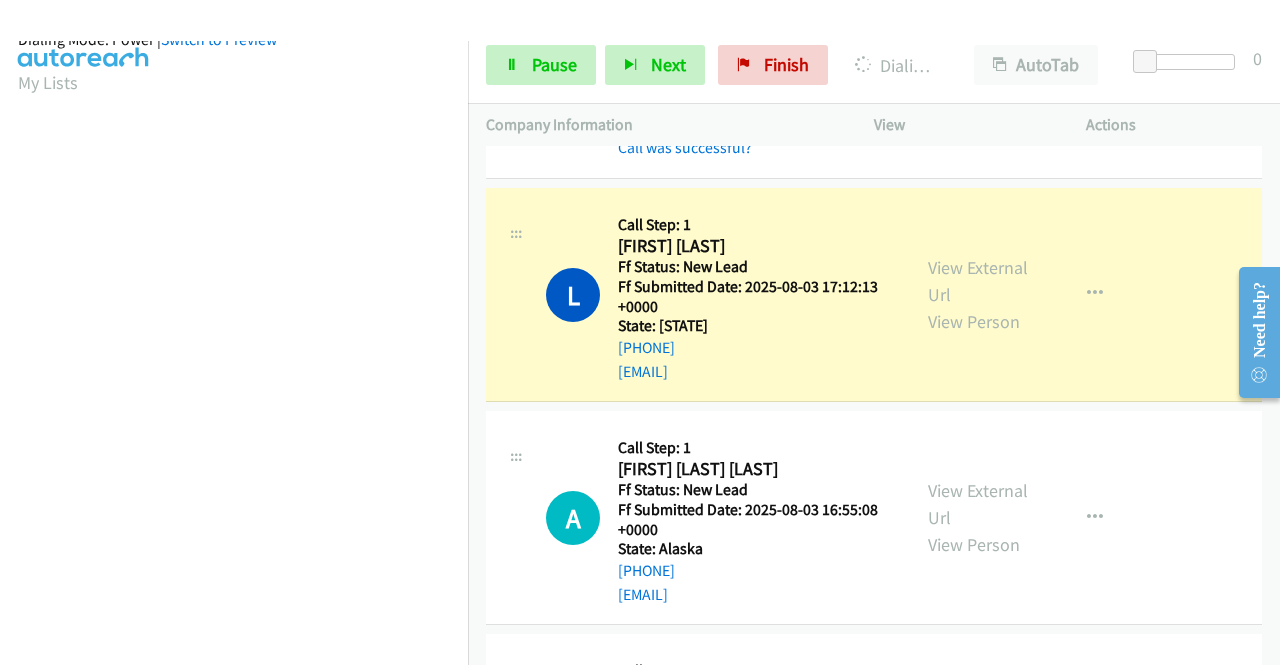 scroll, scrollTop: 456, scrollLeft: 0, axis: vertical 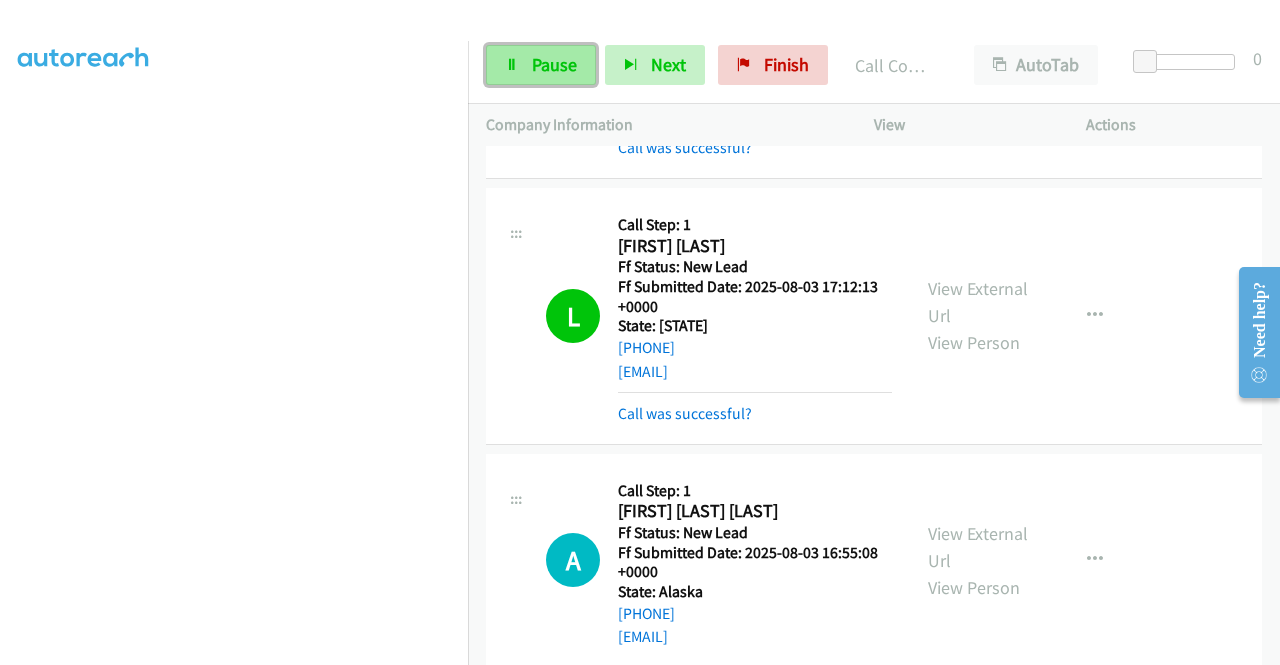 click on "Pause" at bounding box center (554, 64) 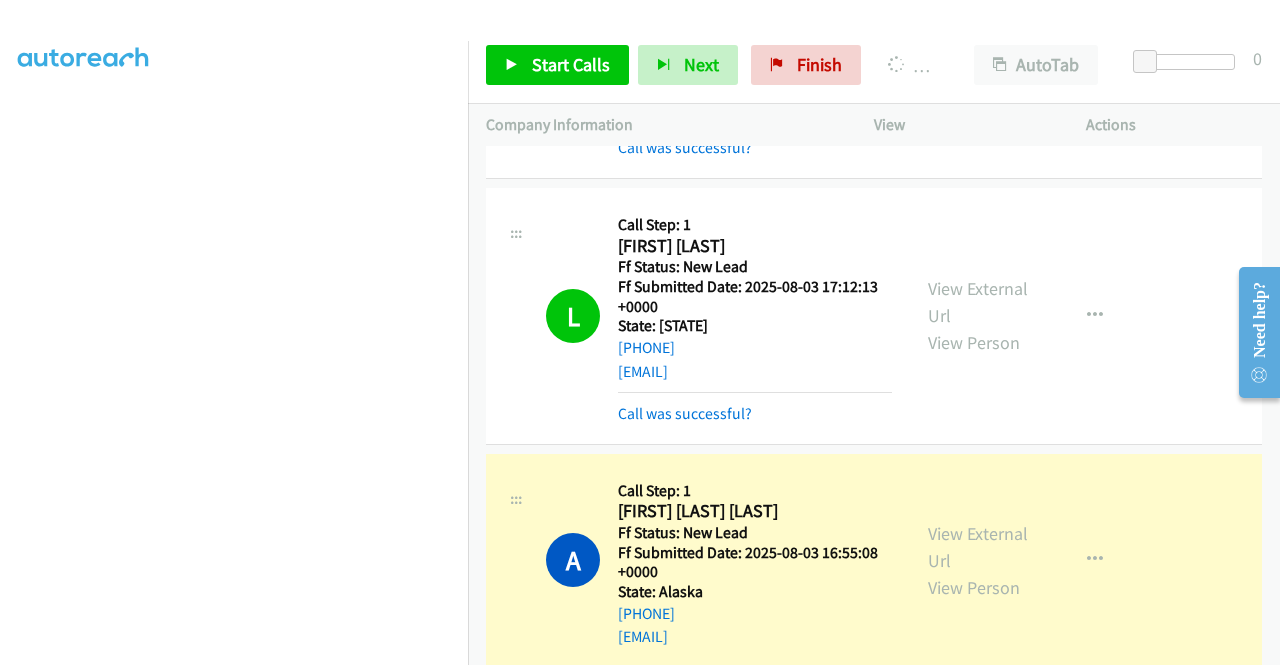 scroll, scrollTop: 1066, scrollLeft: 0, axis: vertical 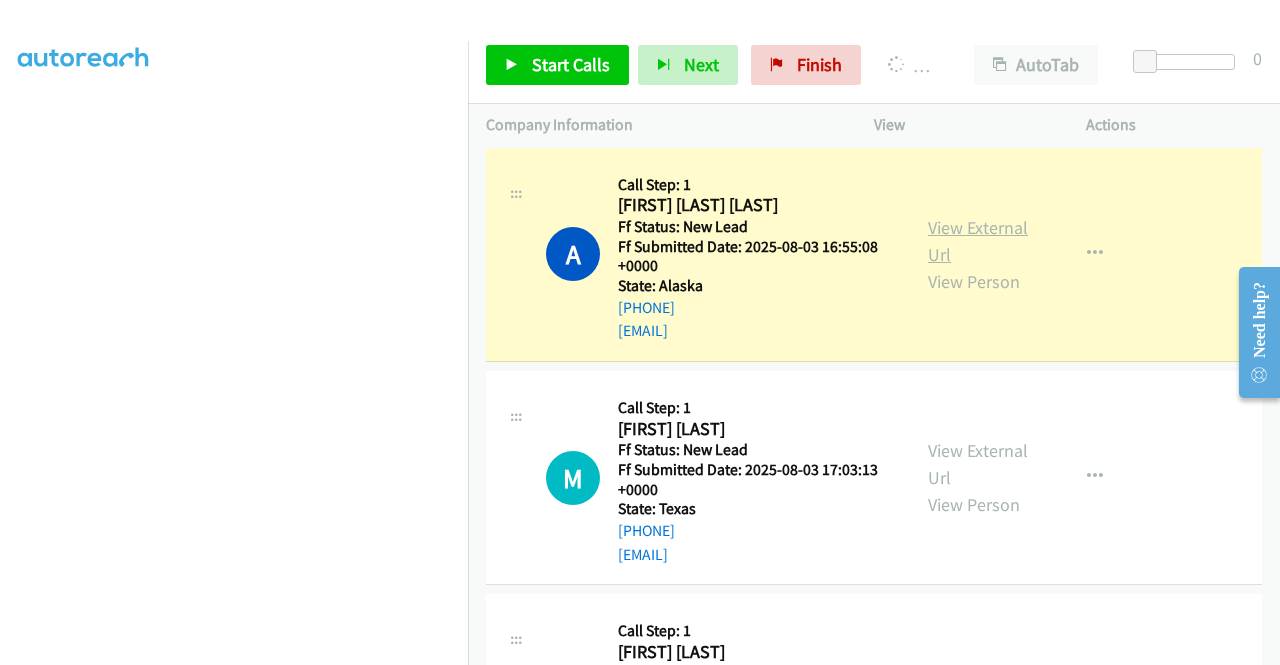 click on "View External Url" at bounding box center (978, 241) 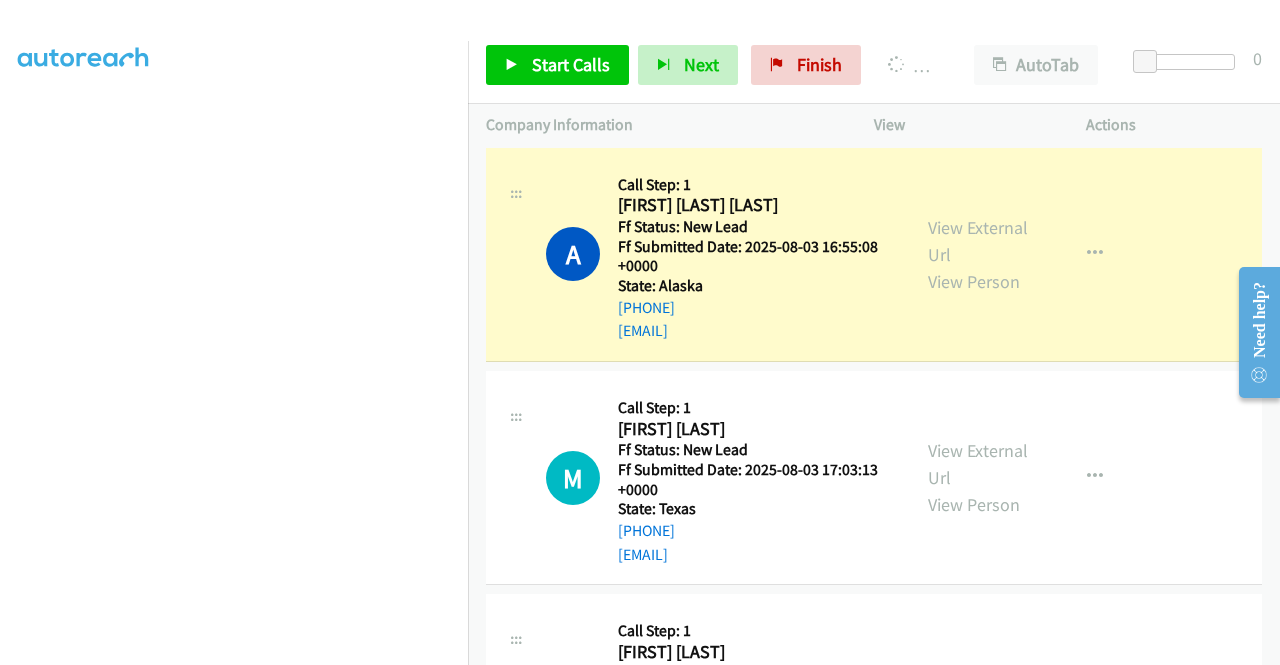 scroll, scrollTop: 0, scrollLeft: 0, axis: both 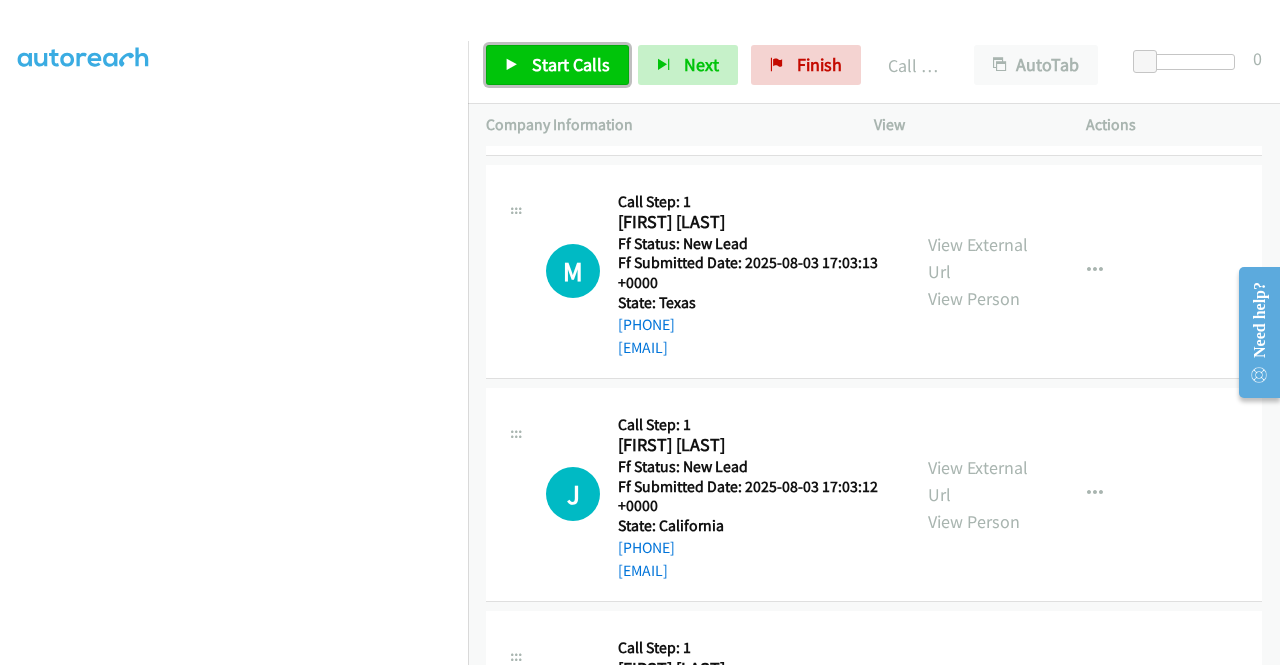 click on "Start Calls" at bounding box center [571, 64] 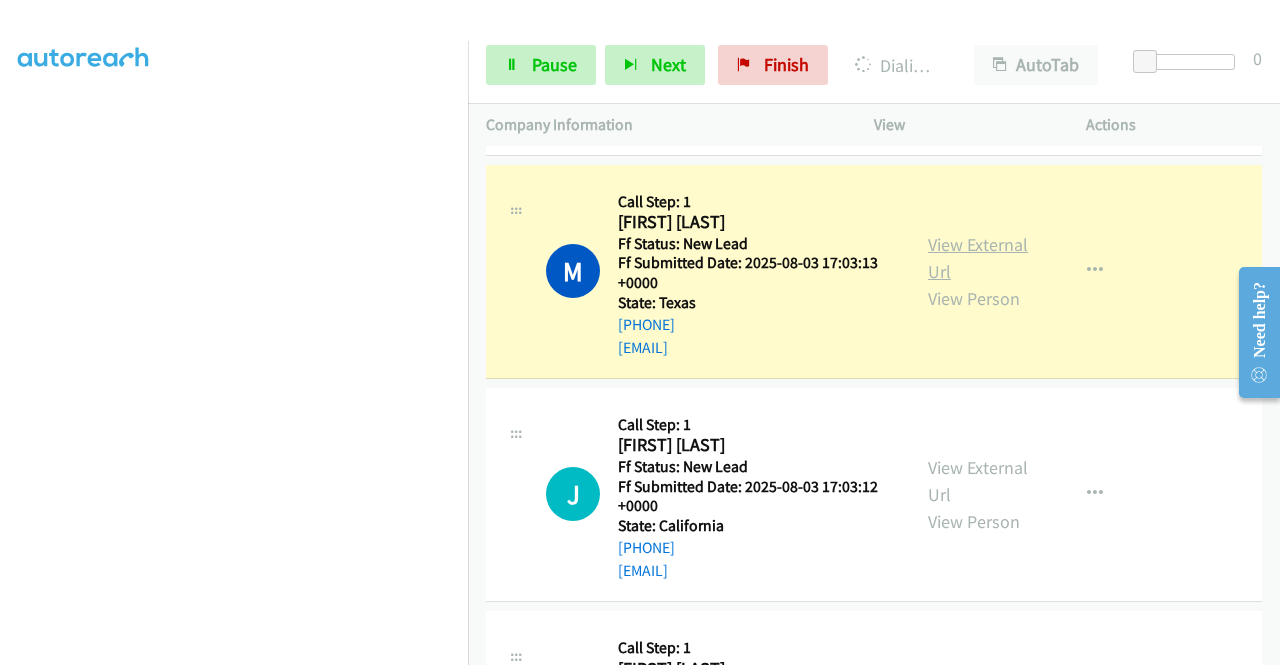 click on "View External Url" at bounding box center (978, 258) 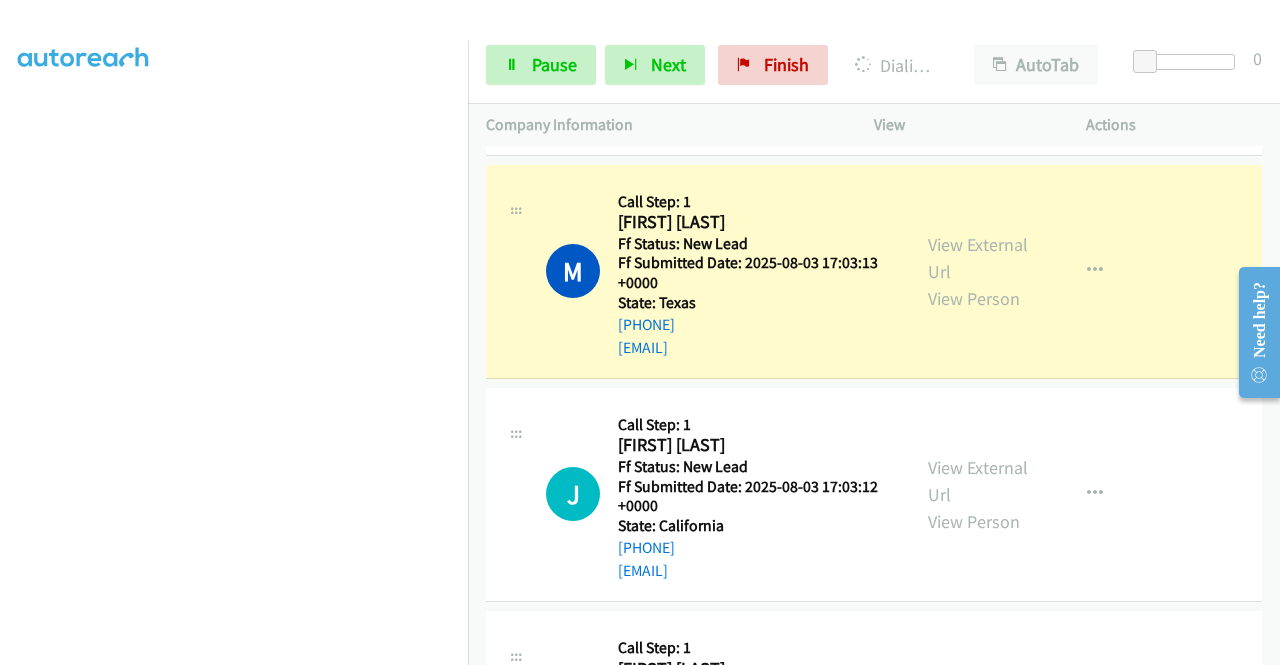 scroll, scrollTop: 0, scrollLeft: 0, axis: both 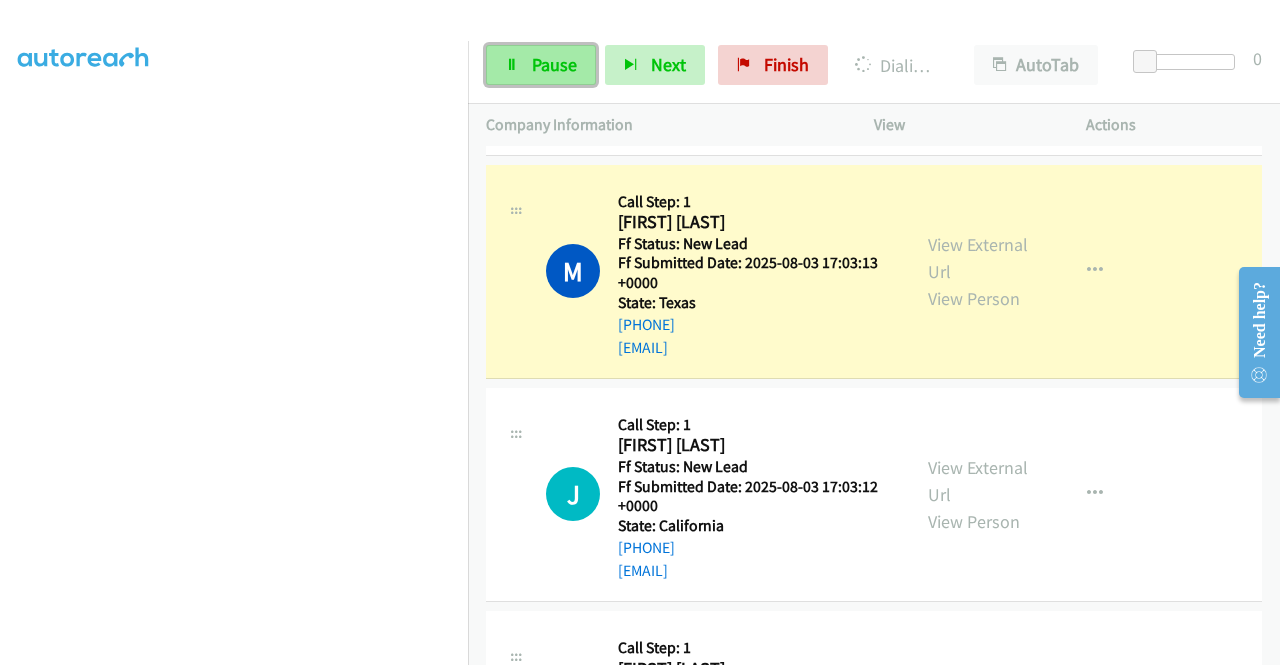click on "Pause" at bounding box center (541, 65) 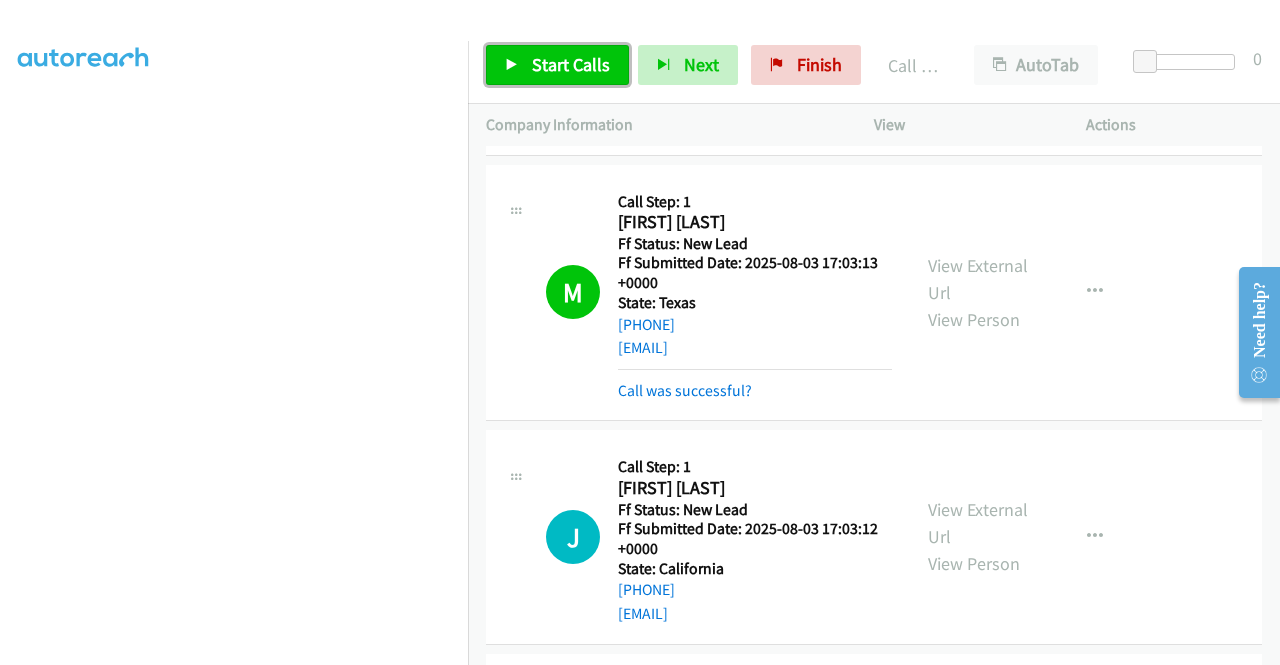 click on "Start Calls" at bounding box center (571, 64) 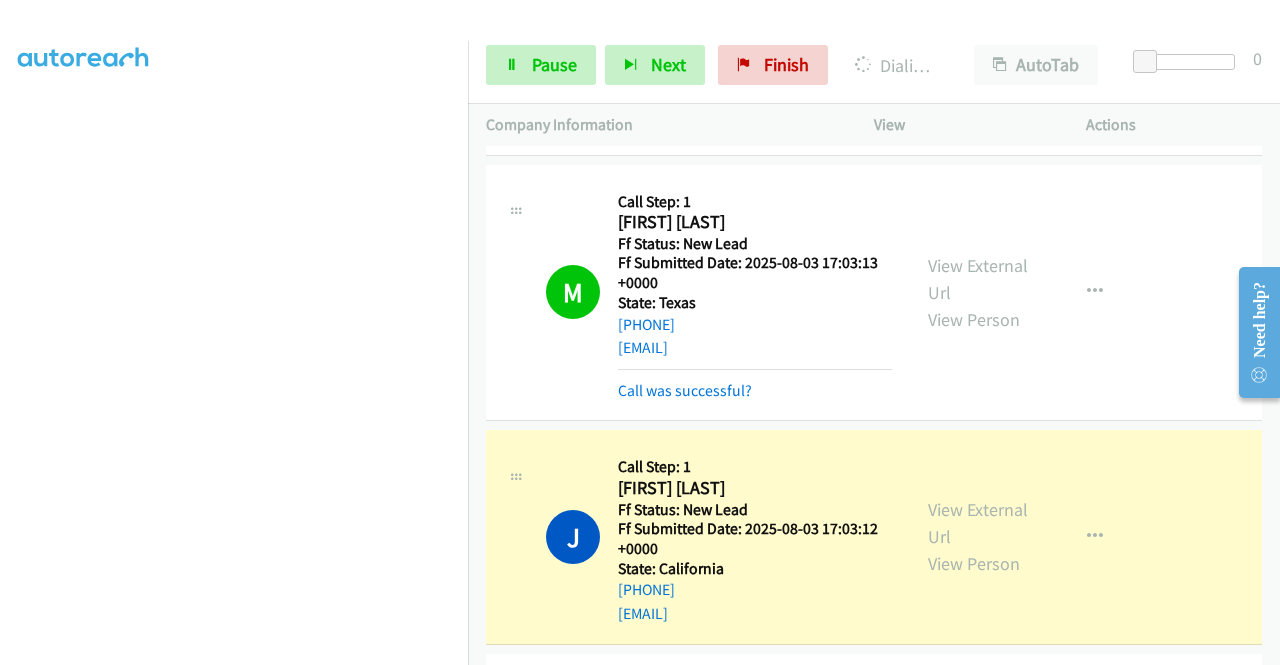 click on "View External Url
View Person" at bounding box center [980, 536] 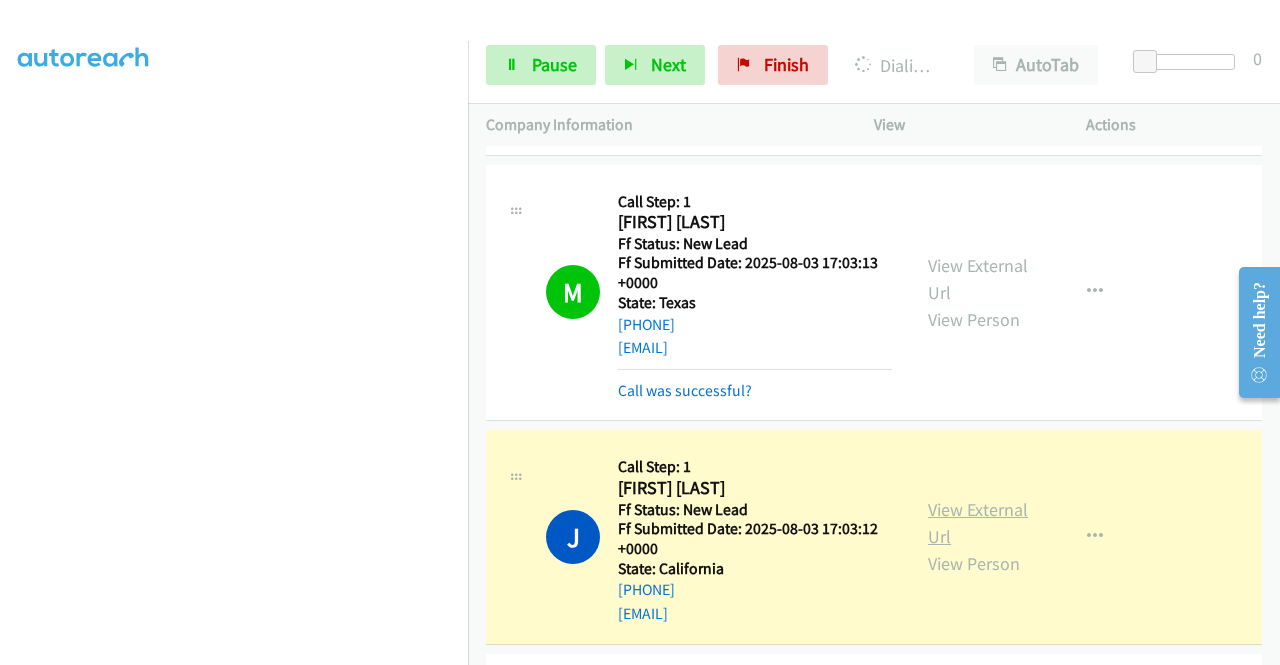 click on "View External Url" at bounding box center [978, 523] 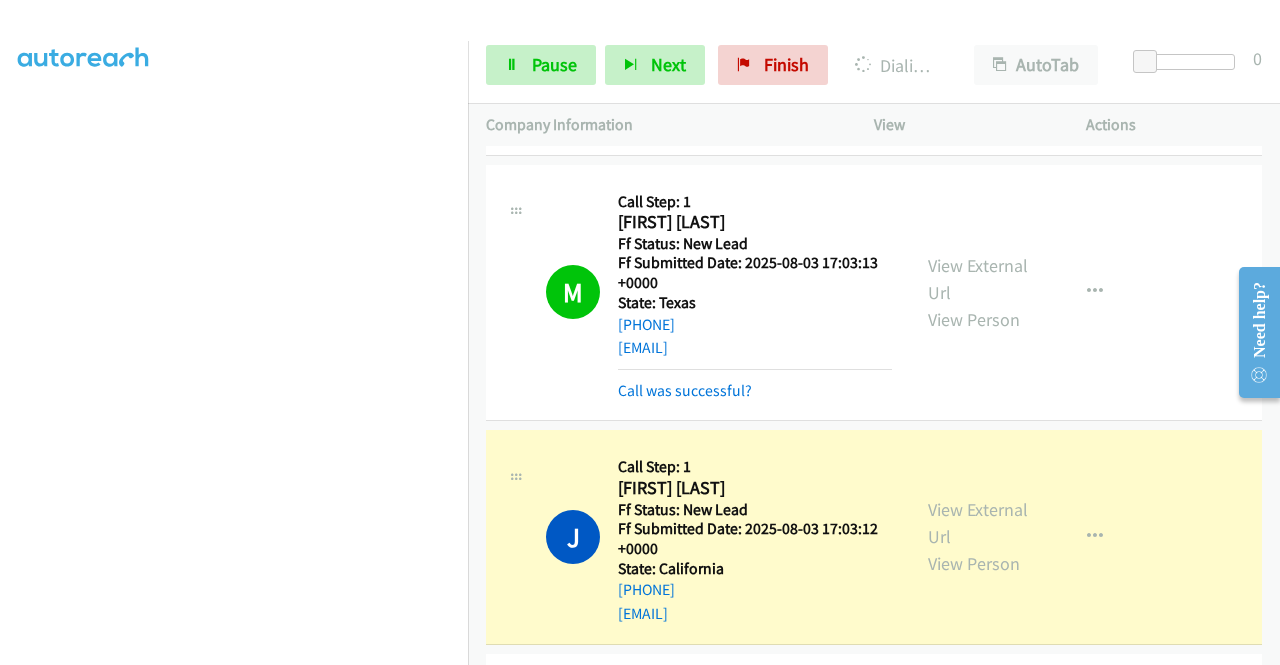 scroll, scrollTop: 0, scrollLeft: 0, axis: both 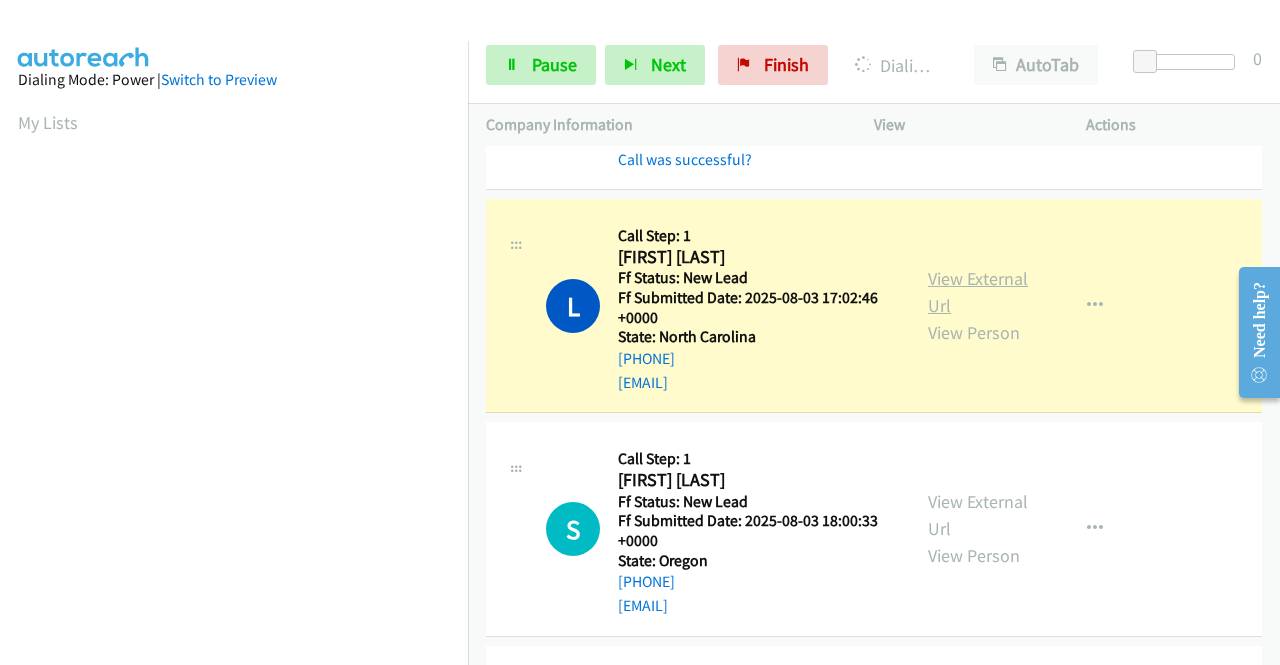 click on "View External Url" at bounding box center (978, 292) 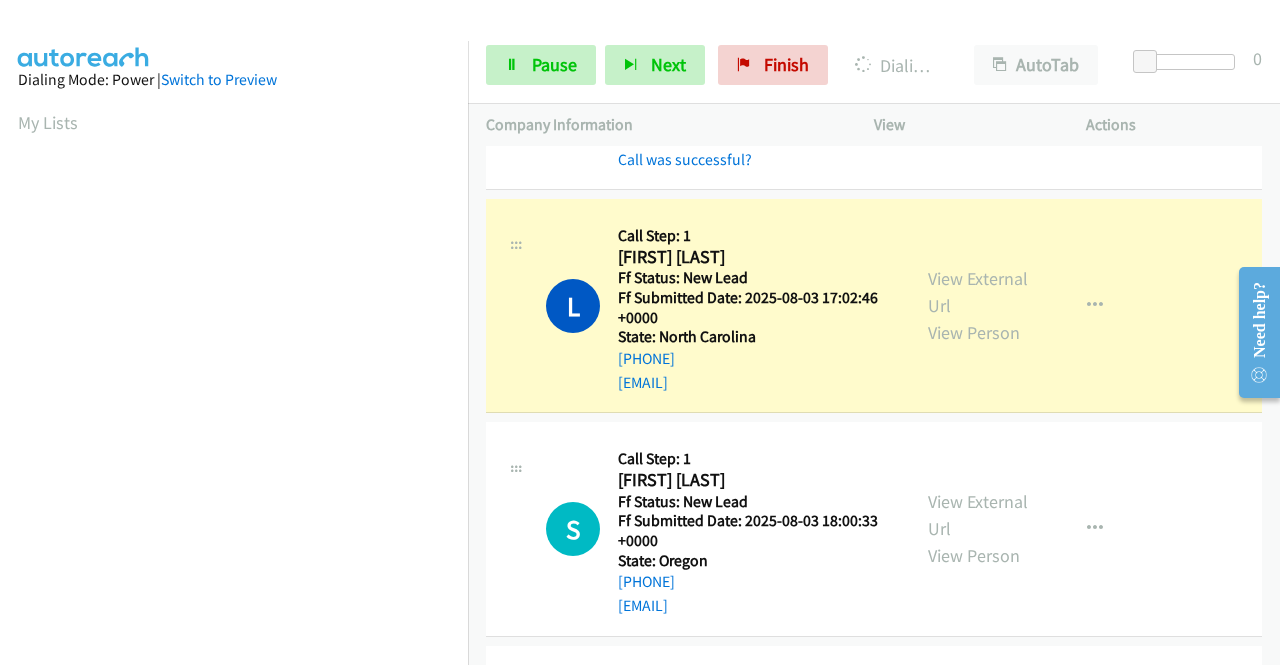 scroll, scrollTop: 456, scrollLeft: 0, axis: vertical 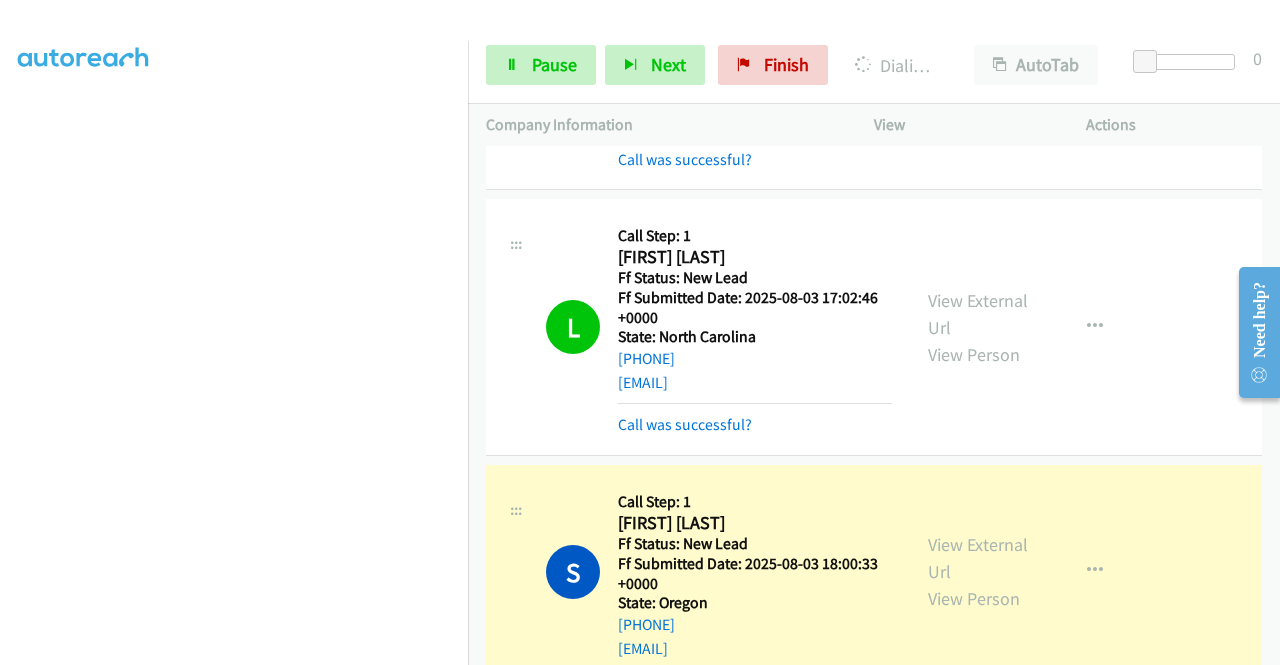 drag, startPoint x: 10, startPoint y: 337, endPoint x: 55, endPoint y: 342, distance: 45.276924 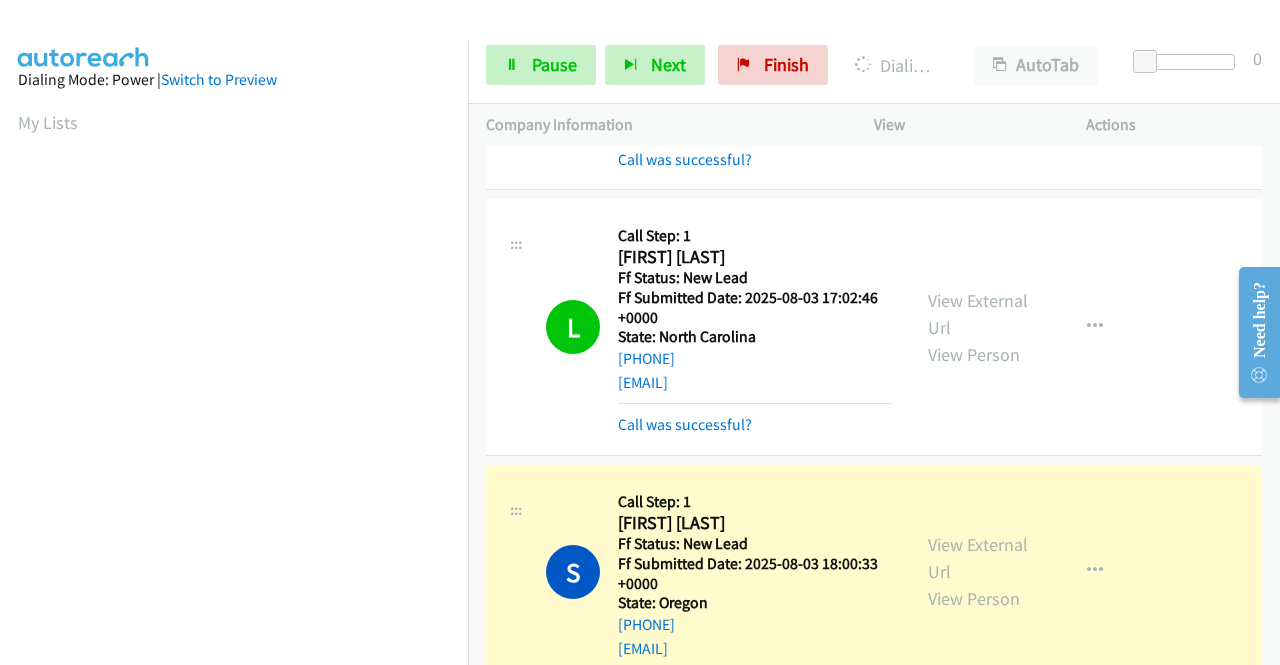 scroll, scrollTop: 456, scrollLeft: 0, axis: vertical 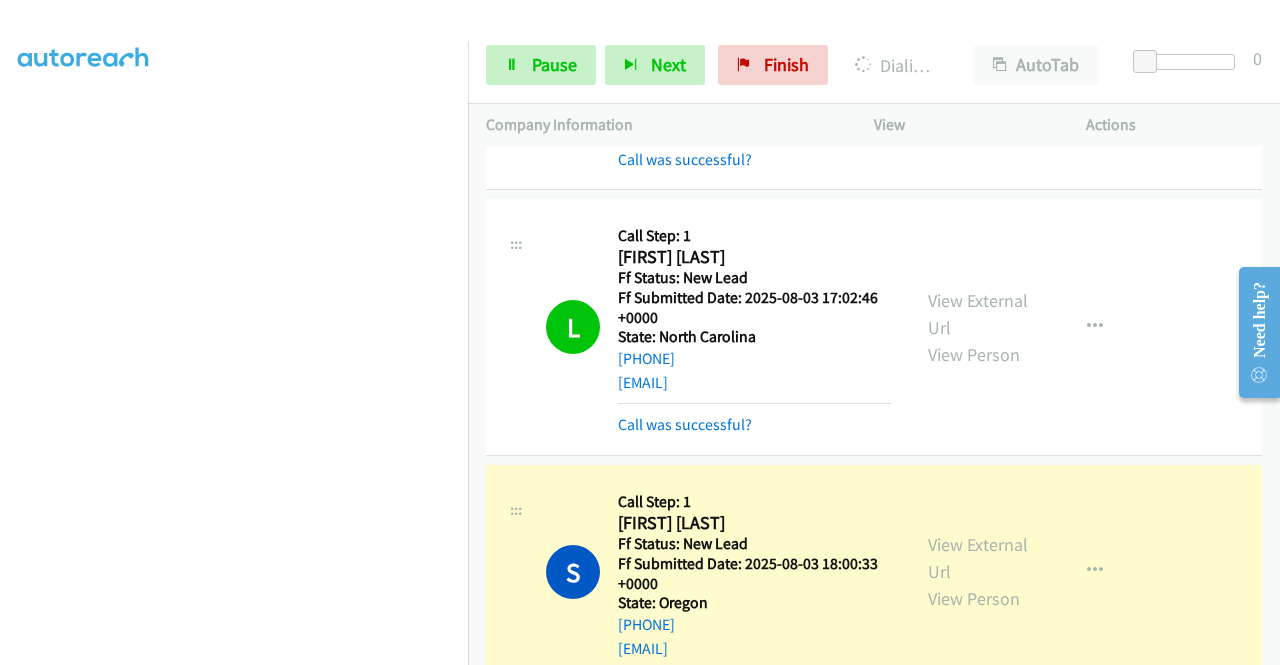 click on "View External Url
View Person
View External Url
Email
Schedule/Manage Callback
Skip Call
Add to do not call list" at bounding box center (1025, 571) 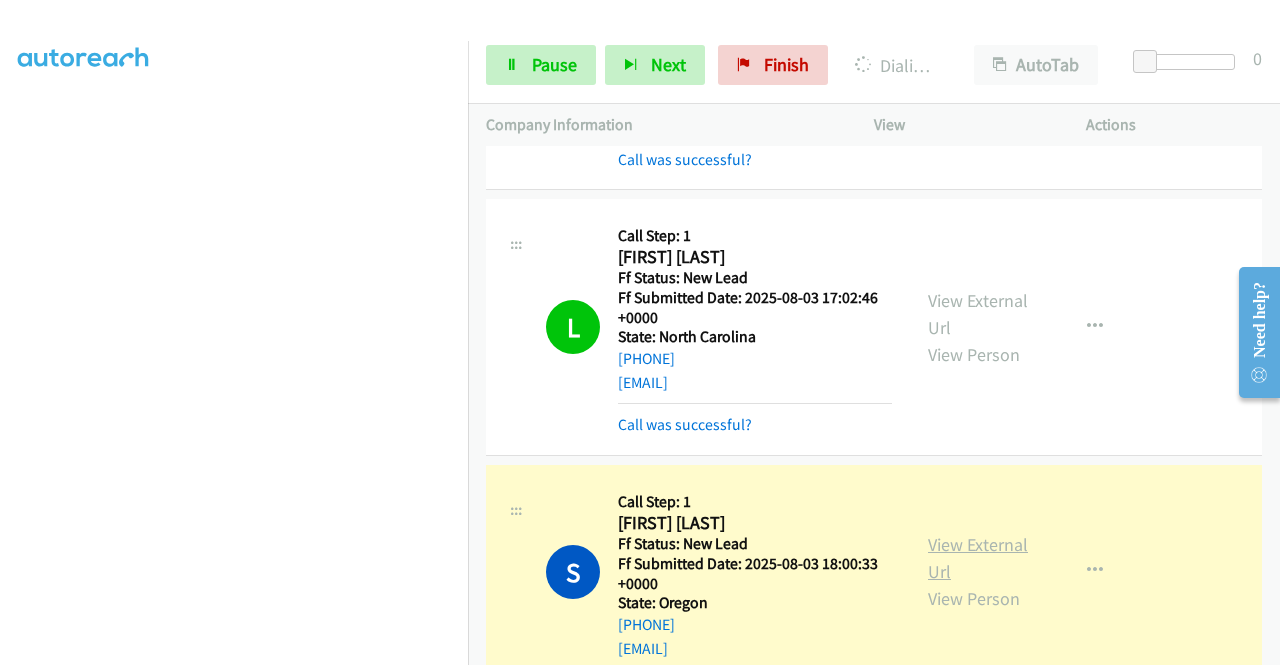 click on "View External Url" at bounding box center [978, 558] 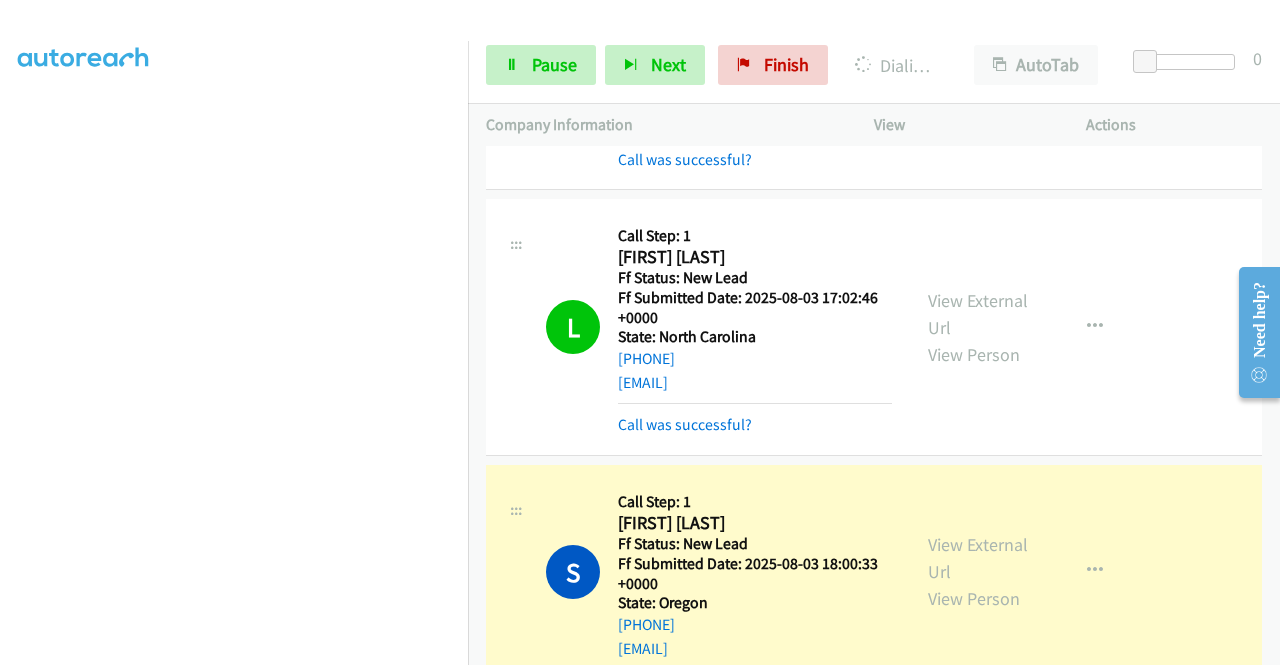 scroll, scrollTop: 0, scrollLeft: 0, axis: both 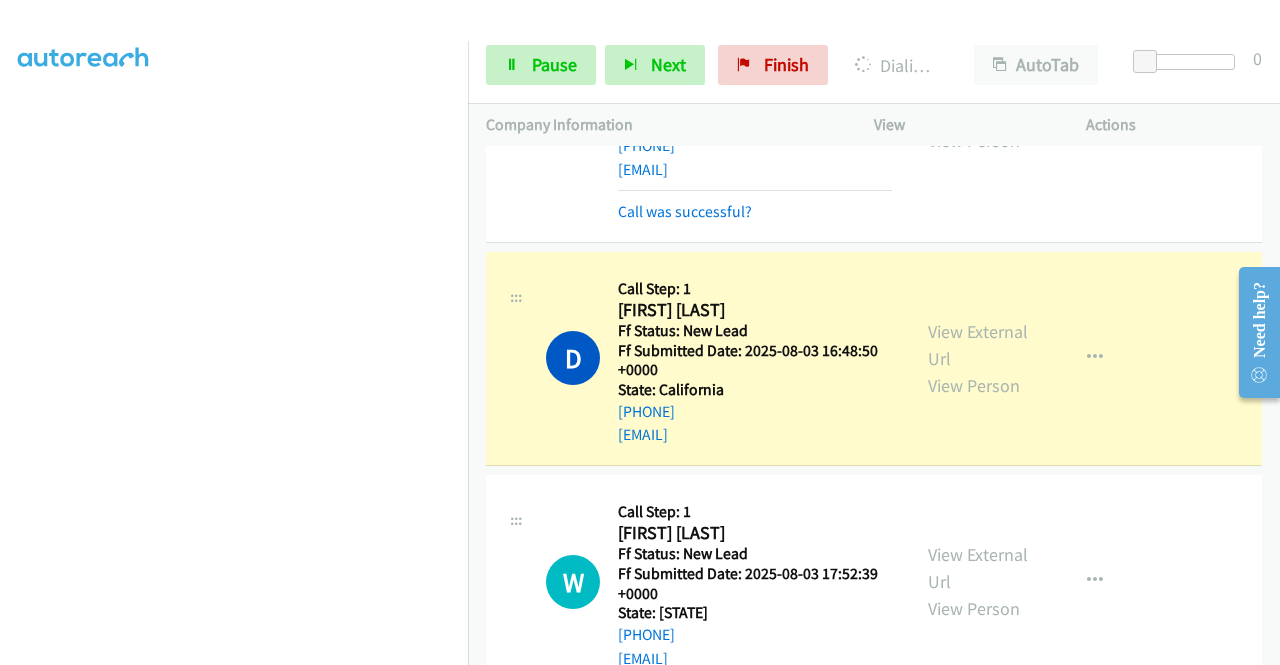 click on "View External Url
View Person
View External Url
Email
Schedule/Manage Callback
Skip Call
Add to do not call list" at bounding box center (1025, 358) 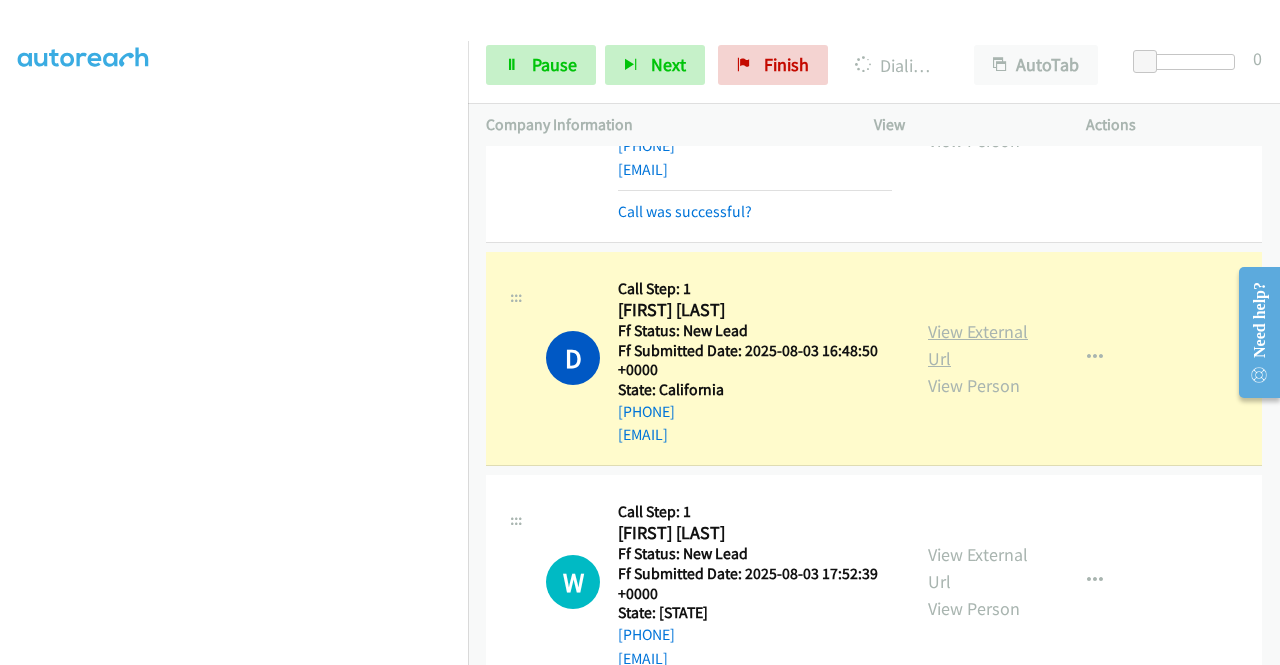 click on "View External Url" at bounding box center (978, 345) 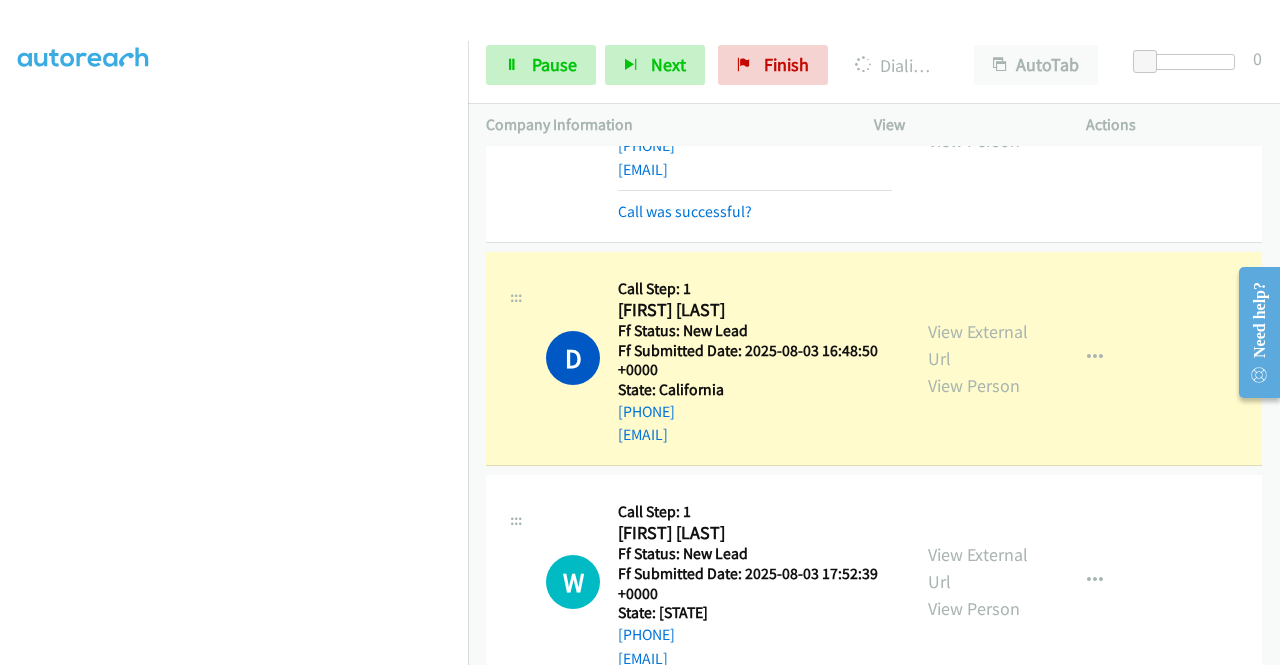 scroll, scrollTop: 0, scrollLeft: 0, axis: both 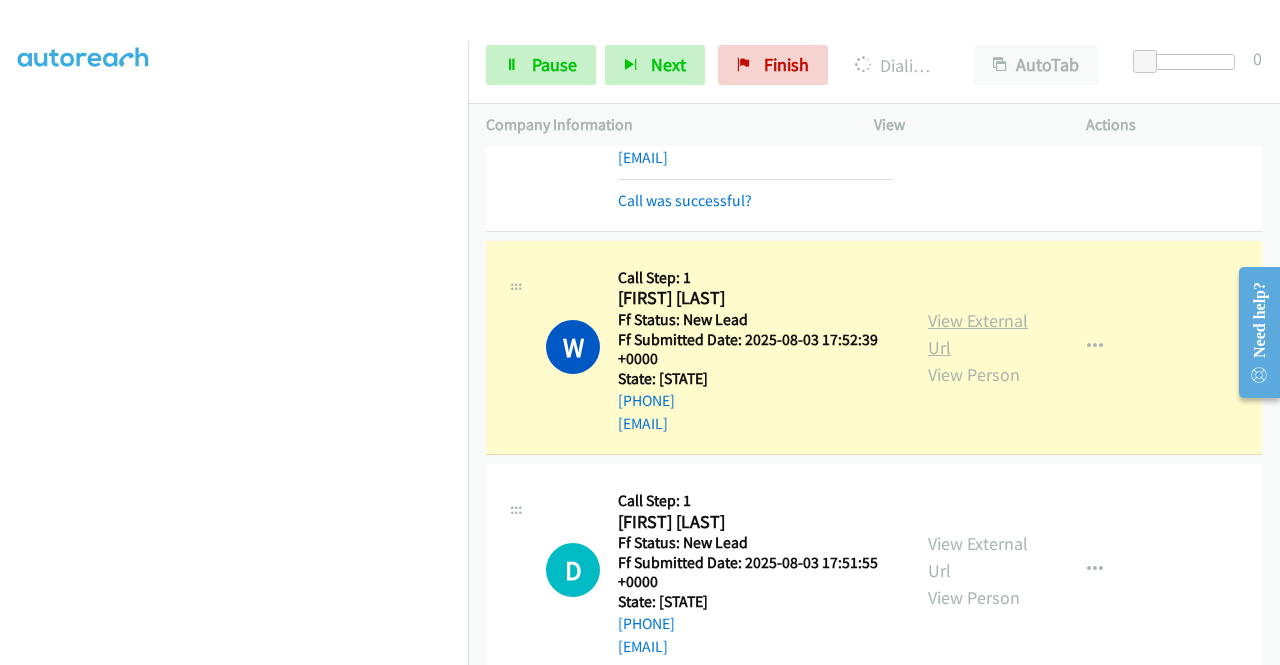 click on "View External Url" at bounding box center (978, 334) 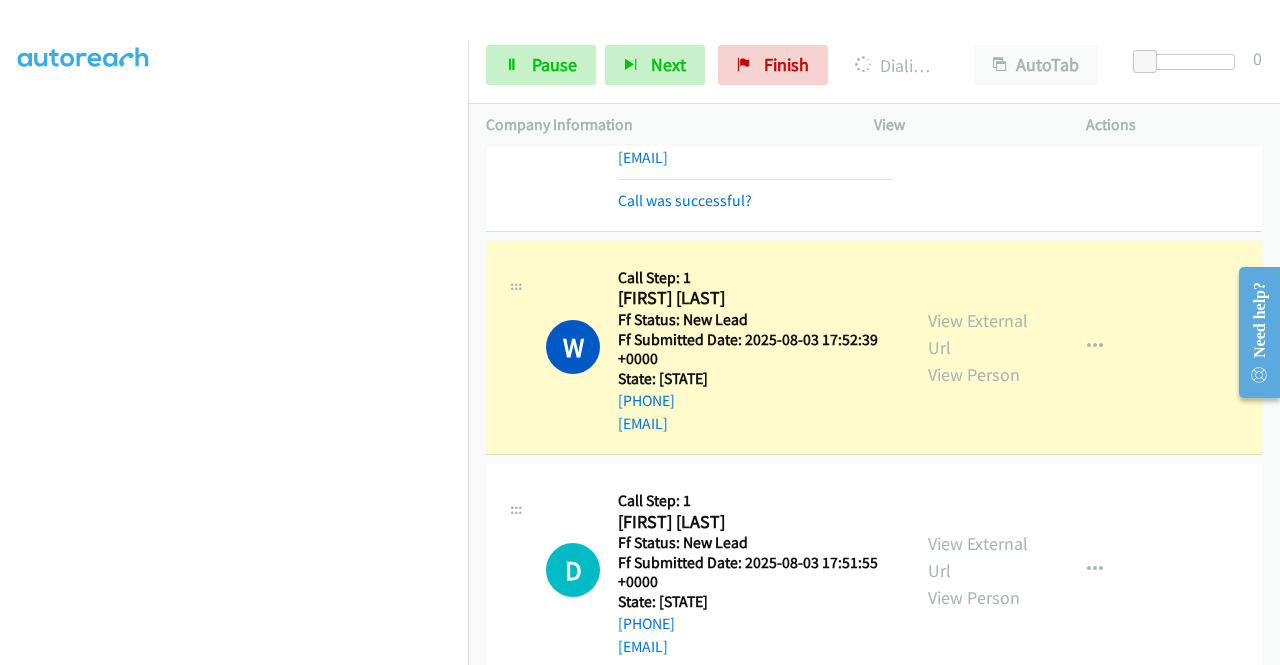 scroll, scrollTop: 0, scrollLeft: 0, axis: both 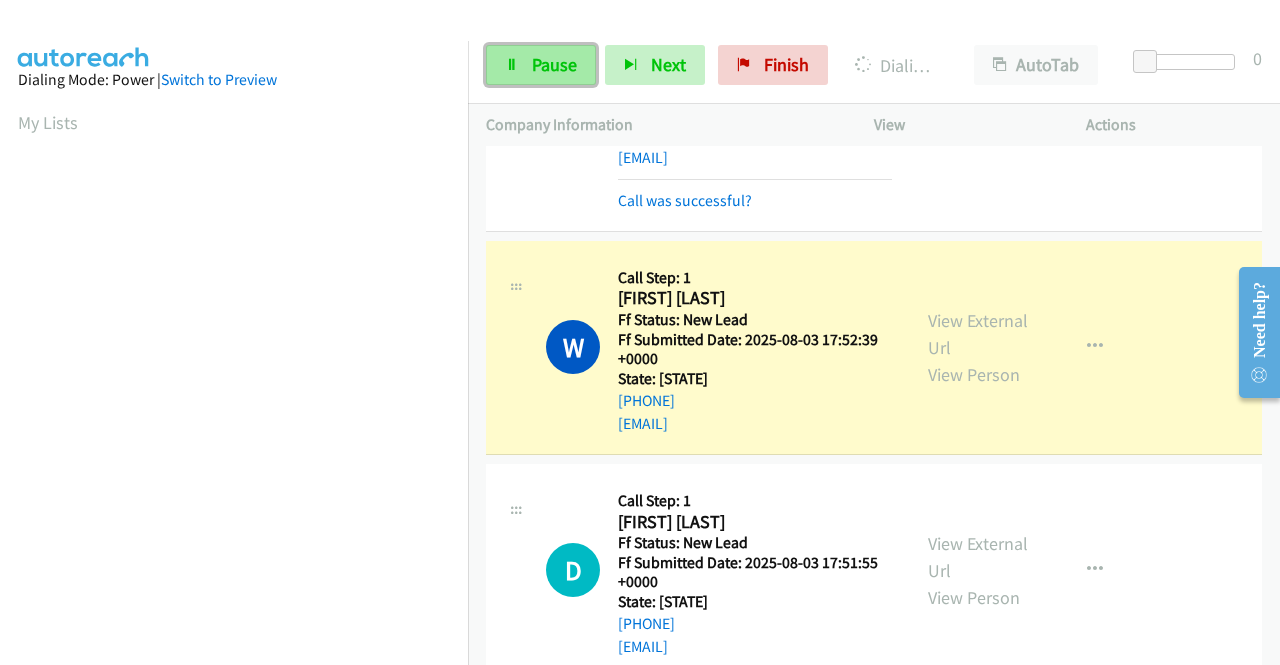 click on "Pause" at bounding box center (554, 64) 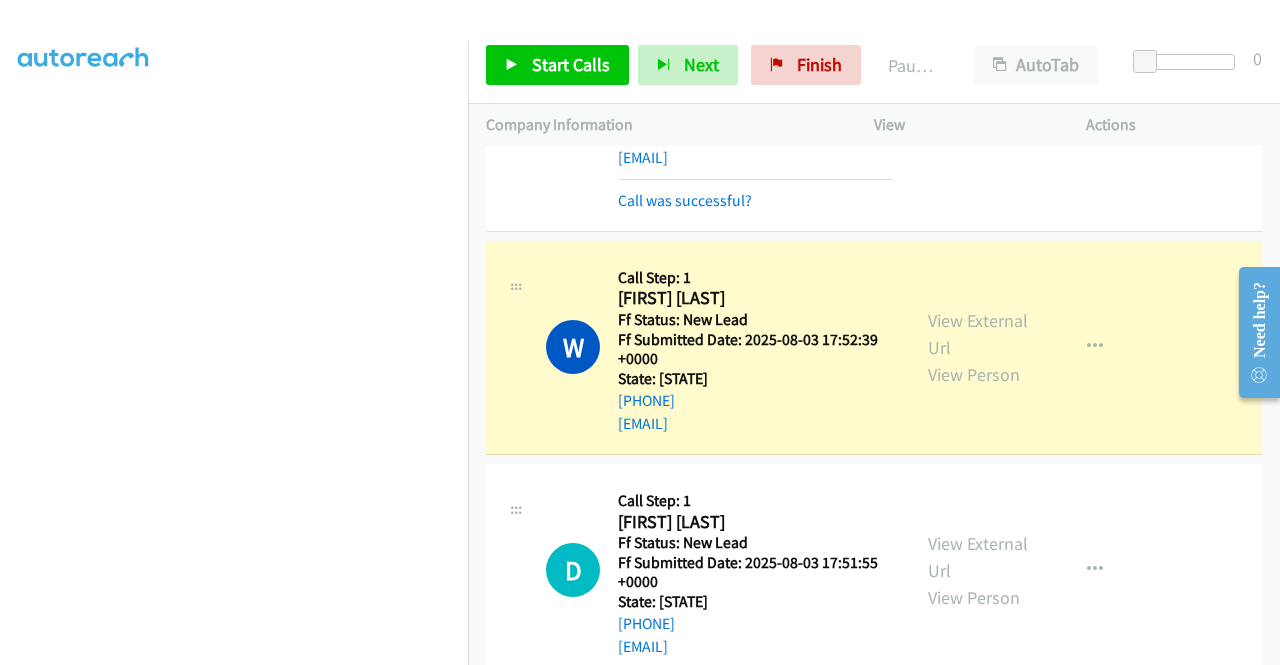 scroll, scrollTop: 456, scrollLeft: 0, axis: vertical 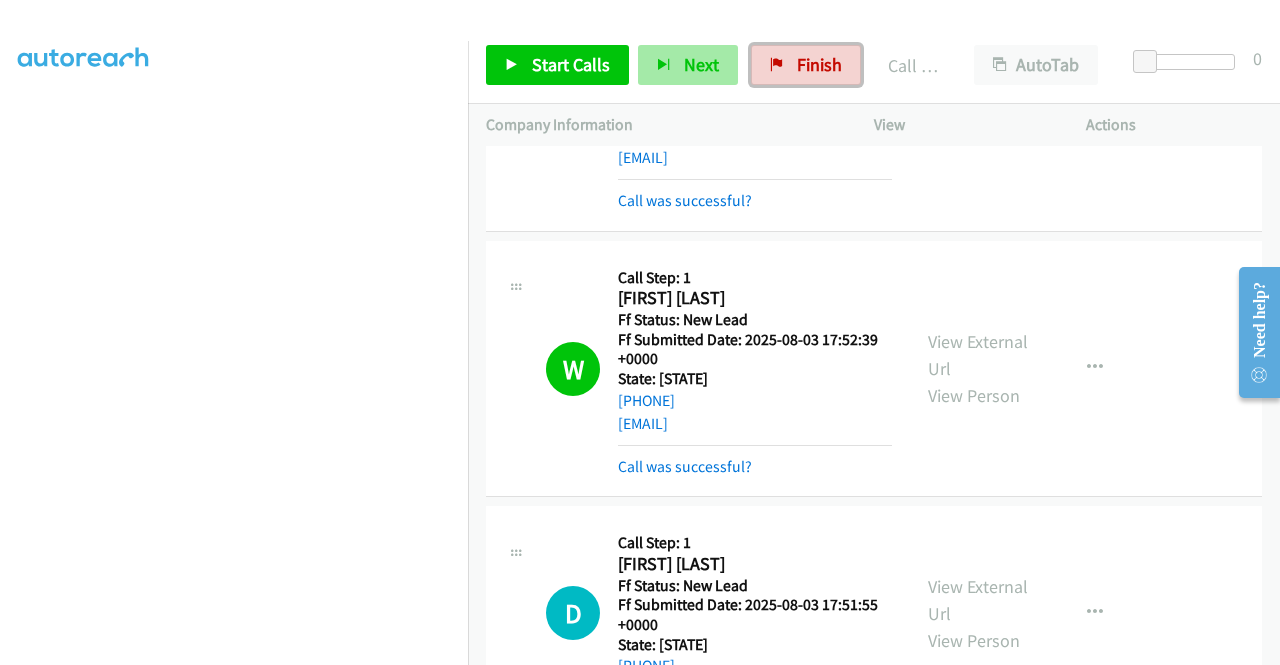 drag, startPoint x: 784, startPoint y: 84, endPoint x: 706, endPoint y: 84, distance: 78 